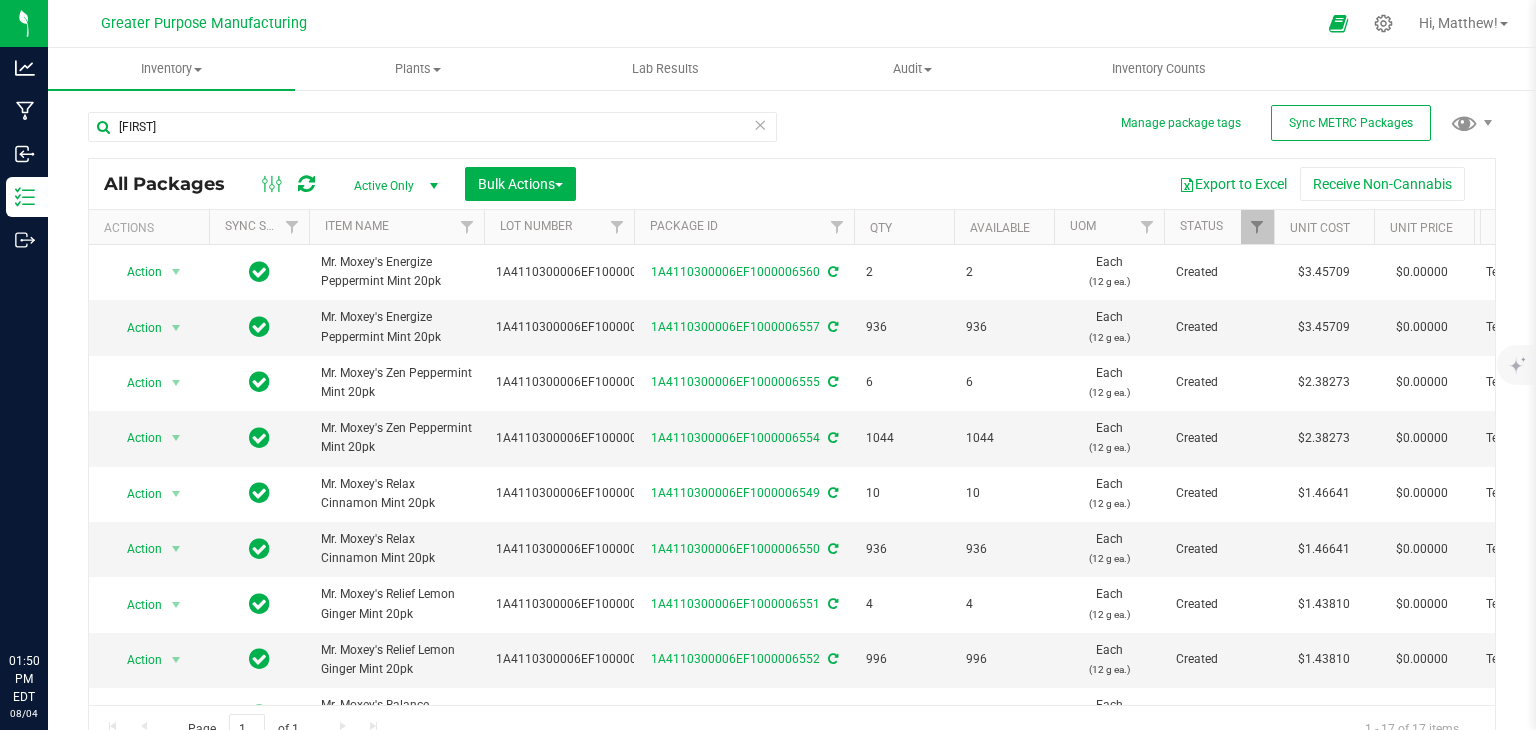 scroll, scrollTop: 0, scrollLeft: 0, axis: both 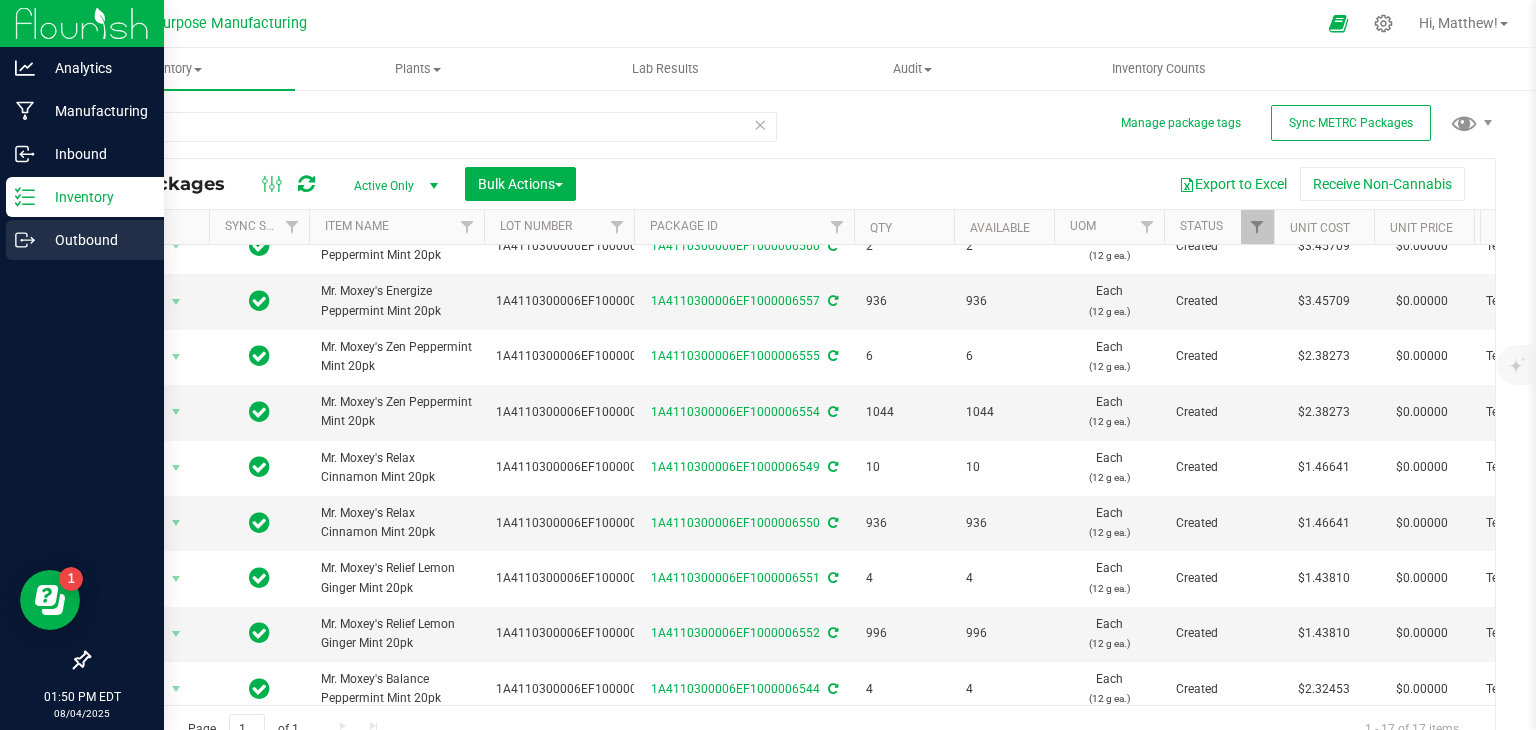 click on "Outbound" at bounding box center (95, 240) 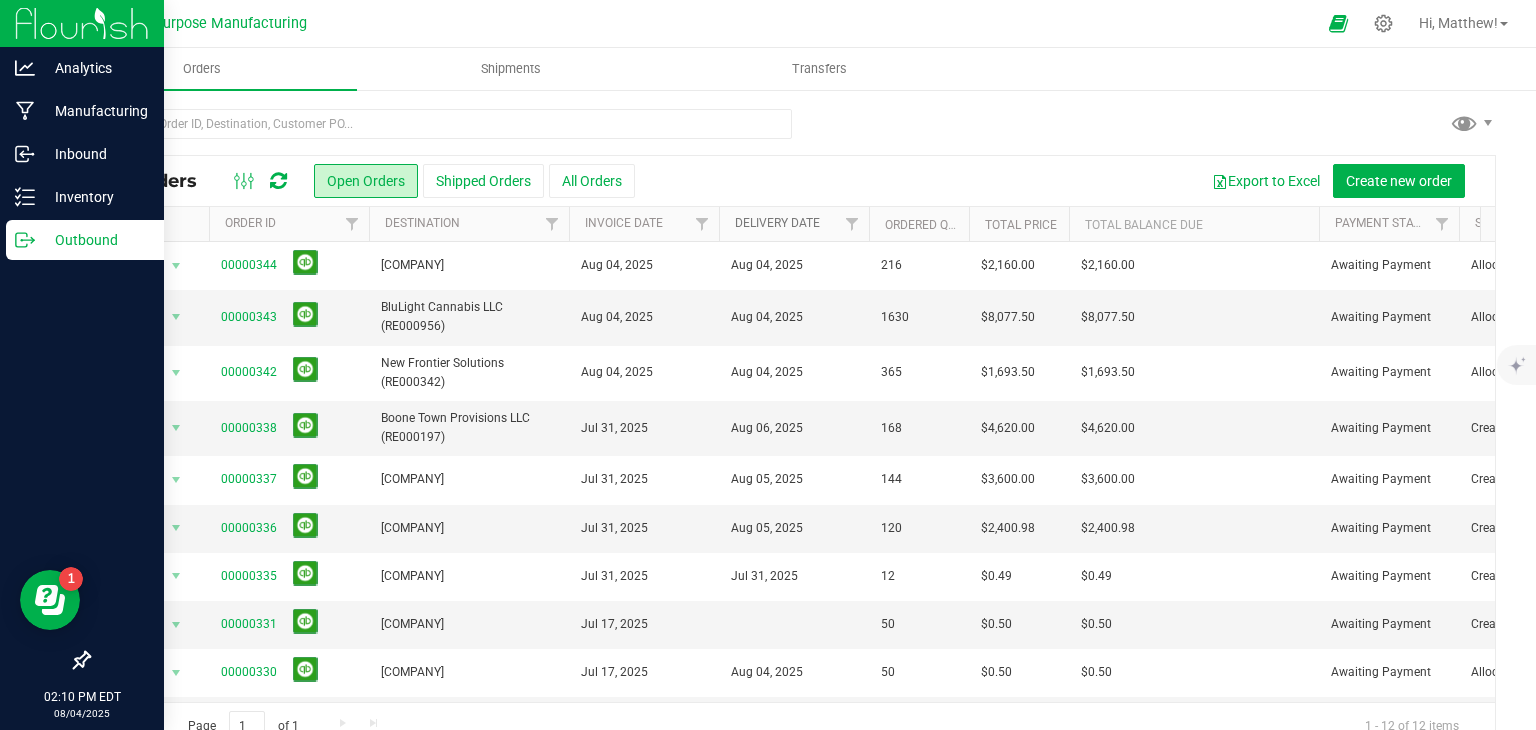 click on "Delivery Date" at bounding box center (777, 223) 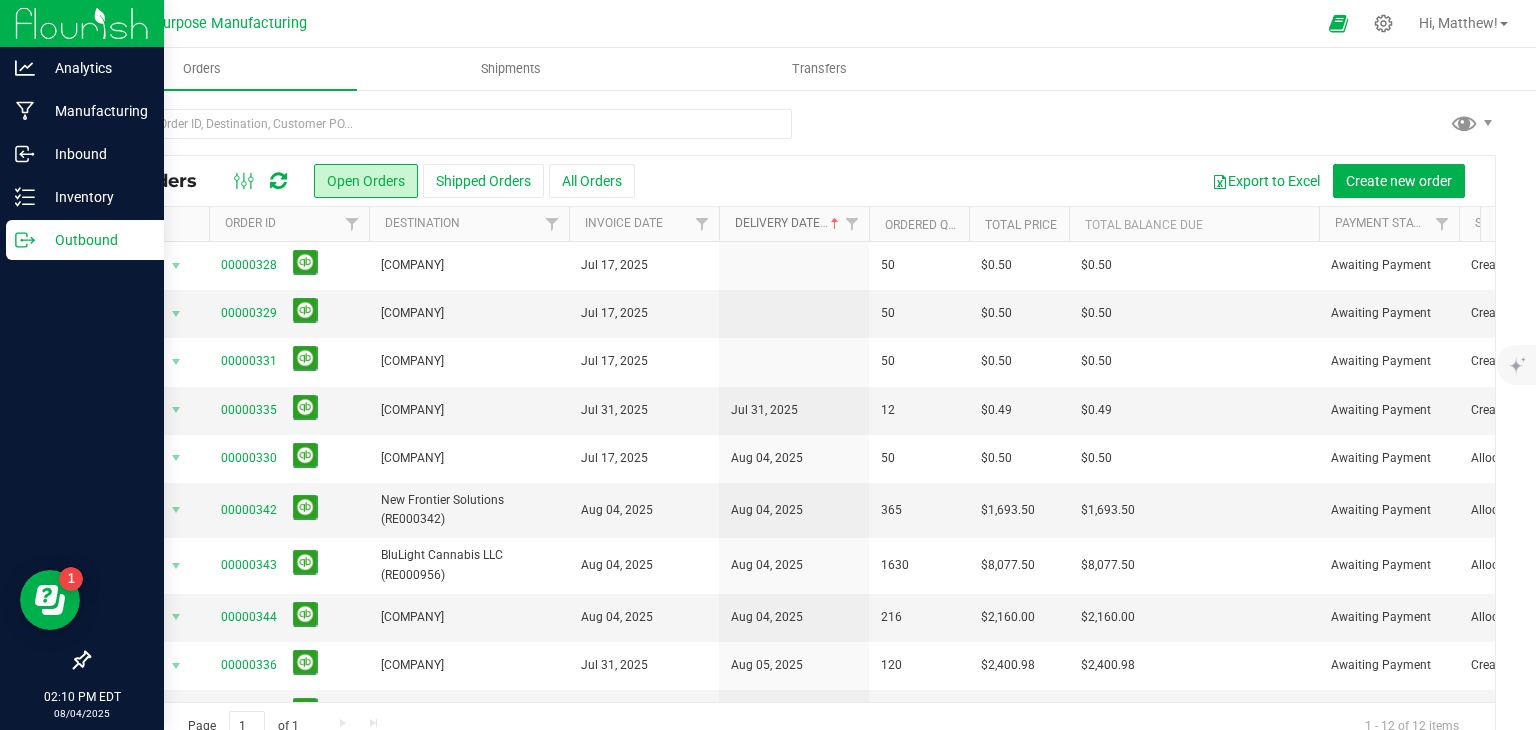 click on "Delivery Date" at bounding box center (789, 223) 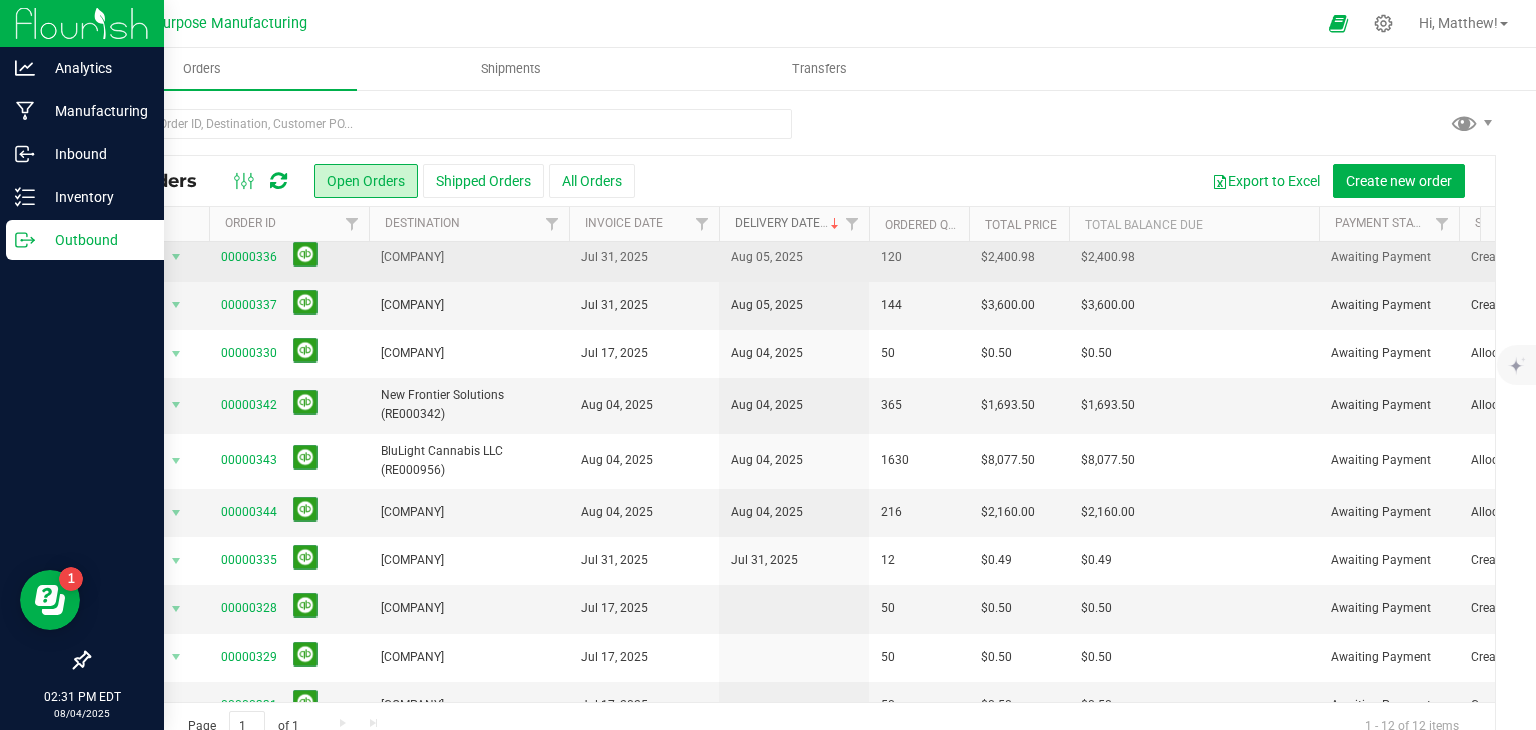 scroll, scrollTop: 0, scrollLeft: 0, axis: both 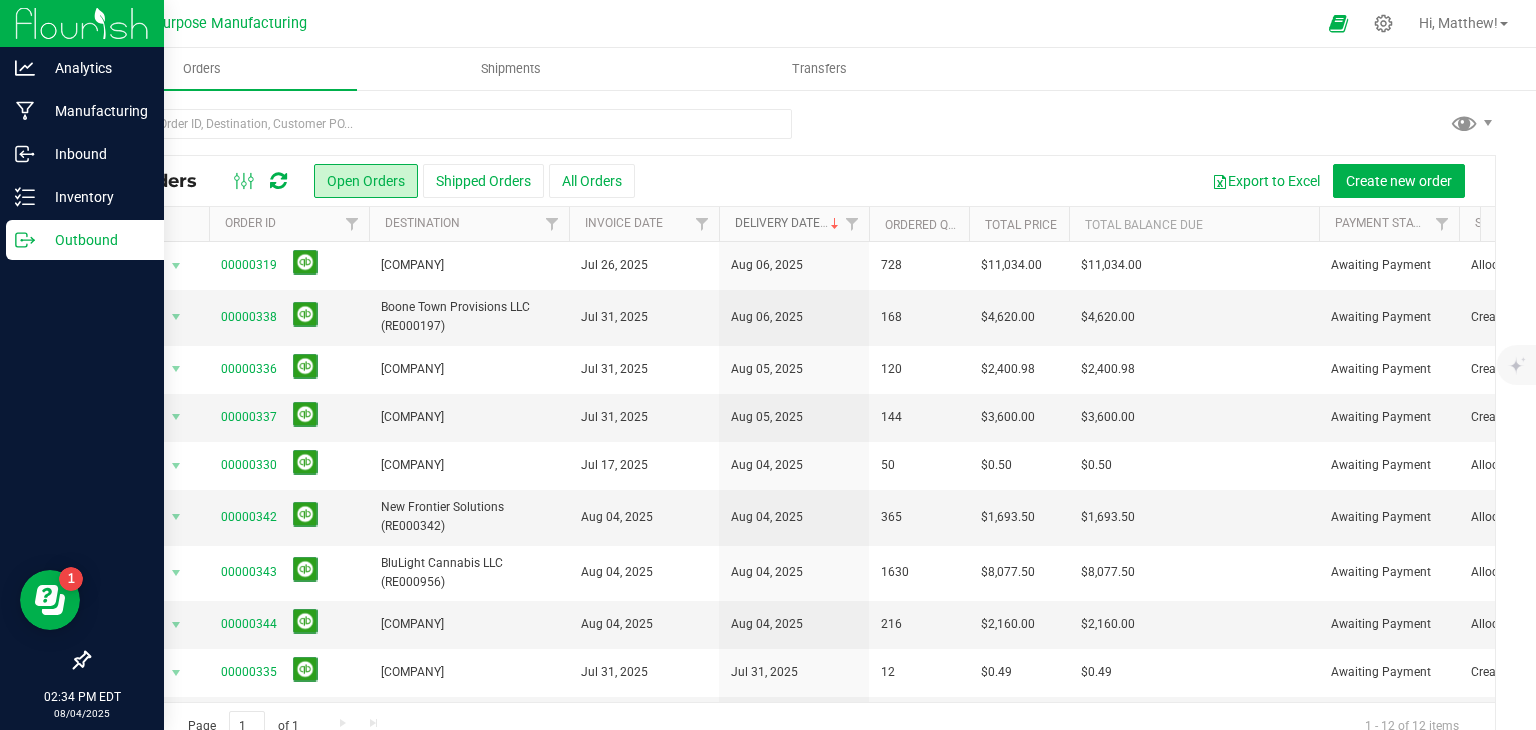 click on "Delivery Date" at bounding box center [789, 223] 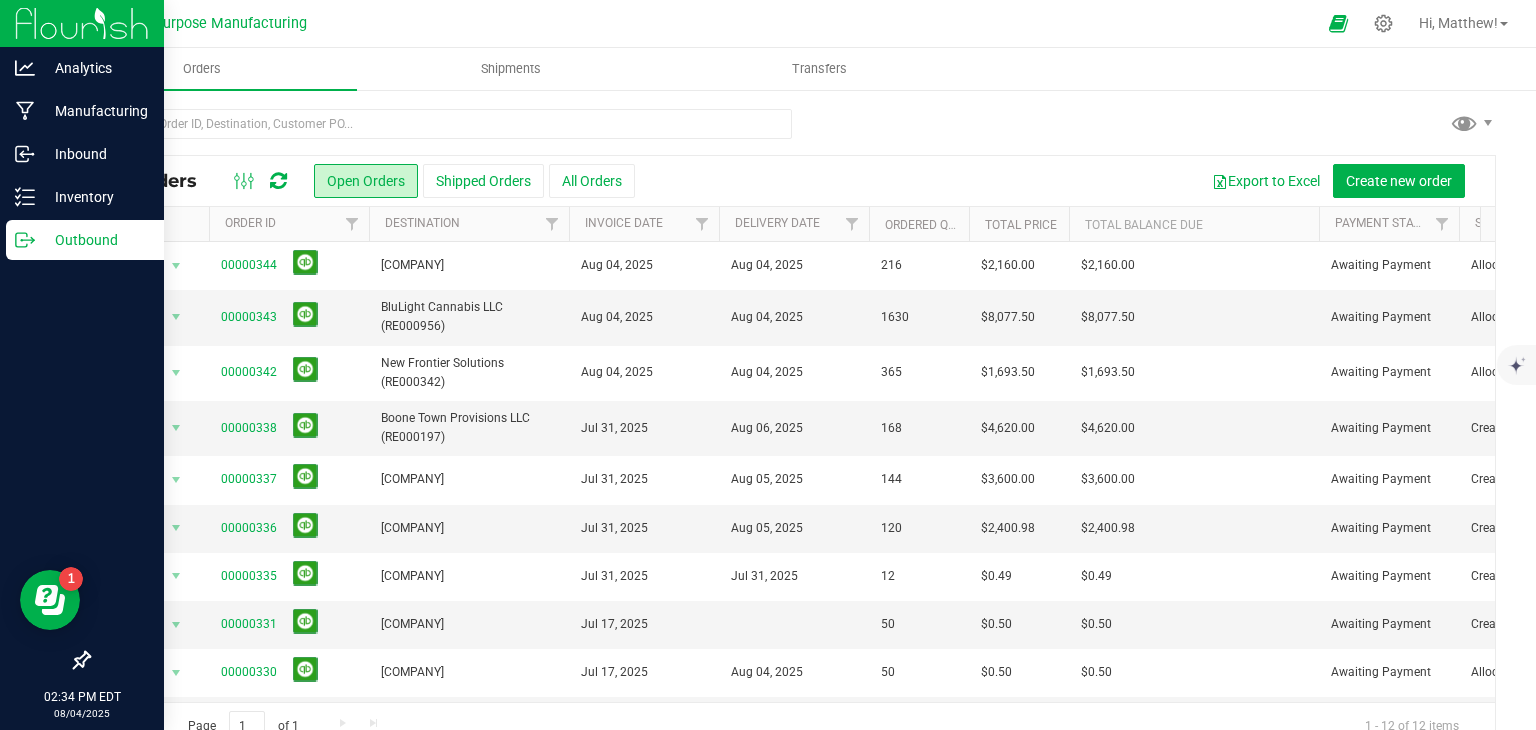 click on "Delivery Date" at bounding box center (794, 224) 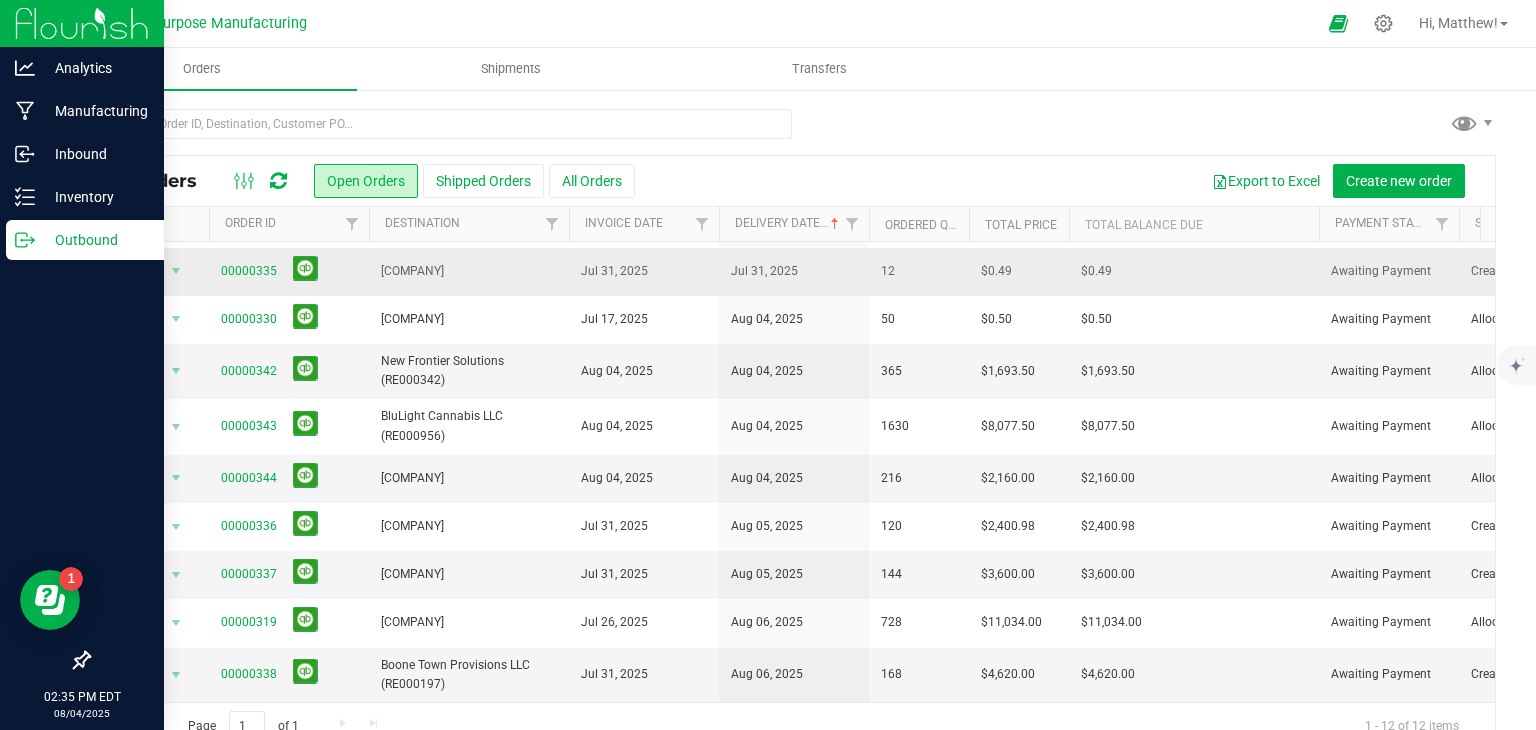 scroll, scrollTop: 201, scrollLeft: 0, axis: vertical 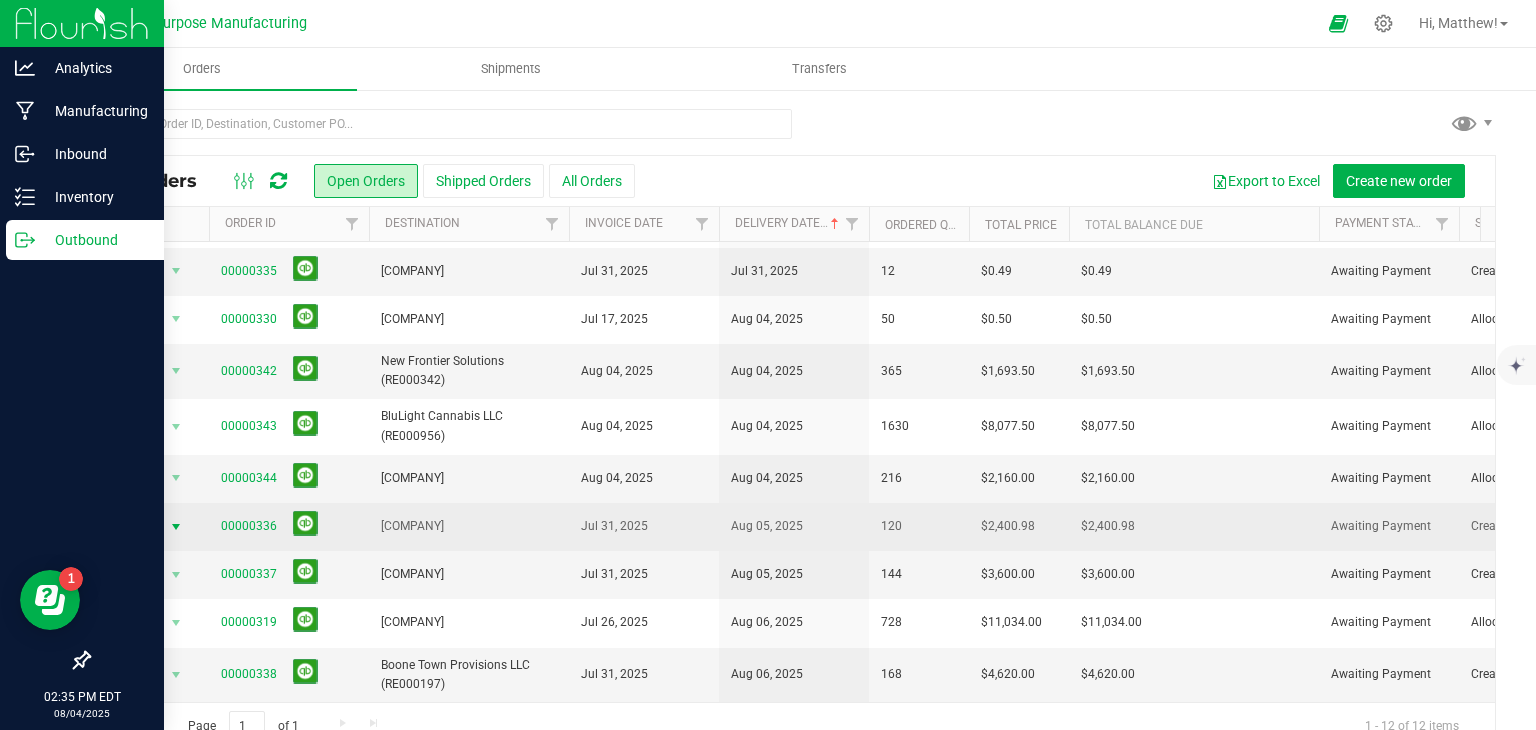 click on "Action" at bounding box center (136, 527) 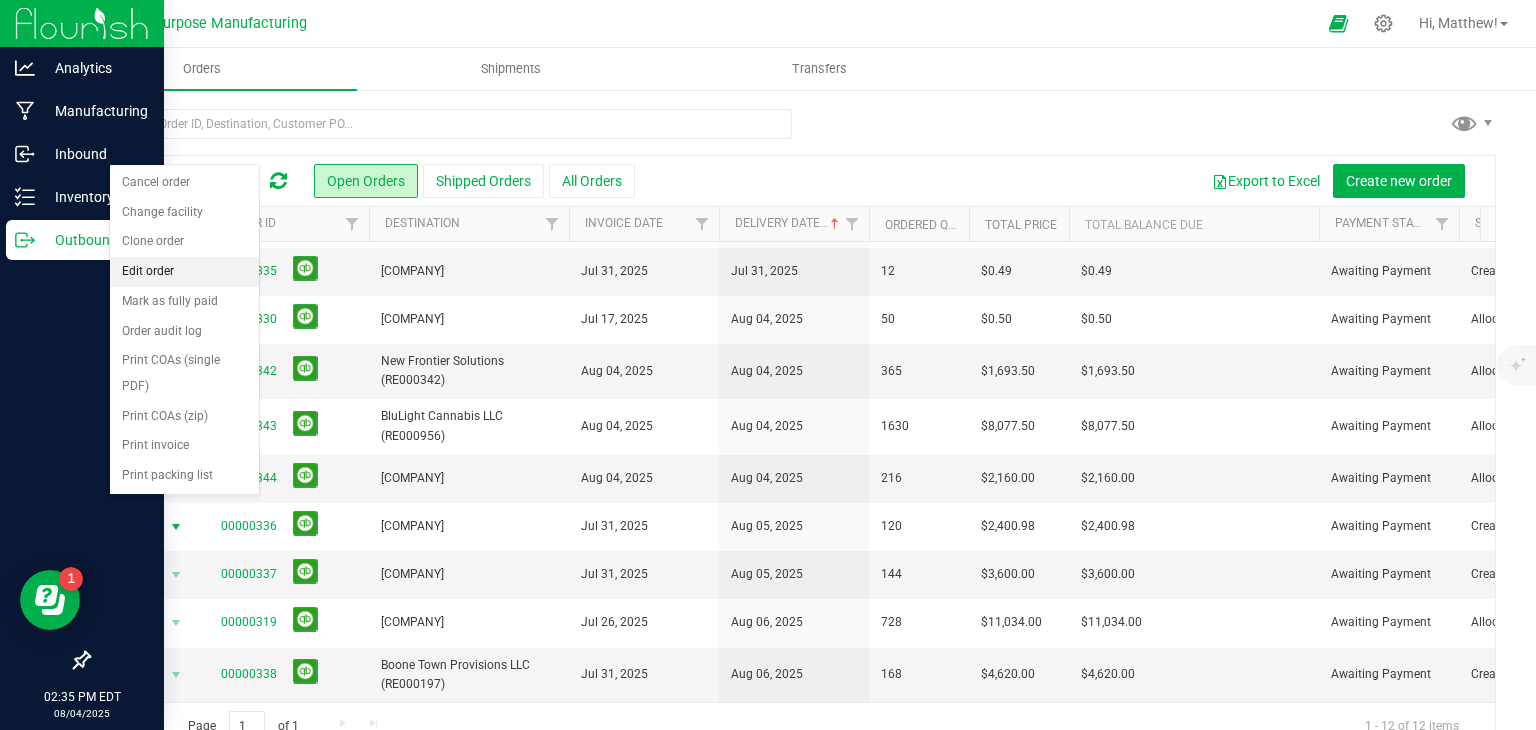 click on "Edit order" at bounding box center [184, 272] 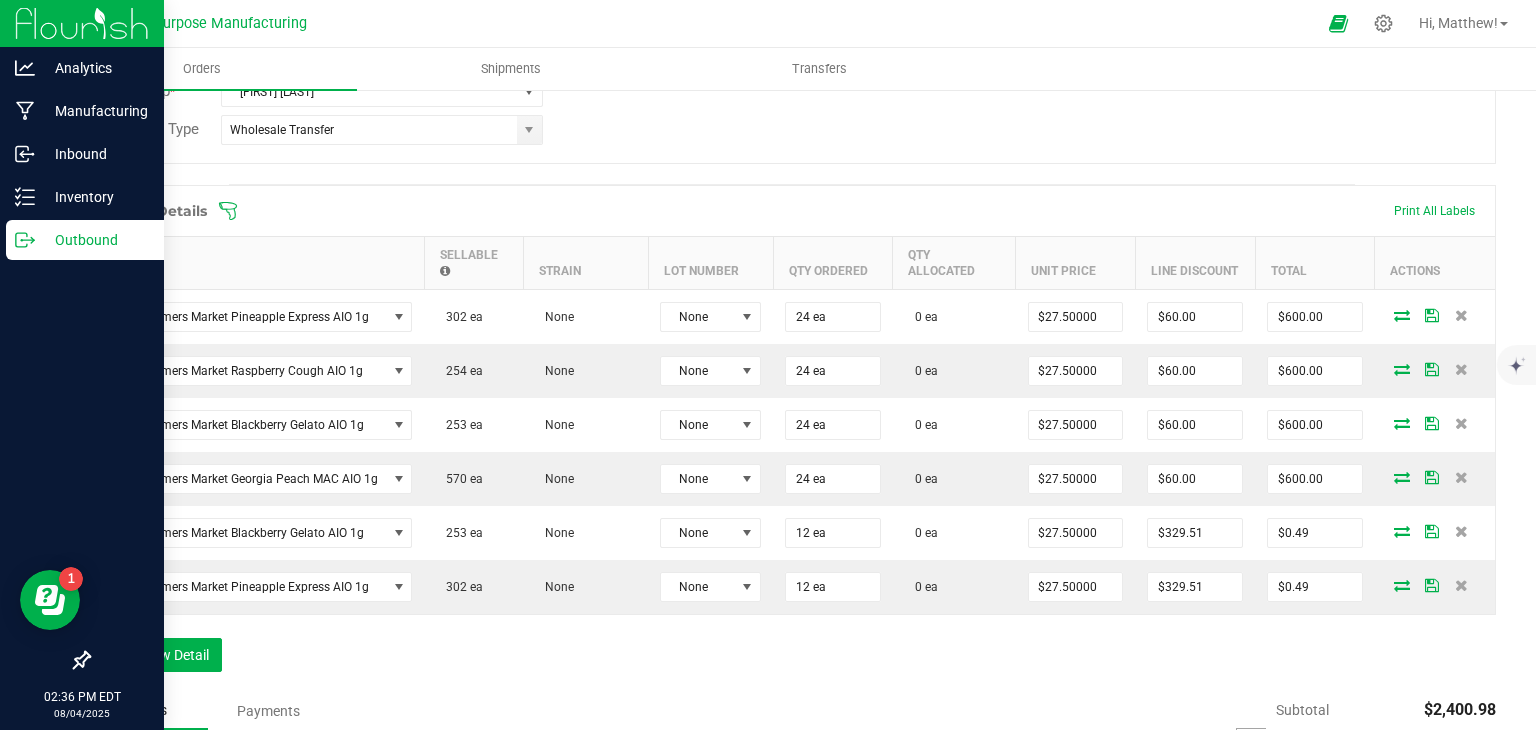 scroll, scrollTop: 482, scrollLeft: 0, axis: vertical 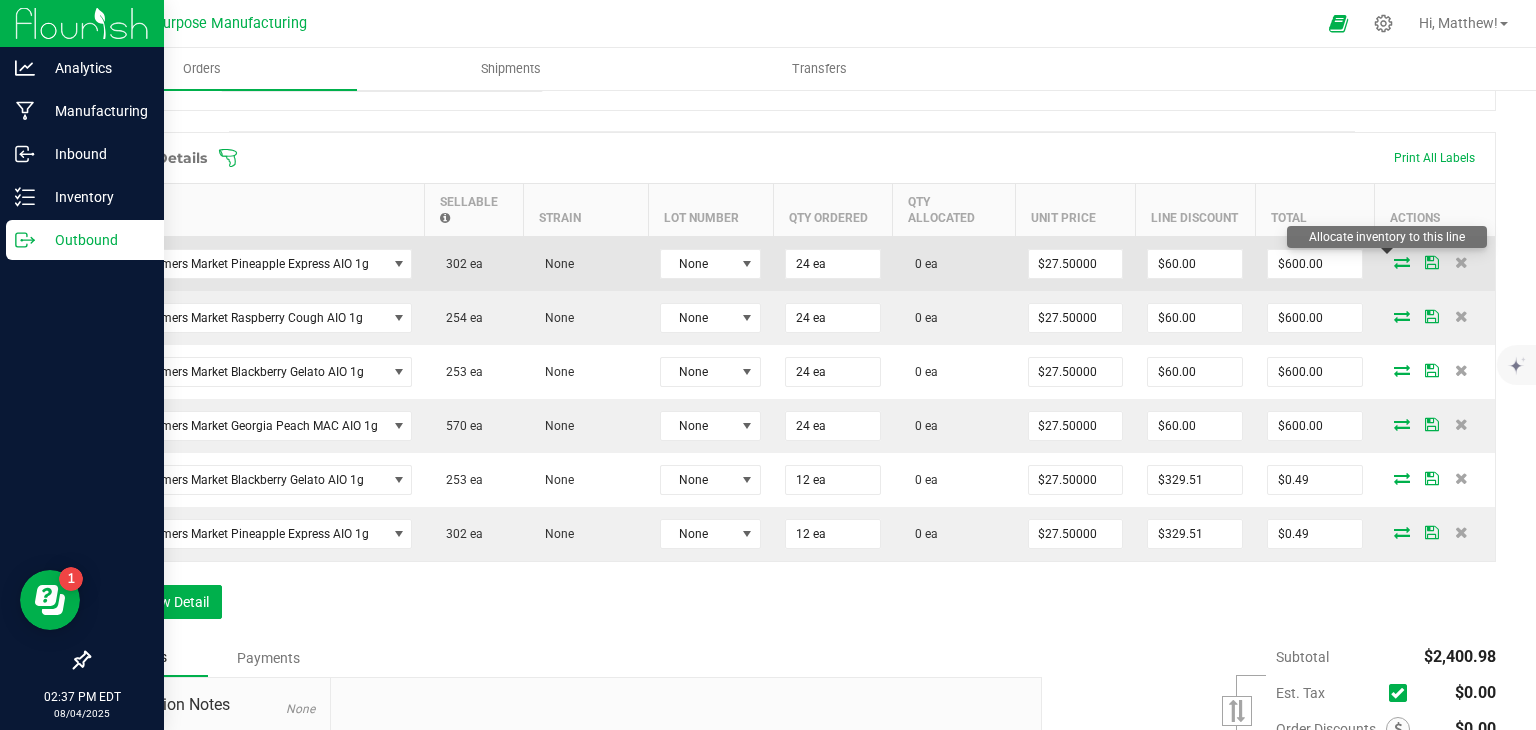 click at bounding box center (1402, 262) 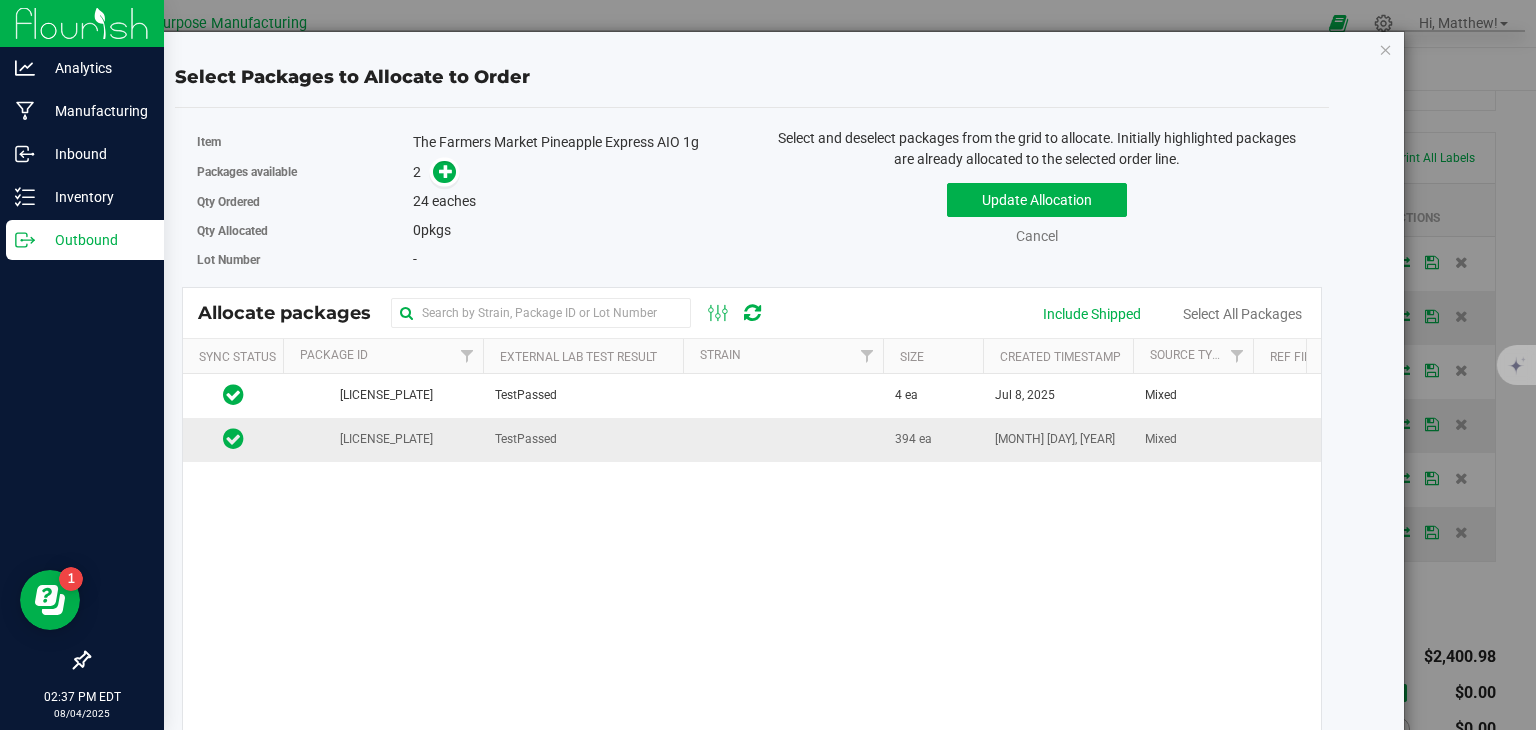 click on "394 ea" at bounding box center (913, 439) 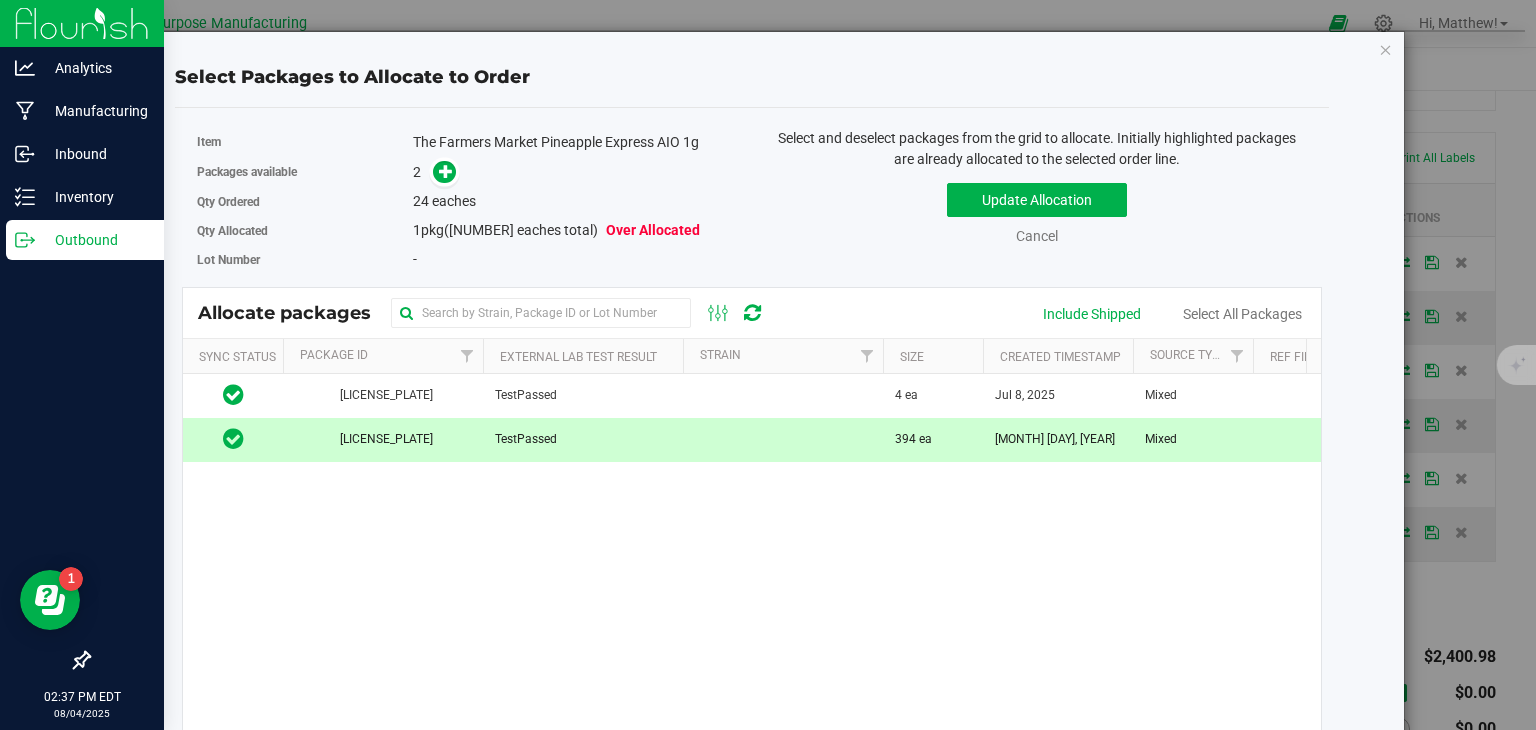 click at bounding box center [444, 172] 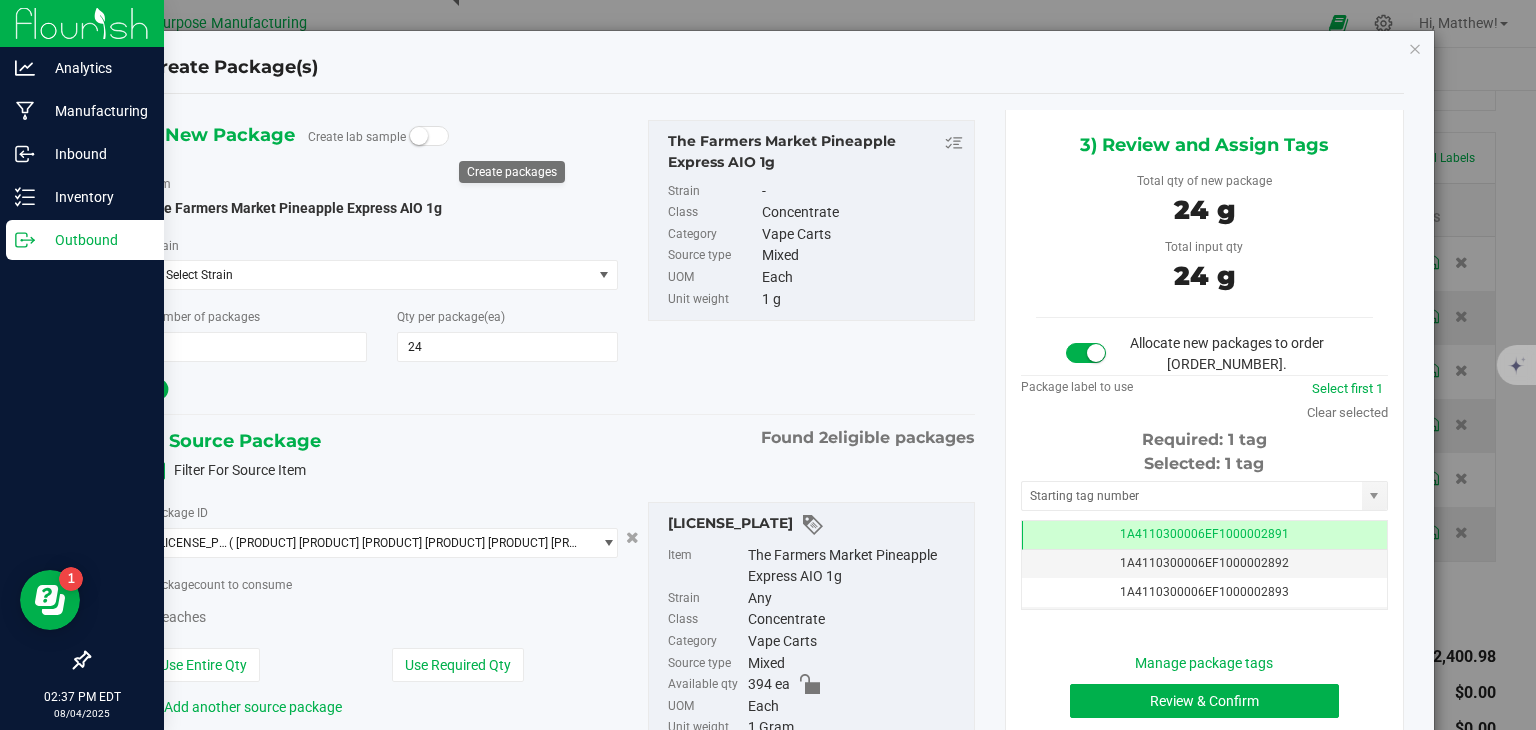 scroll, scrollTop: 0, scrollLeft: 0, axis: both 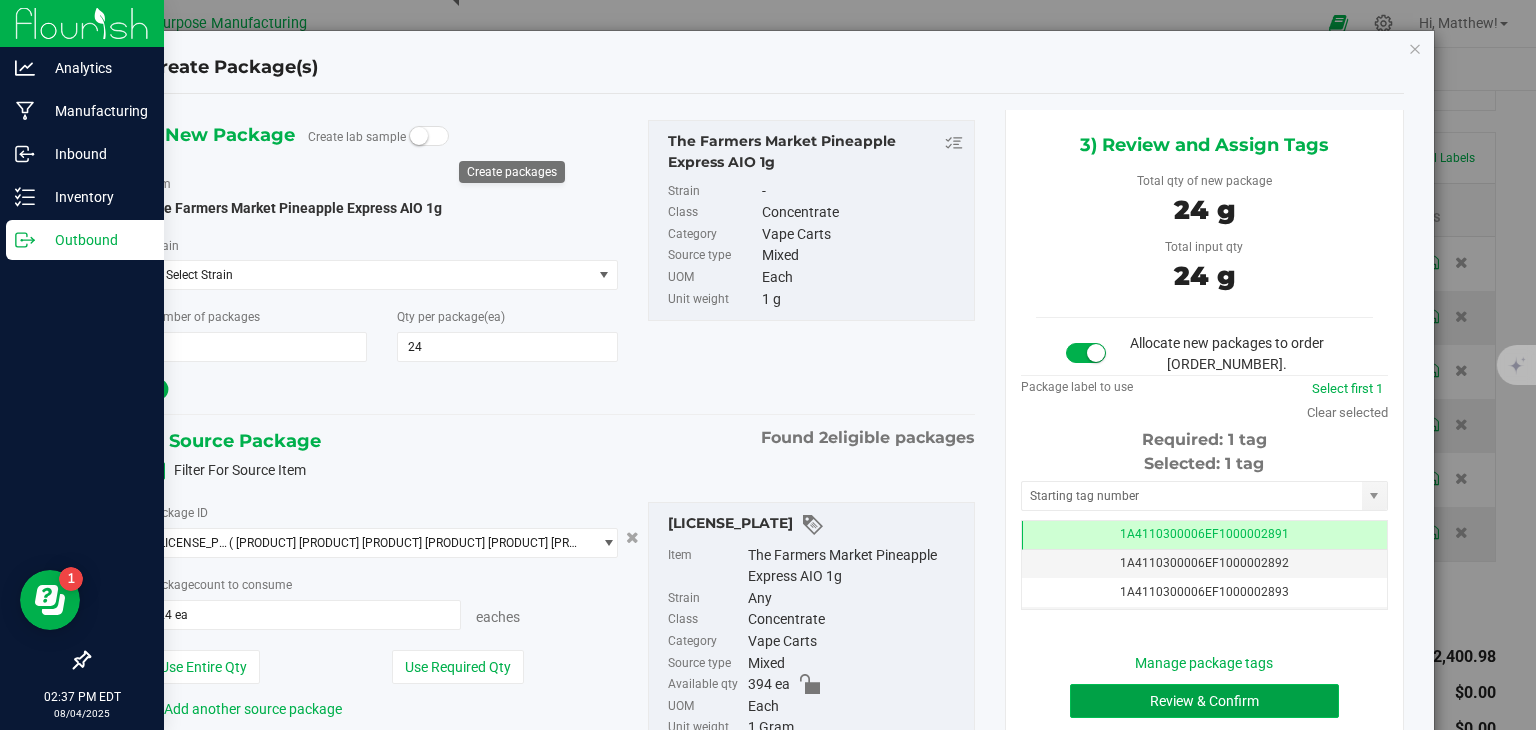 click on "Review & Confirm" at bounding box center [1204, 701] 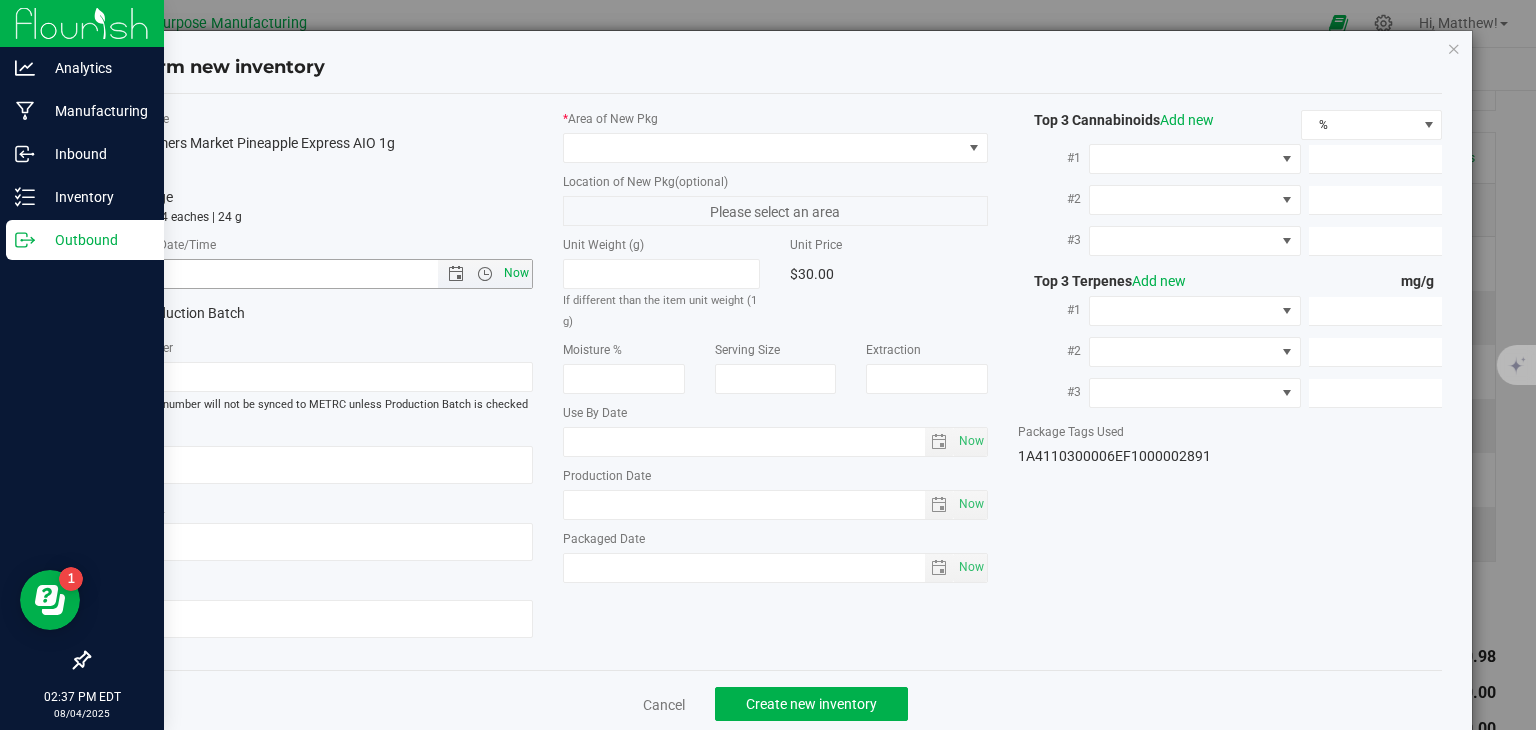 click on "Now" at bounding box center (517, 273) 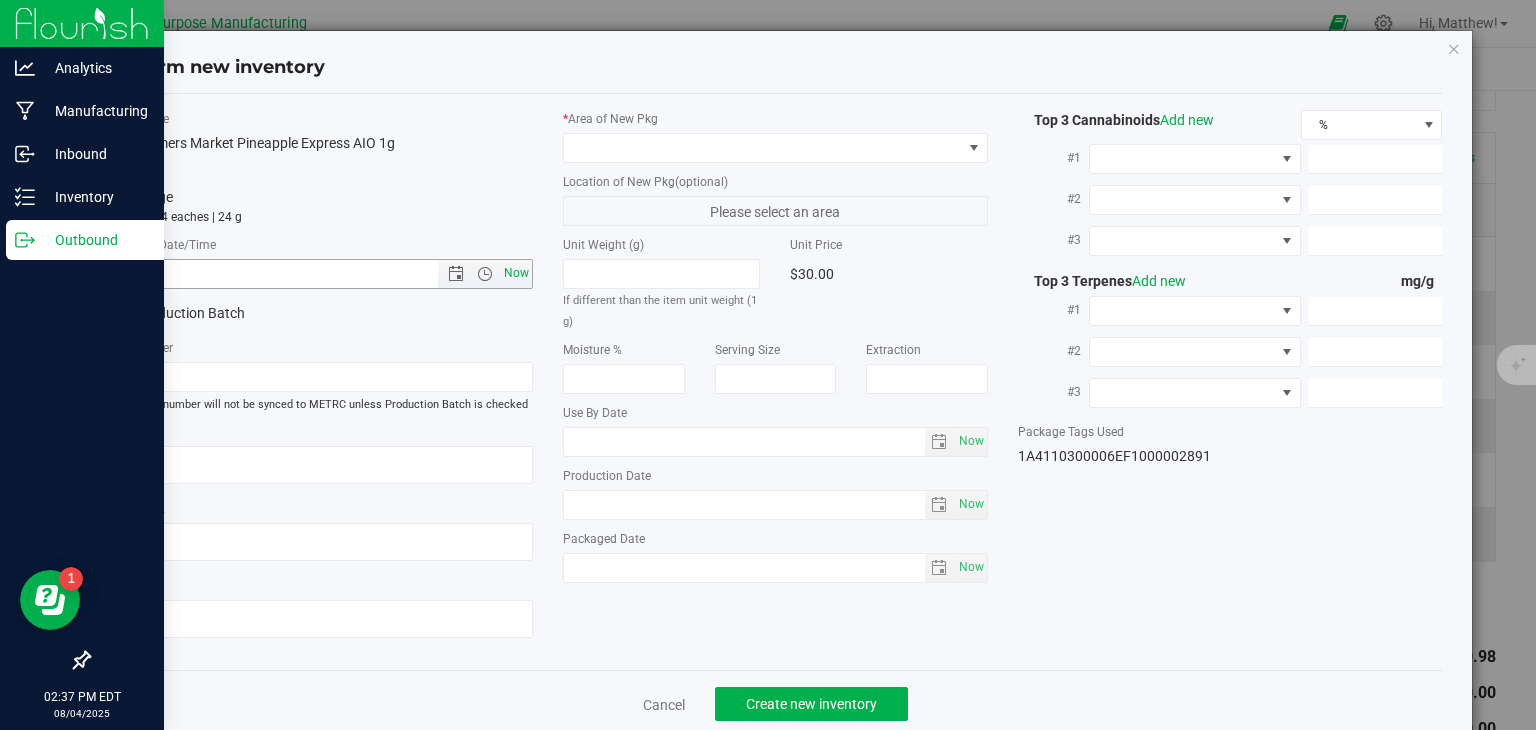 type on "[MONTH]/[DAY]/[YEAR] [TIME]" 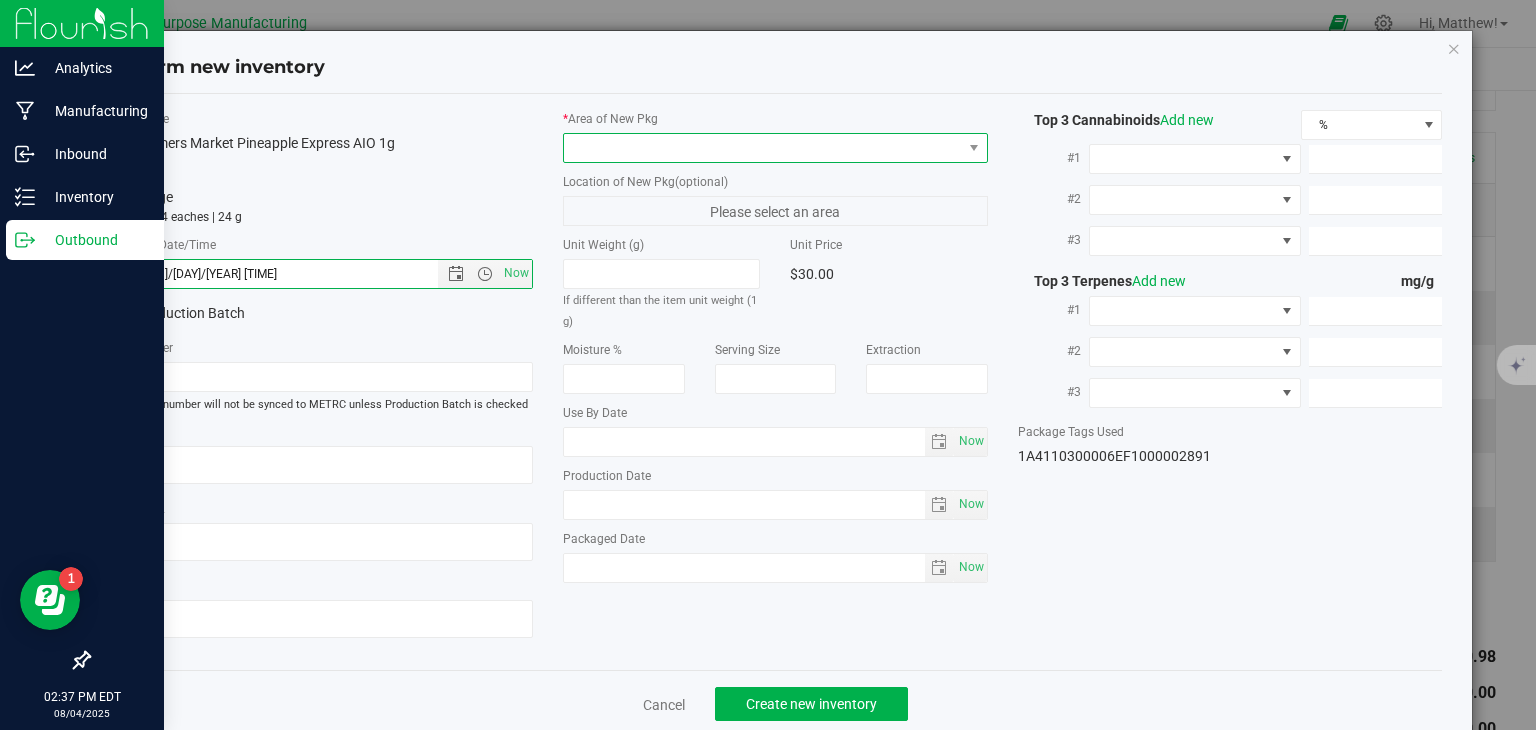 click at bounding box center (763, 148) 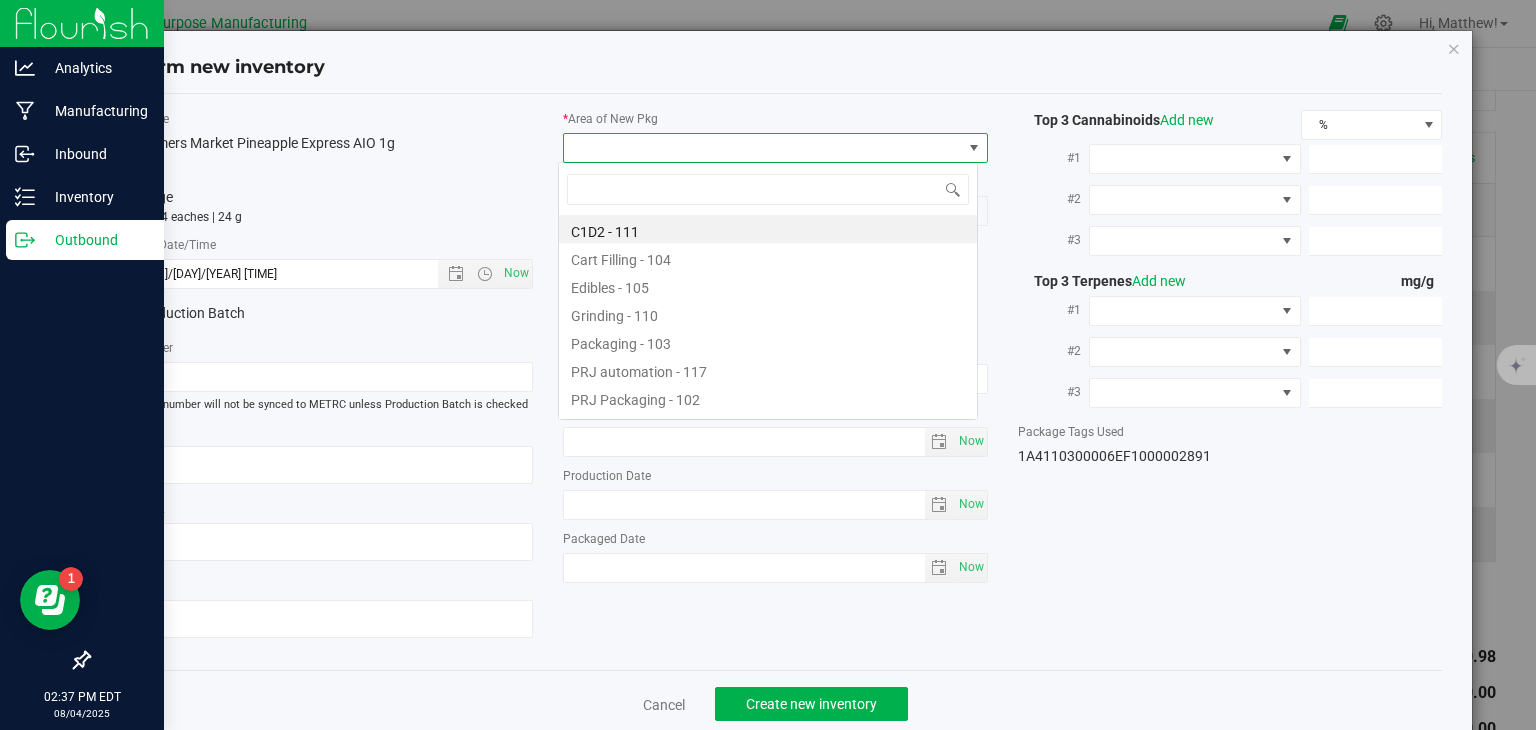 scroll, scrollTop: 99970, scrollLeft: 99580, axis: both 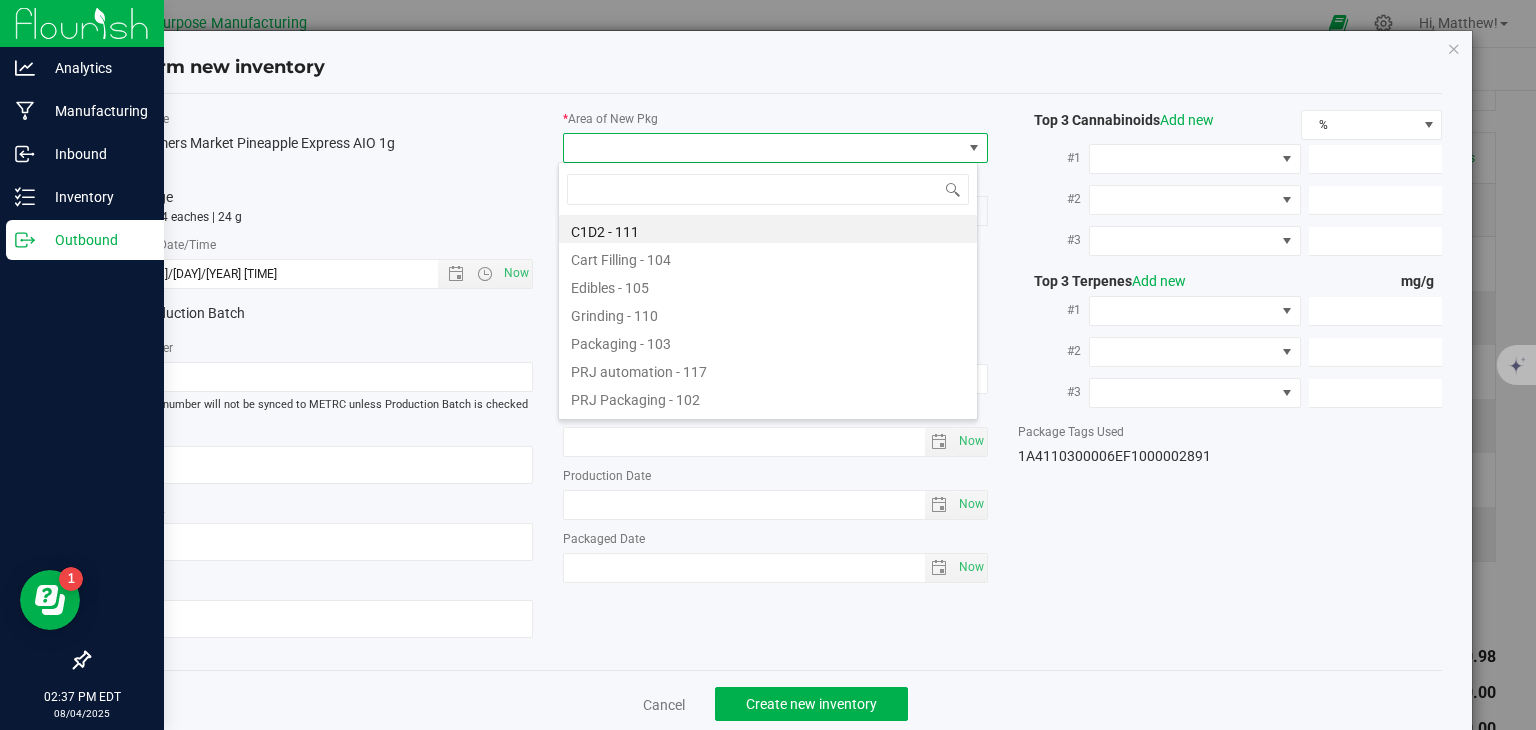 click at bounding box center (763, 148) 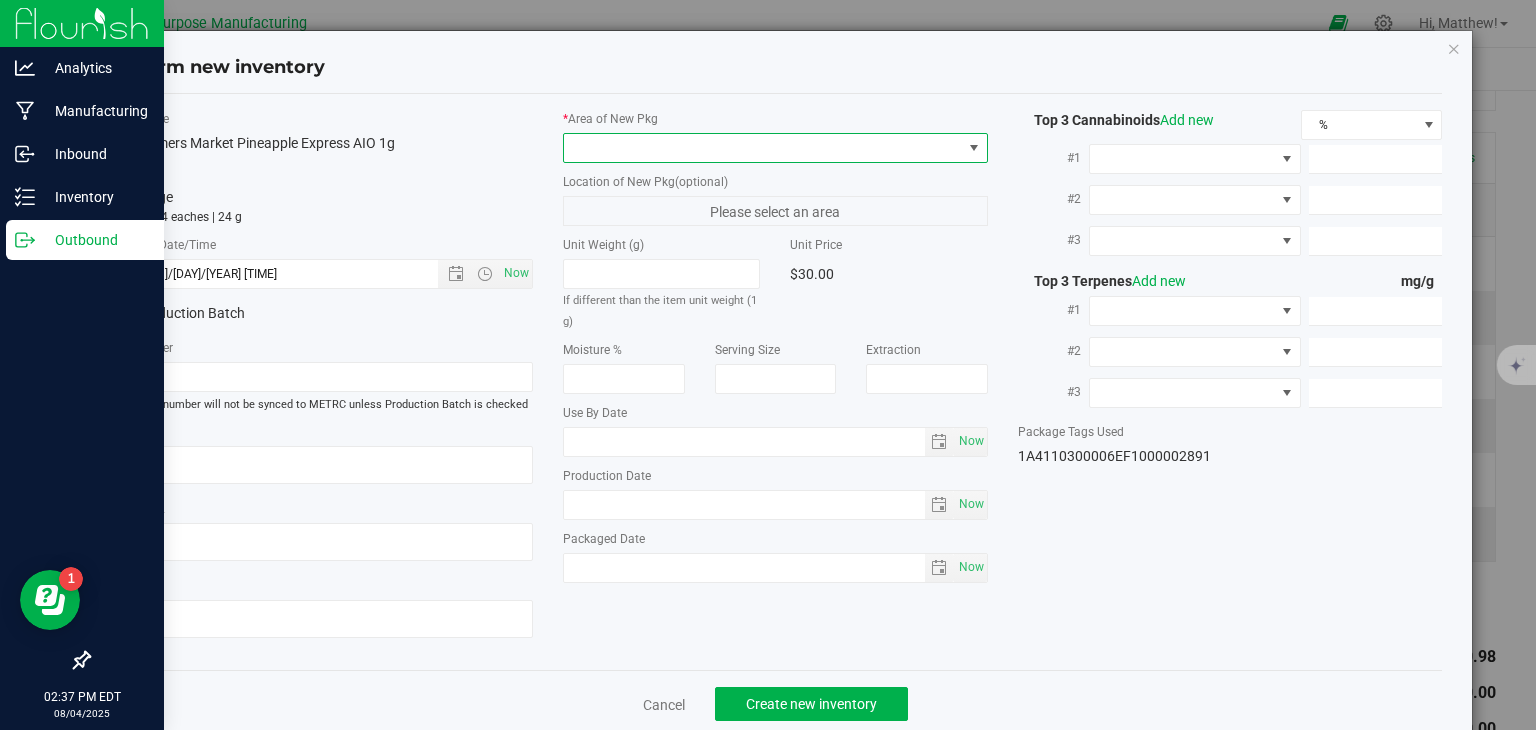 click at bounding box center [763, 148] 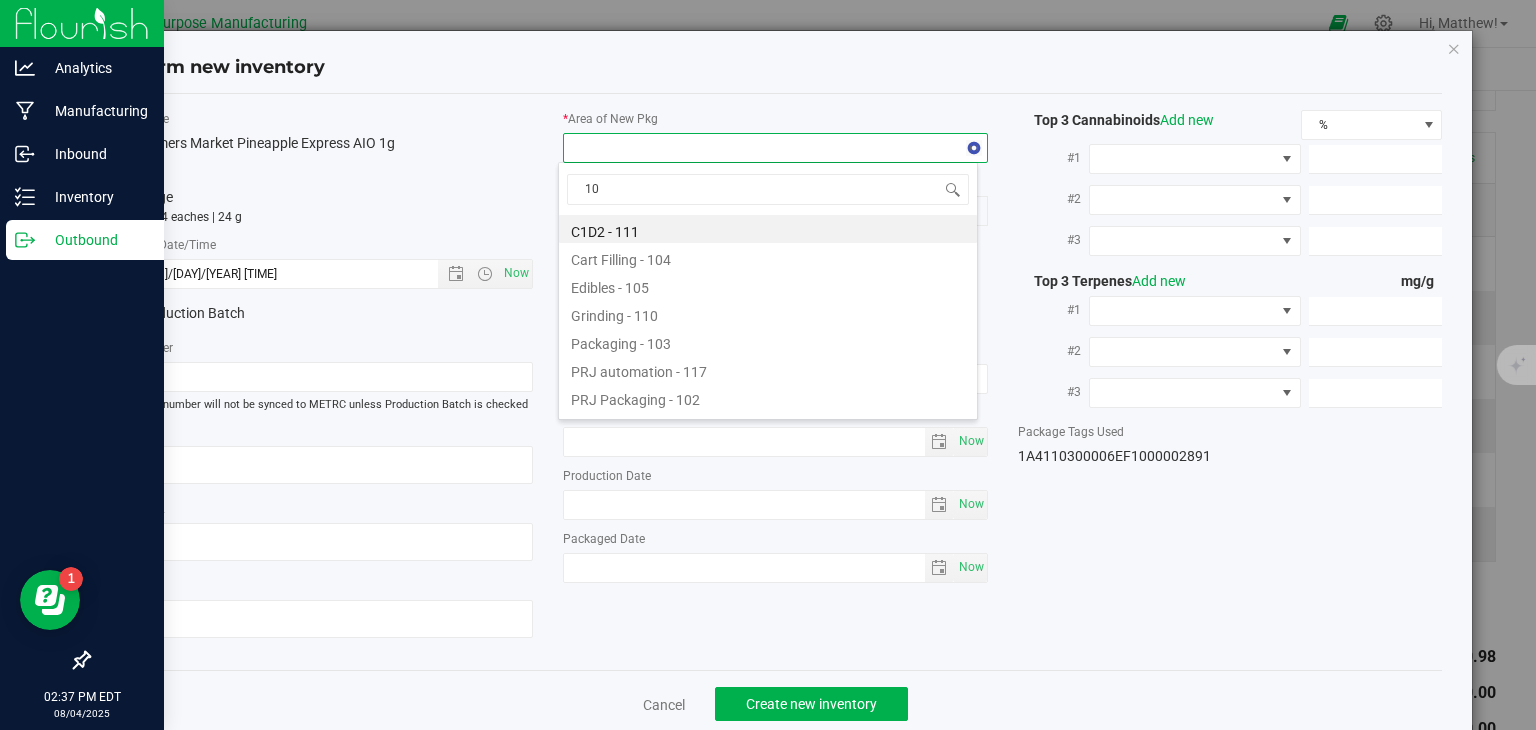 type on "108" 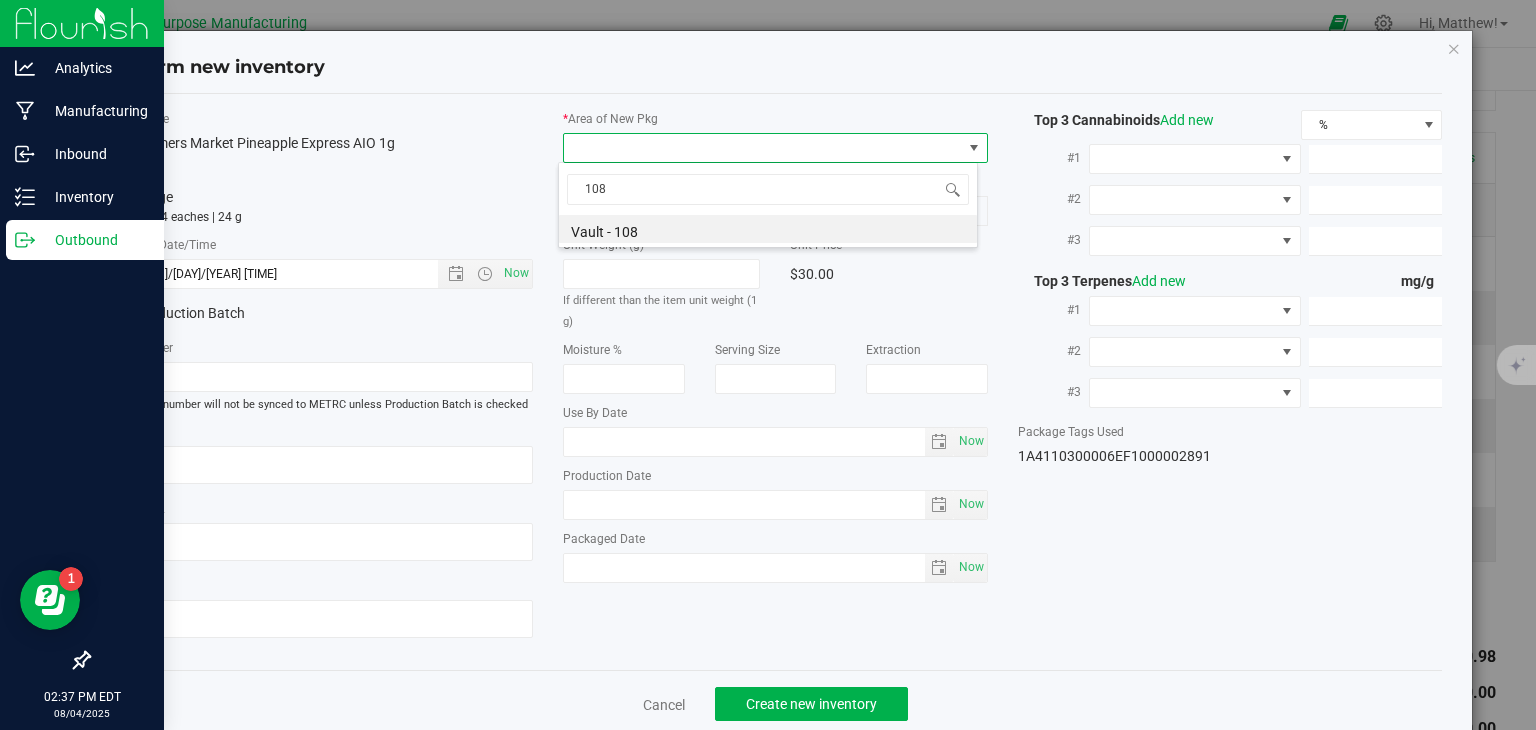 drag, startPoint x: 627, startPoint y: 197, endPoint x: 549, endPoint y: 196, distance: 78.00641 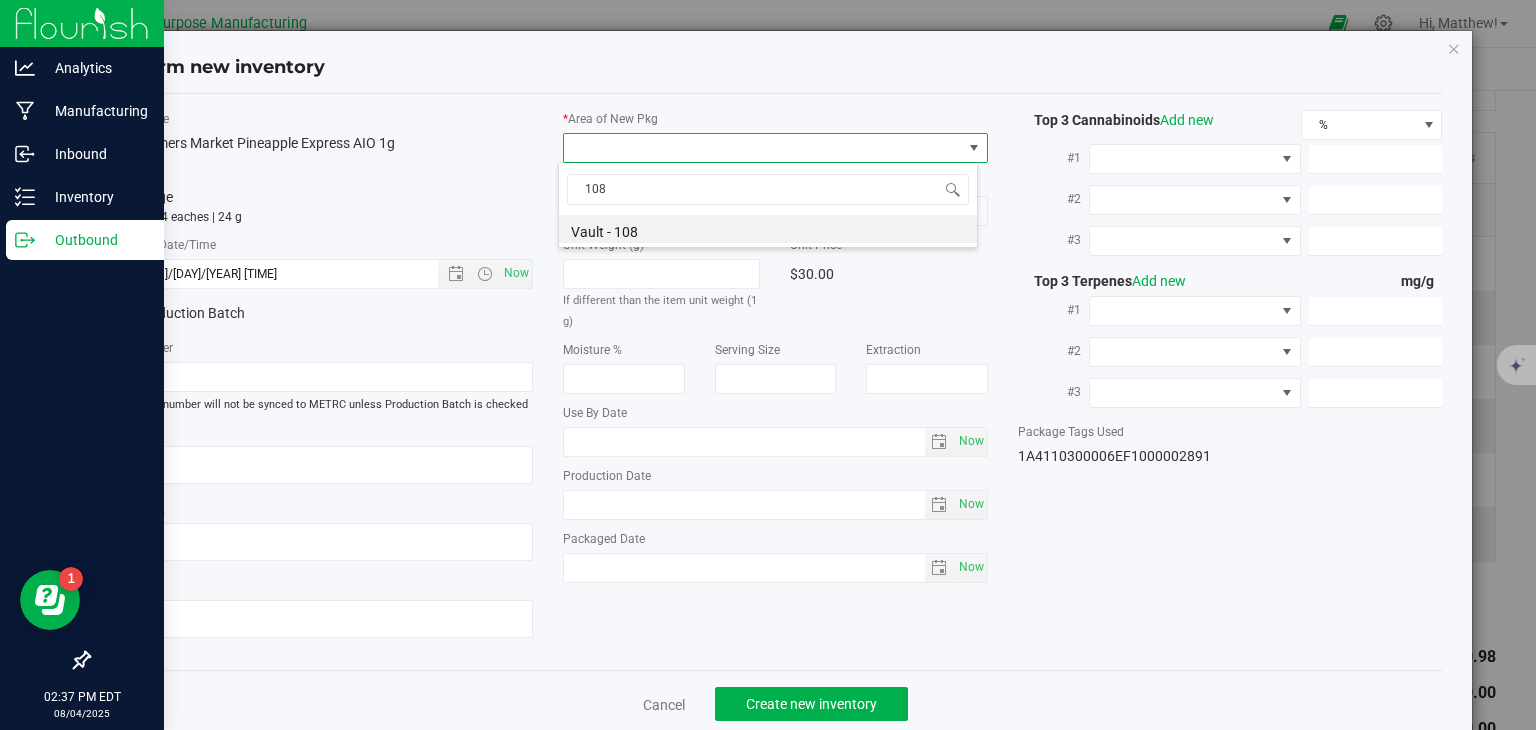 click on "Confirm new inventory
Item Name
[PRODUCT] [PRODUCT] [PRODUCT] [PRODUCT] [PRODUCT] [PRODUCT] [PRODUCT]
Total Qty
[NUMBER] package  totaling [NUMBER] eaches | [NUMBER] g
*
Created Date/Time
[MONTH]/[DAY]/[YEAR] [TIME]
Now
Production Batch" at bounding box center (768, 365) 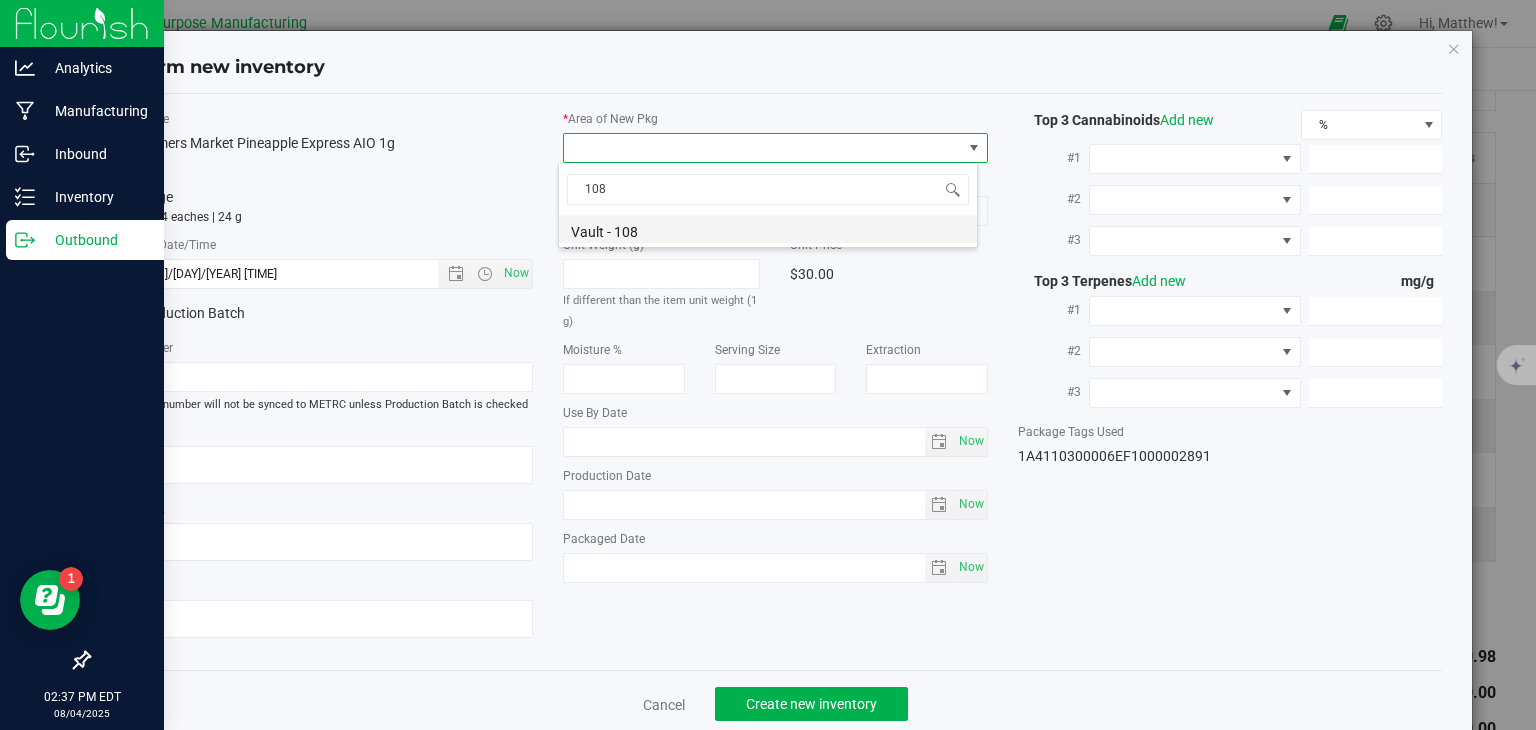 click on "Vault - 108" at bounding box center [768, 229] 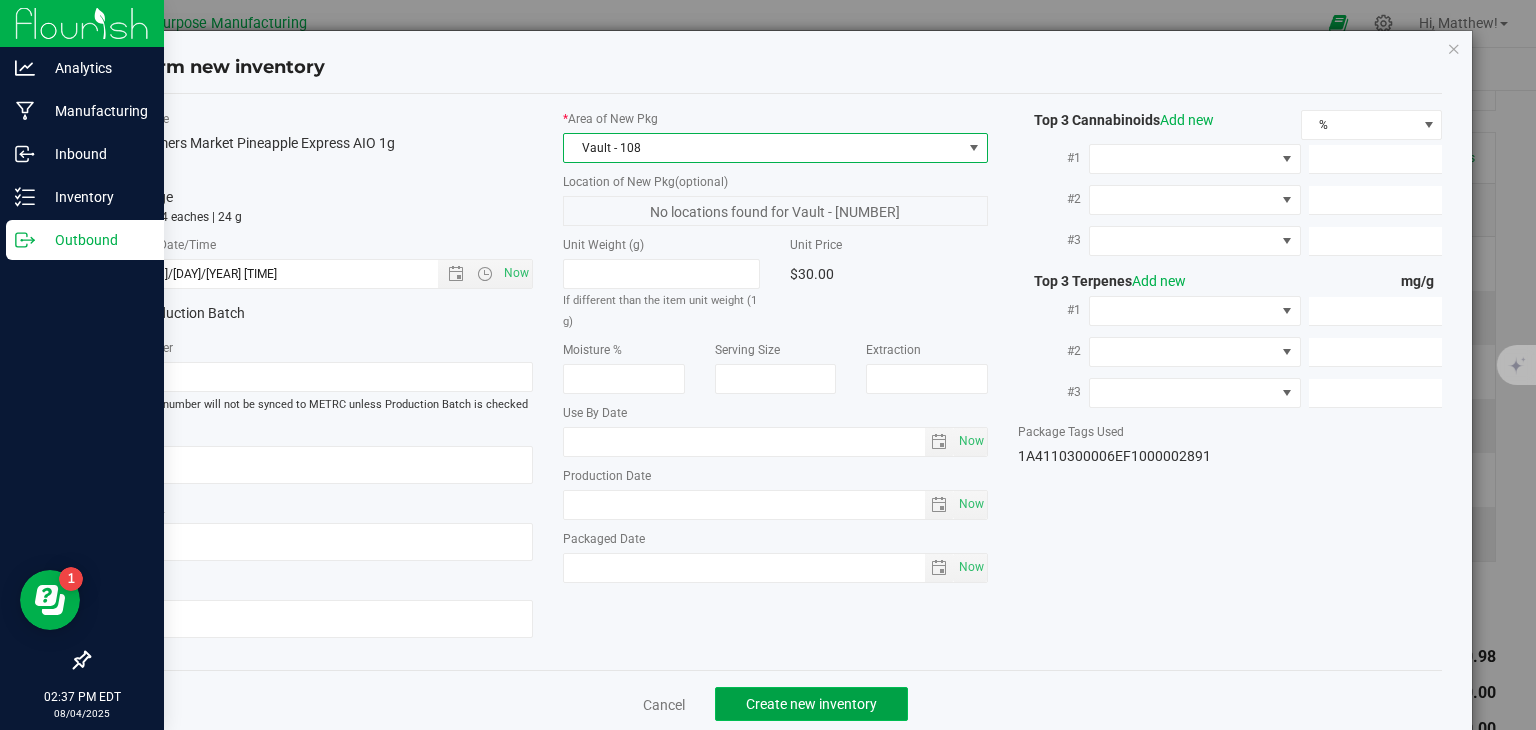 click on "Create new inventory" 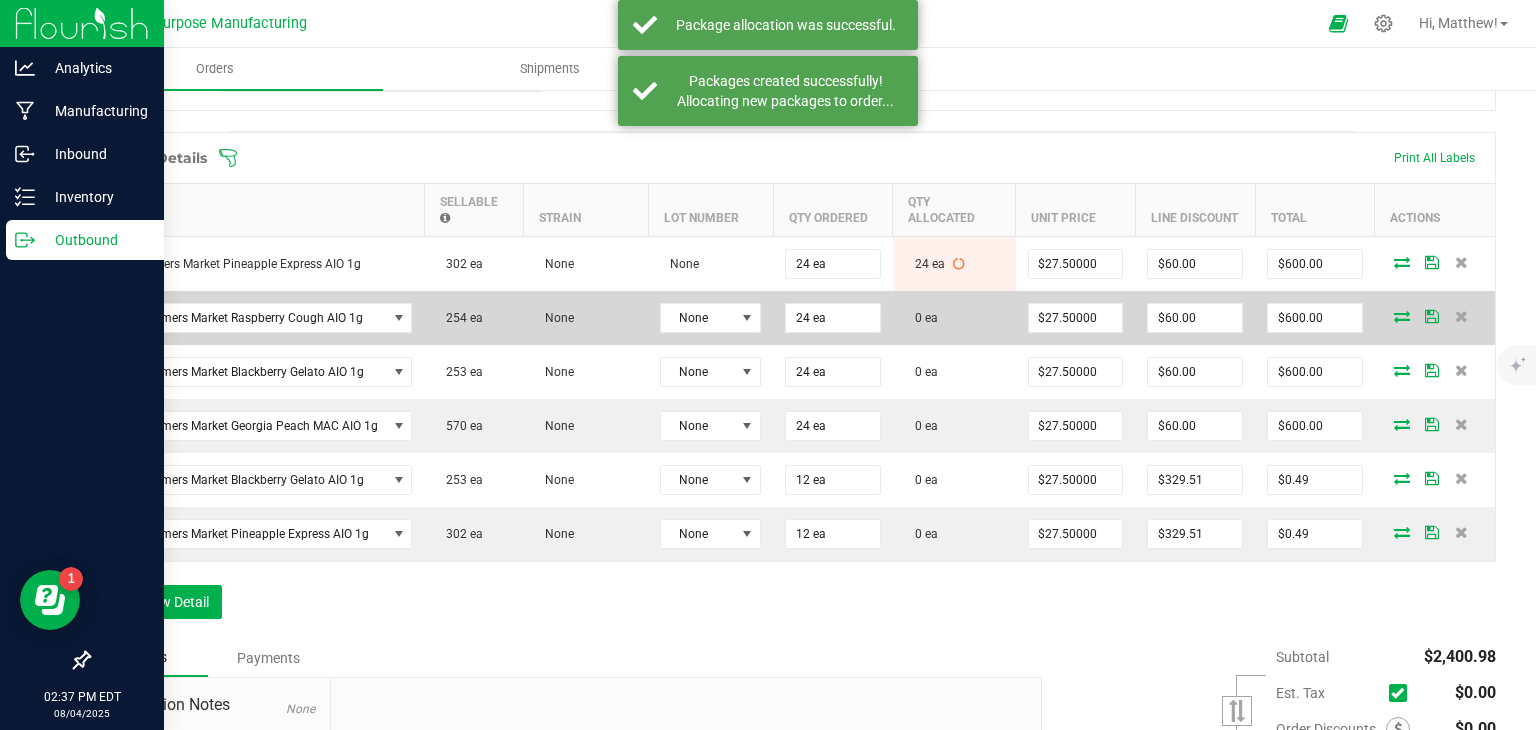 click at bounding box center [1402, 316] 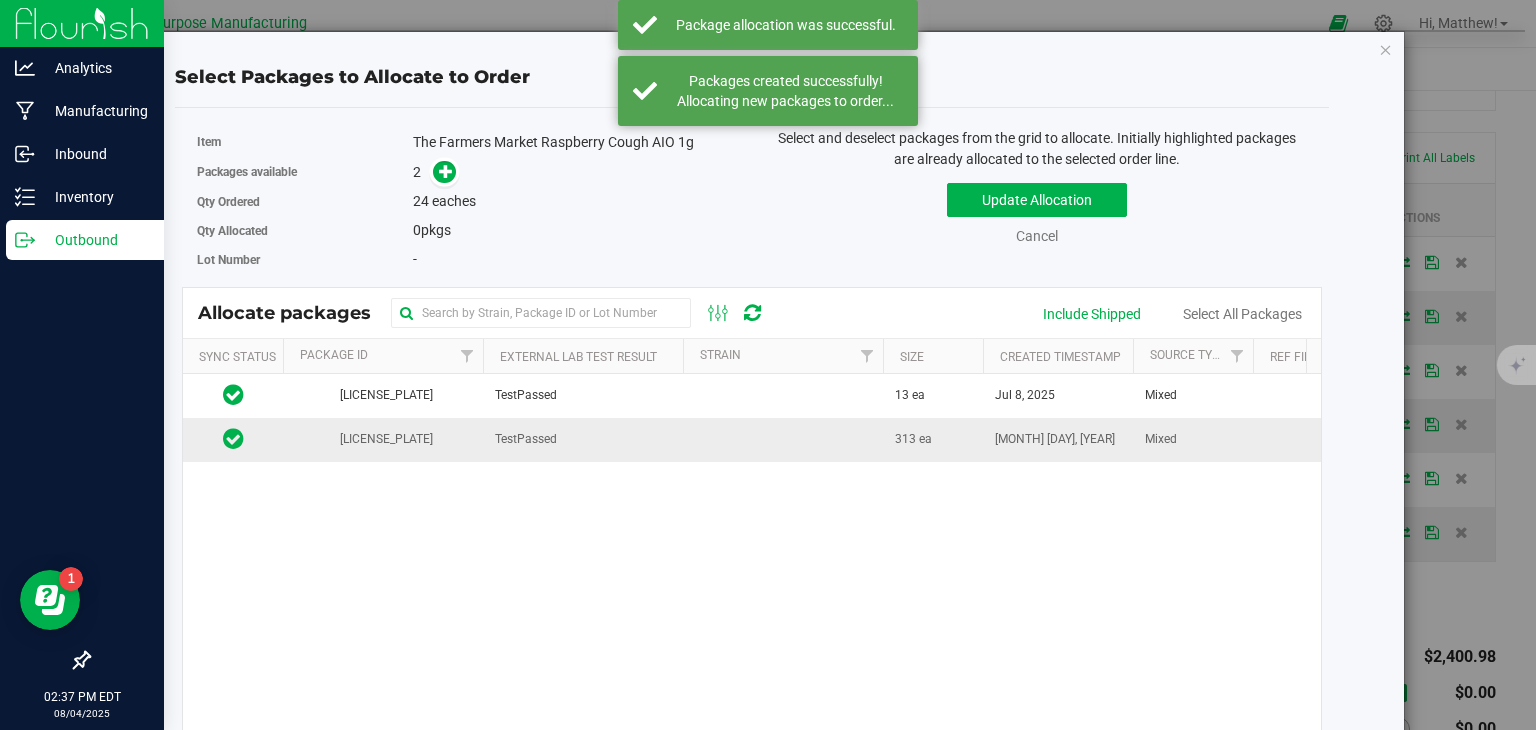 click at bounding box center [783, 439] 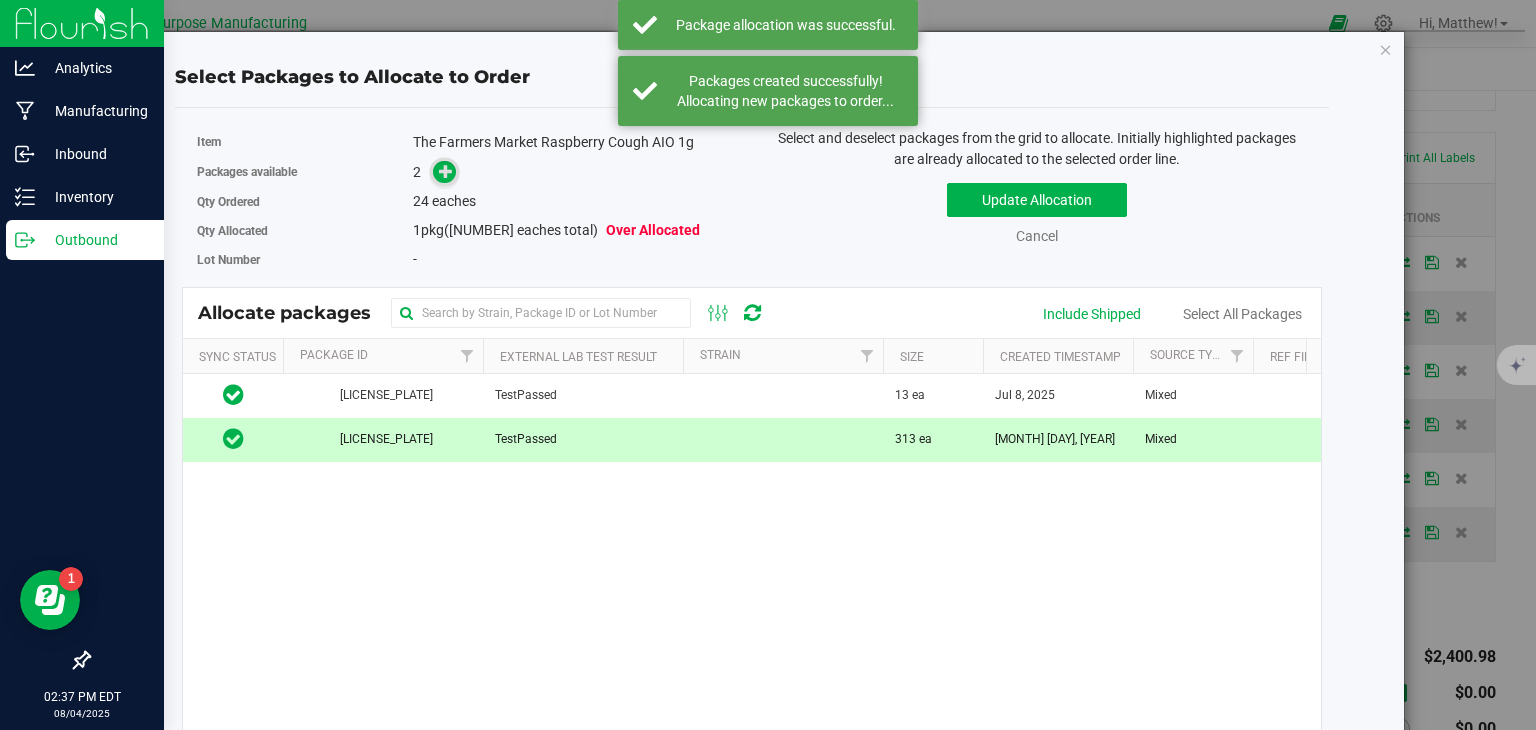 click at bounding box center [446, 171] 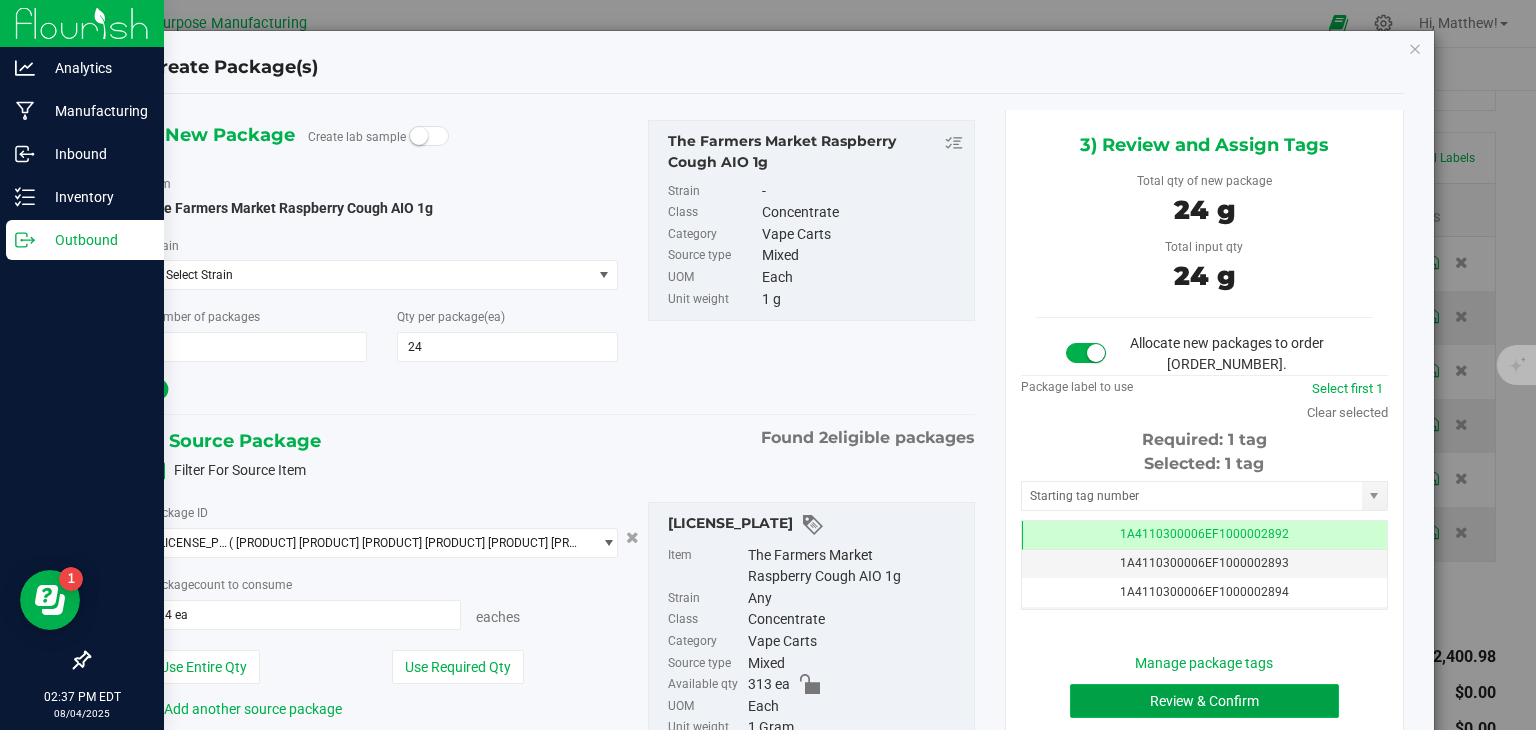 click on "Review & Confirm" at bounding box center (1204, 701) 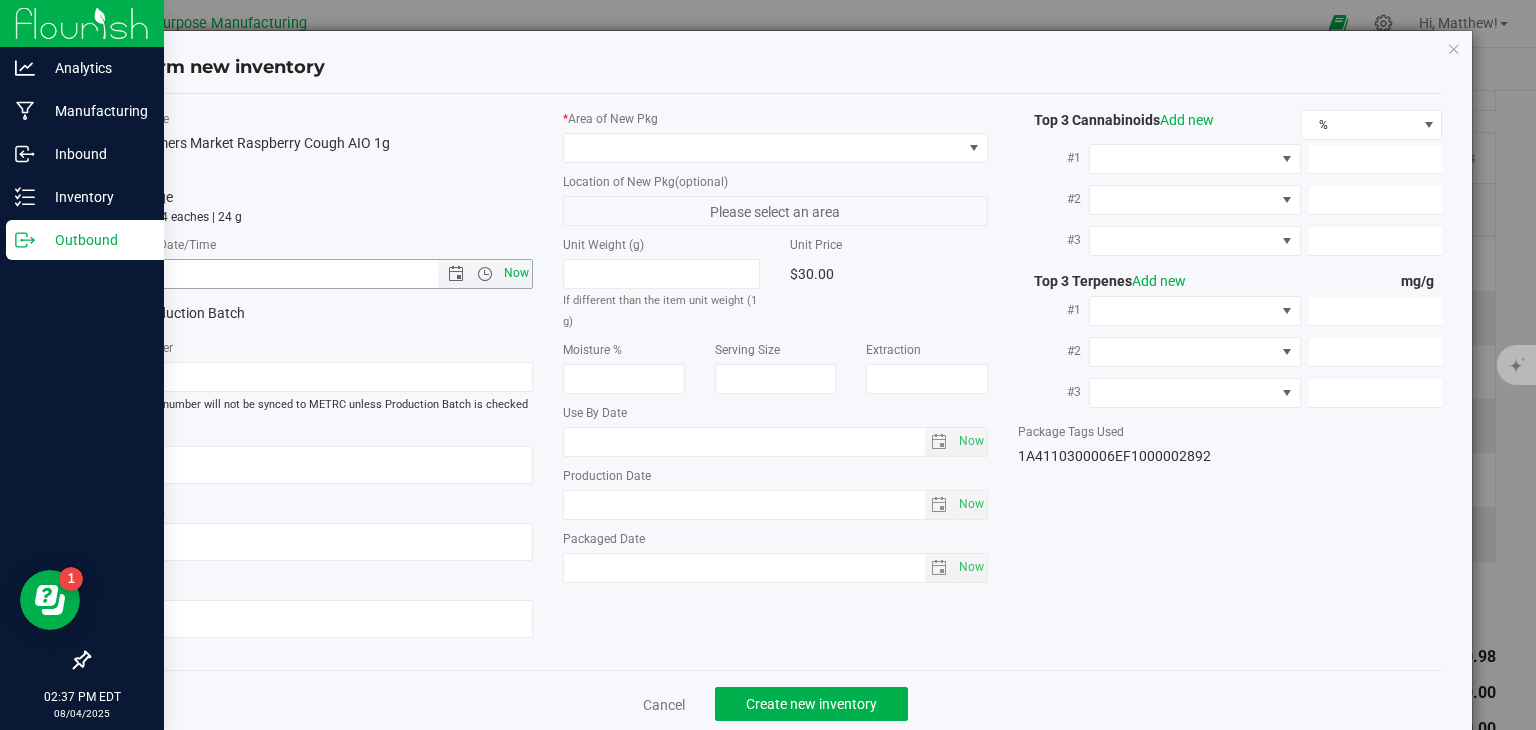 click on "Now" at bounding box center [517, 273] 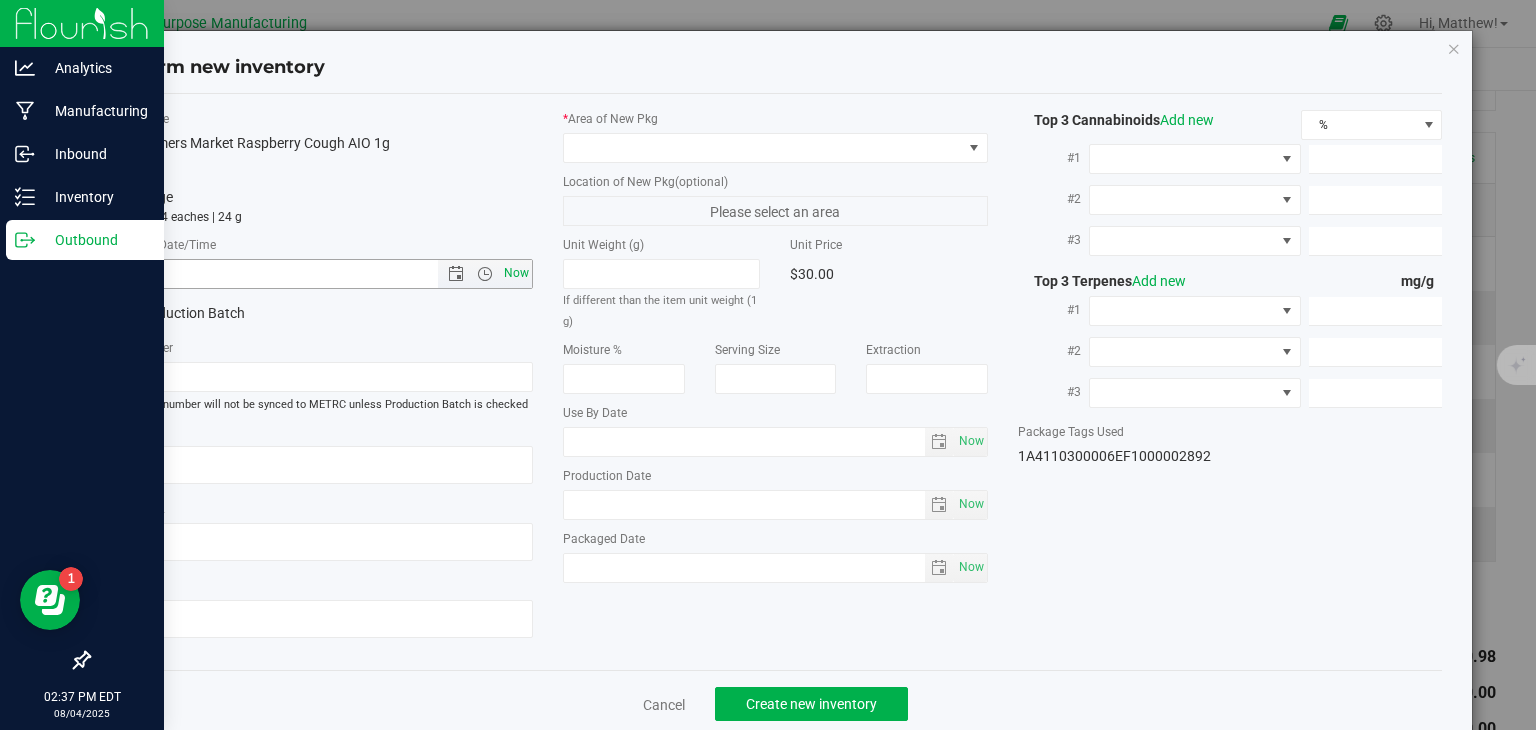 type on "[MONTH]/[DAY]/[YEAR] [TIME]" 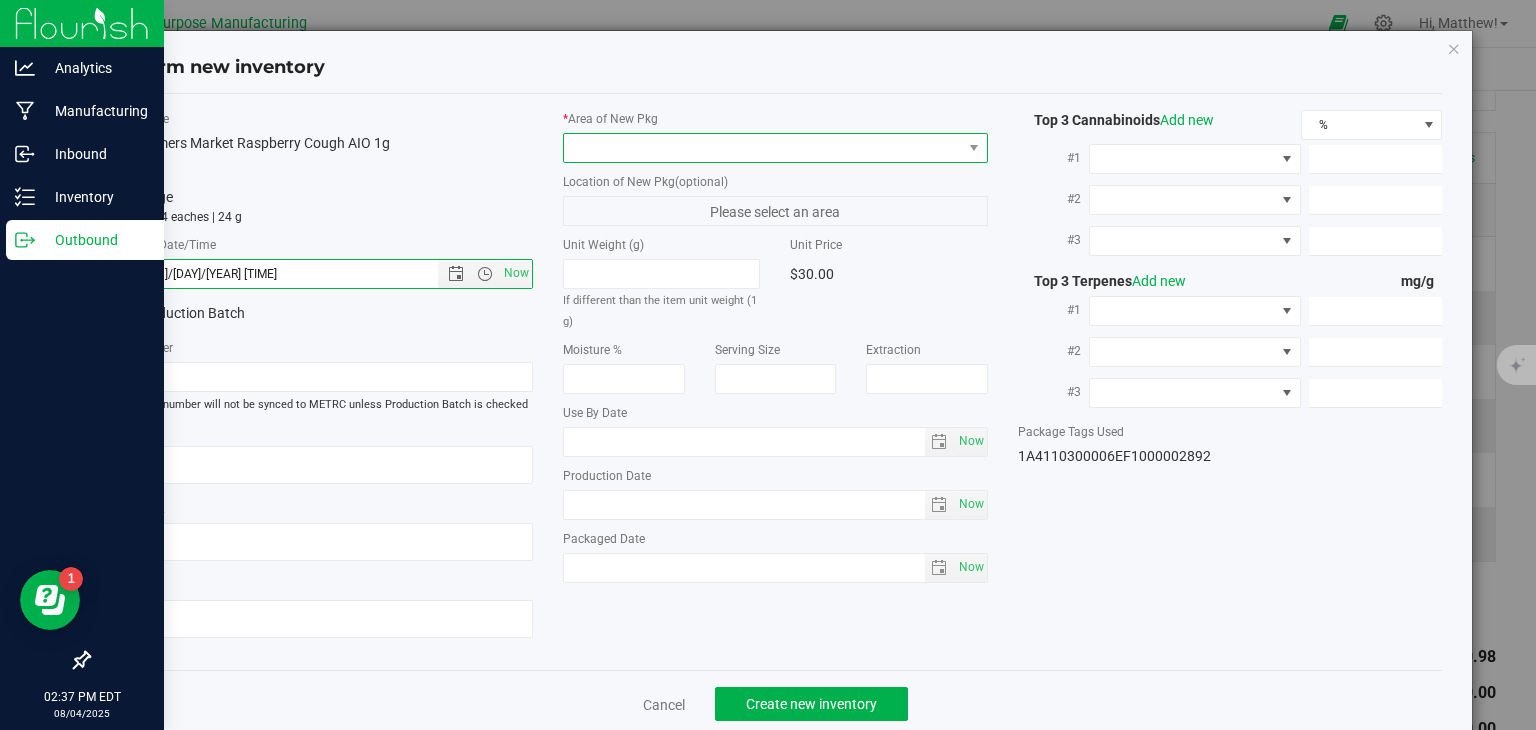 click at bounding box center [763, 148] 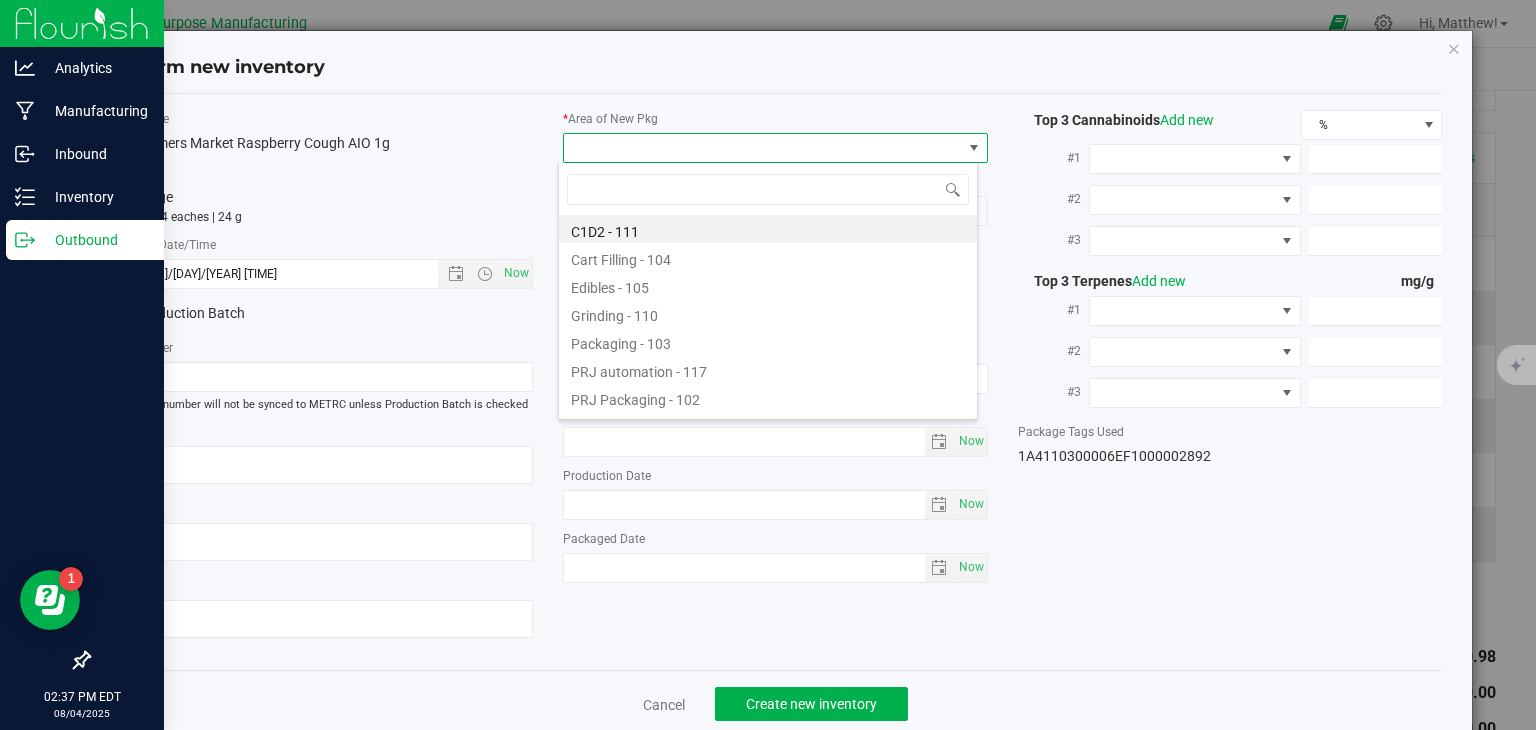 type on "108" 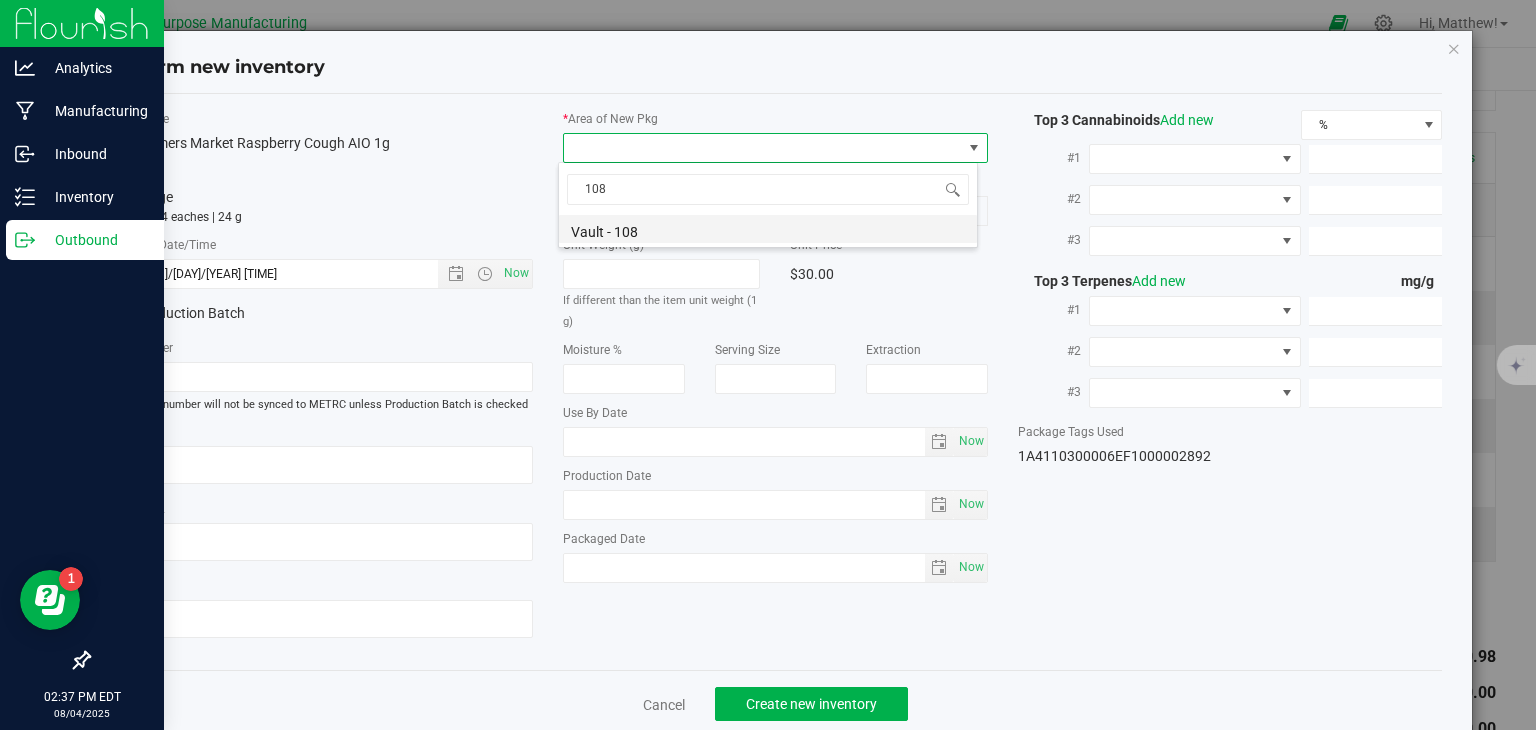 click on "Vault - 108" at bounding box center (768, 229) 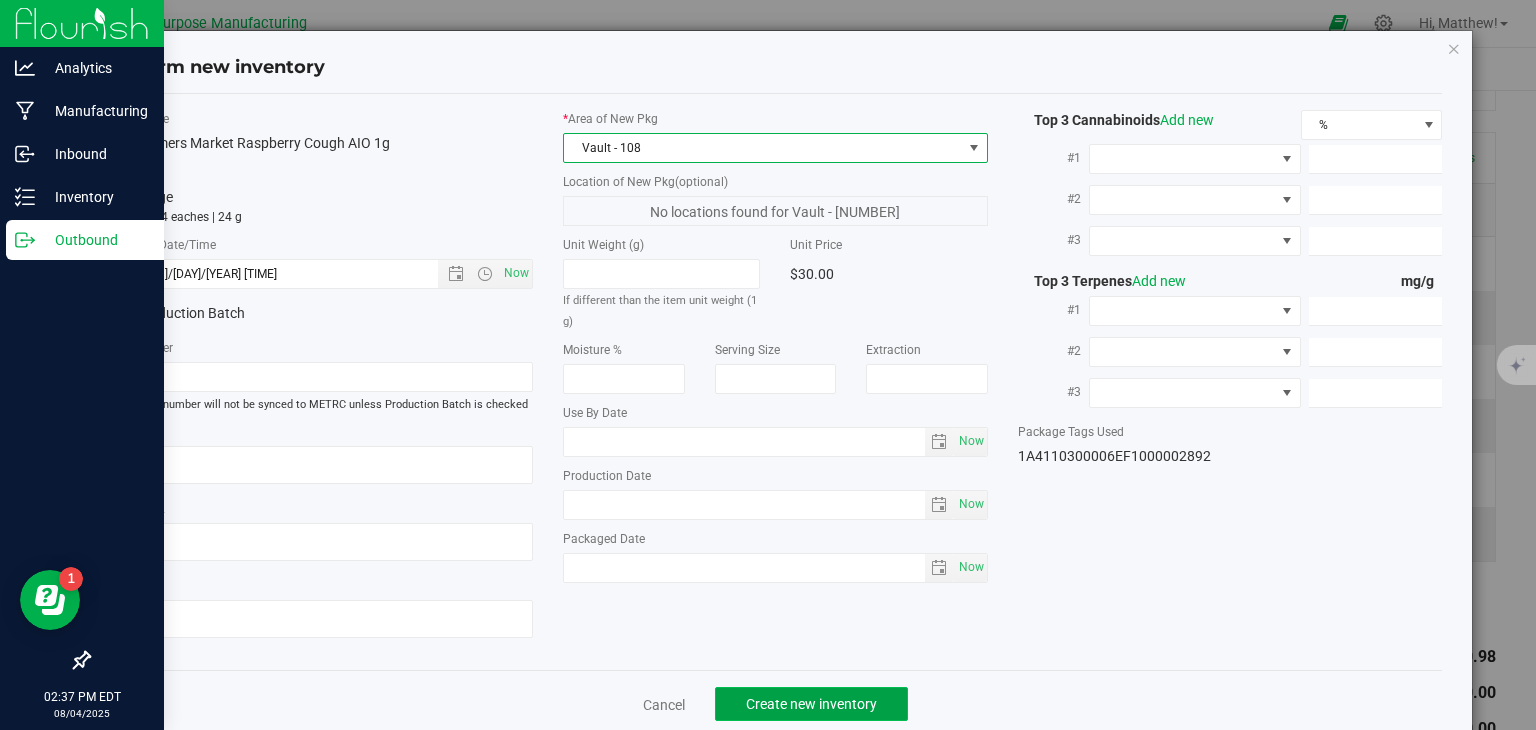 click on "Create new inventory" 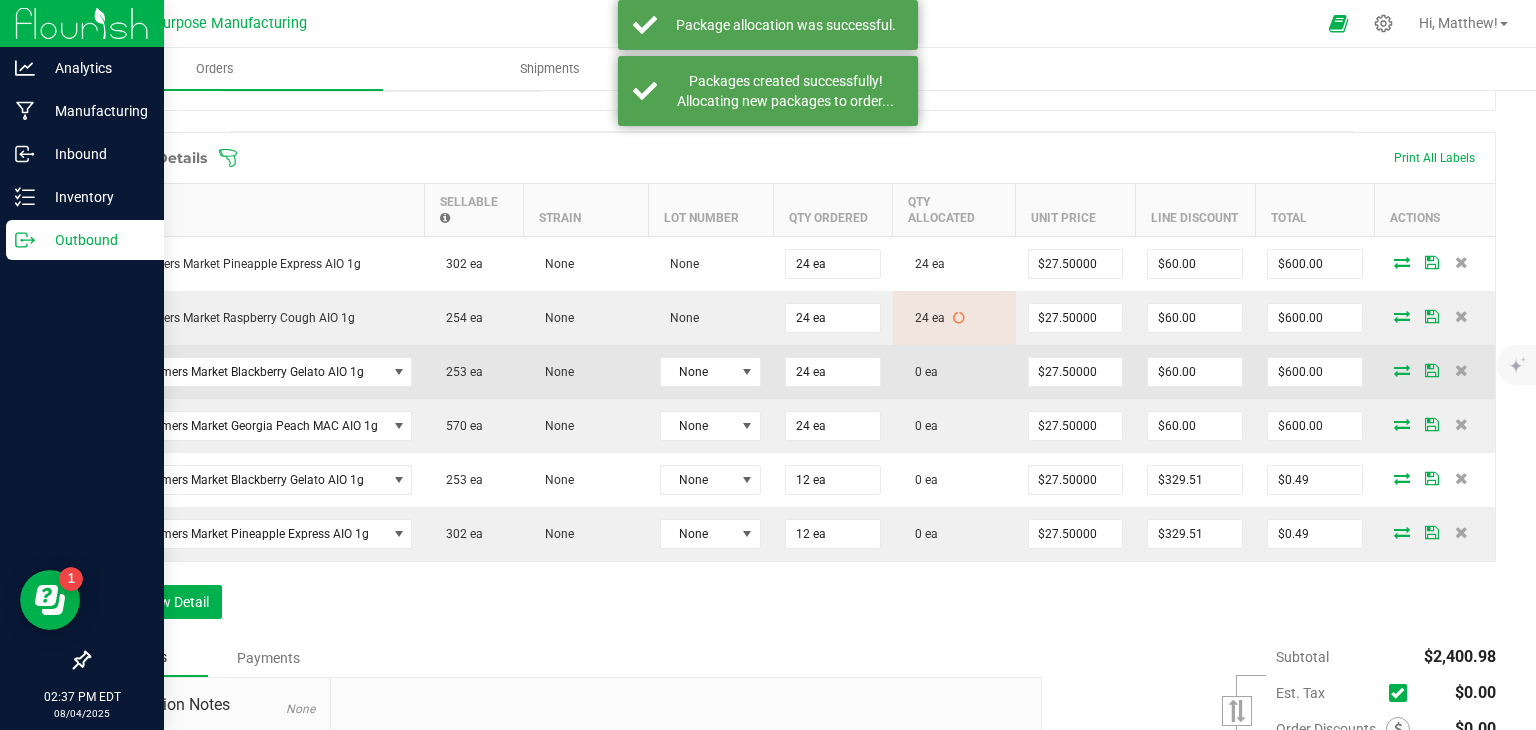 click at bounding box center [1402, 370] 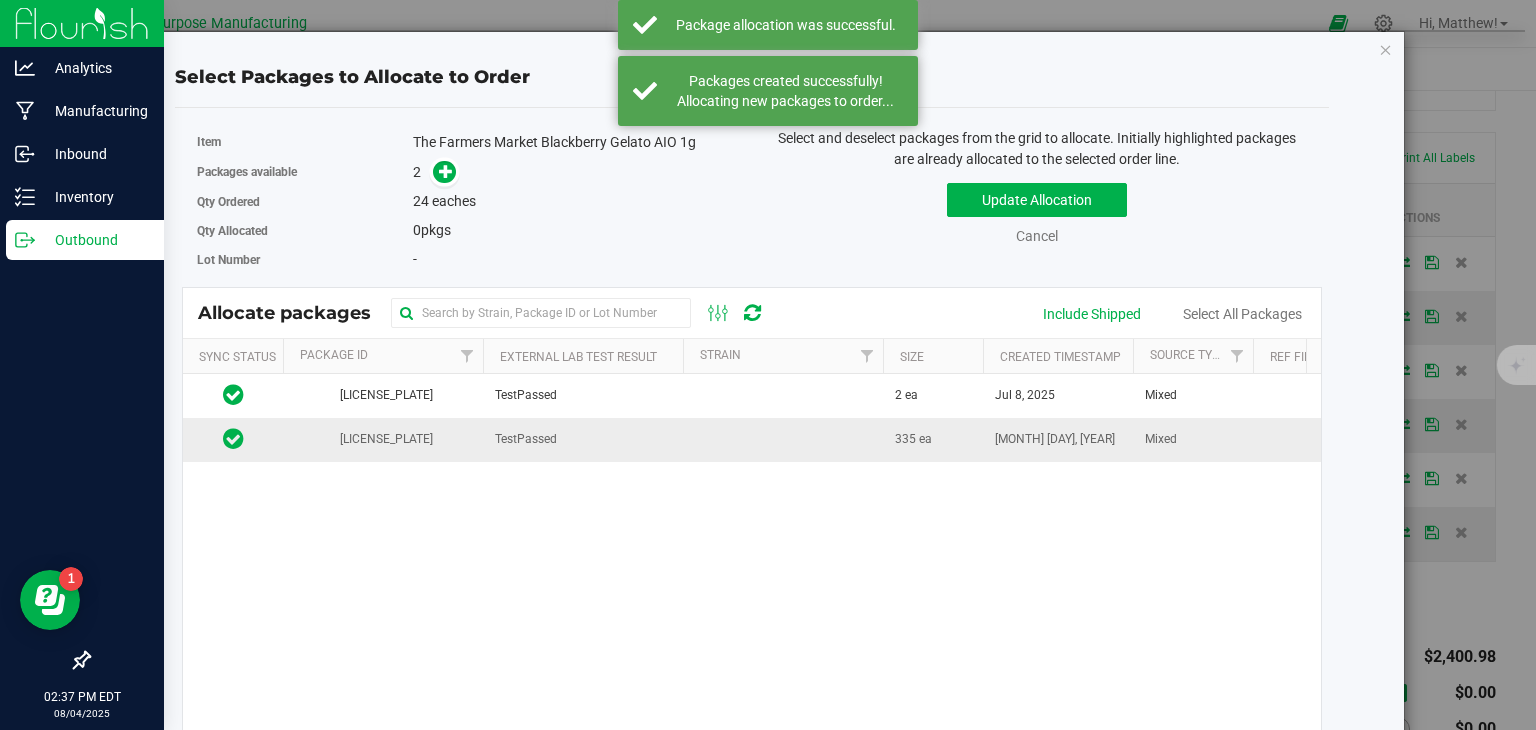 click on "TestPassed" at bounding box center (583, 439) 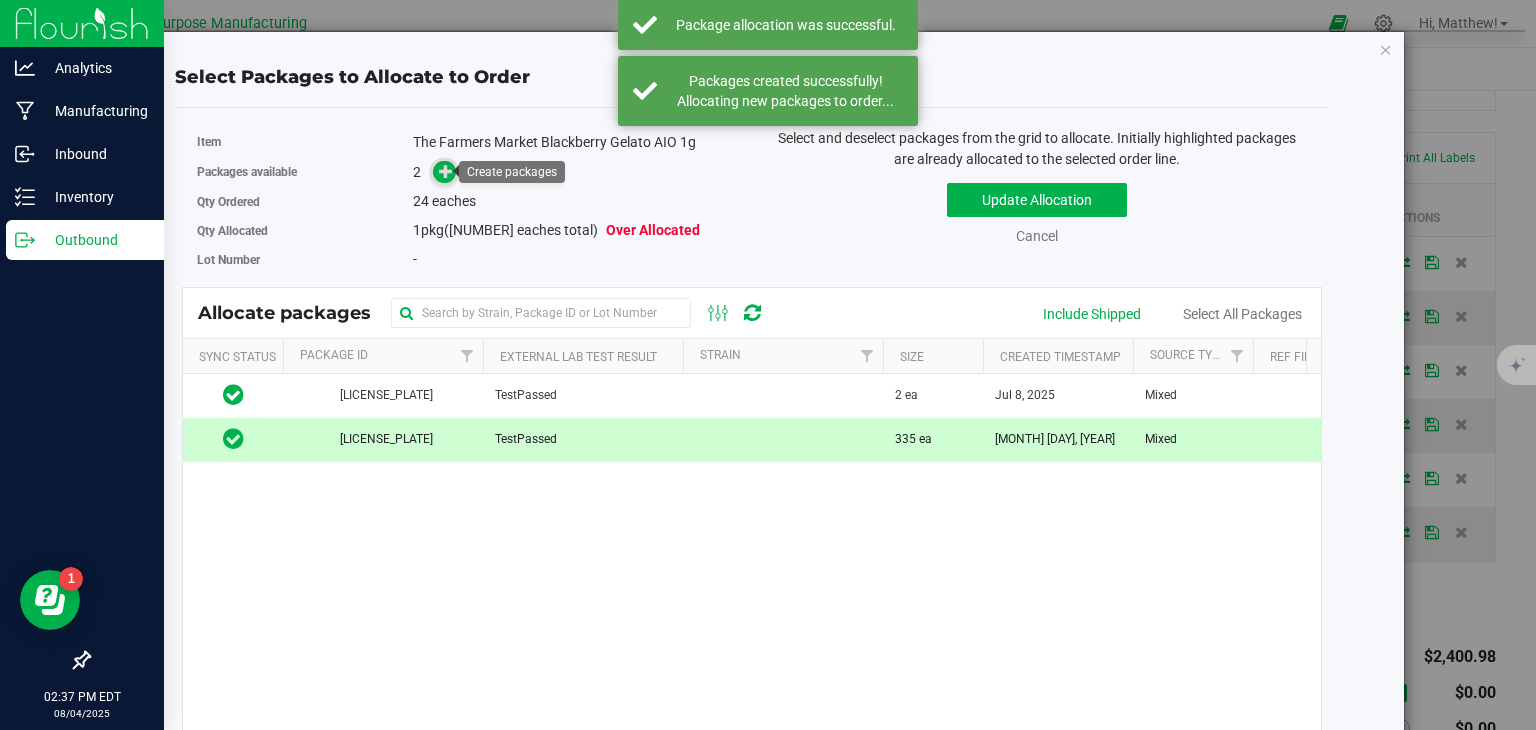 click at bounding box center [446, 171] 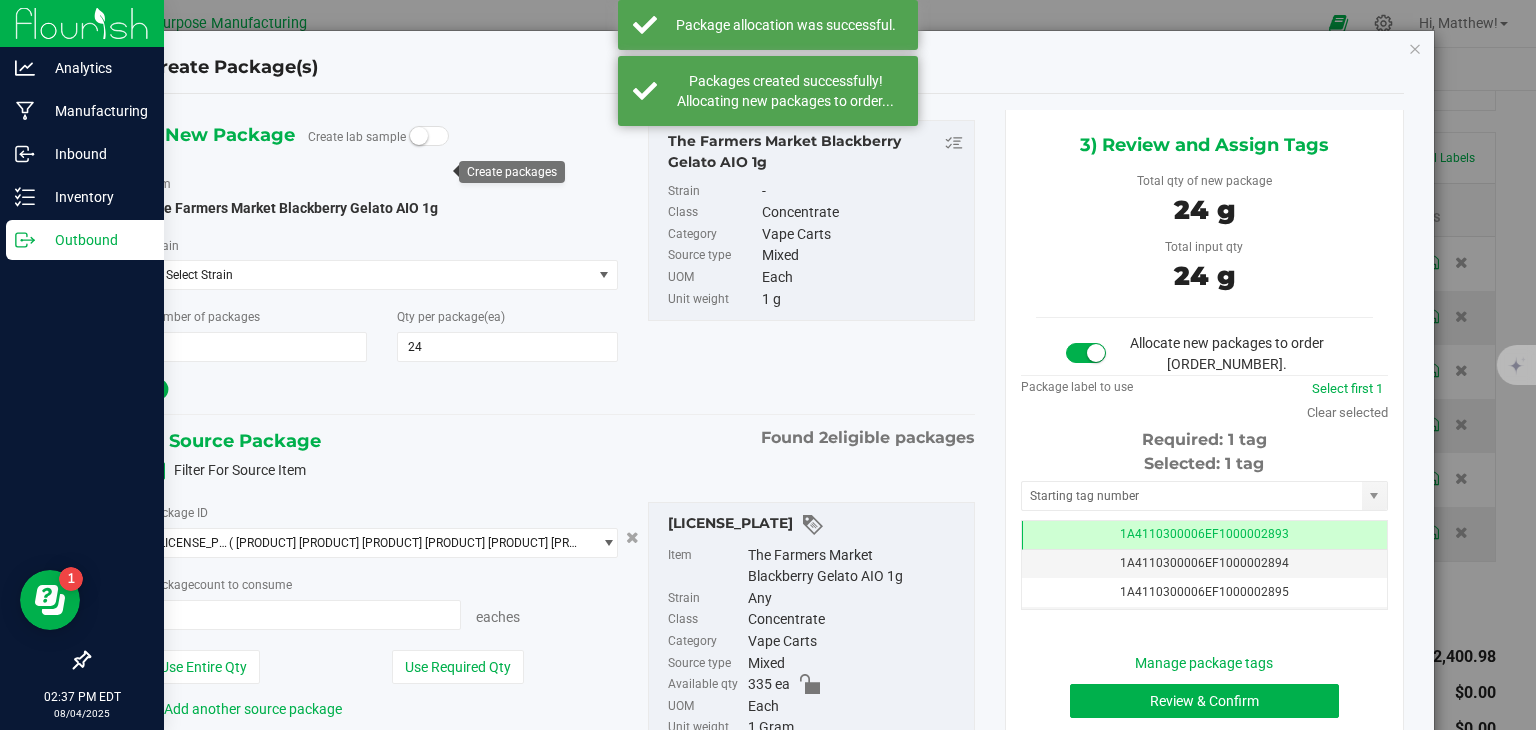 type on "24 ea" 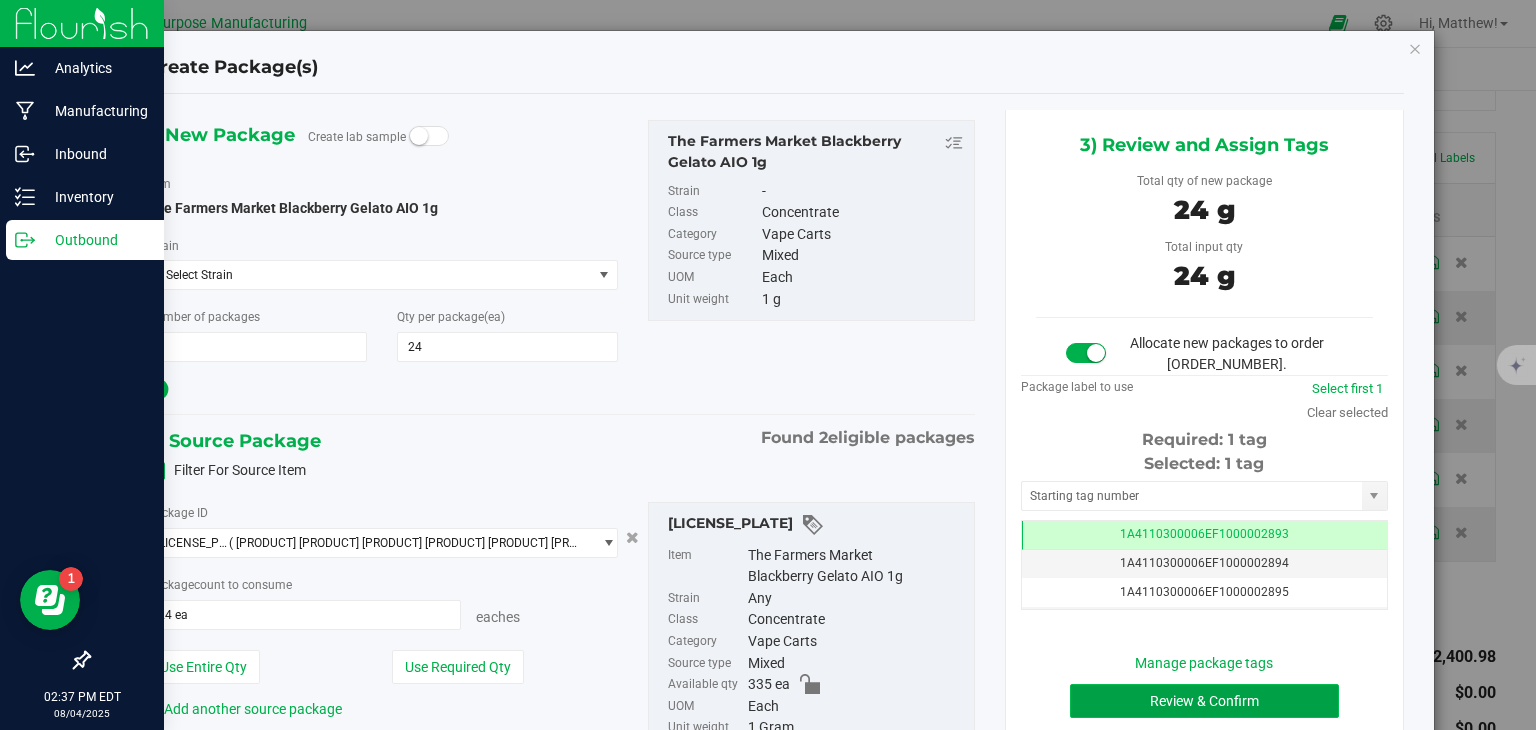 click on "Review & Confirm" at bounding box center (1204, 701) 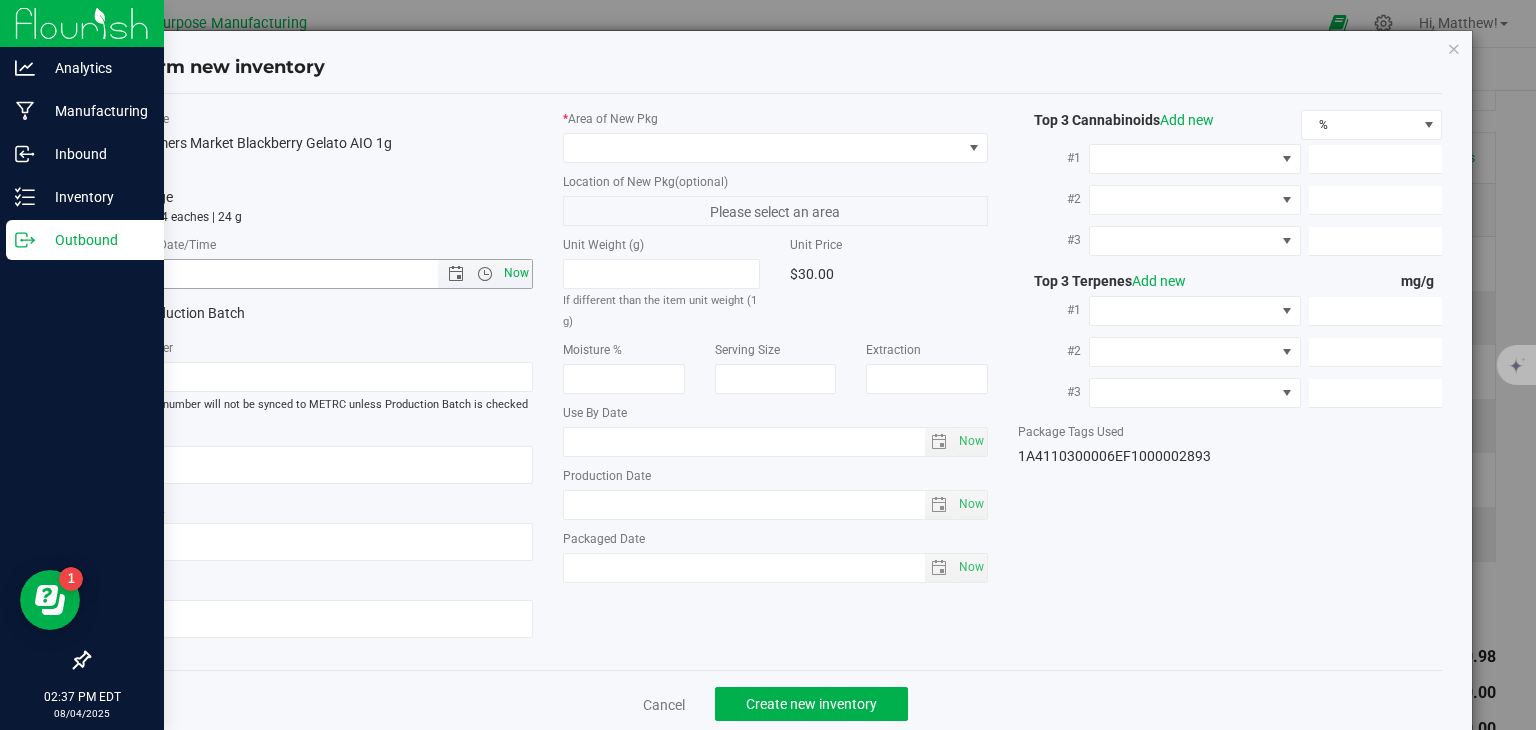 click on "Now" at bounding box center [517, 273] 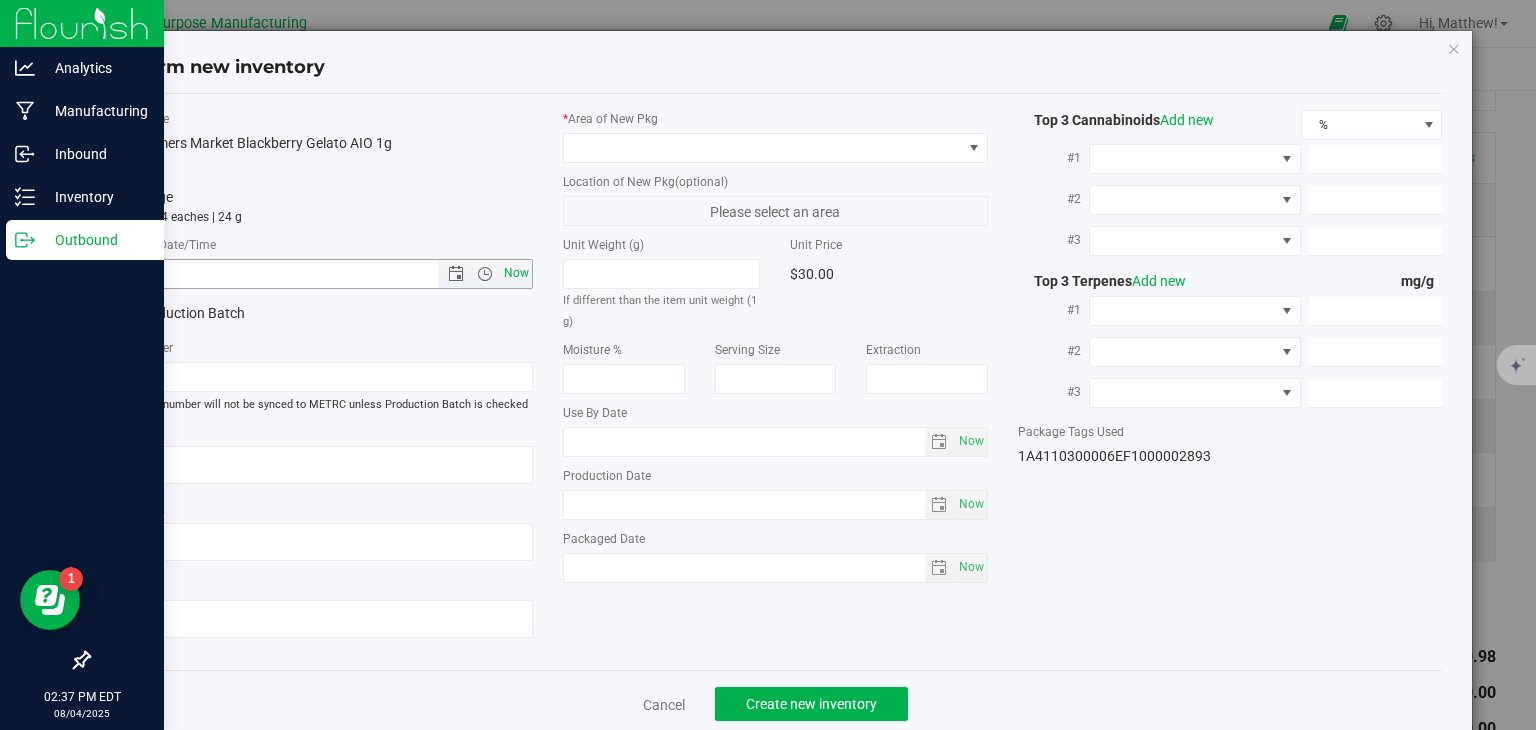 type on "[MONTH]/[DAY]/[YEAR] [TIME]" 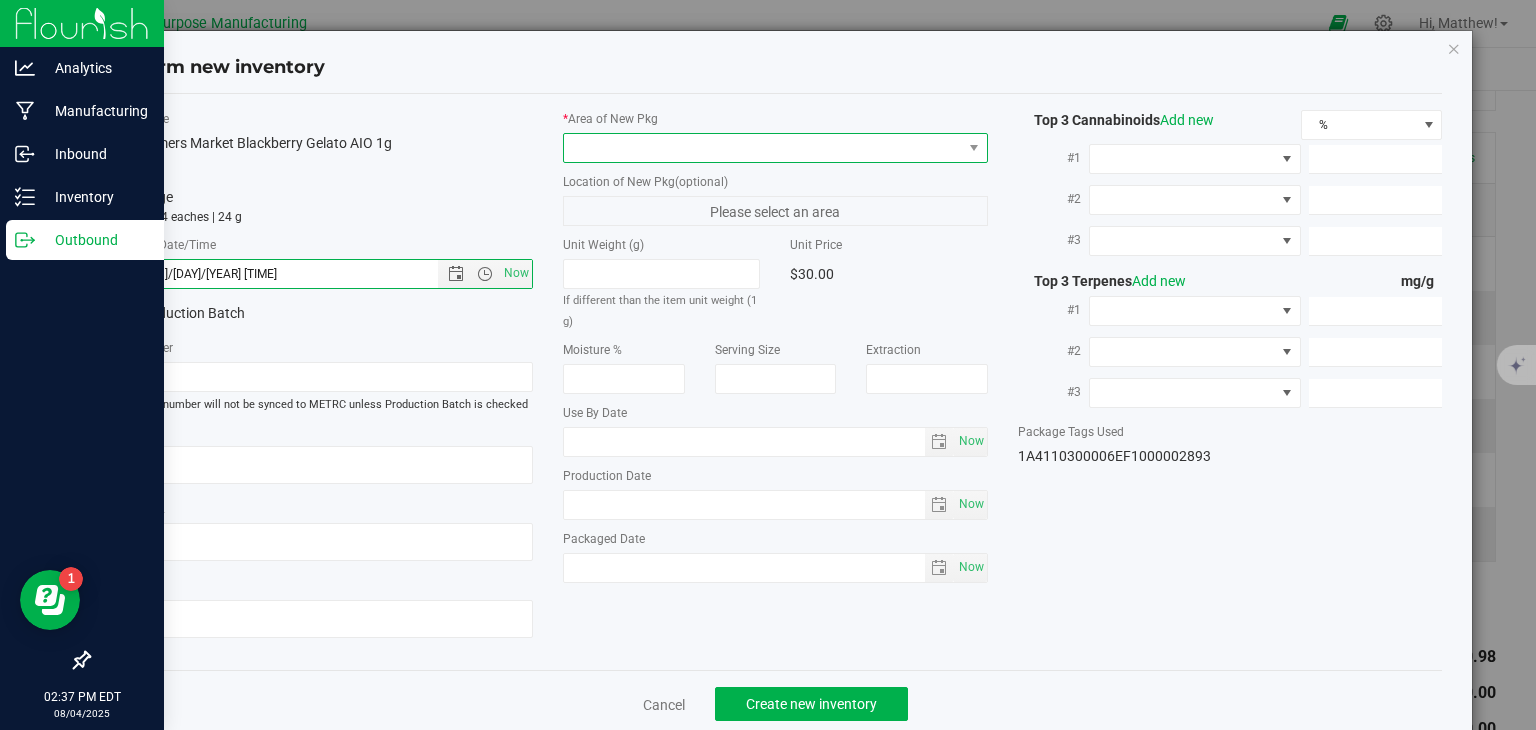 click at bounding box center [763, 148] 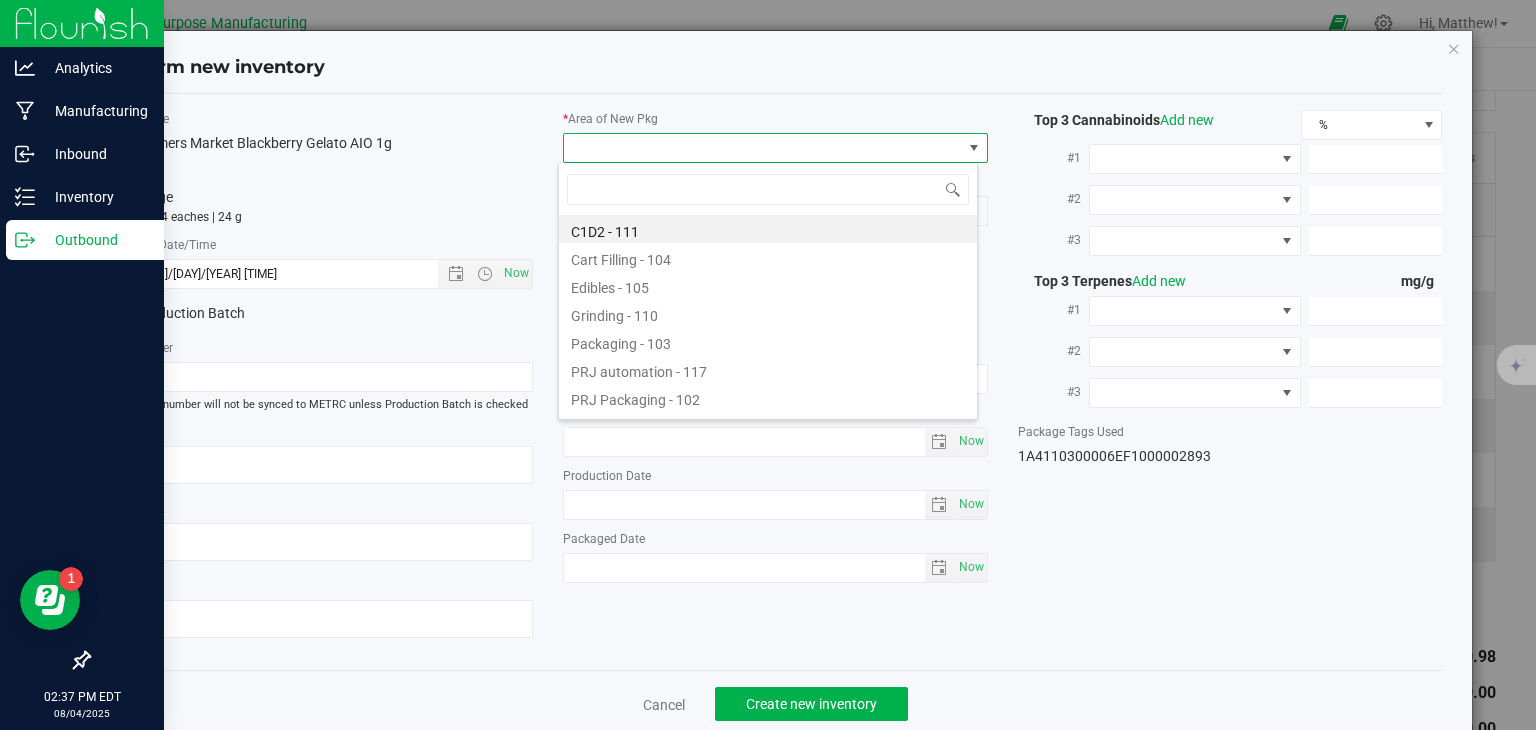 type on "108" 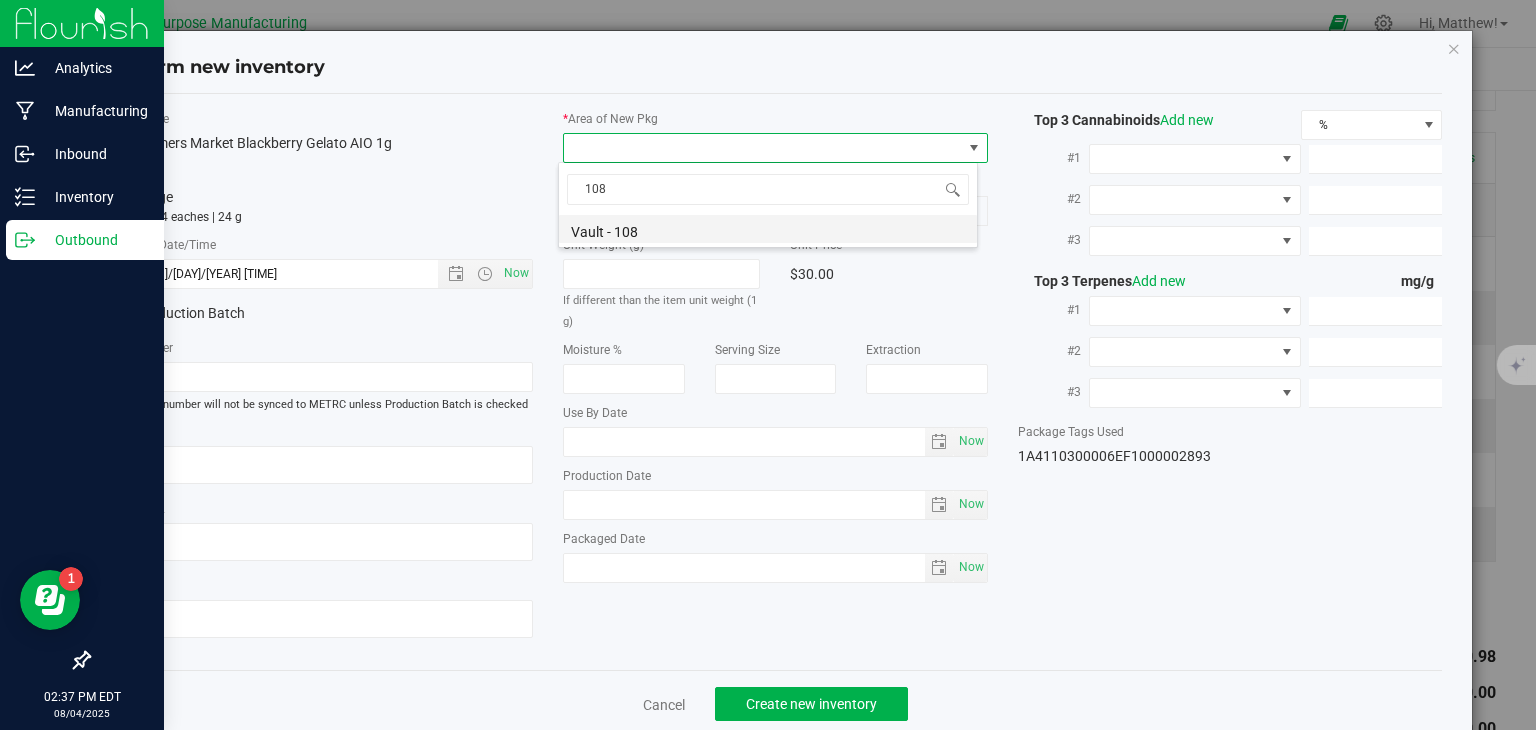 click on "Vault - 108" at bounding box center [768, 229] 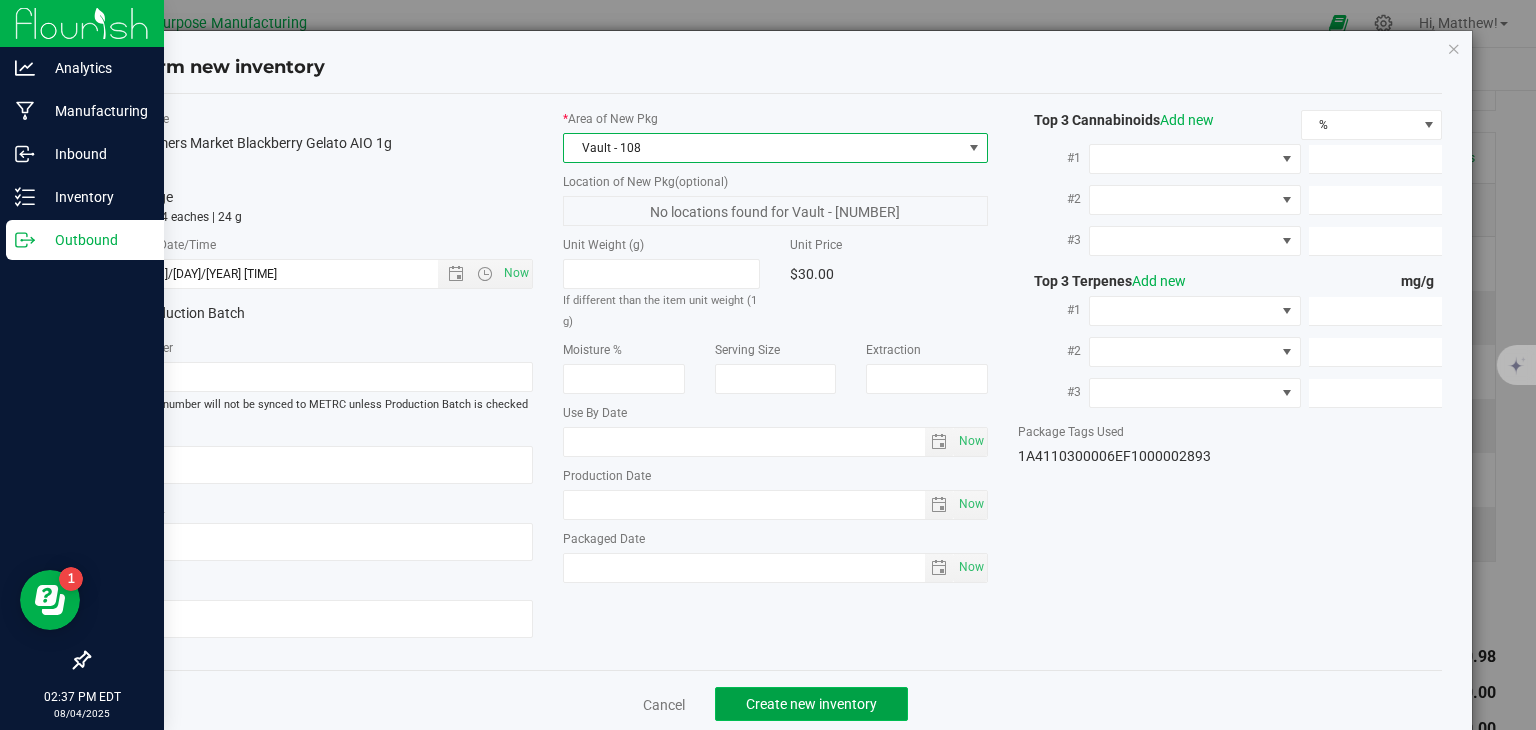 click on "Create new inventory" 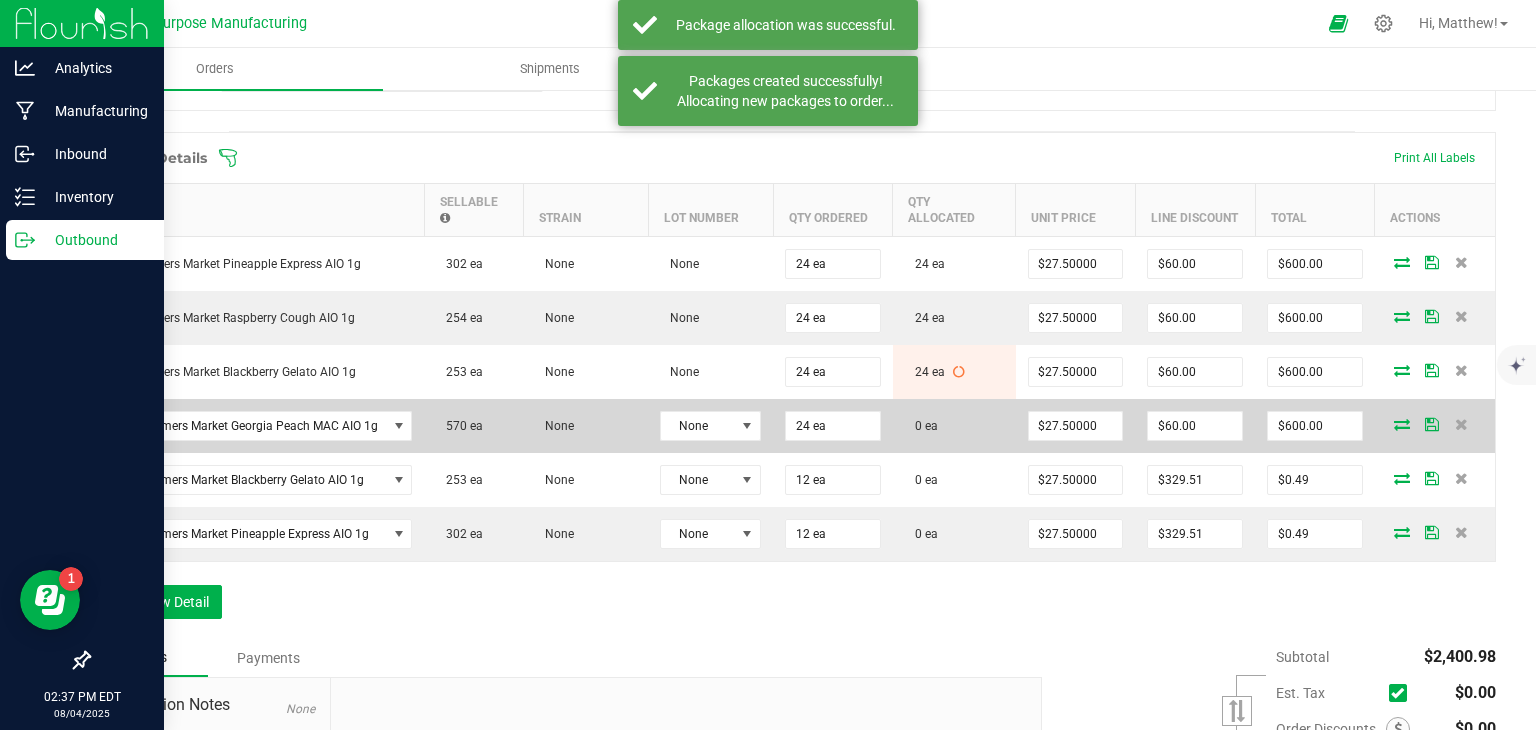 click at bounding box center [1402, 424] 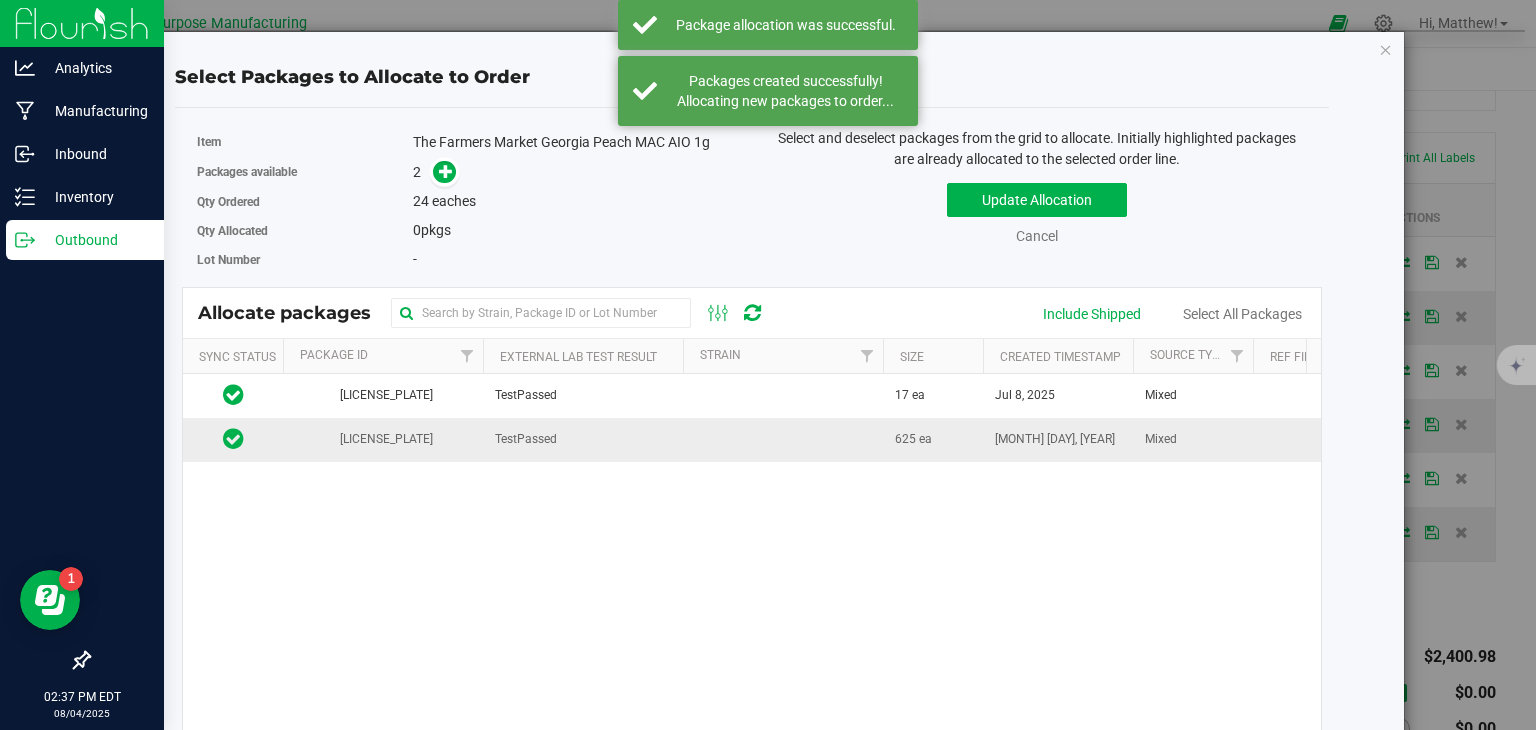 click at bounding box center [783, 439] 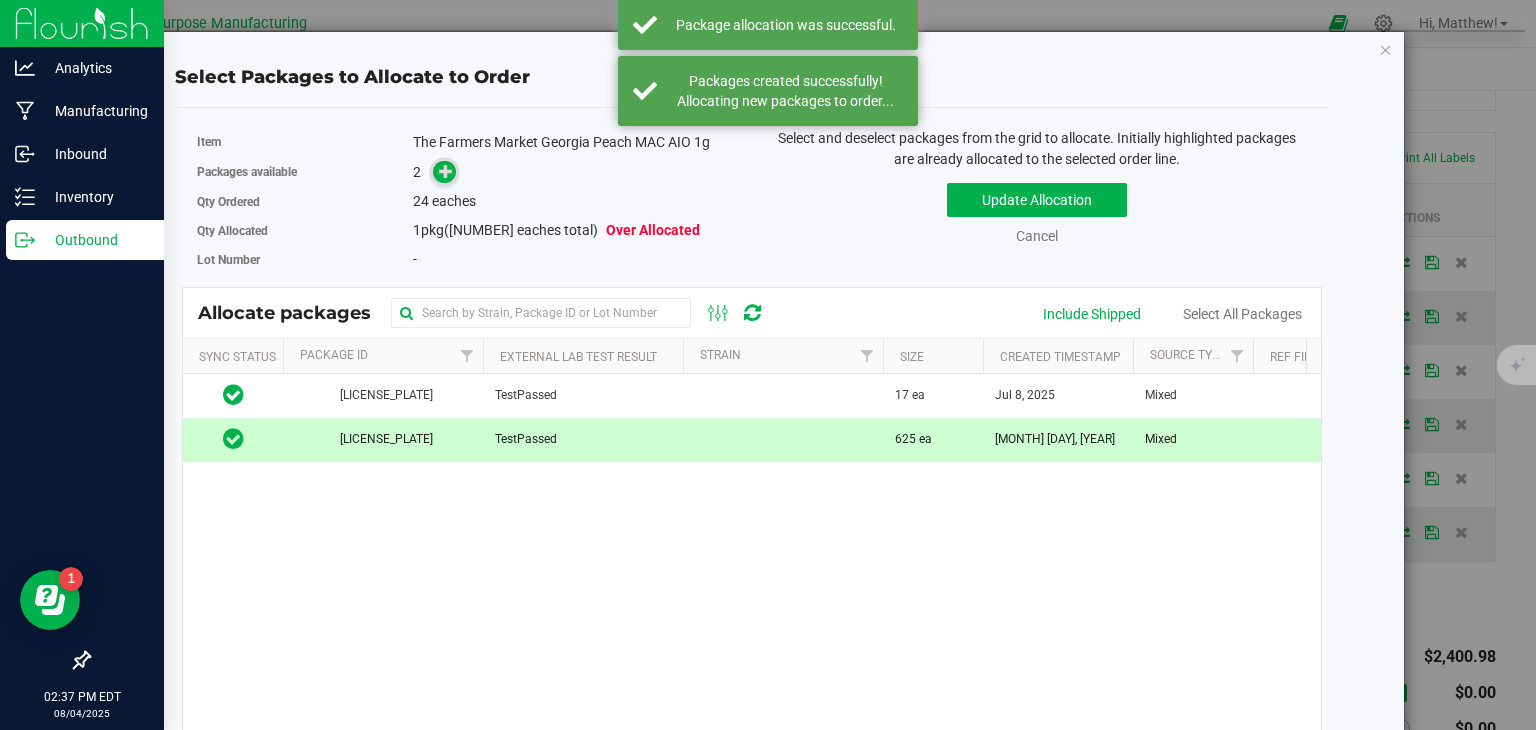 click at bounding box center (444, 172) 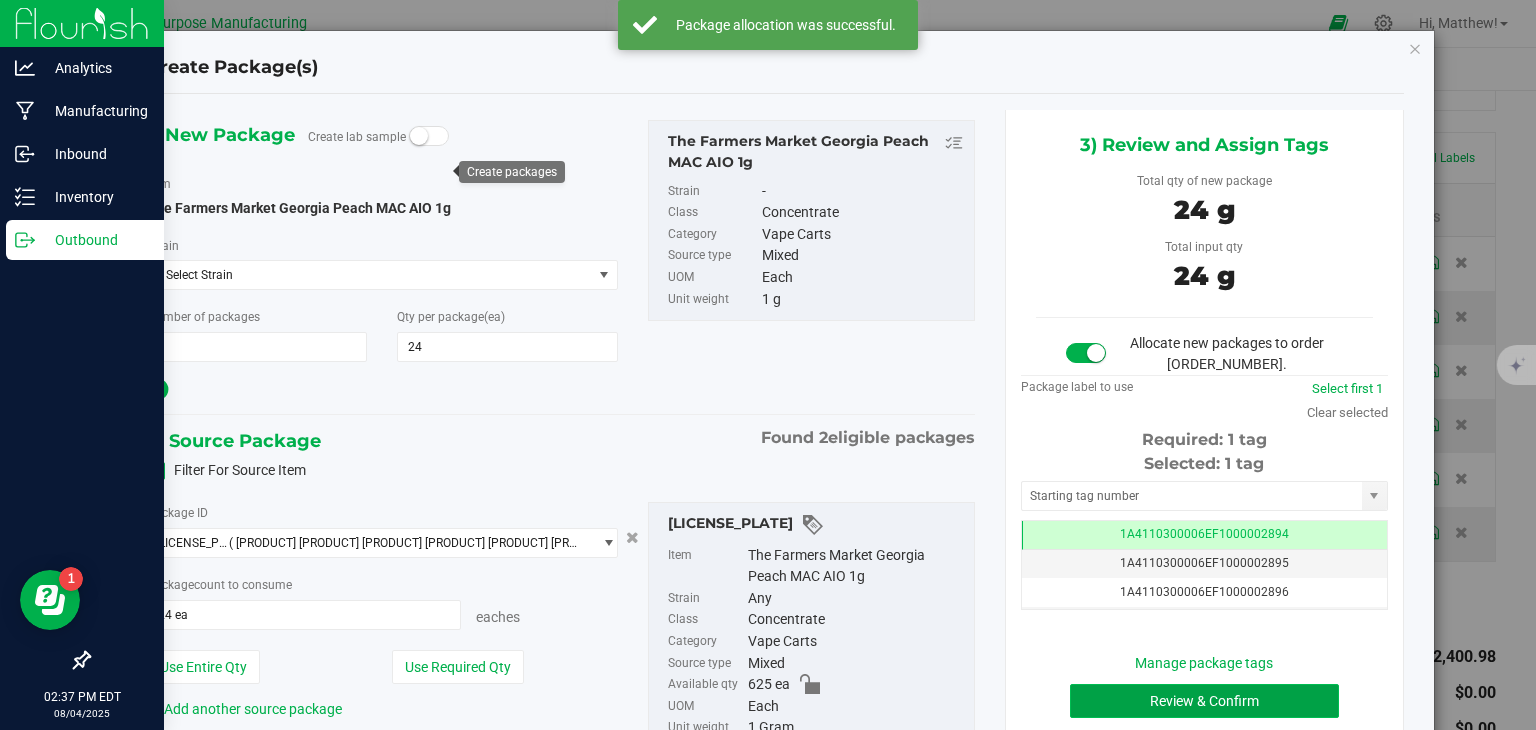 click on "Review & Confirm" at bounding box center (1204, 701) 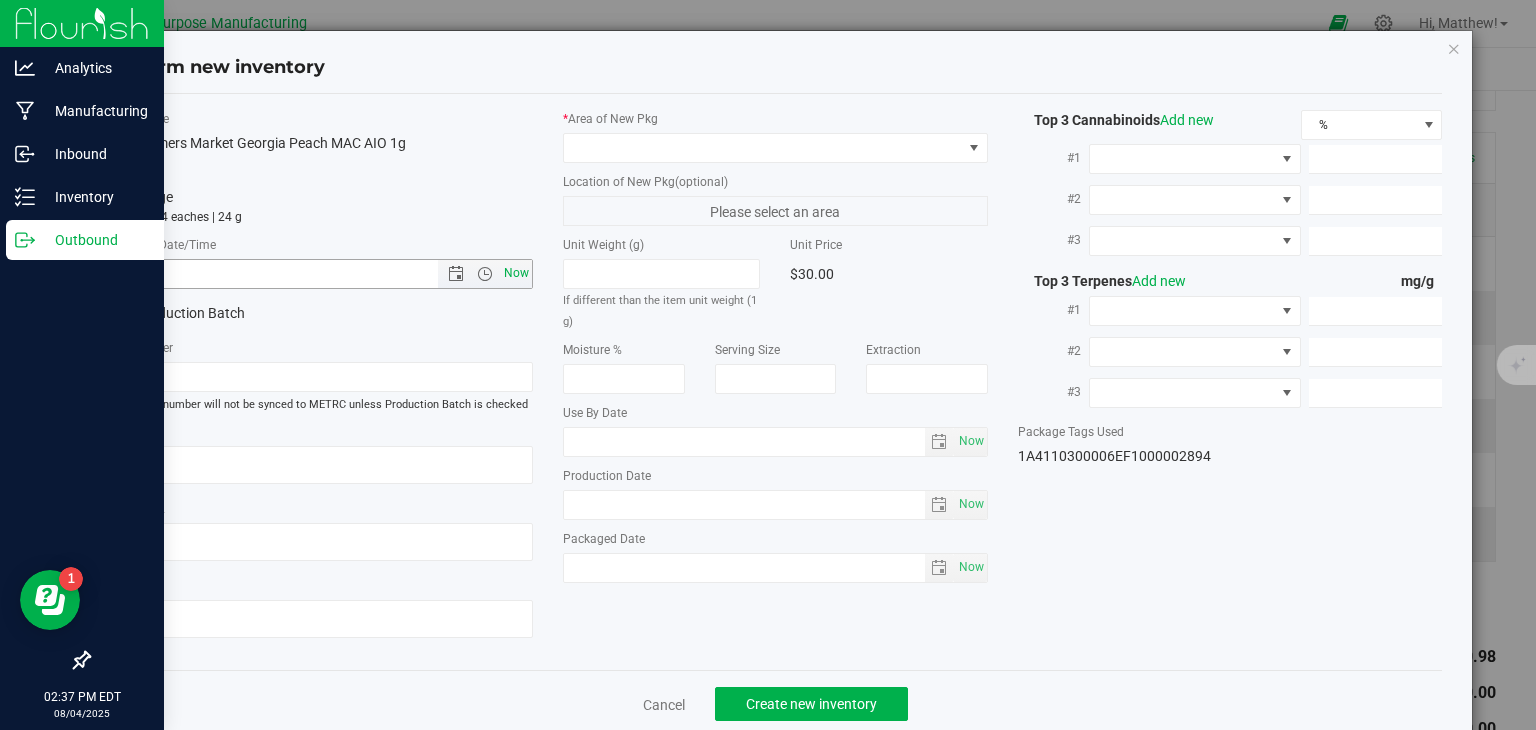 click on "Now" at bounding box center (517, 273) 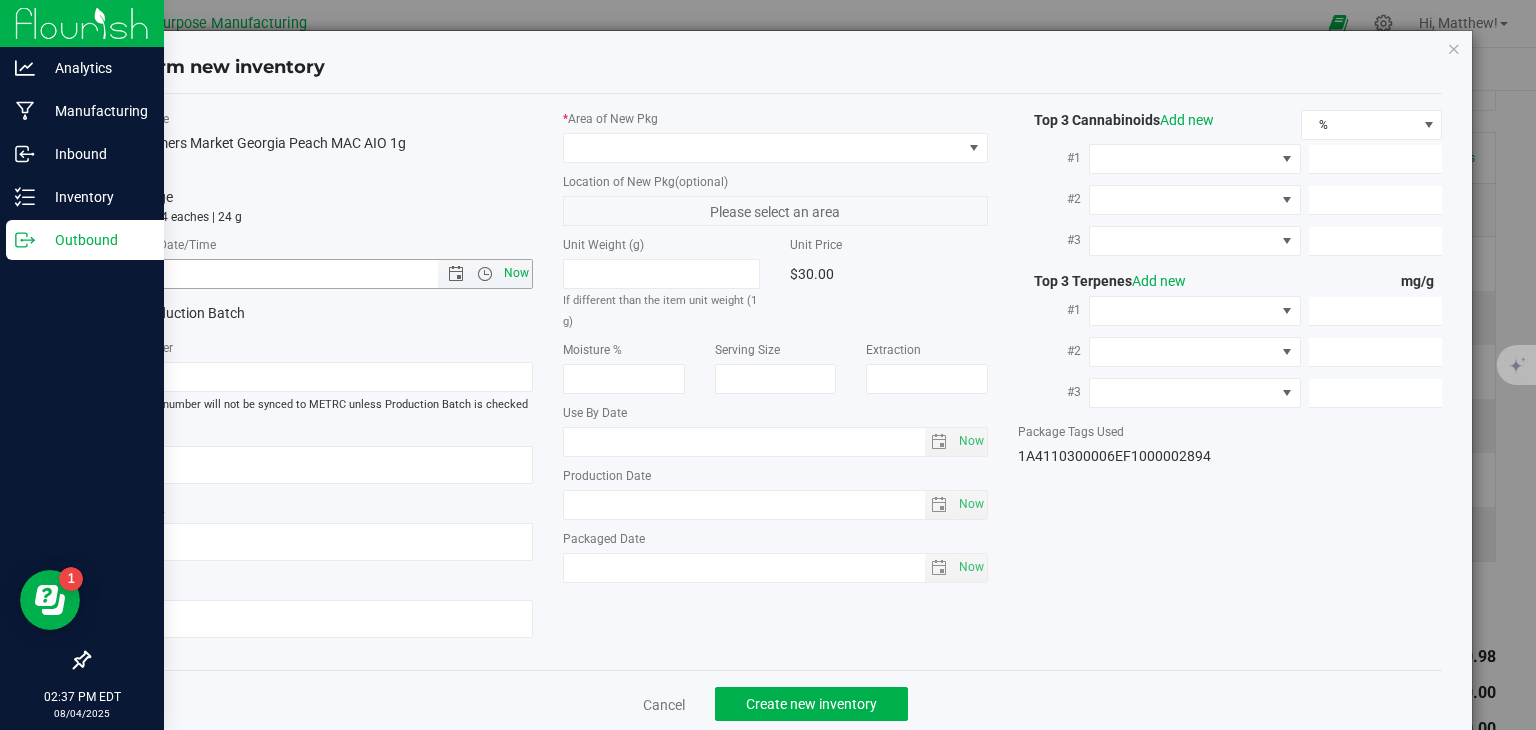 type on "[MONTH]/[DAY]/[YEAR] [TIME]" 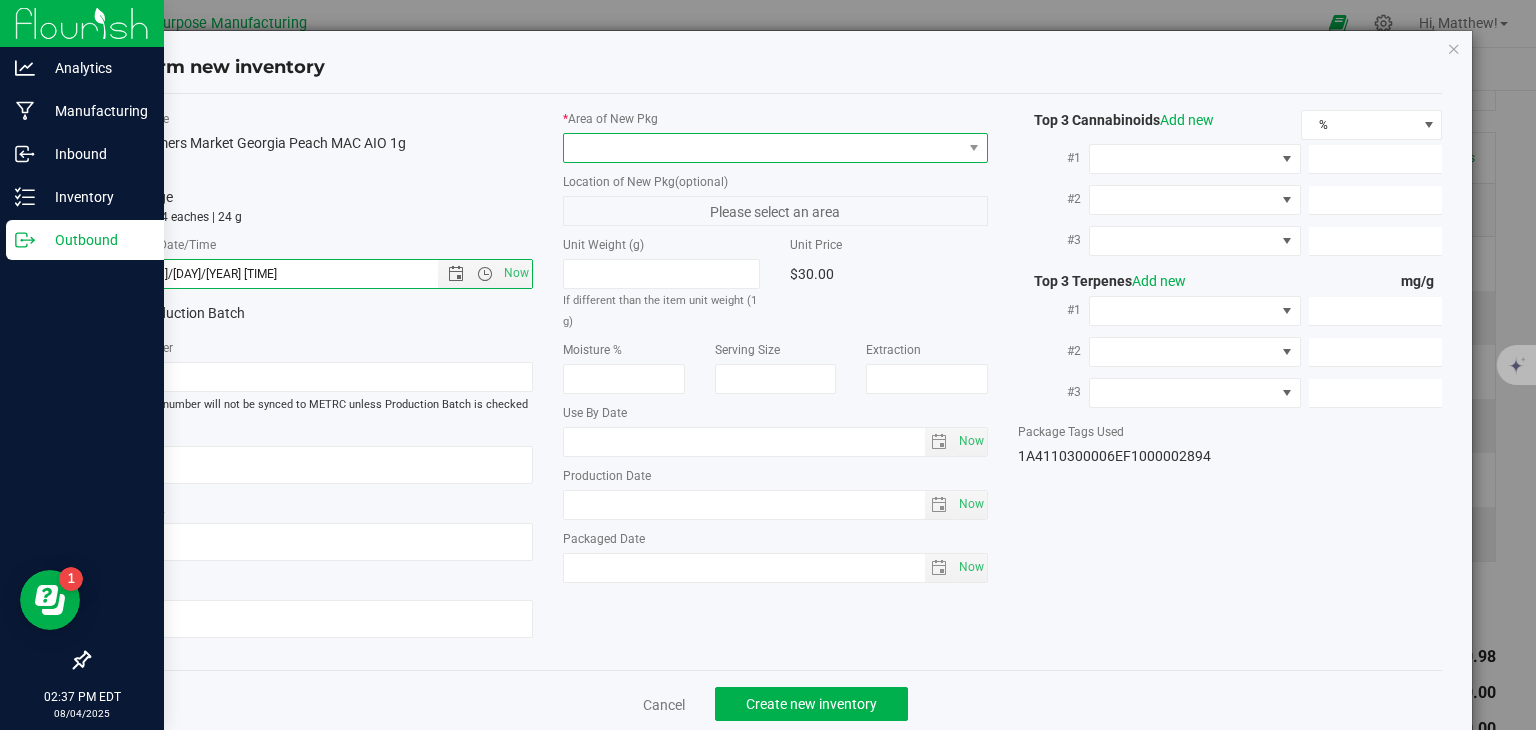 click at bounding box center [763, 148] 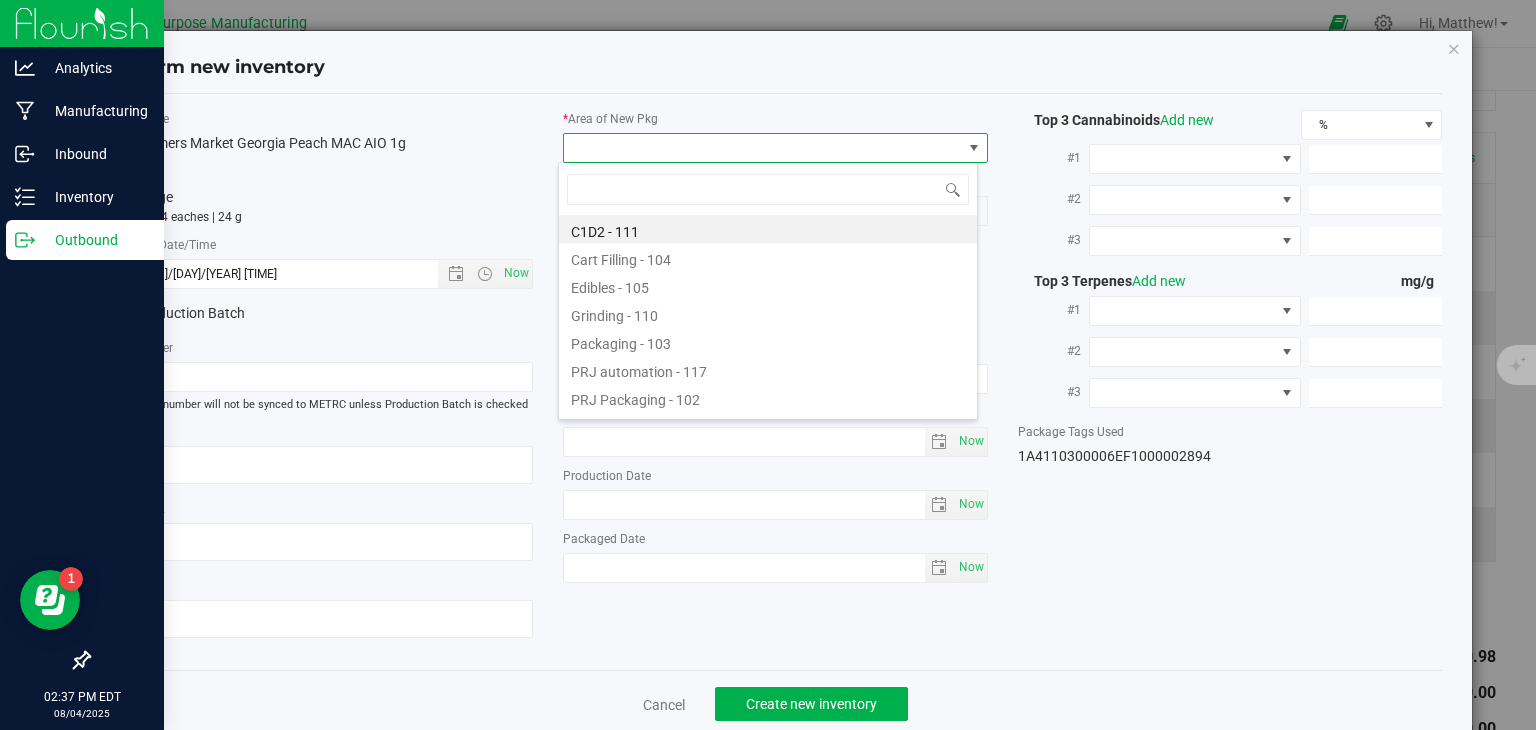 type on "108" 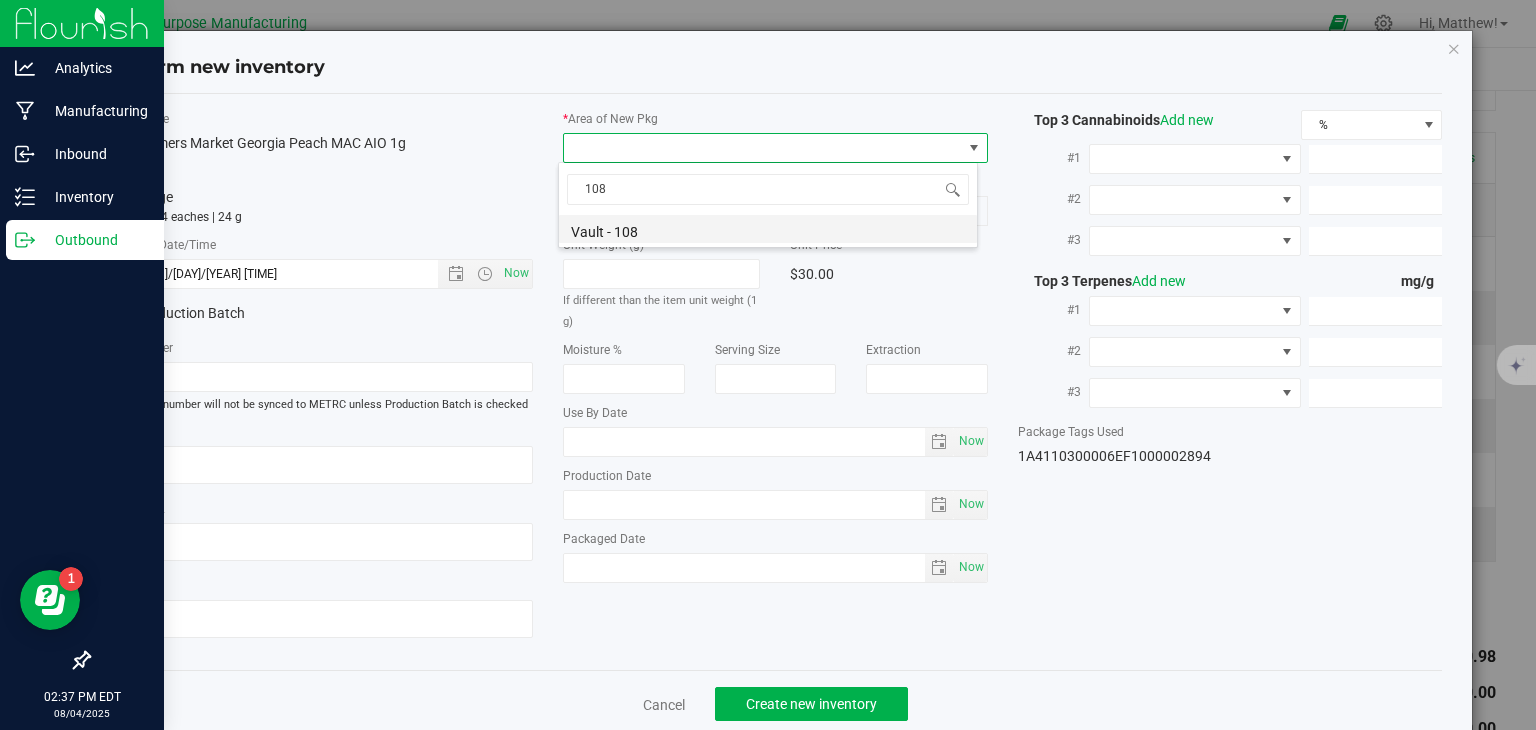 click on "Vault - 108" at bounding box center (768, 229) 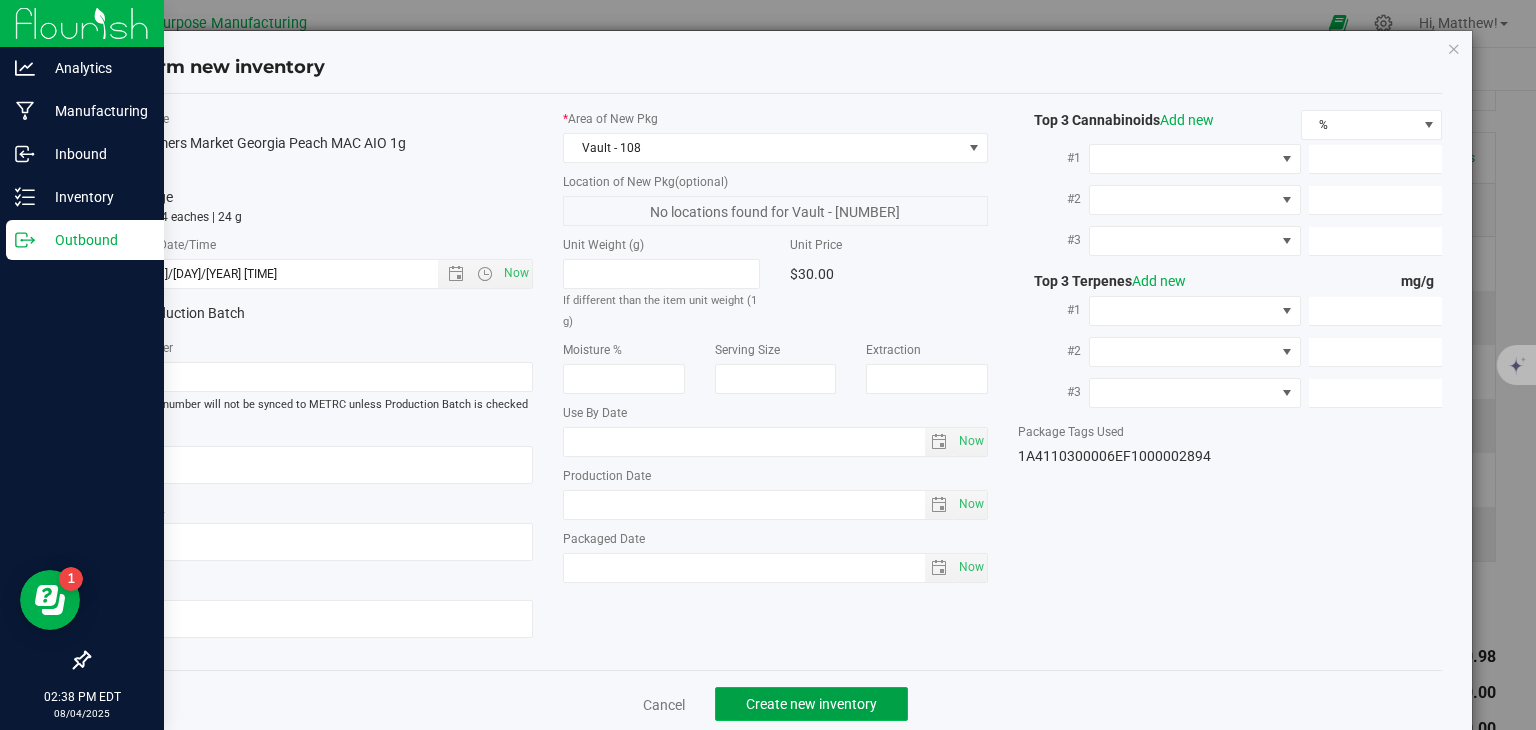 click on "Create new inventory" 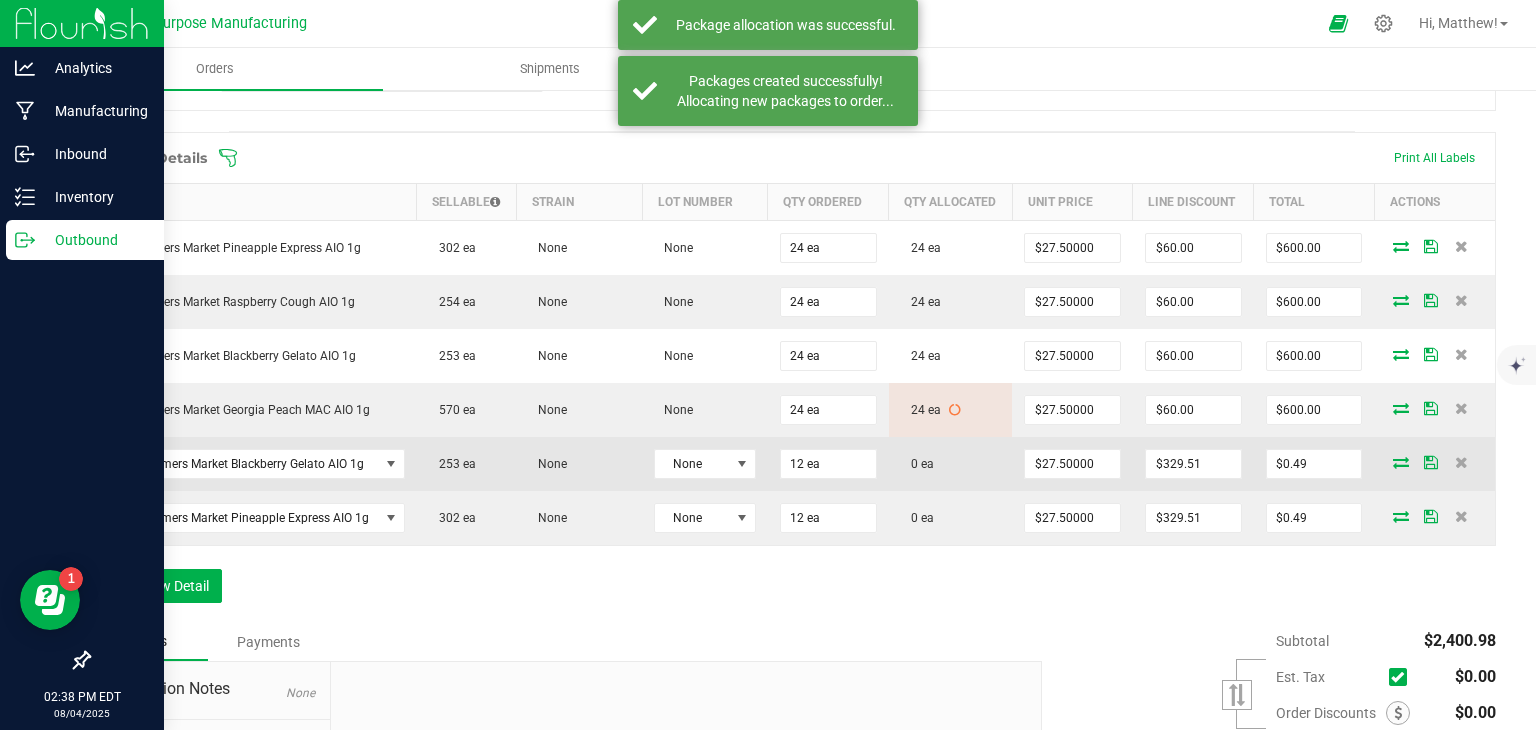 click at bounding box center (1401, 462) 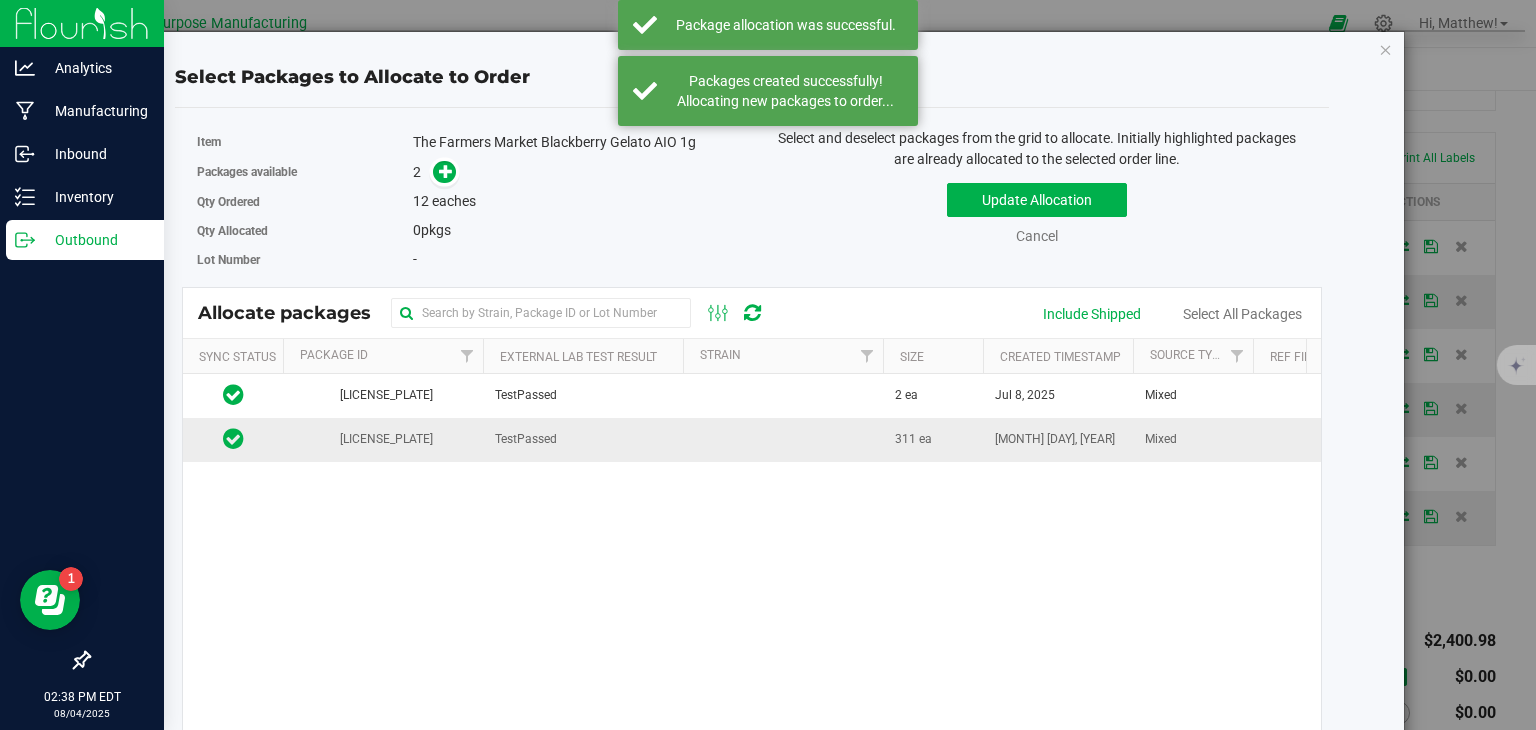 click on "TestPassed" at bounding box center [583, 439] 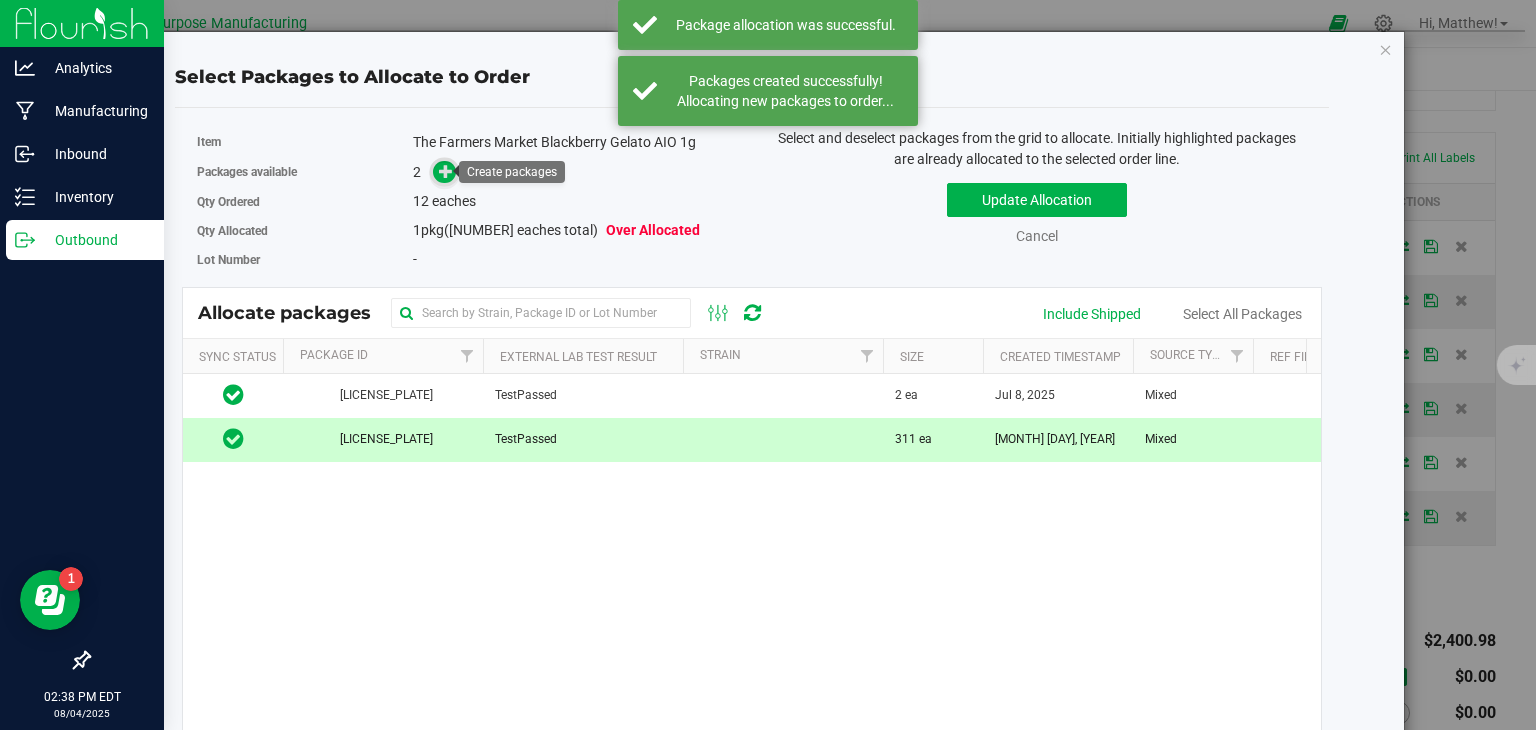 click at bounding box center (446, 171) 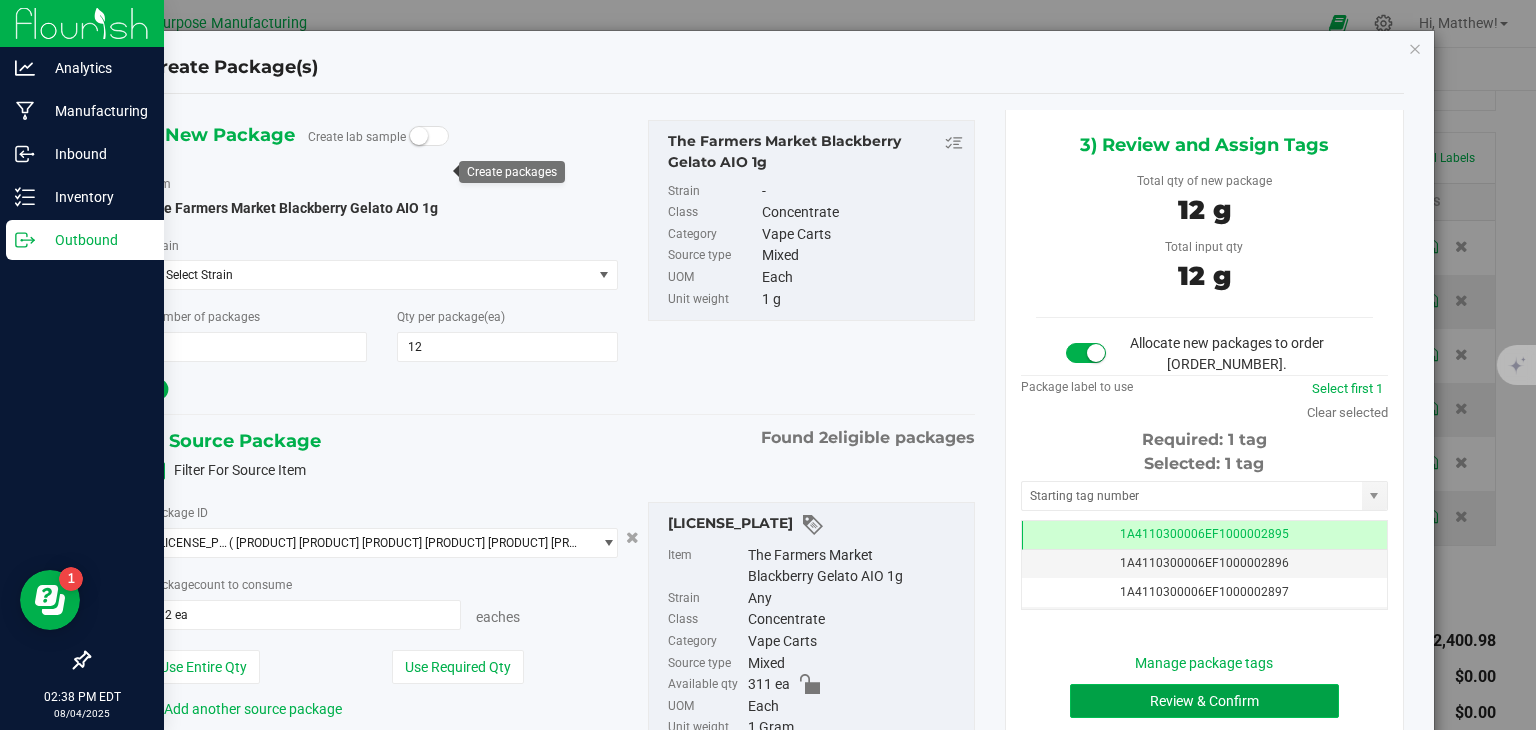 click on "Review & Confirm" at bounding box center (1204, 701) 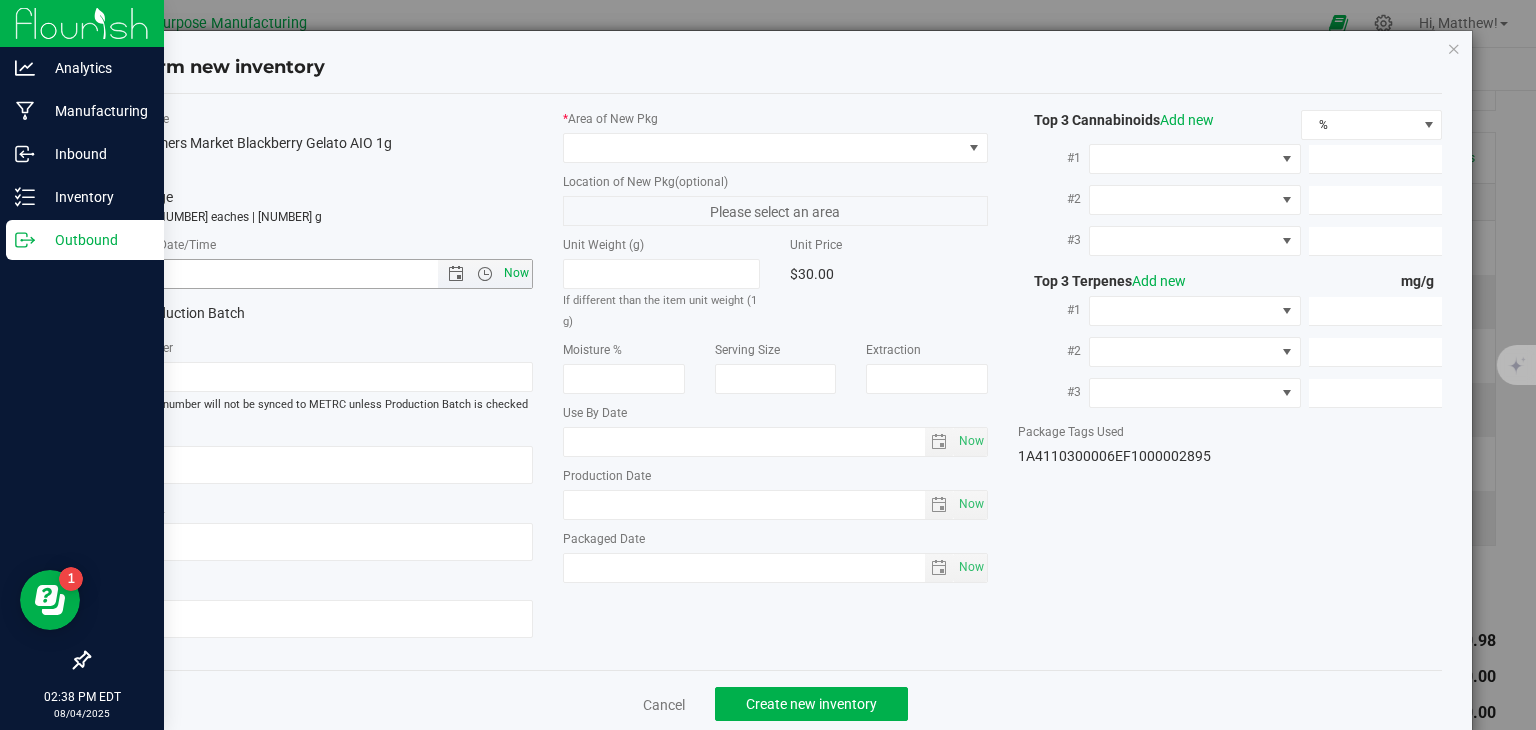 click on "Now" at bounding box center [517, 273] 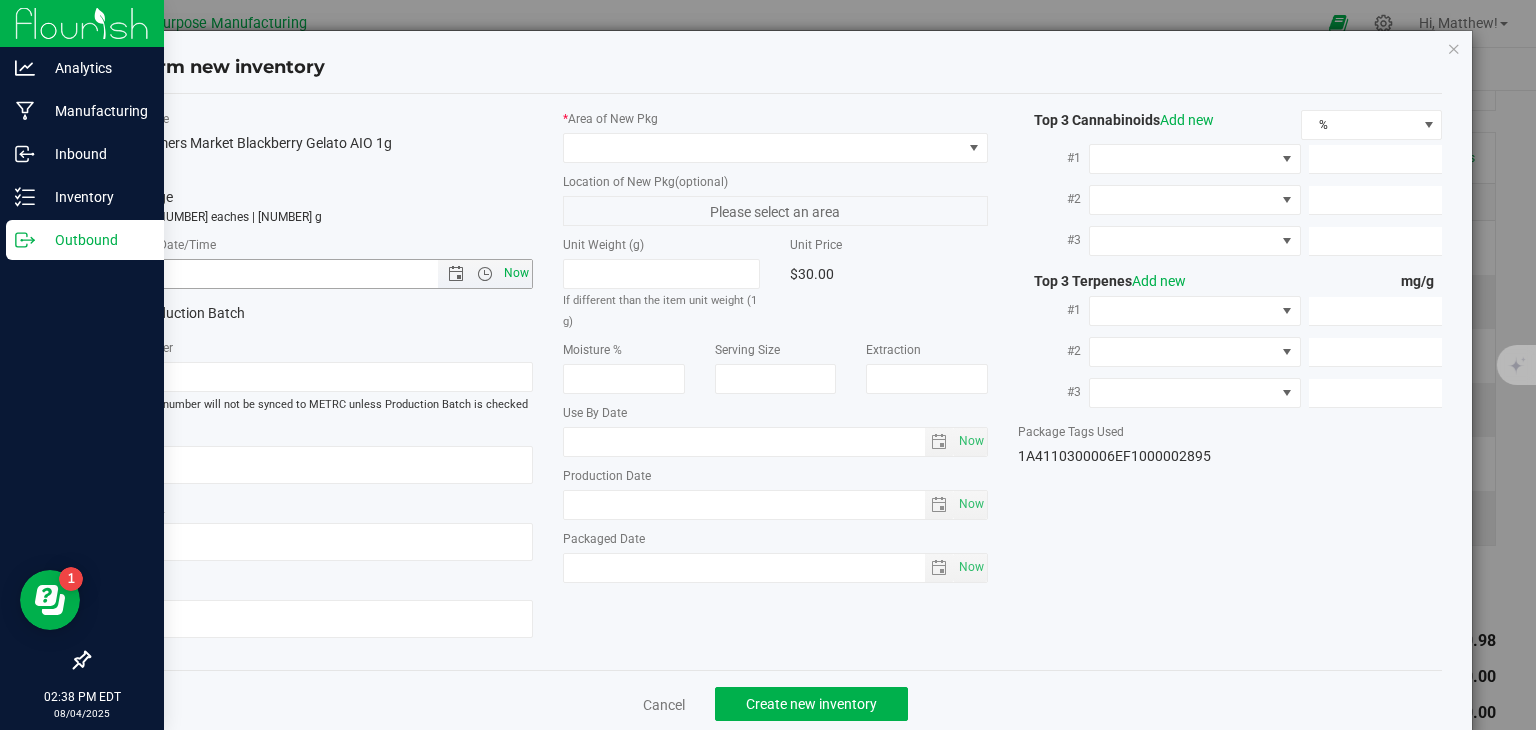 type on "[MONTH]/[DAY]/[YEAR] [TIME]" 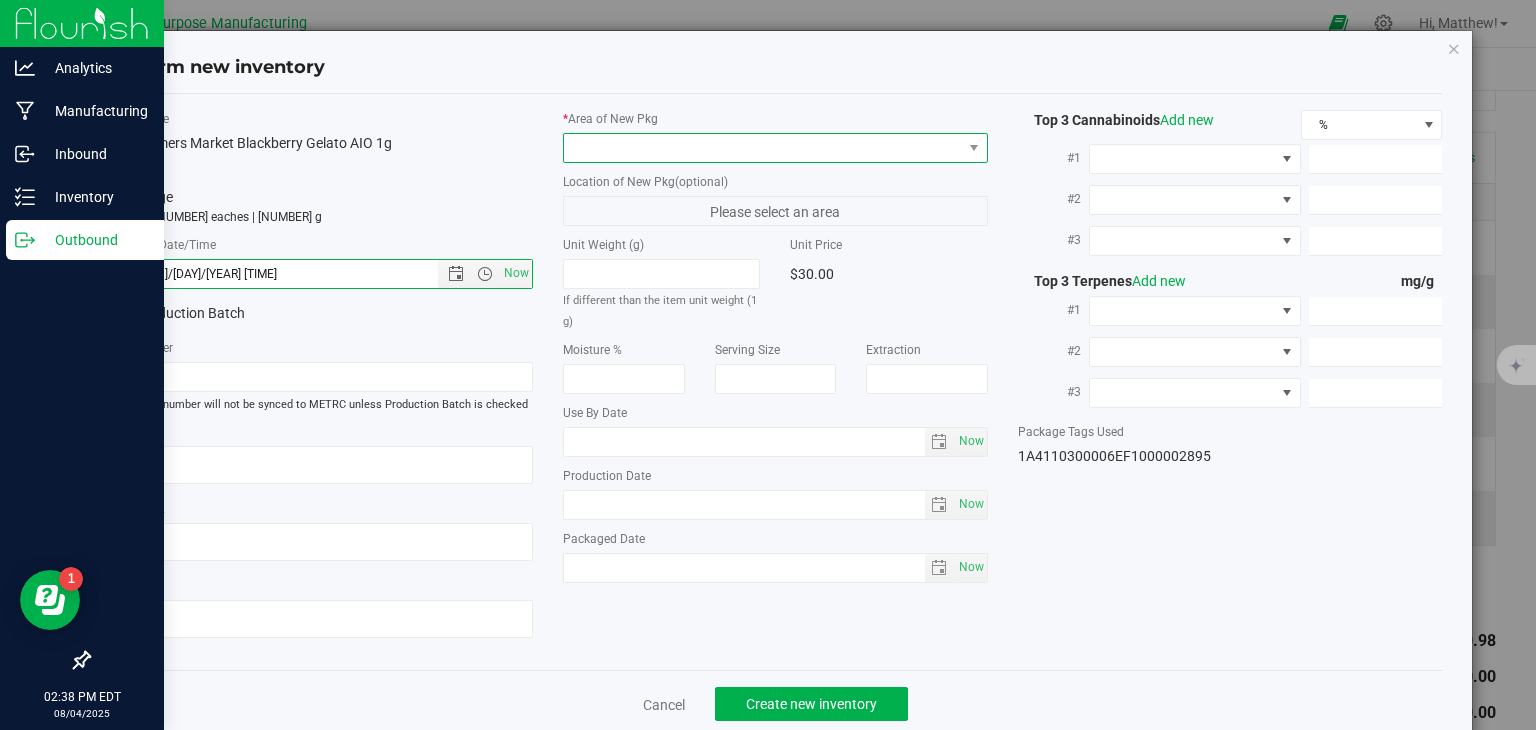 click at bounding box center [763, 148] 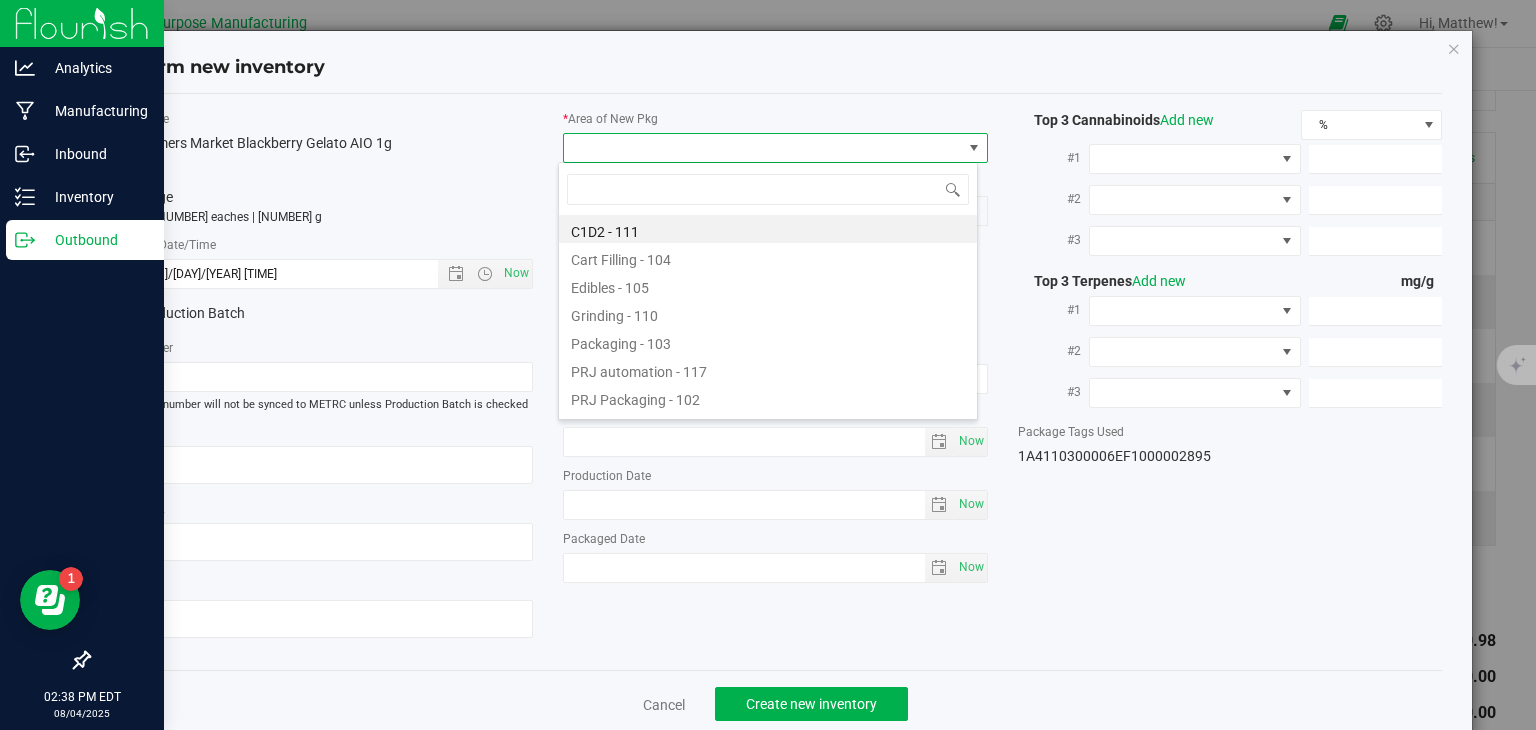 type on "108" 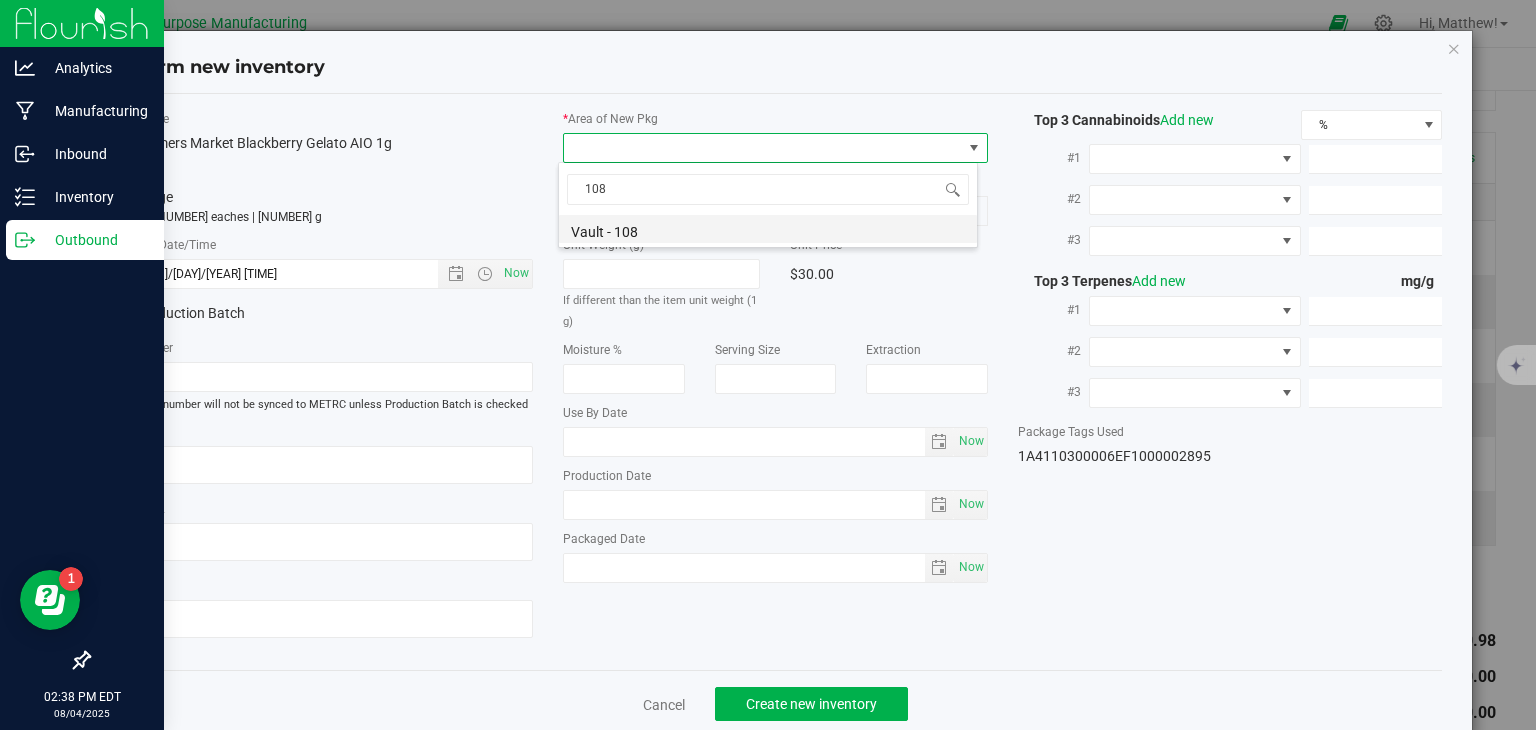 click on "Vault - 108" at bounding box center (768, 229) 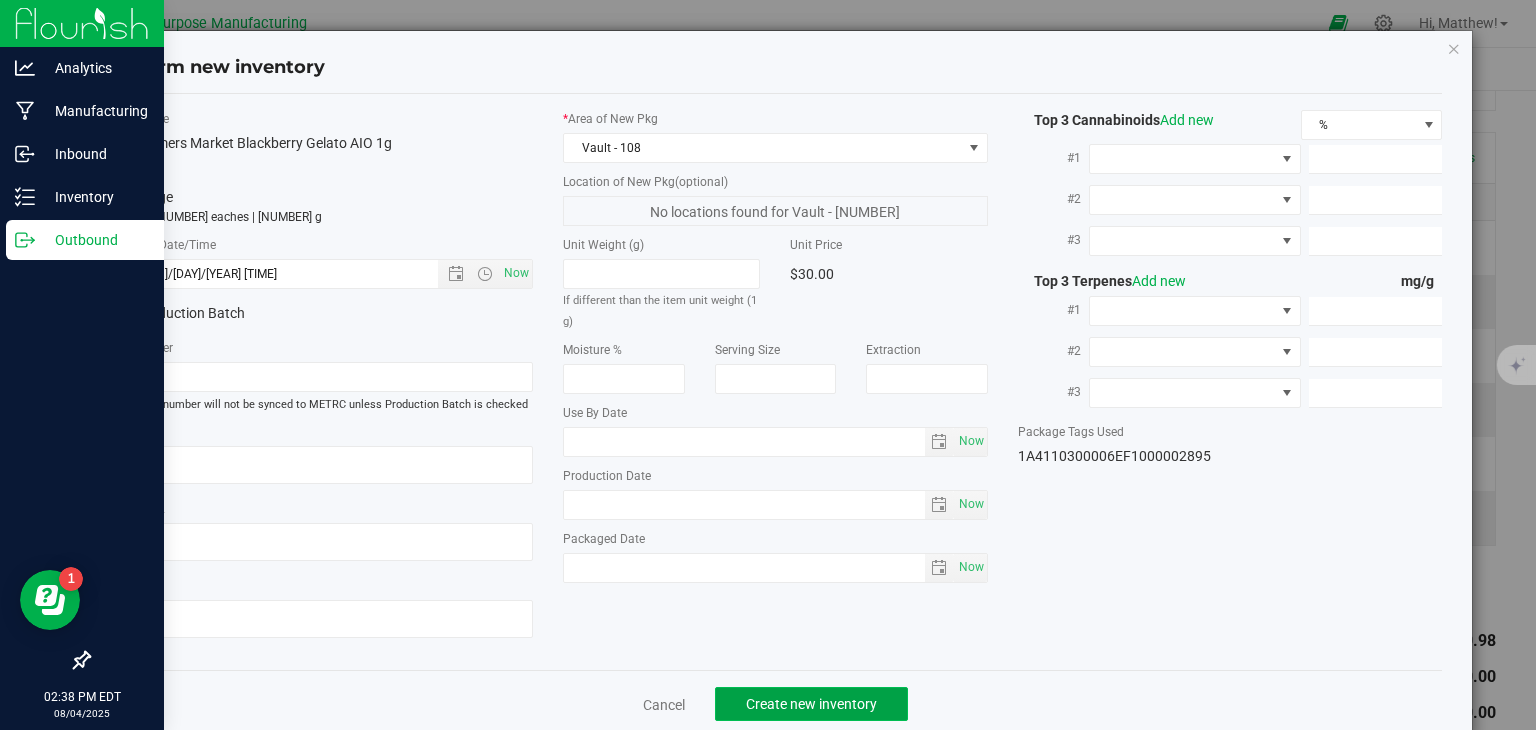 click on "Create new inventory" 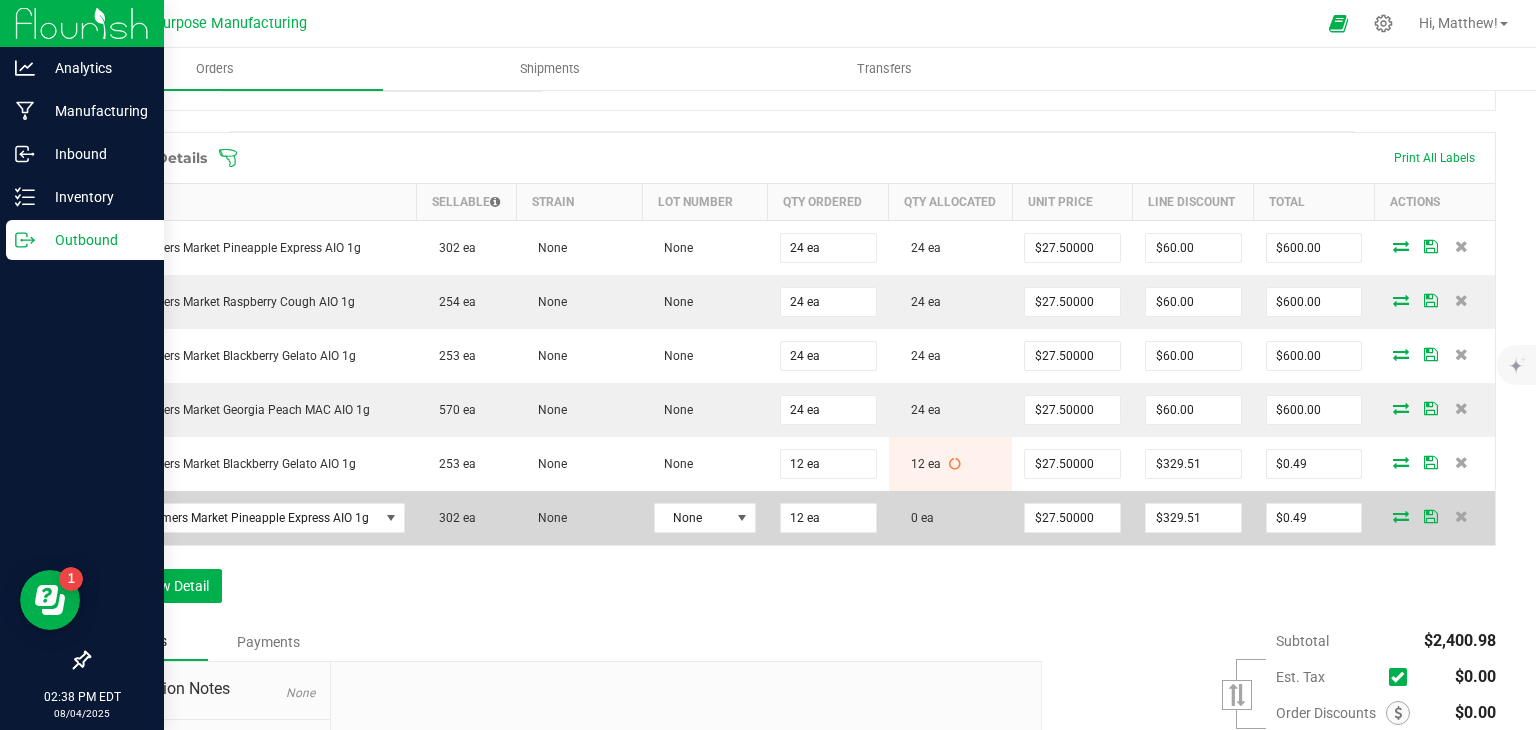 click at bounding box center (1401, 516) 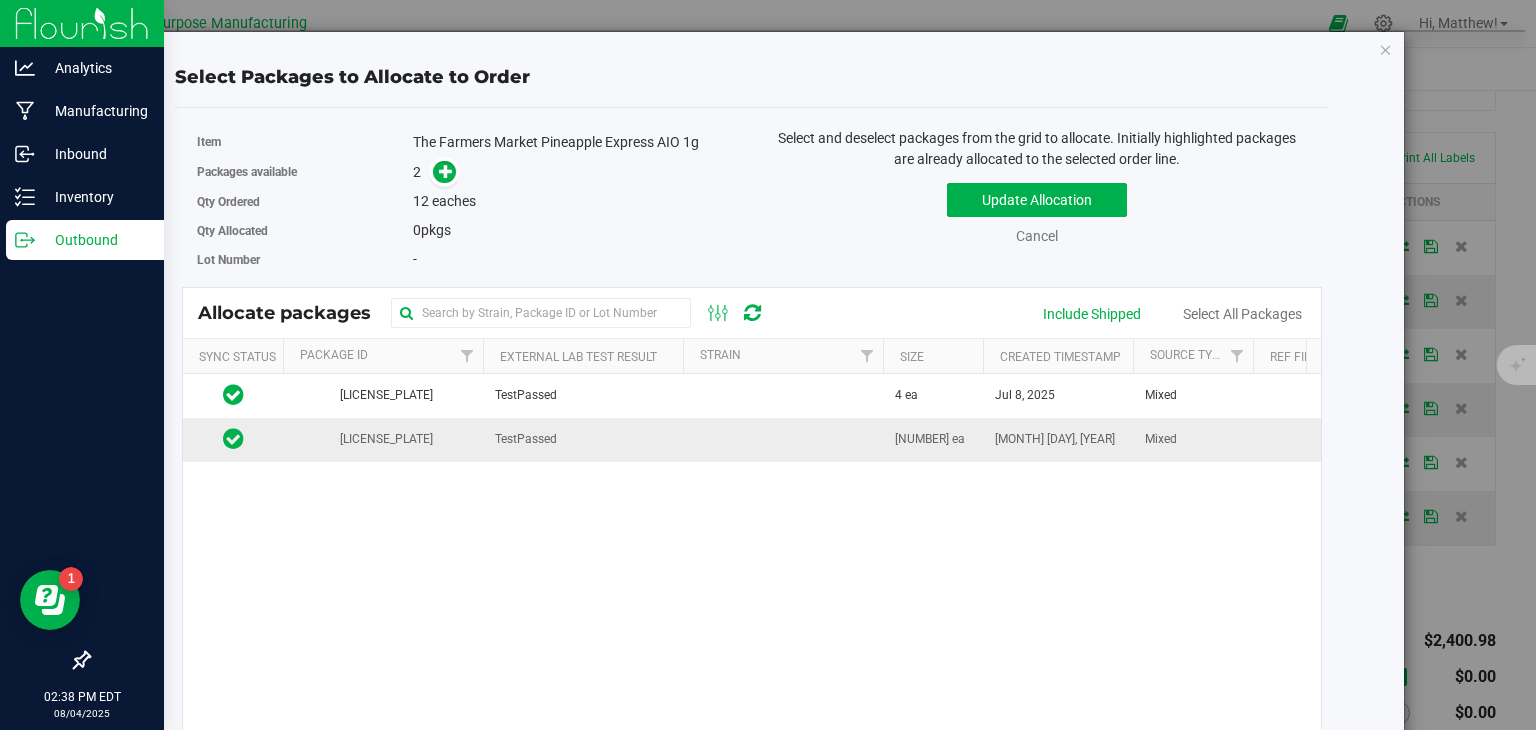 click at bounding box center (783, 439) 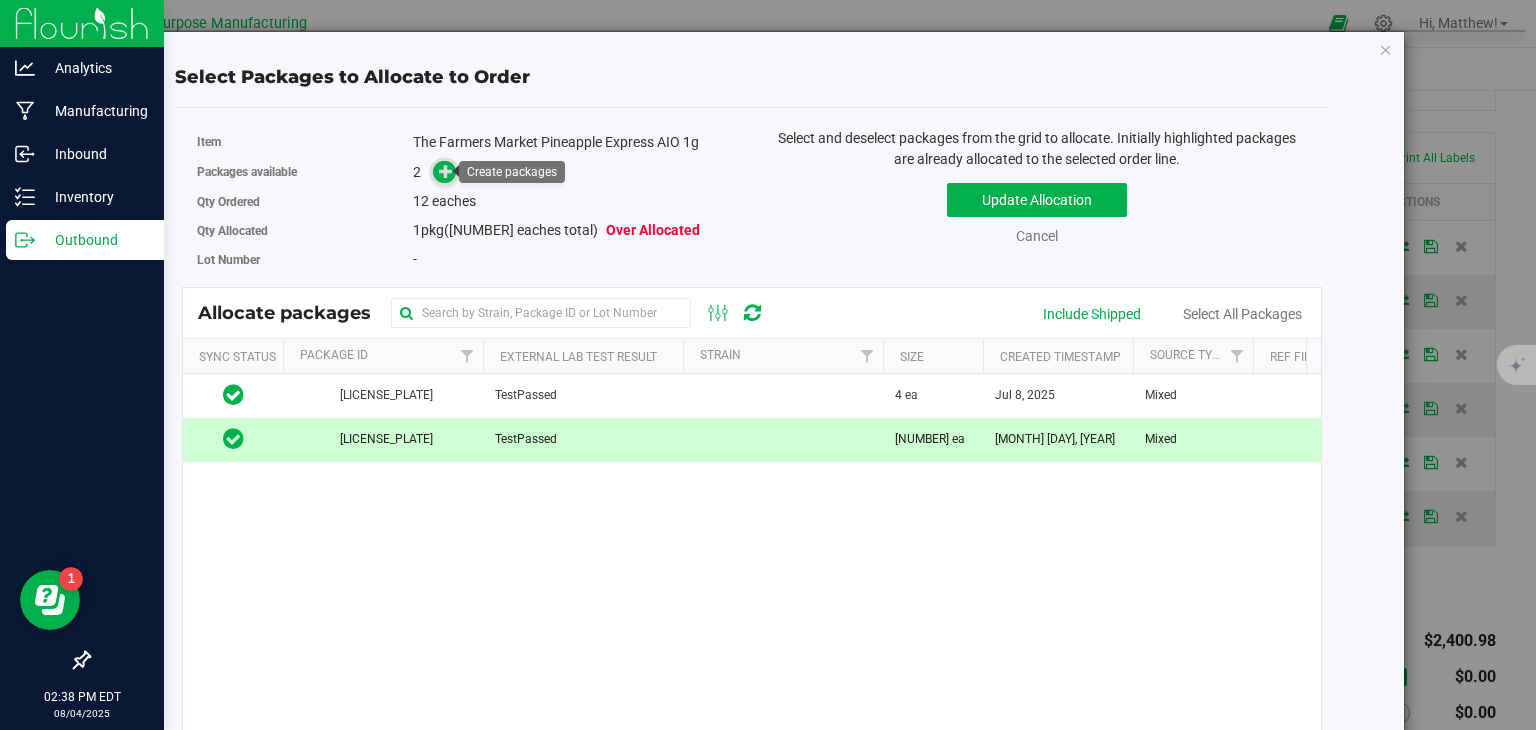 click at bounding box center (444, 172) 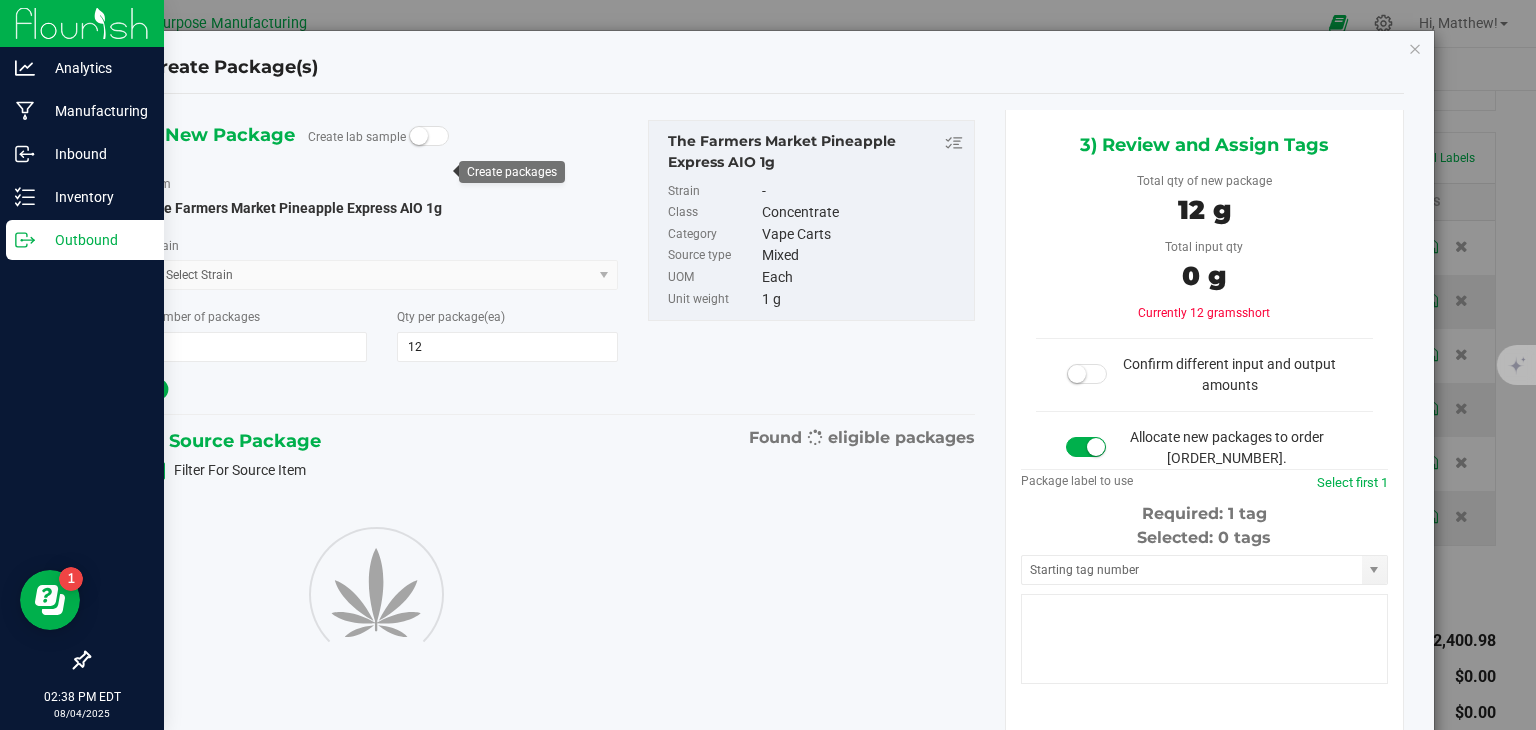 type on "12" 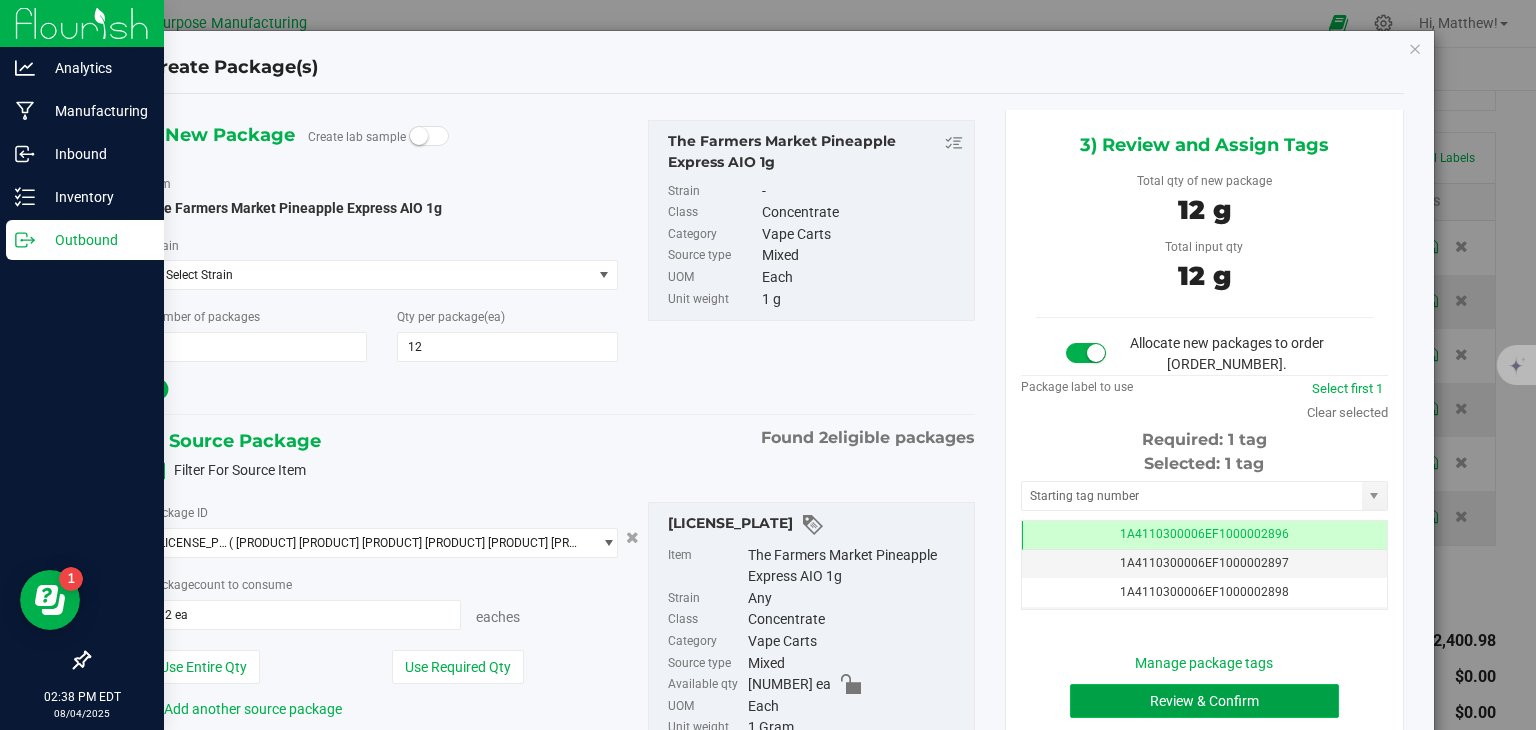 click on "Review & Confirm" at bounding box center [1204, 701] 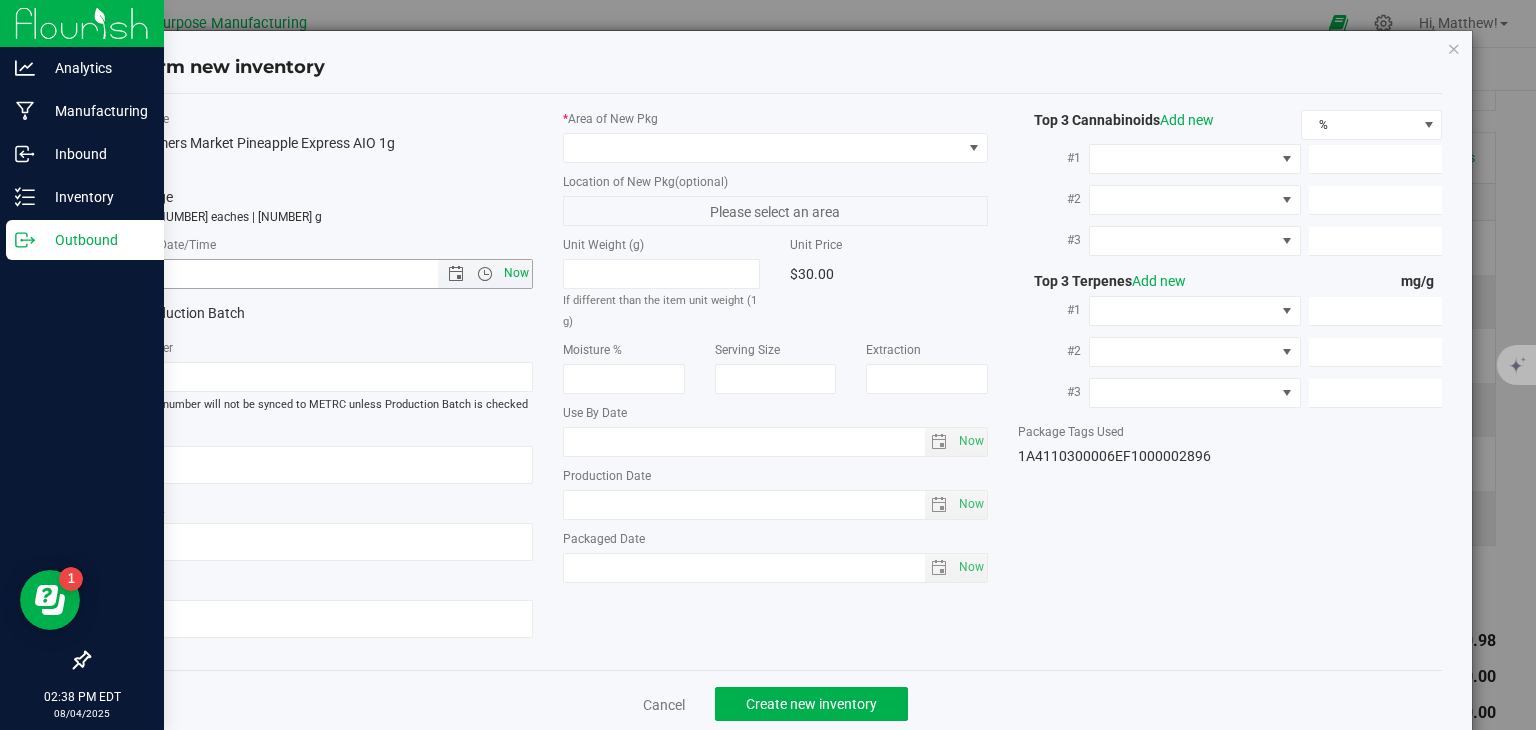 click on "Now" at bounding box center [517, 273] 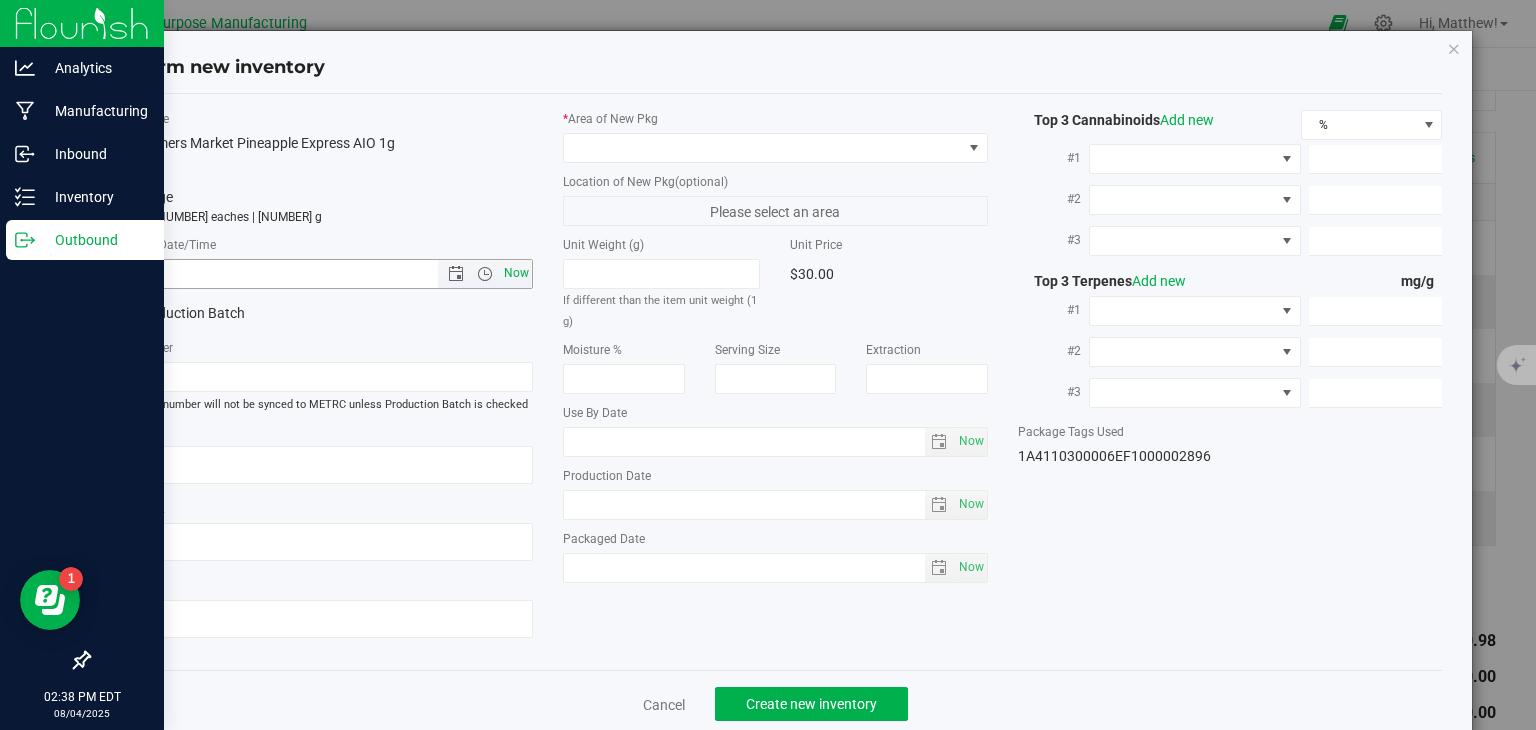 type on "[MONTH]/[DAY]/[YEAR] [TIME]" 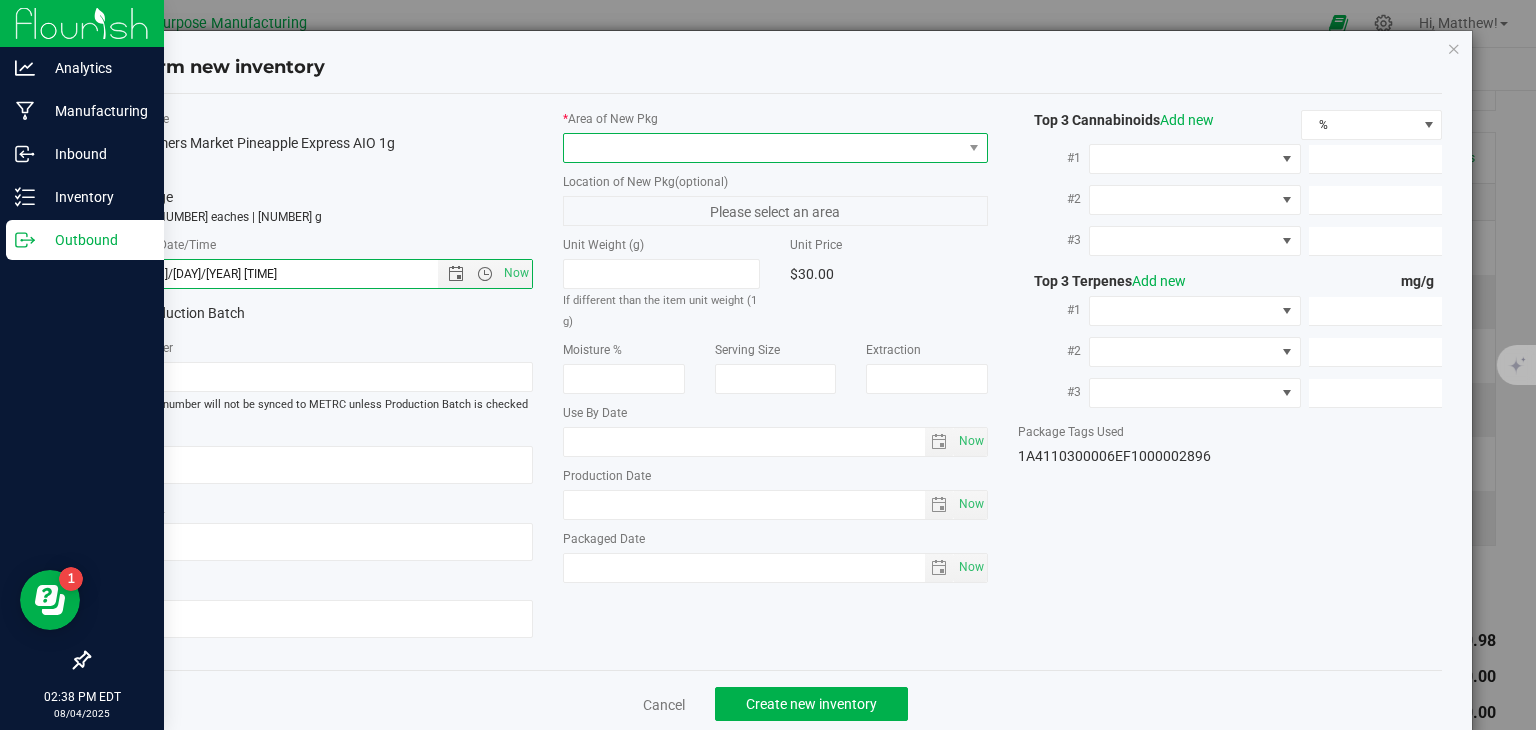 click at bounding box center (763, 148) 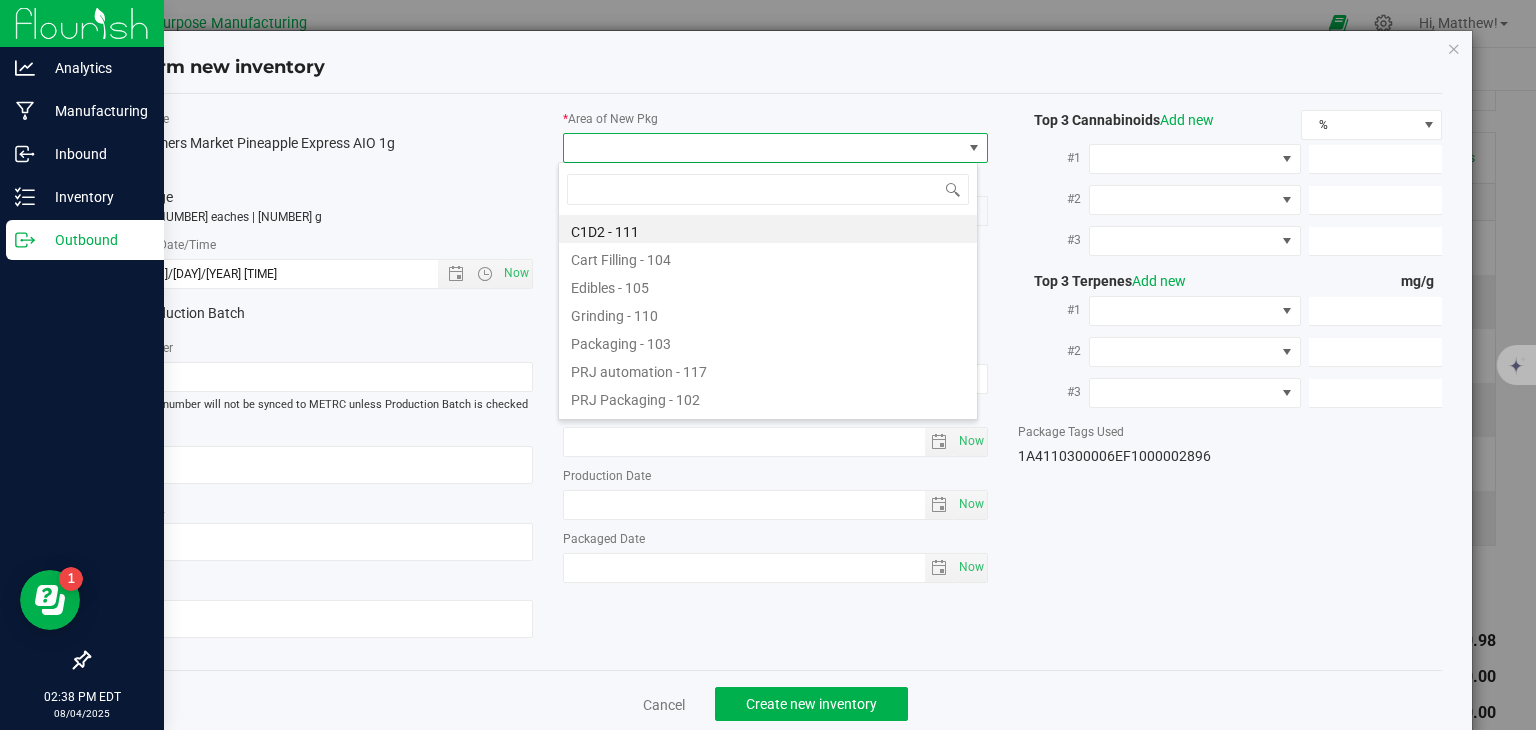 type on "108" 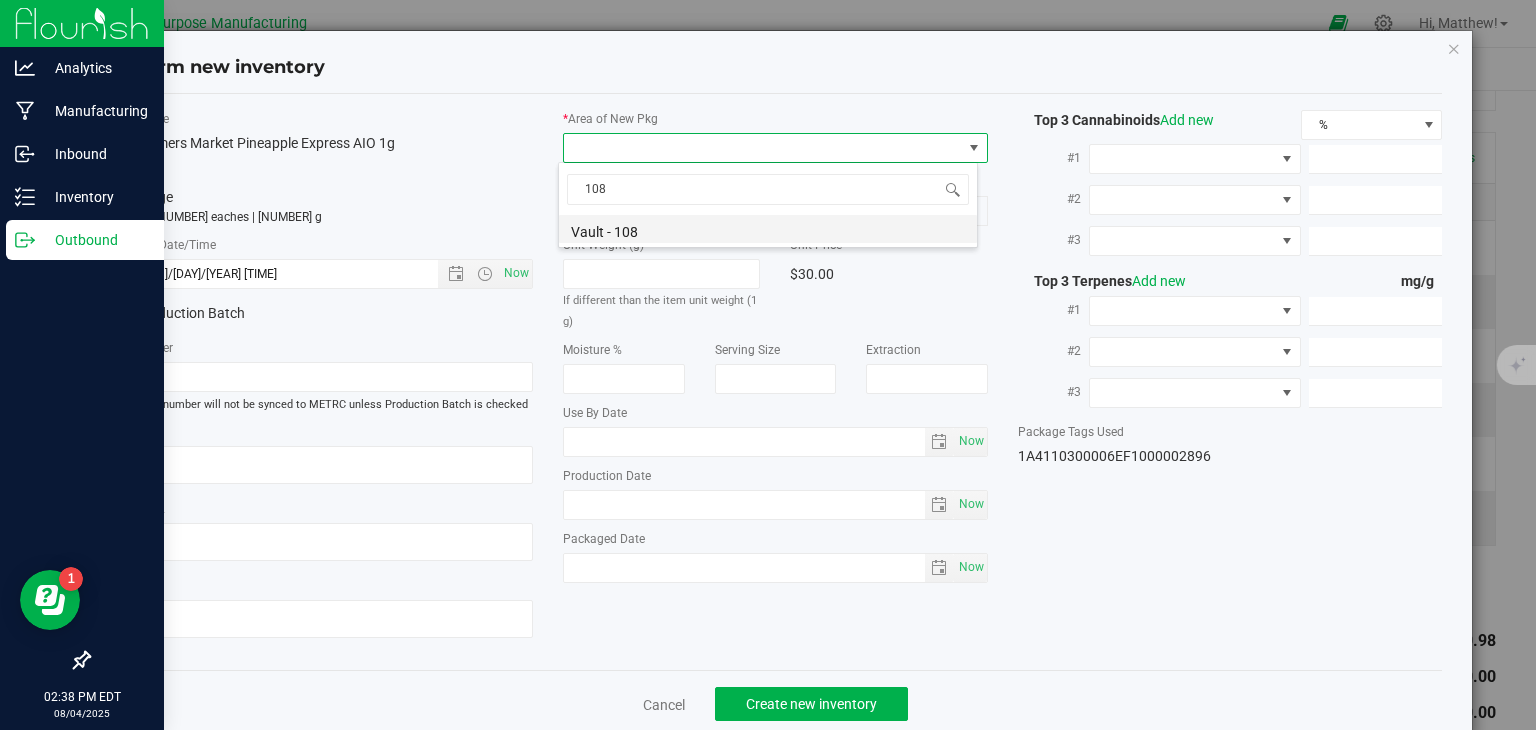click on "Vault - 108" at bounding box center [768, 229] 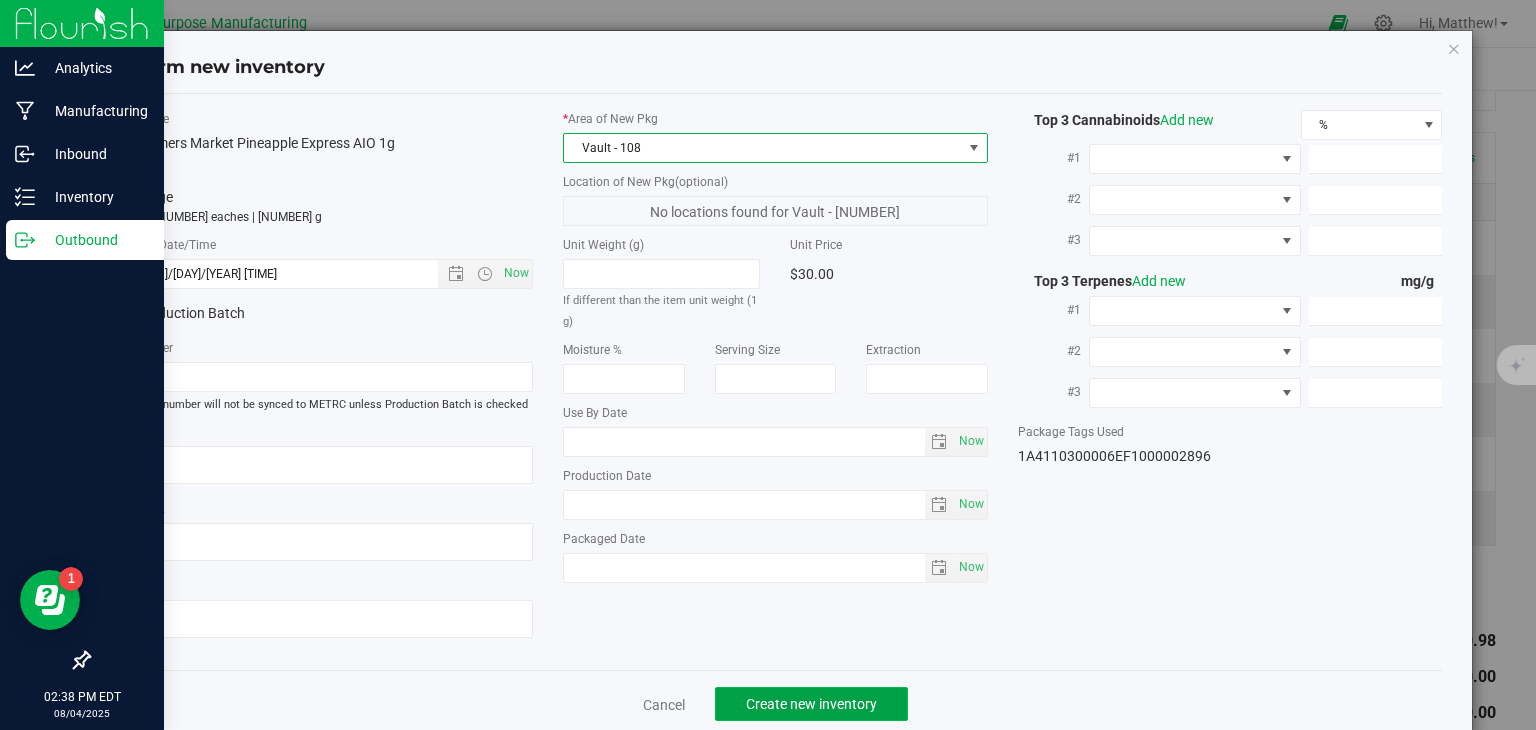 click on "Create new inventory" 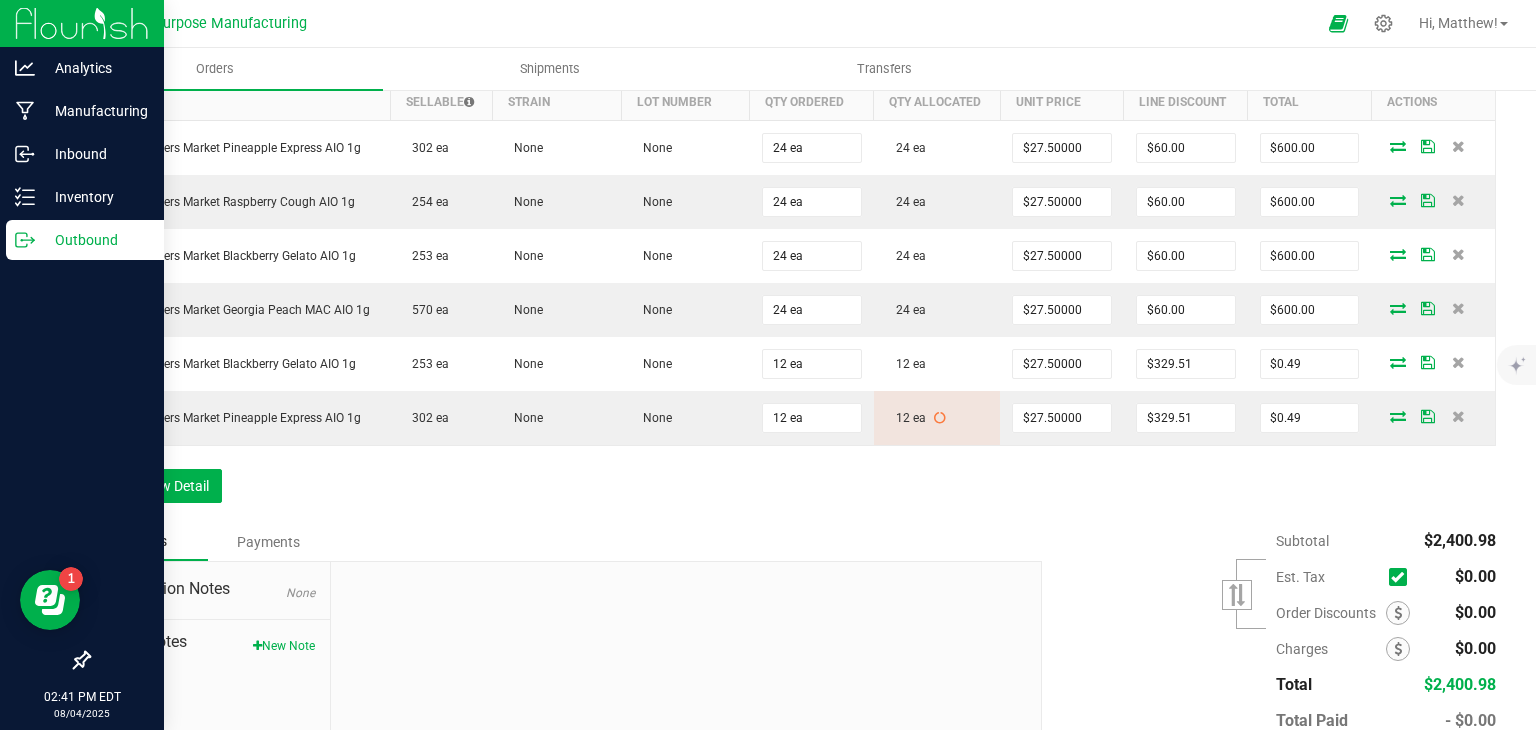 scroll, scrollTop: 0, scrollLeft: 0, axis: both 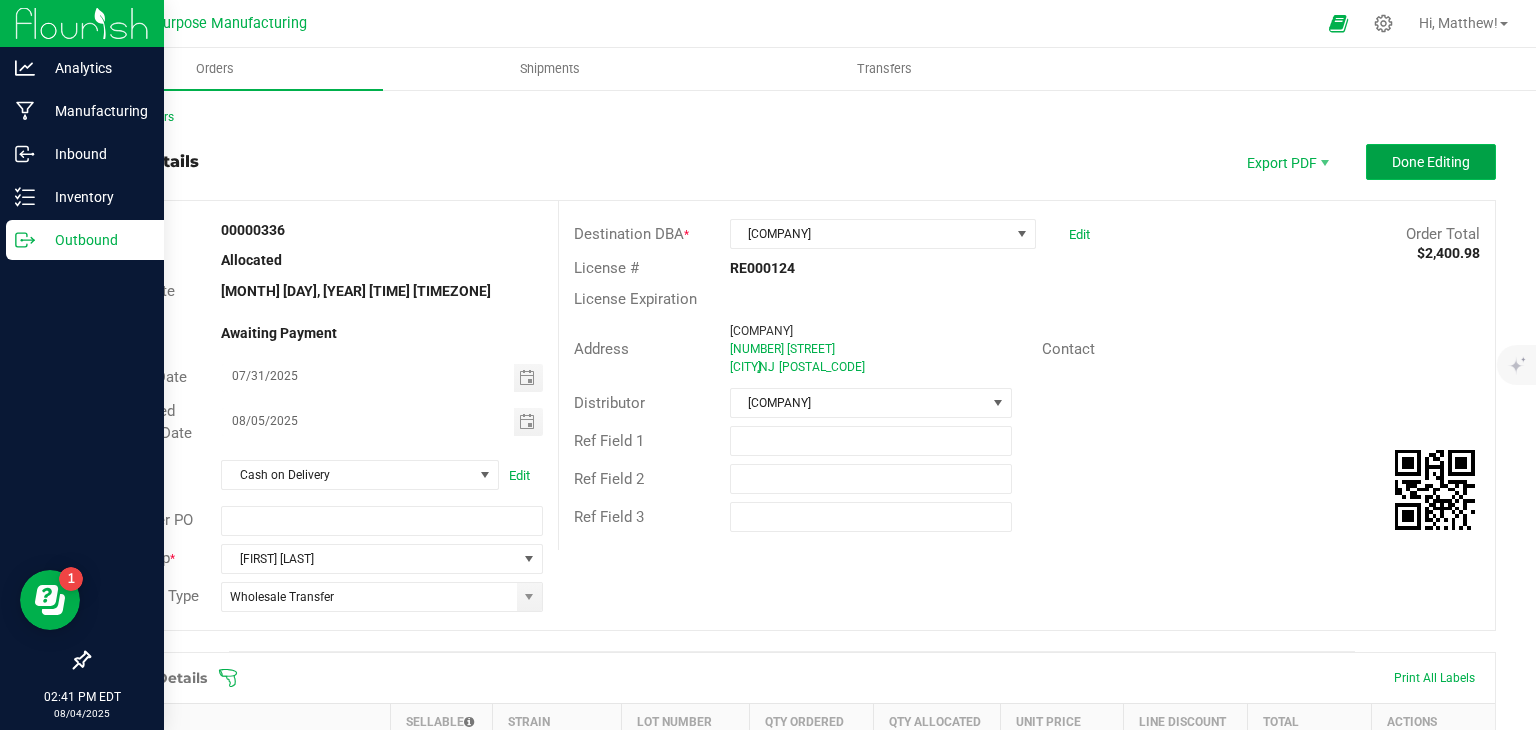 click on "Done Editing" at bounding box center [1431, 162] 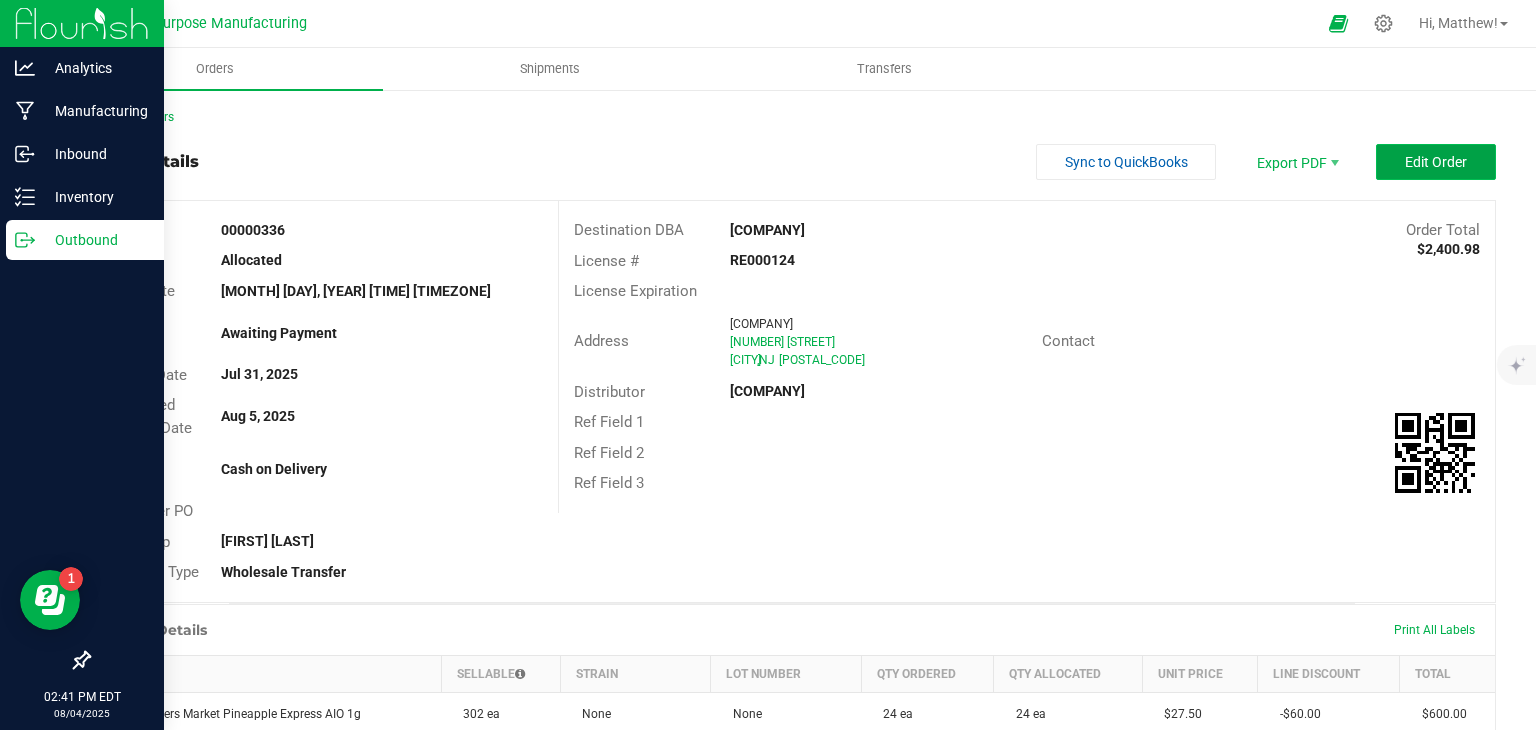 click on "Edit Order" at bounding box center [1436, 162] 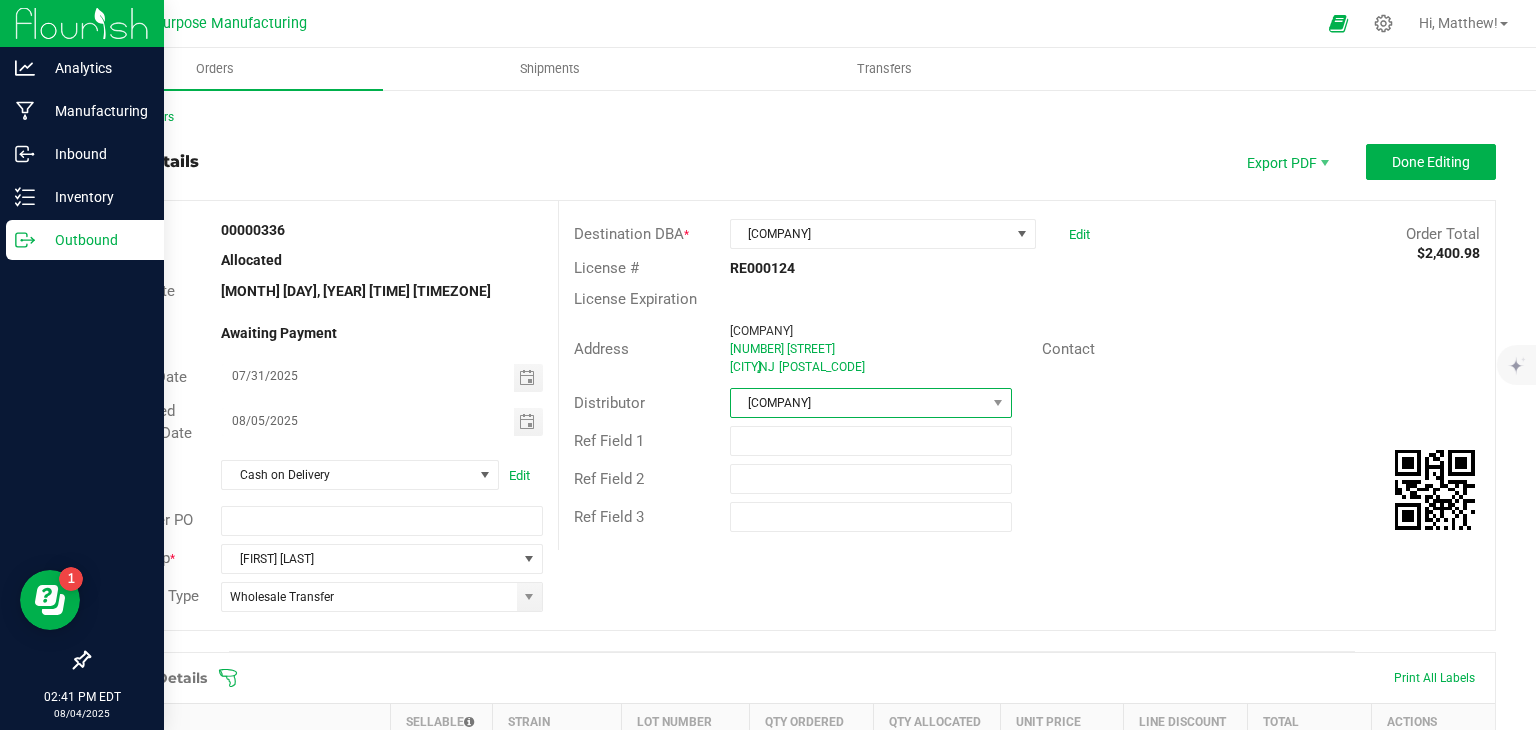 click on "[COMPANY]" at bounding box center (858, 403) 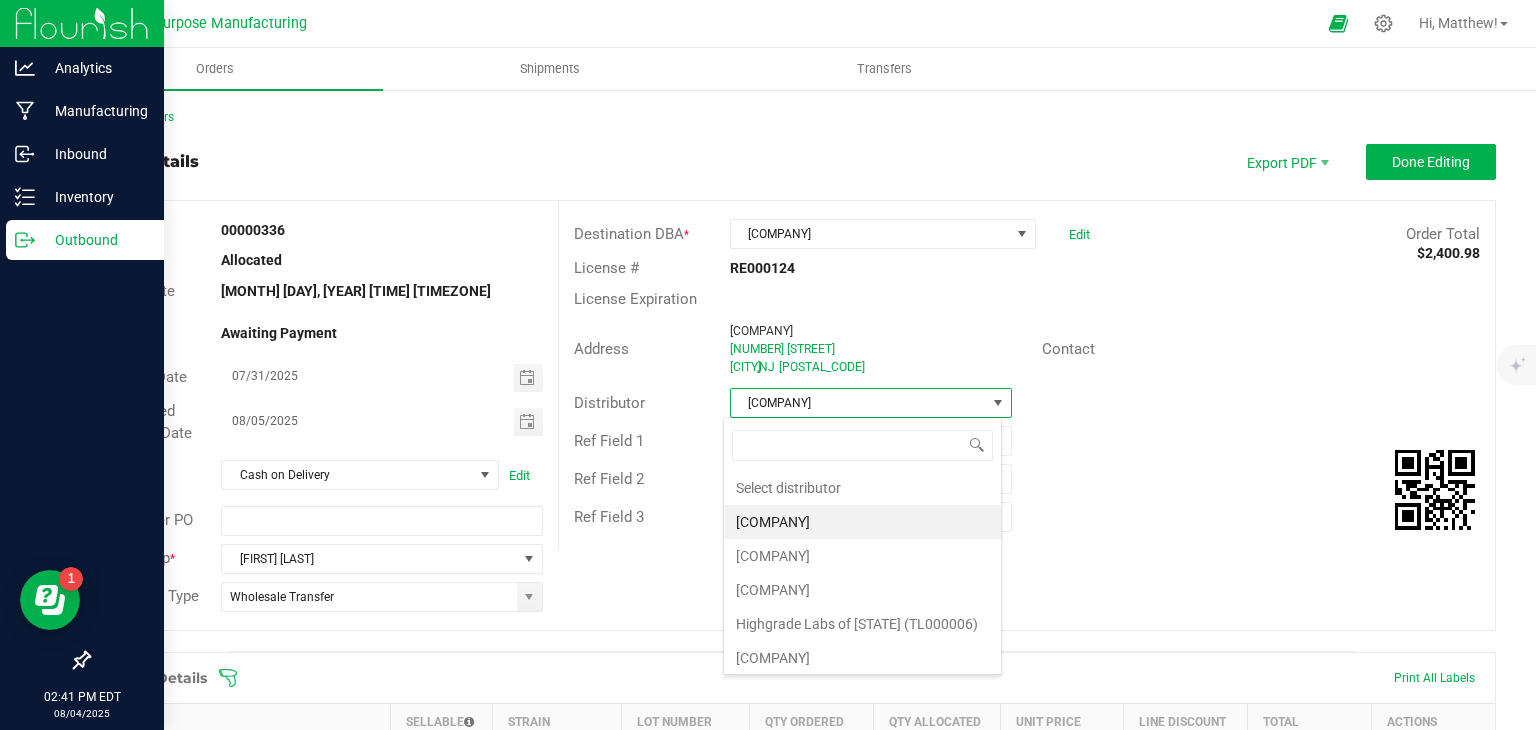 scroll, scrollTop: 99970, scrollLeft: 99720, axis: both 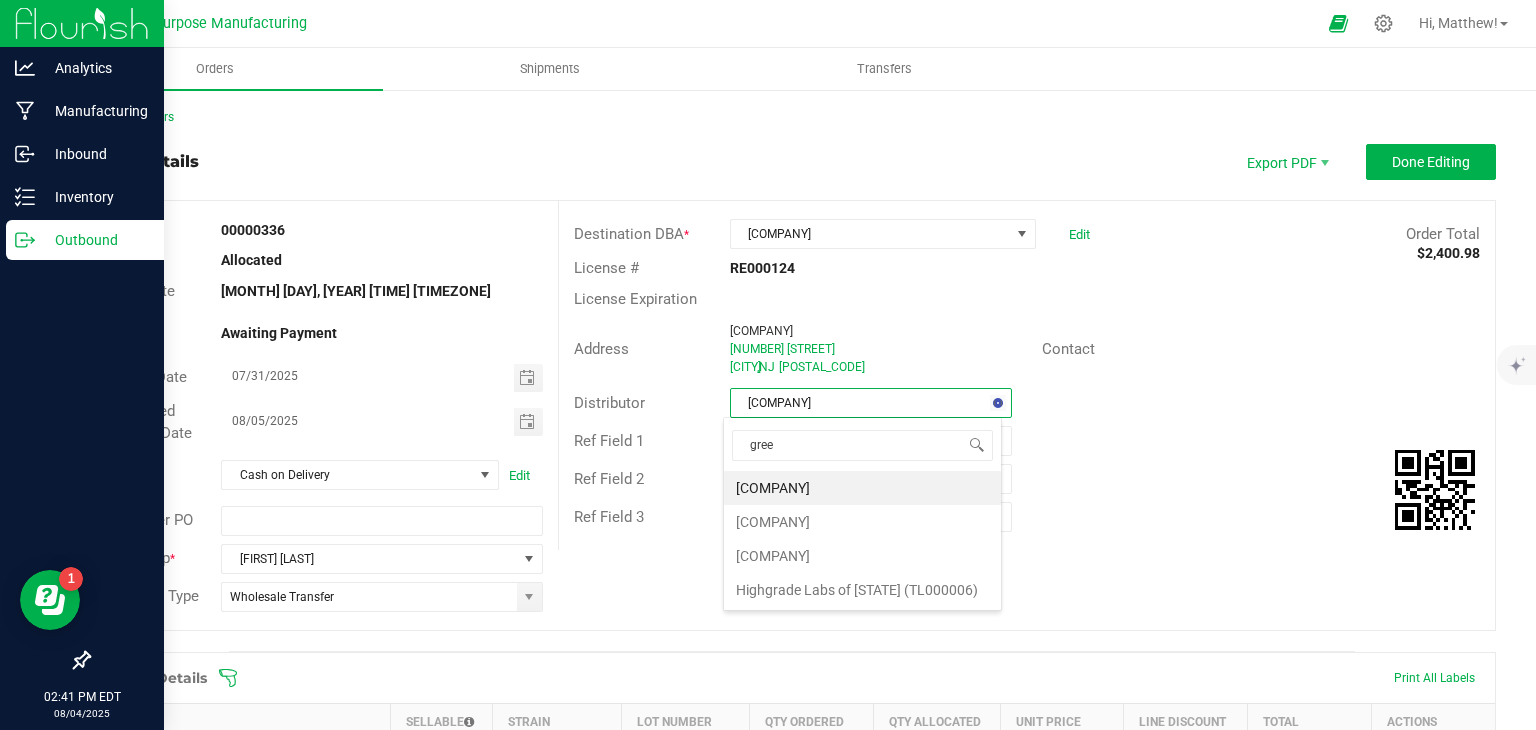 type on "green" 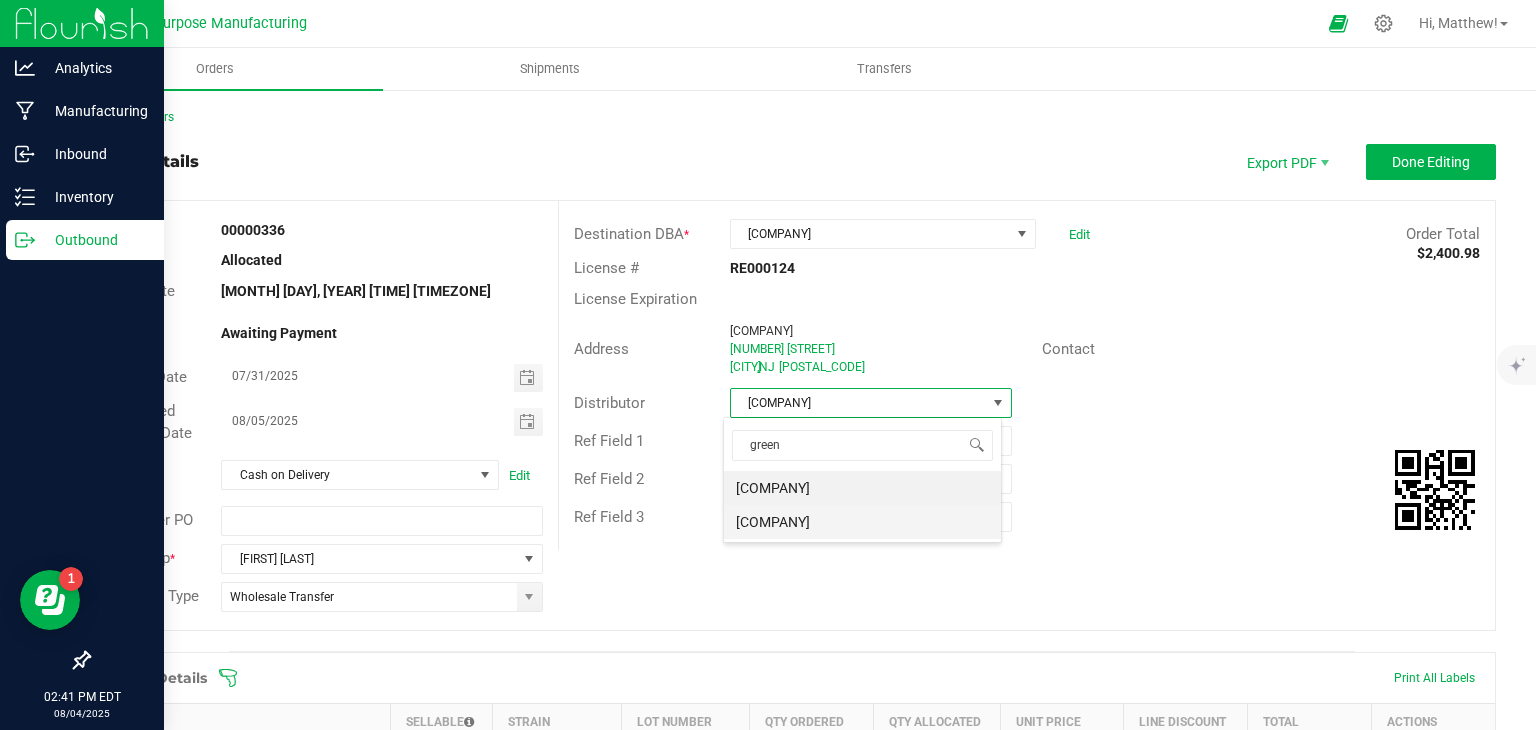 click on "[COMPANY]" at bounding box center [862, 522] 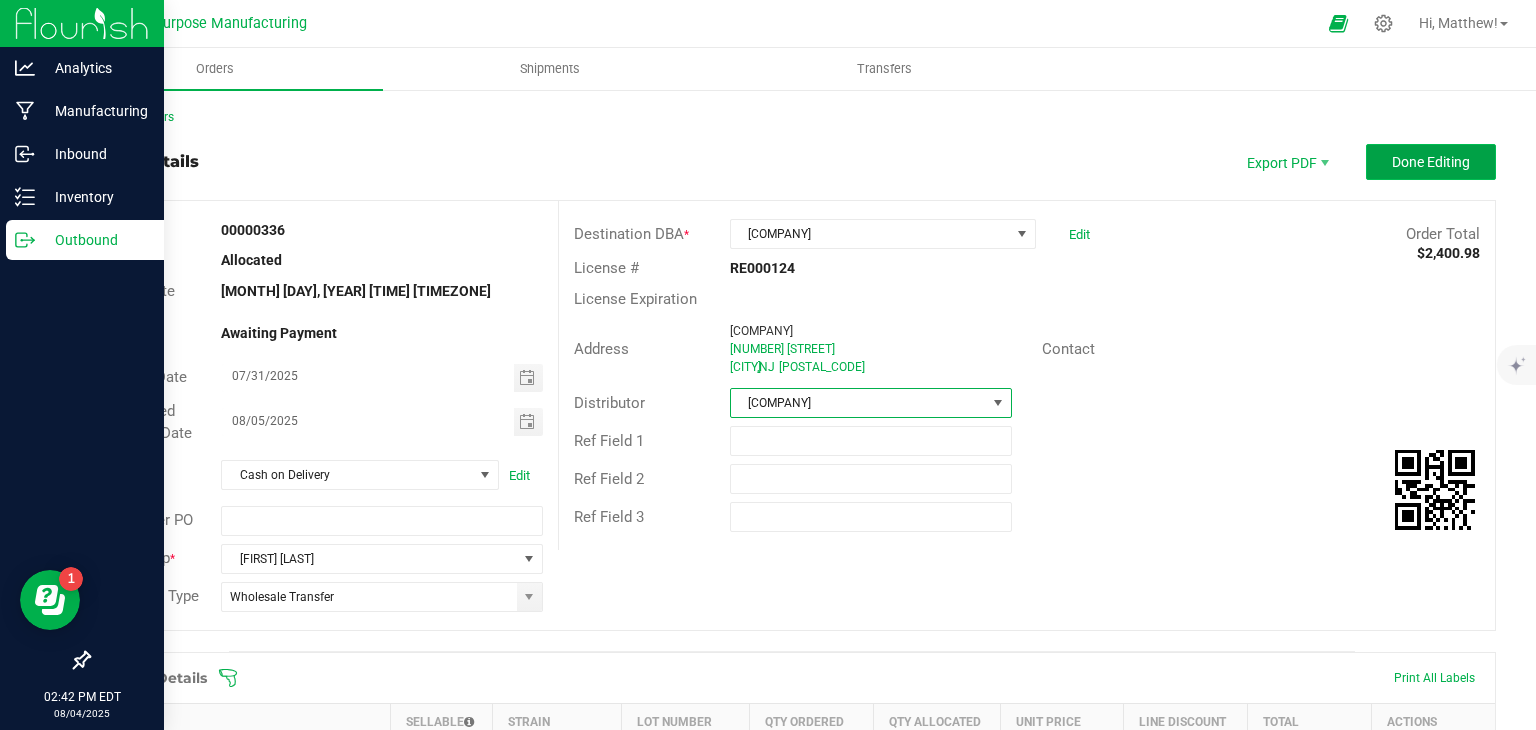 click on "Done Editing" at bounding box center [1431, 162] 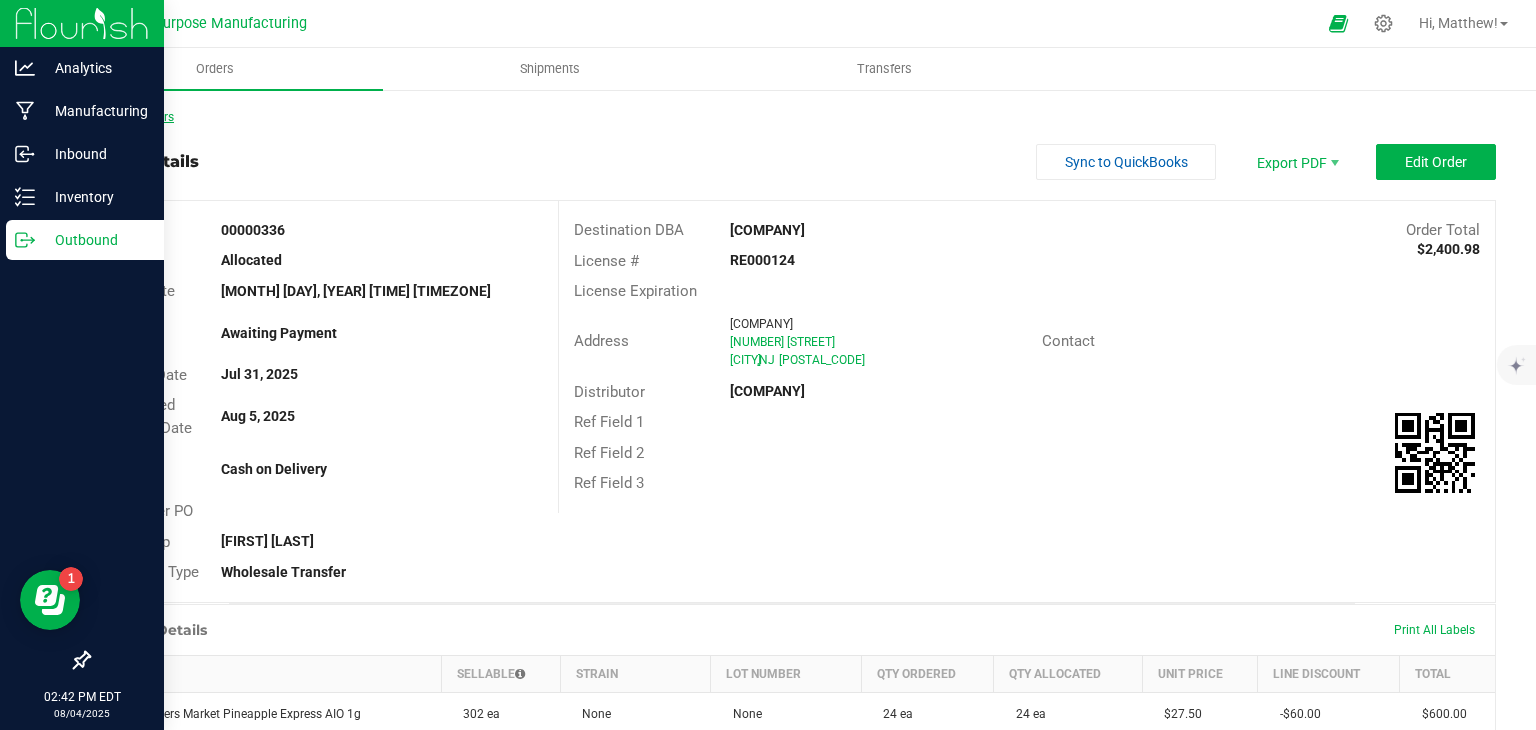 click on "Back to Orders" at bounding box center [131, 117] 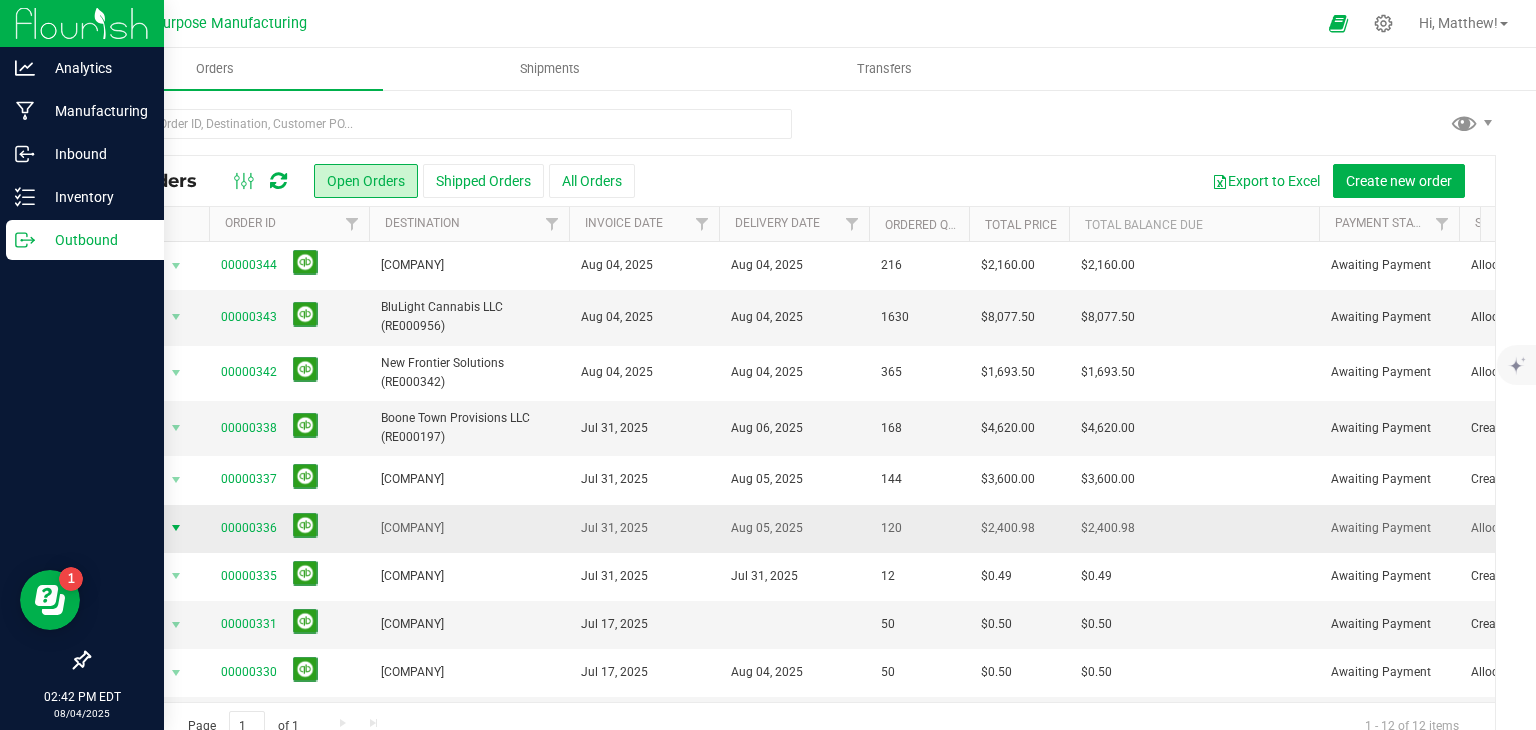 click at bounding box center [176, 528] 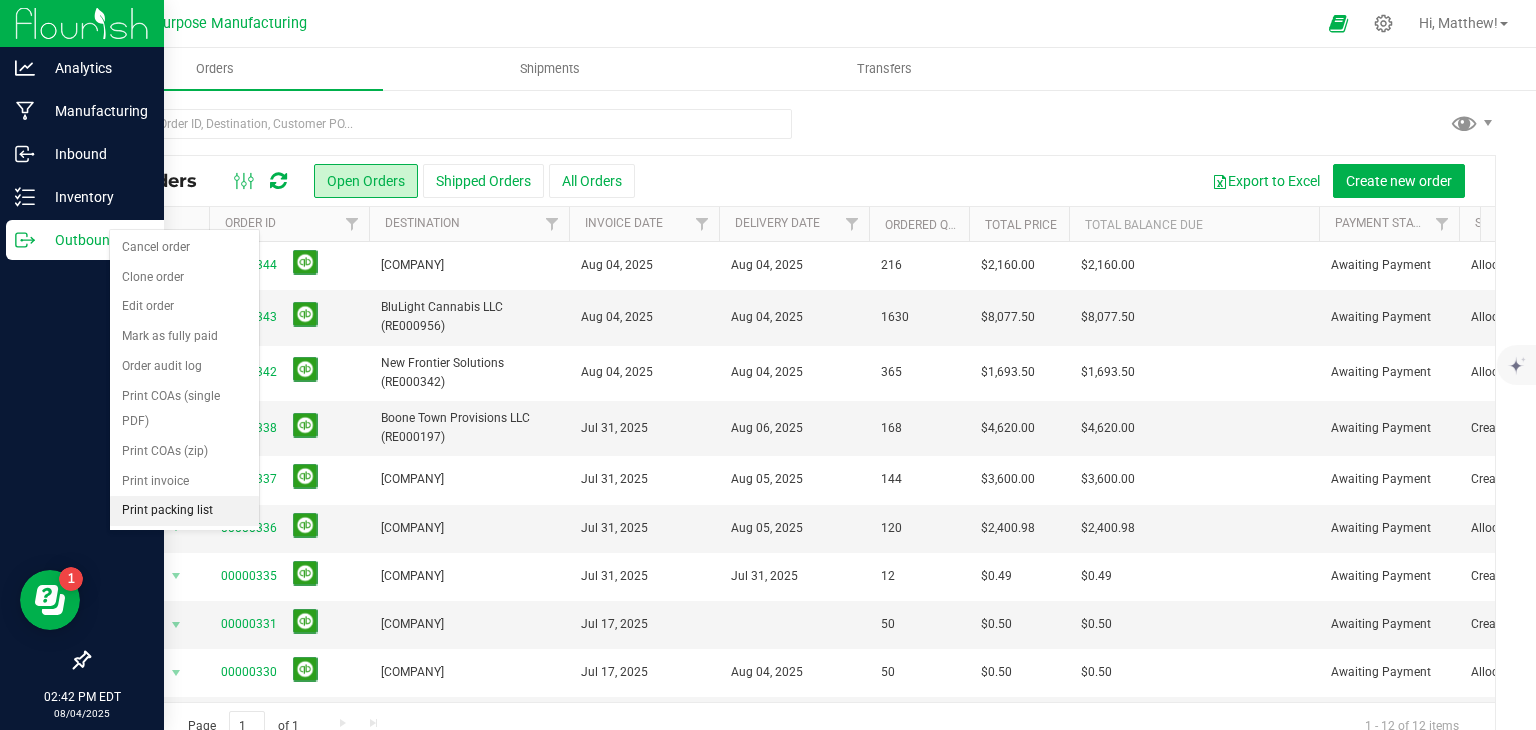 click on "Print packing list" at bounding box center [184, 511] 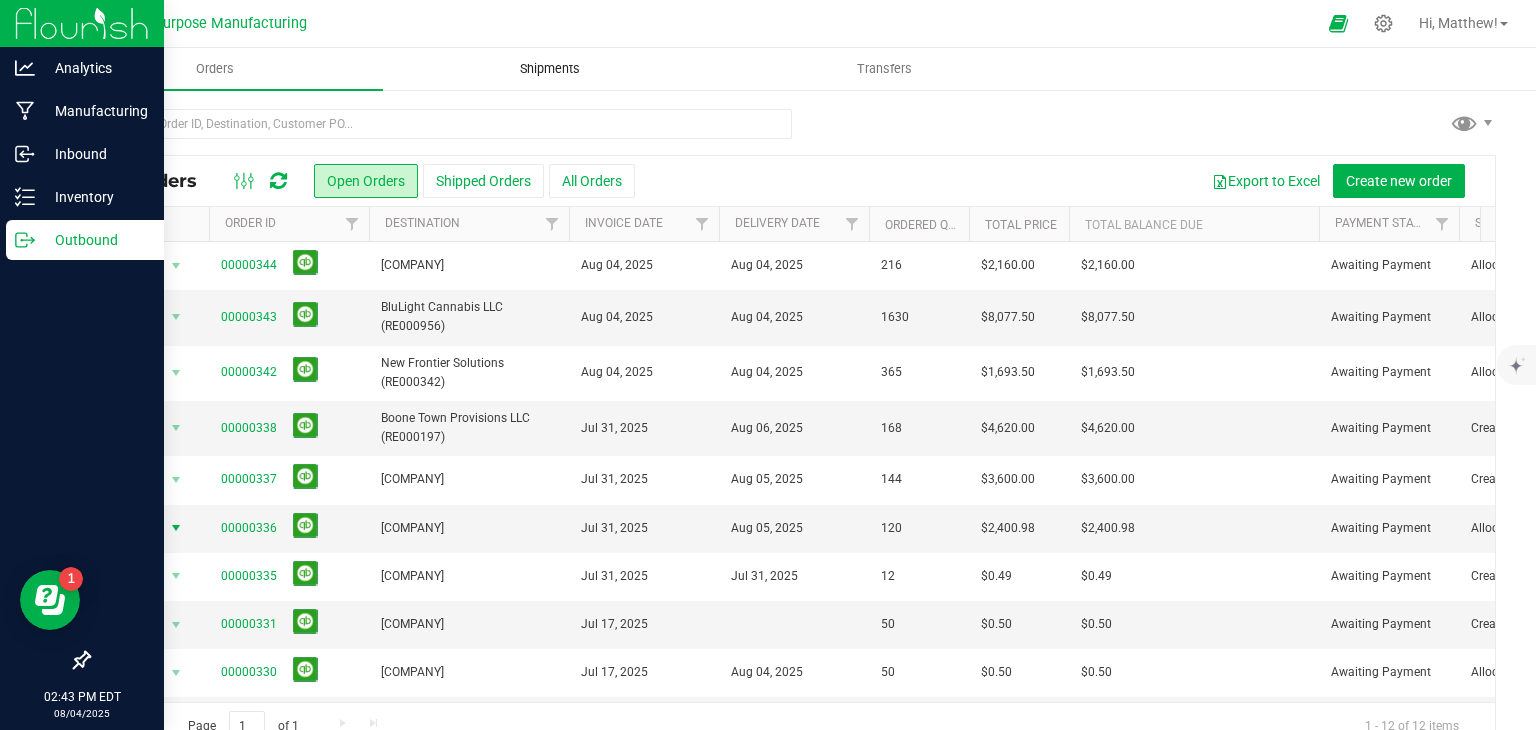 click on "Shipments" at bounding box center [550, 69] 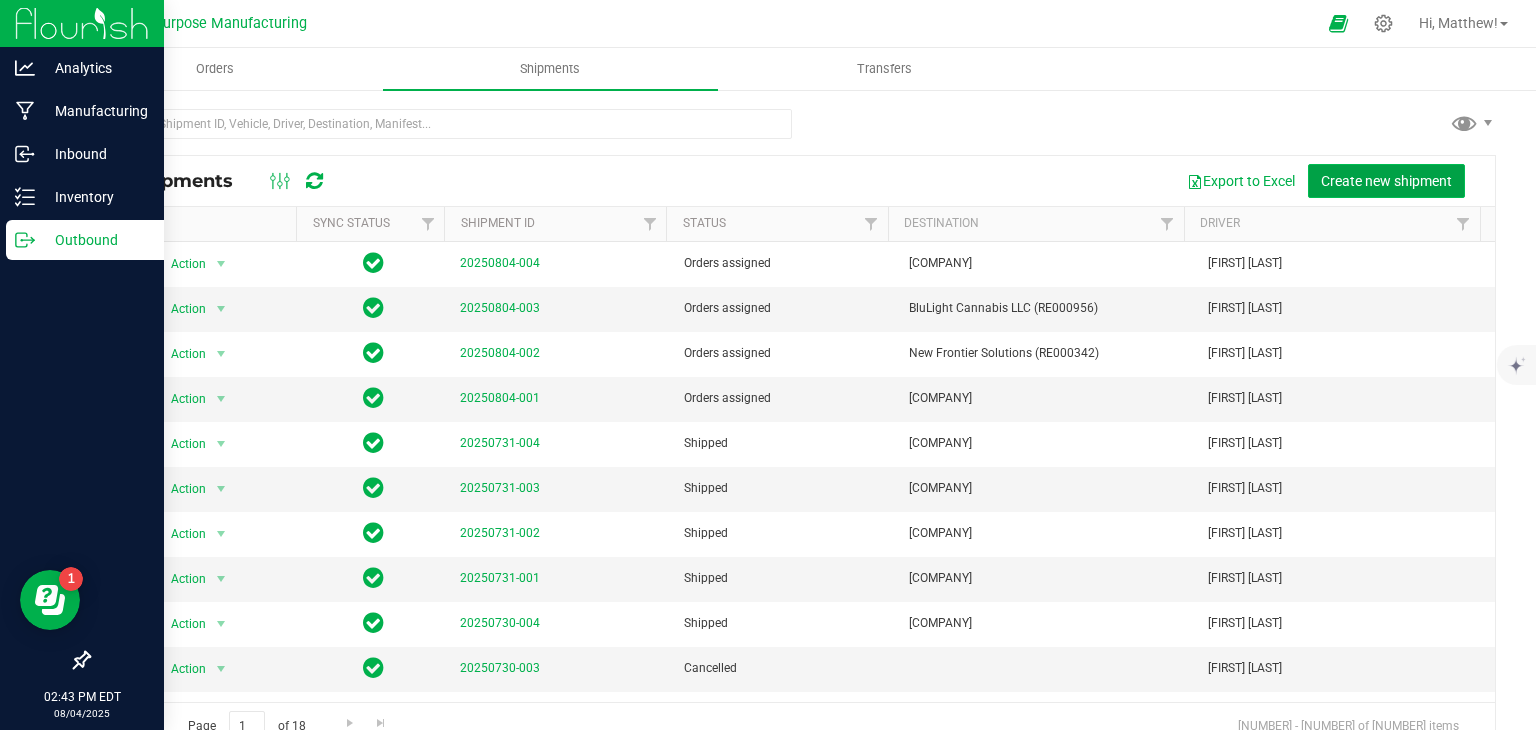 click on "Create new shipment" at bounding box center [1386, 181] 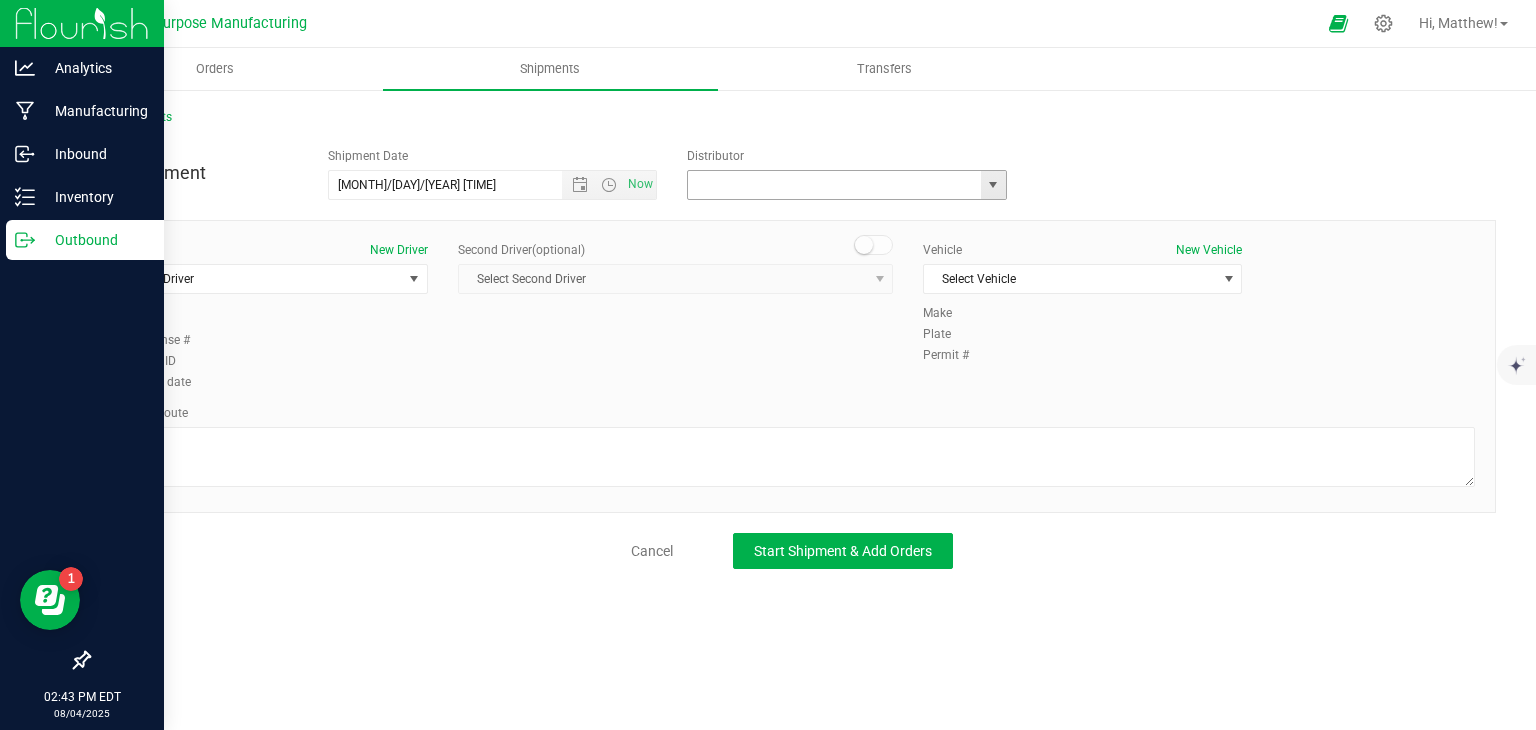 click at bounding box center [830, 185] 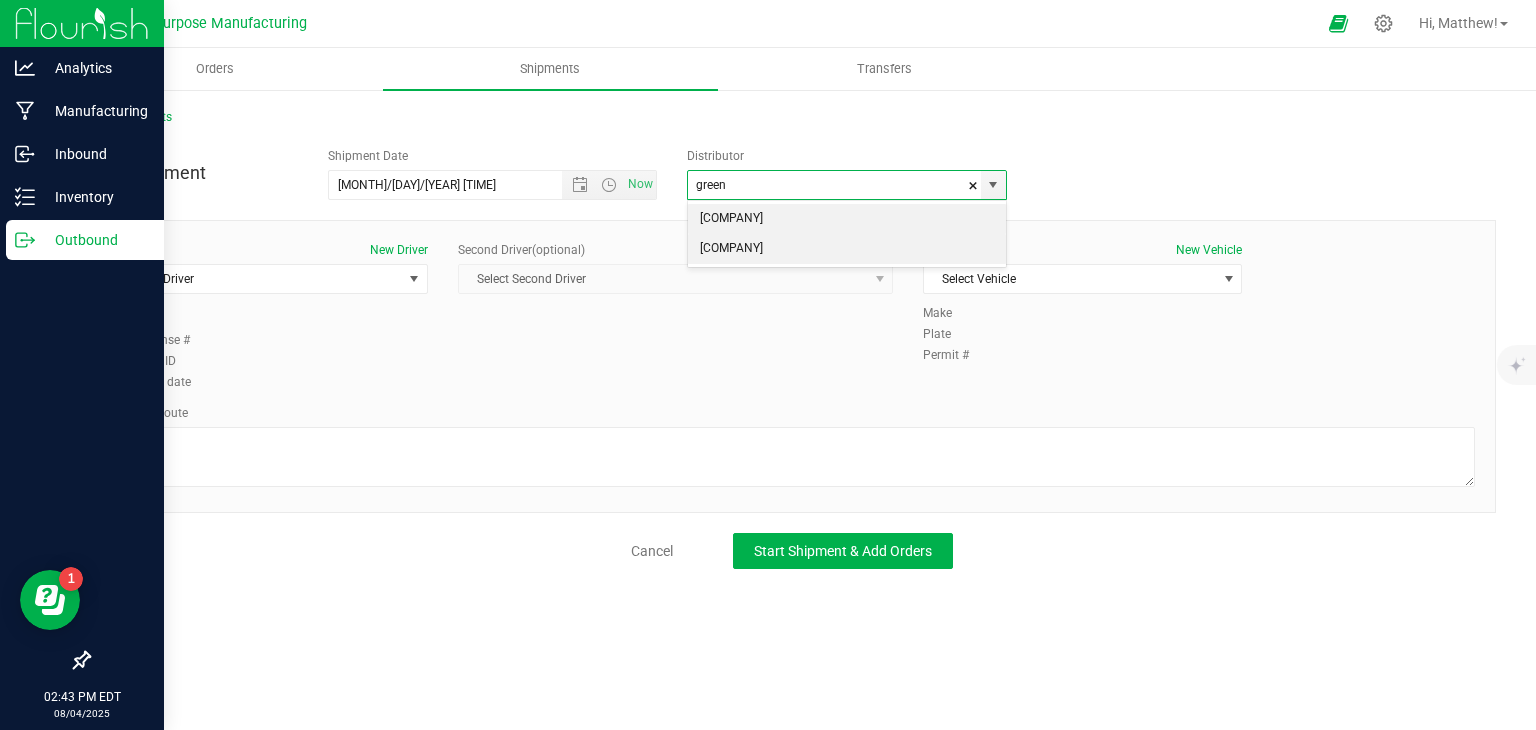 click on "[COMPANY]" at bounding box center [847, 249] 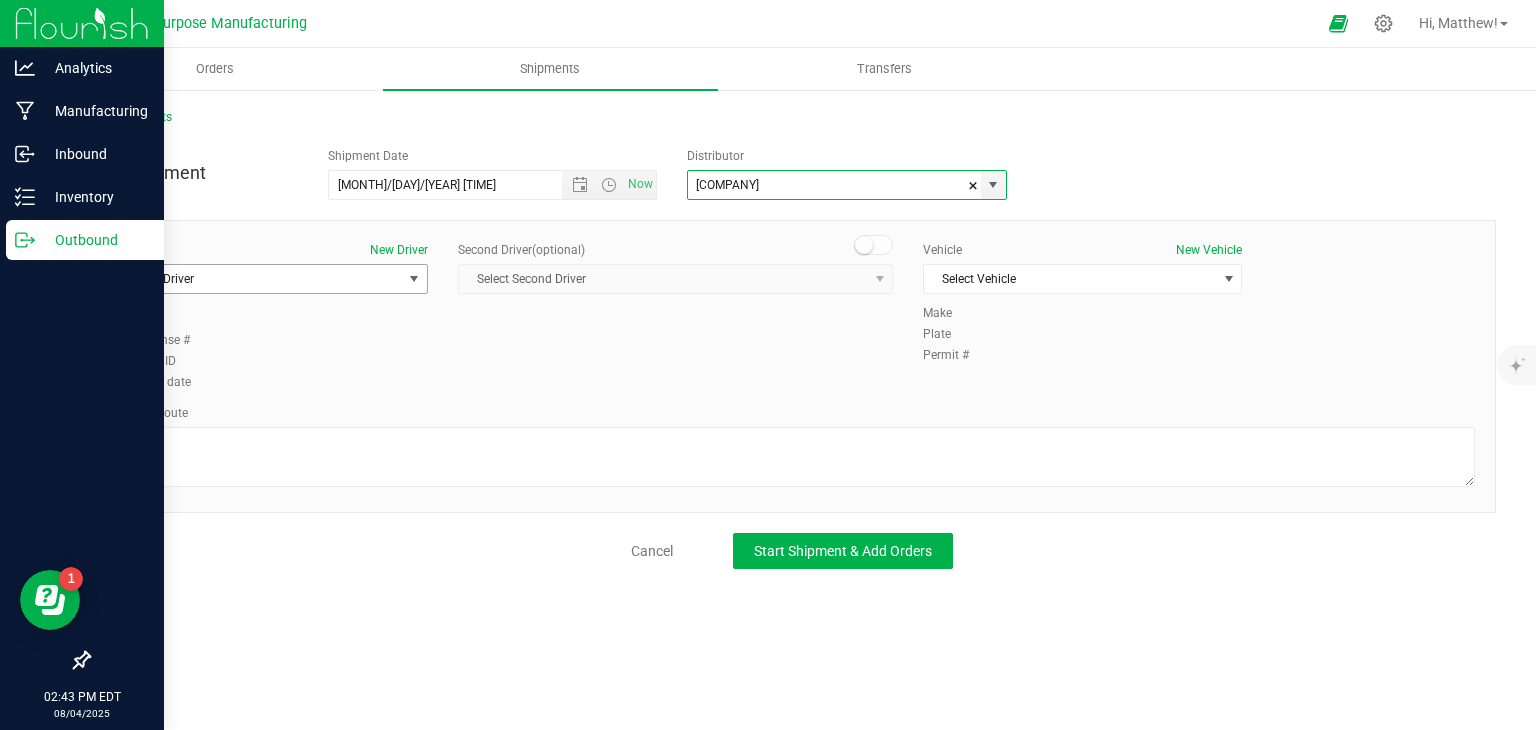 type on "[COMPANY]" 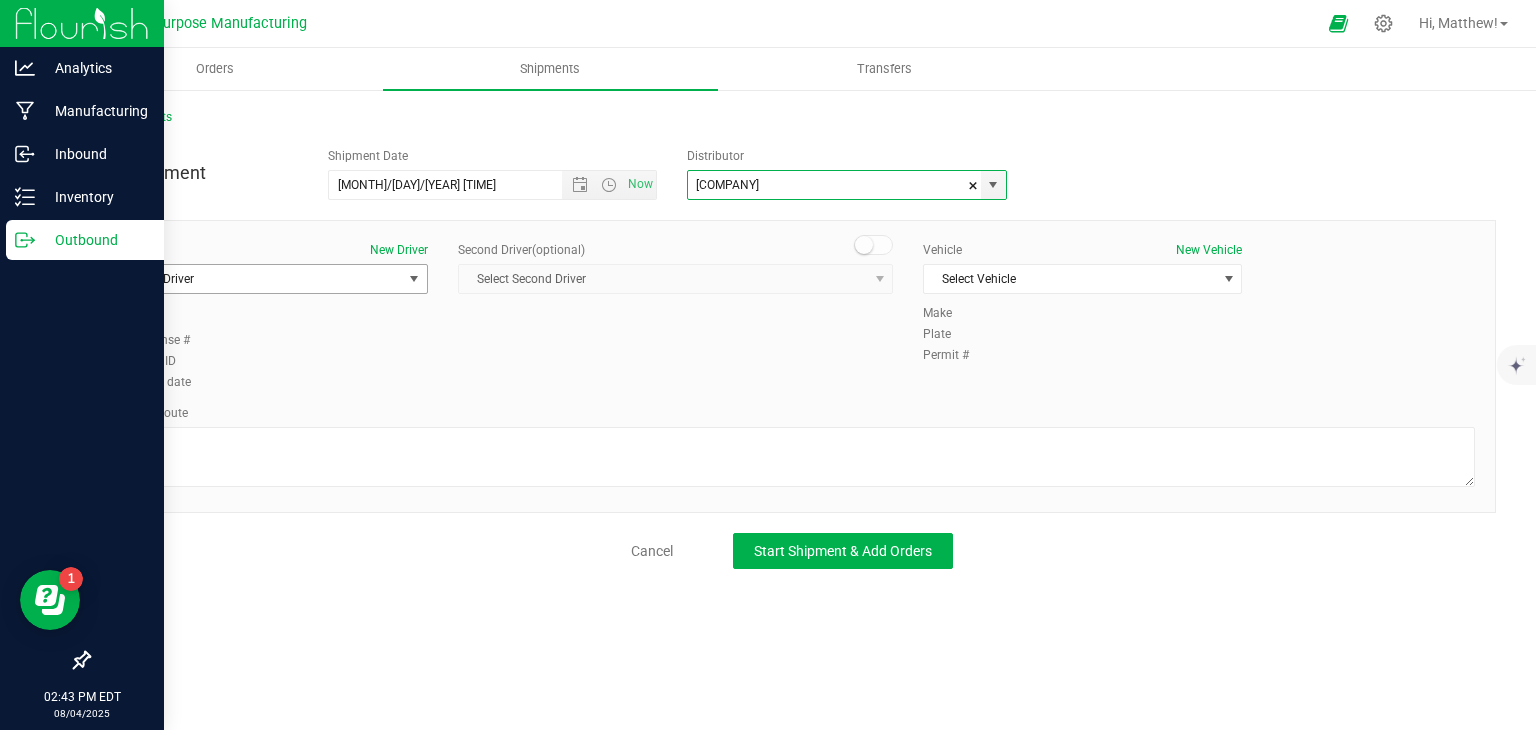 click on "Select Driver" at bounding box center [256, 279] 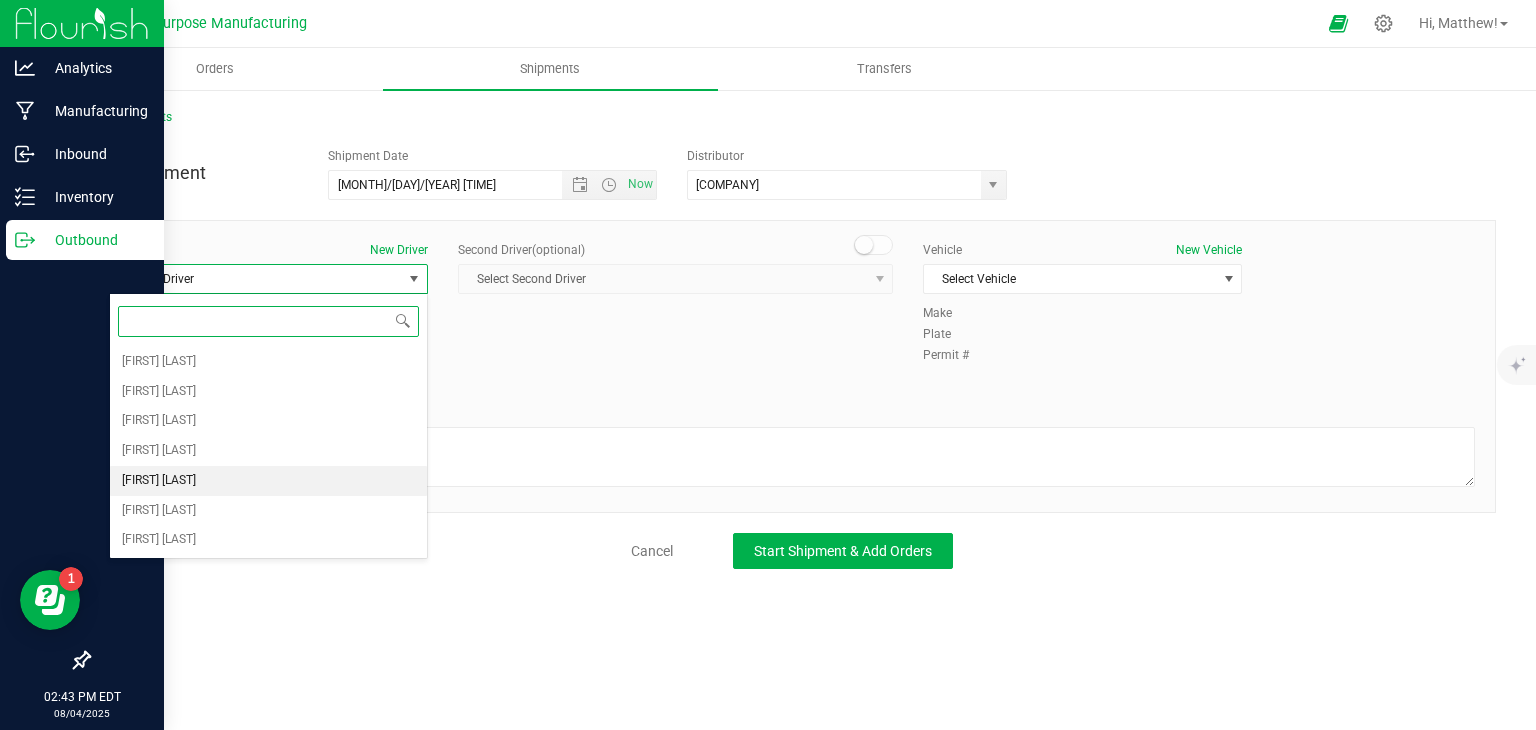 click on "[FIRST] [LAST]" at bounding box center [268, 481] 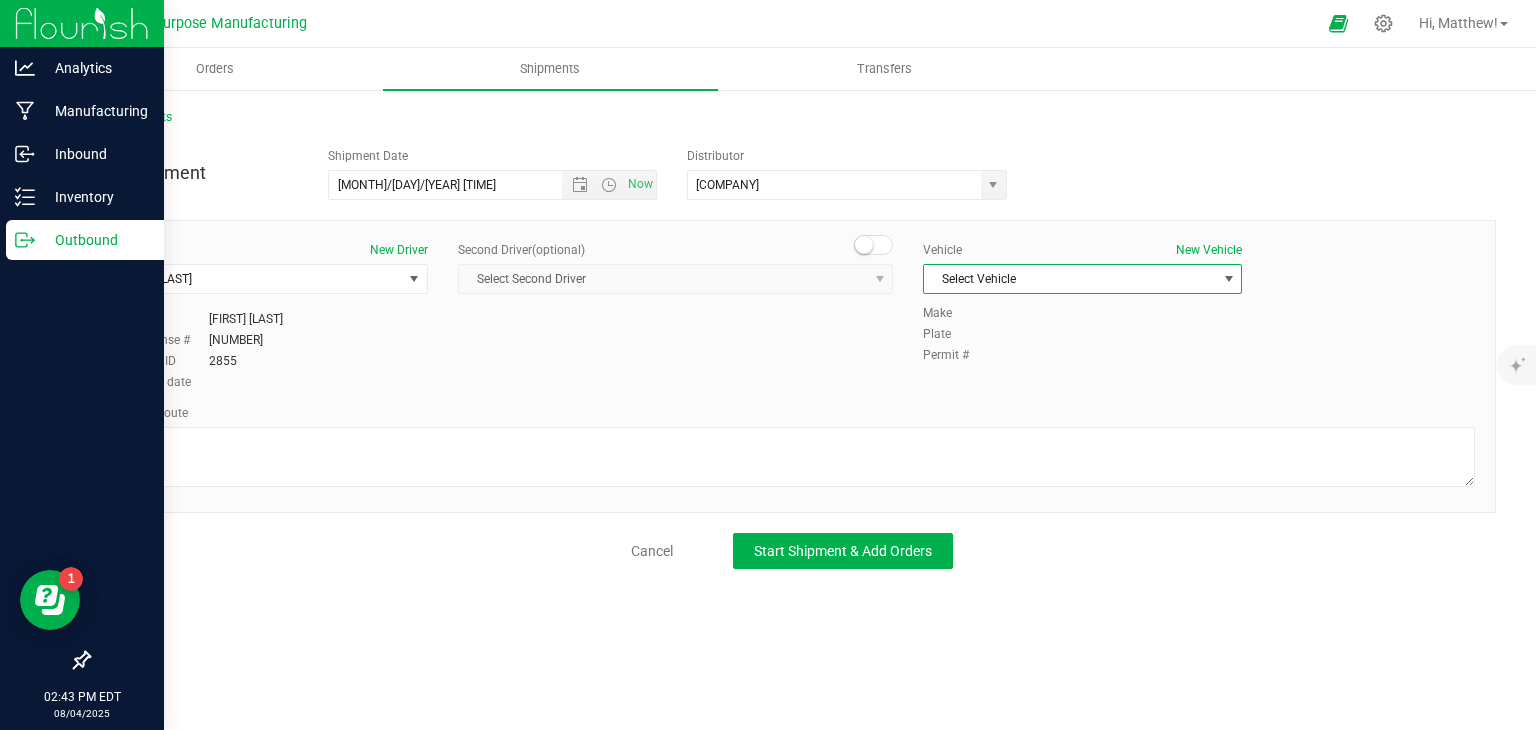 click on "Select Vehicle" at bounding box center (1070, 279) 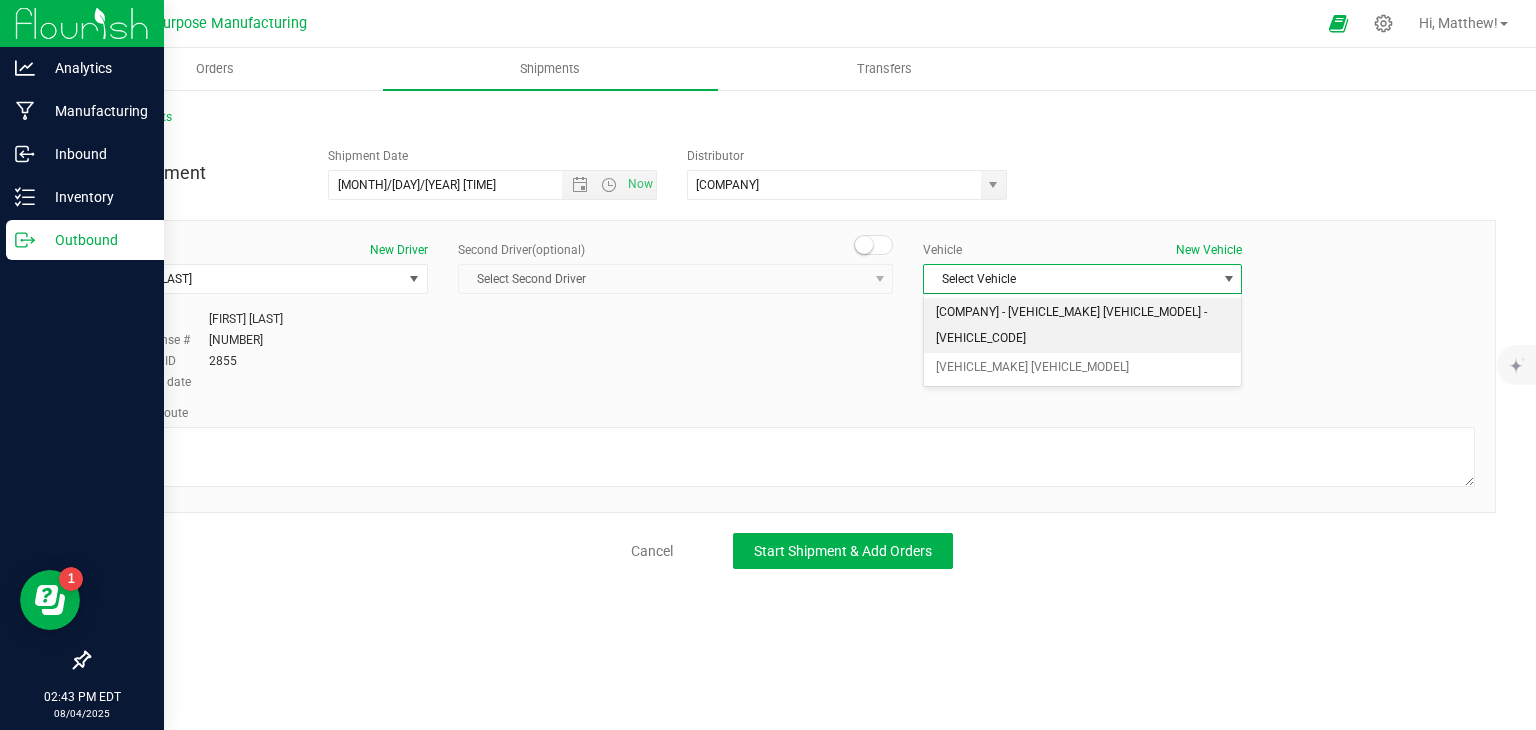 click on "[COMPANY] - [VEHICLE_MAKE] [VEHICLE_MODEL] - [VEHICLE_CODE]" at bounding box center [1082, 325] 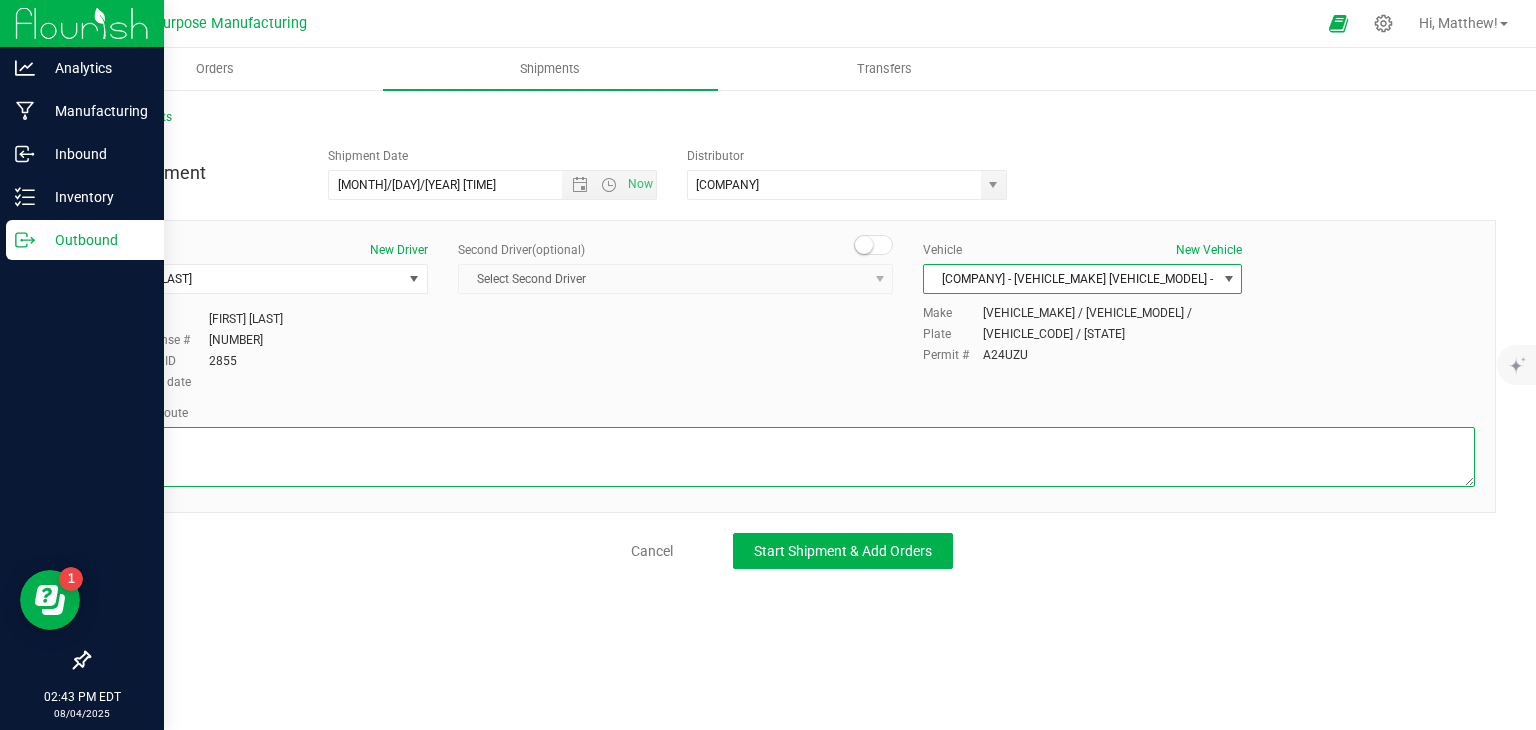 click at bounding box center [792, 457] 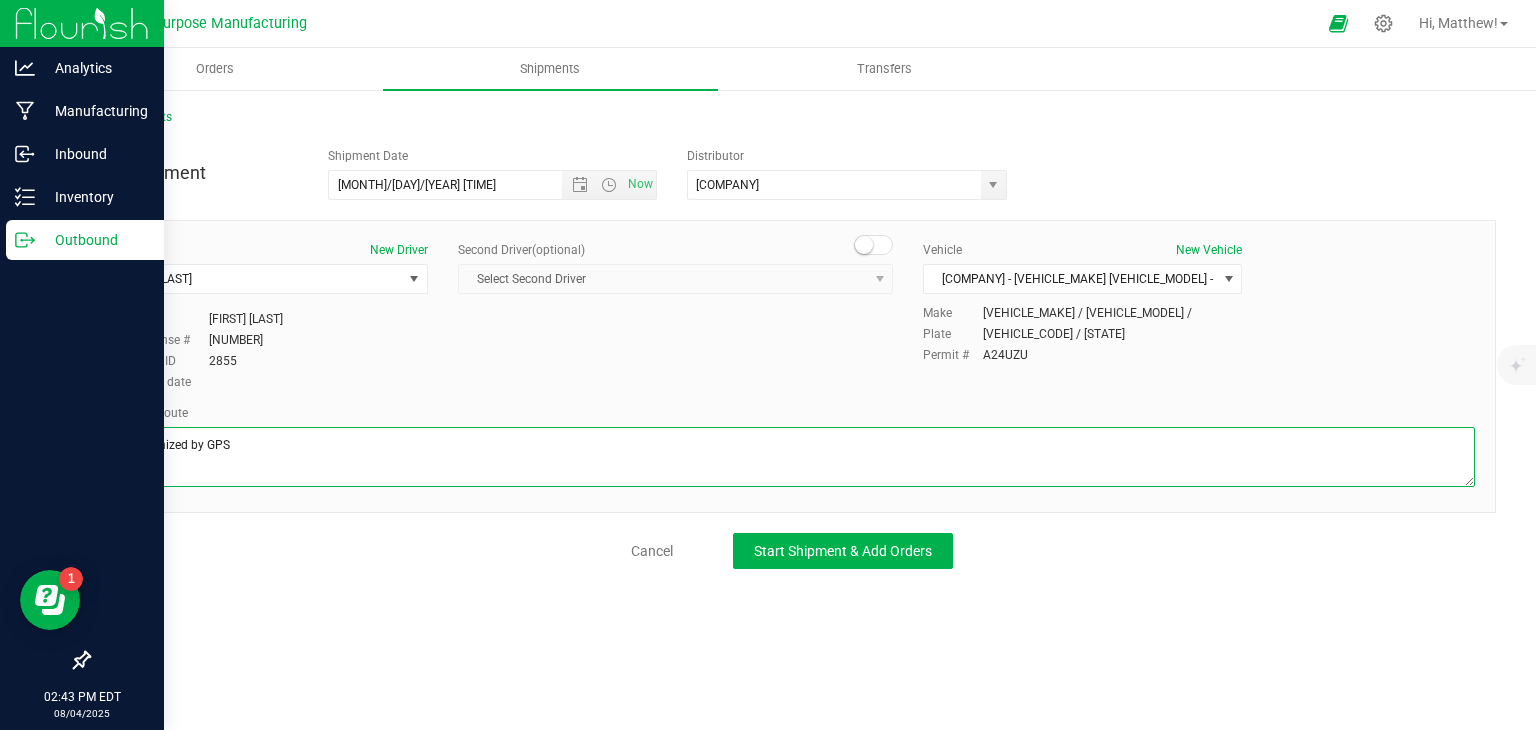 type on "Randomized by GPS" 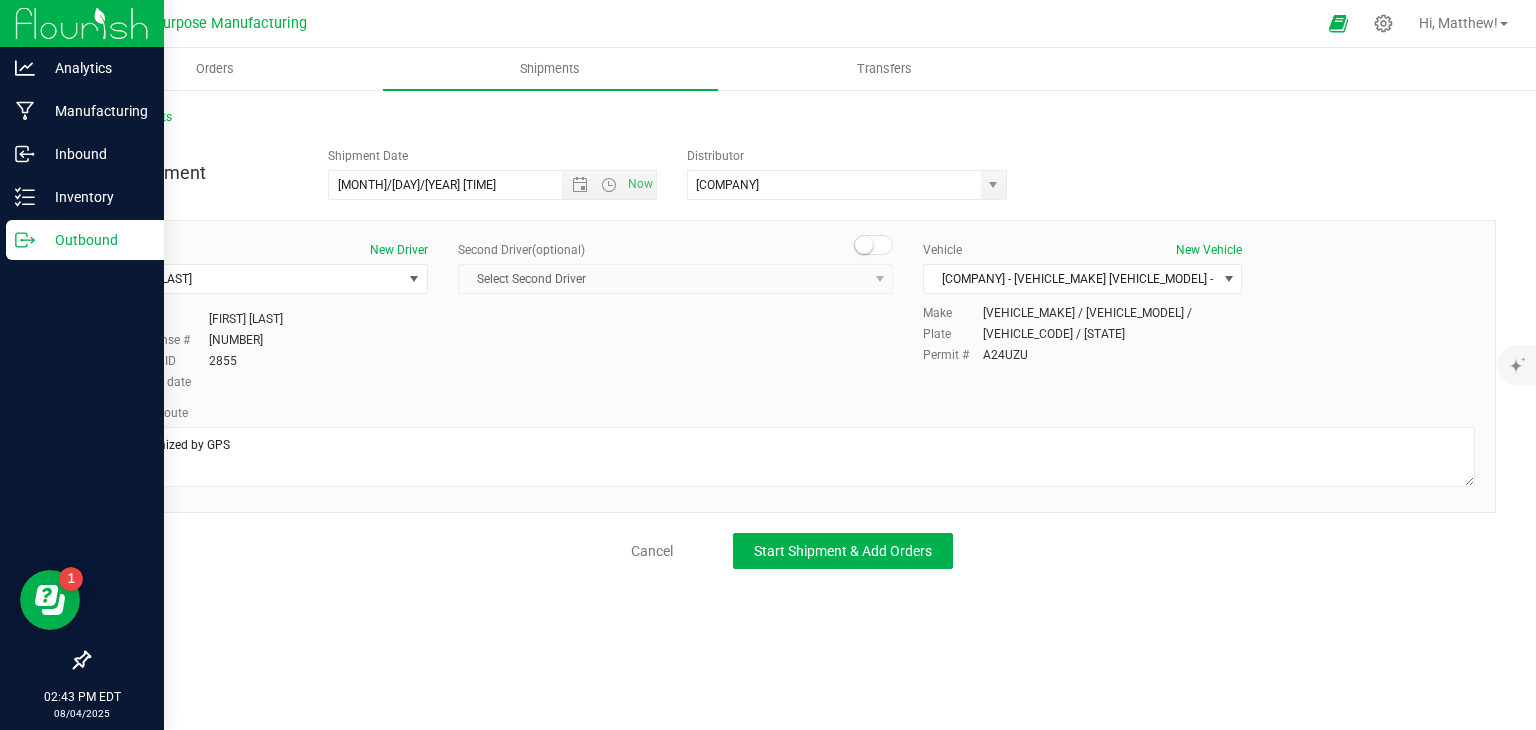 click on "New Shipment
Shipment Date
[MONTH]/[DAY]/[YEAR] [TIME]
Now
Distributor
[COMPANY] [COMPANY] [COMPANY] [COMPANY] [COMPANY] [COMPANY] [COMPANY]
Driver" at bounding box center [792, 353] 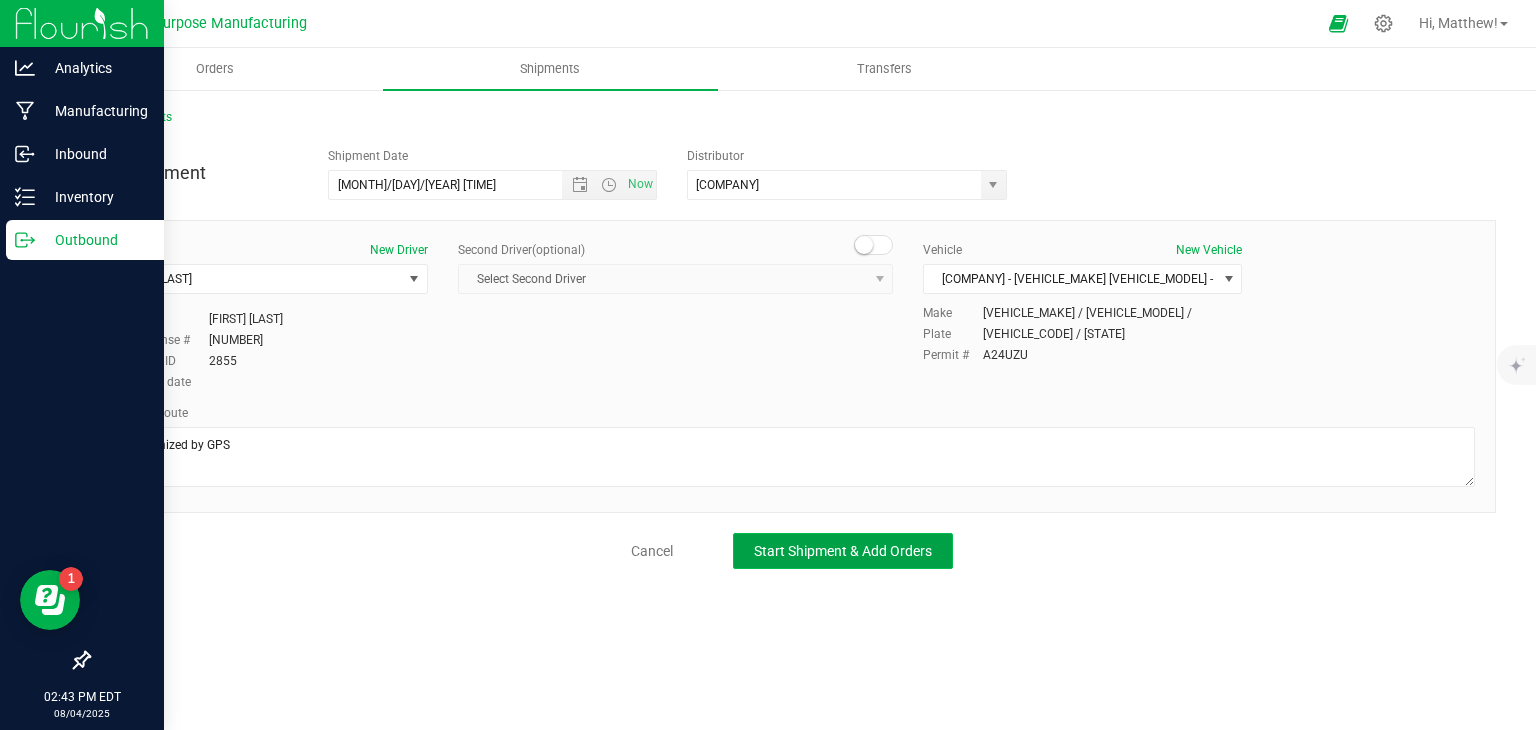 click on "Start Shipment & Add Orders" 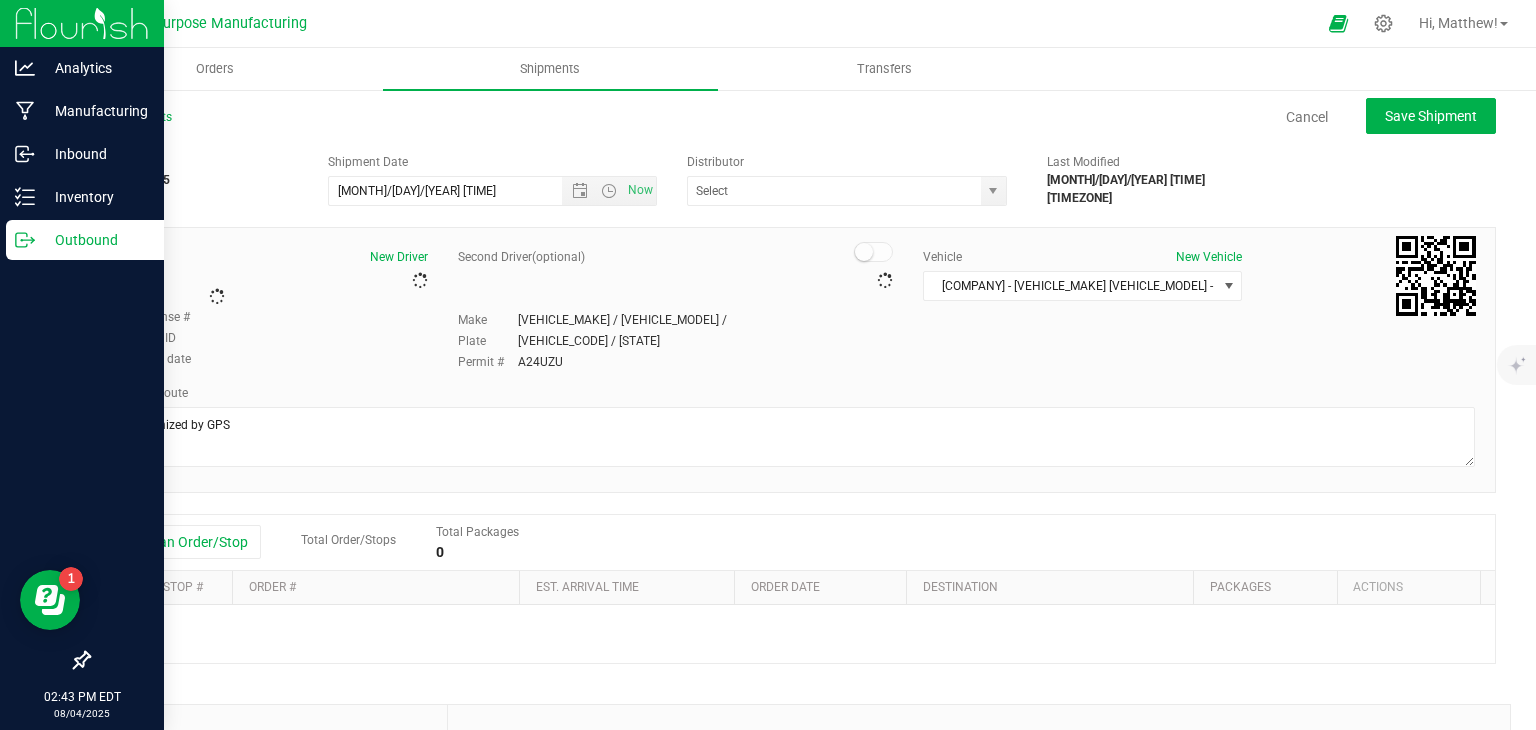 type on "[COMPANY]" 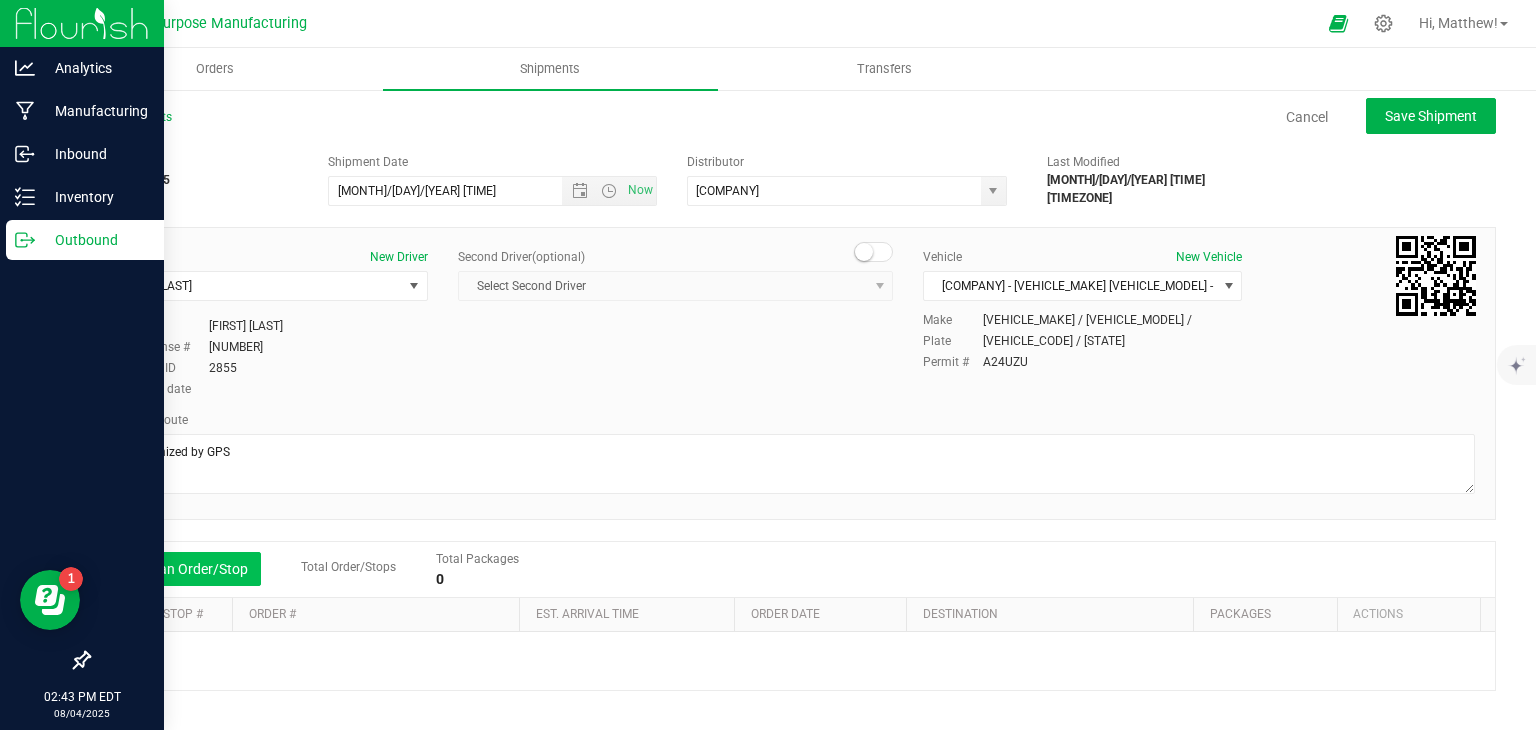 click on "Add an Order/Stop" at bounding box center [182, 569] 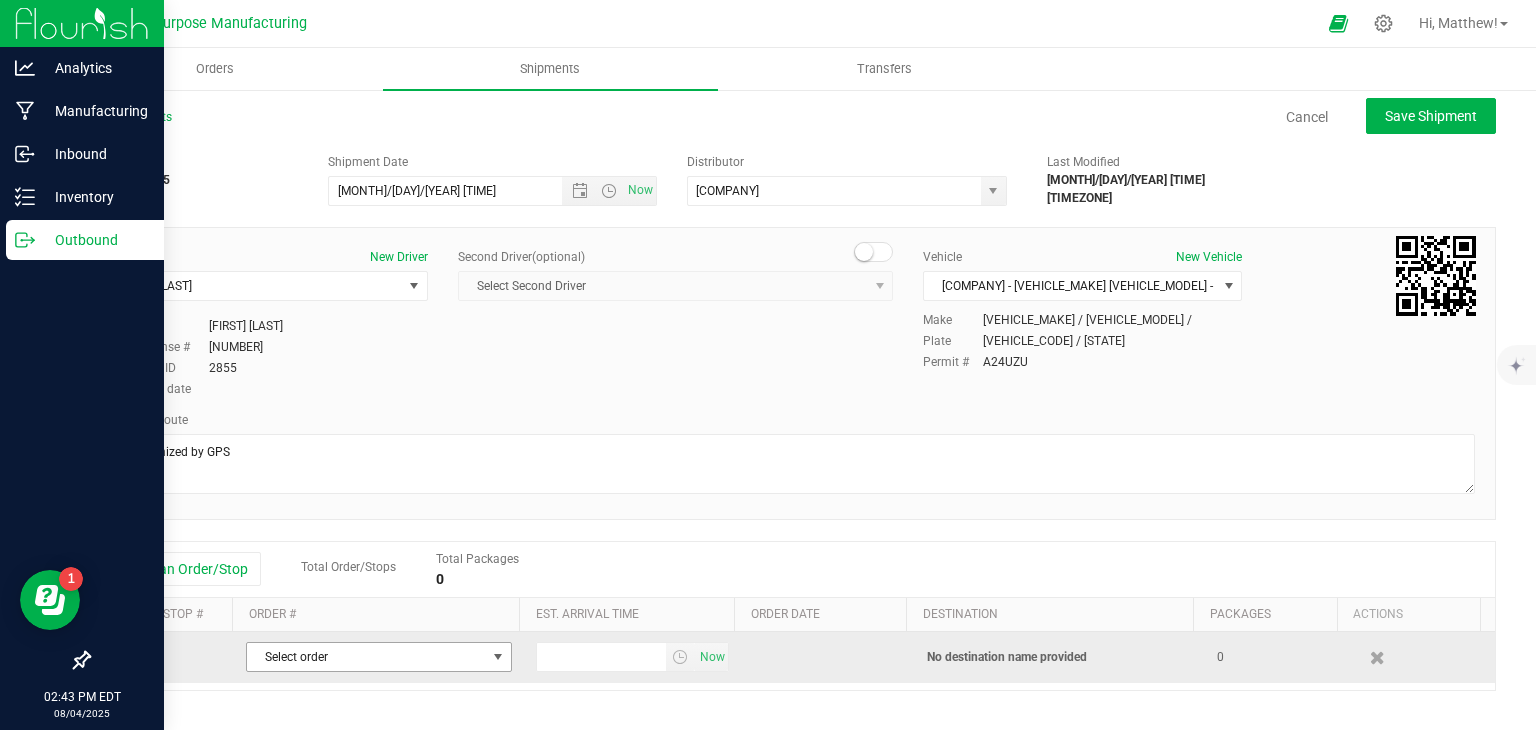 click on "Select order" at bounding box center [366, 657] 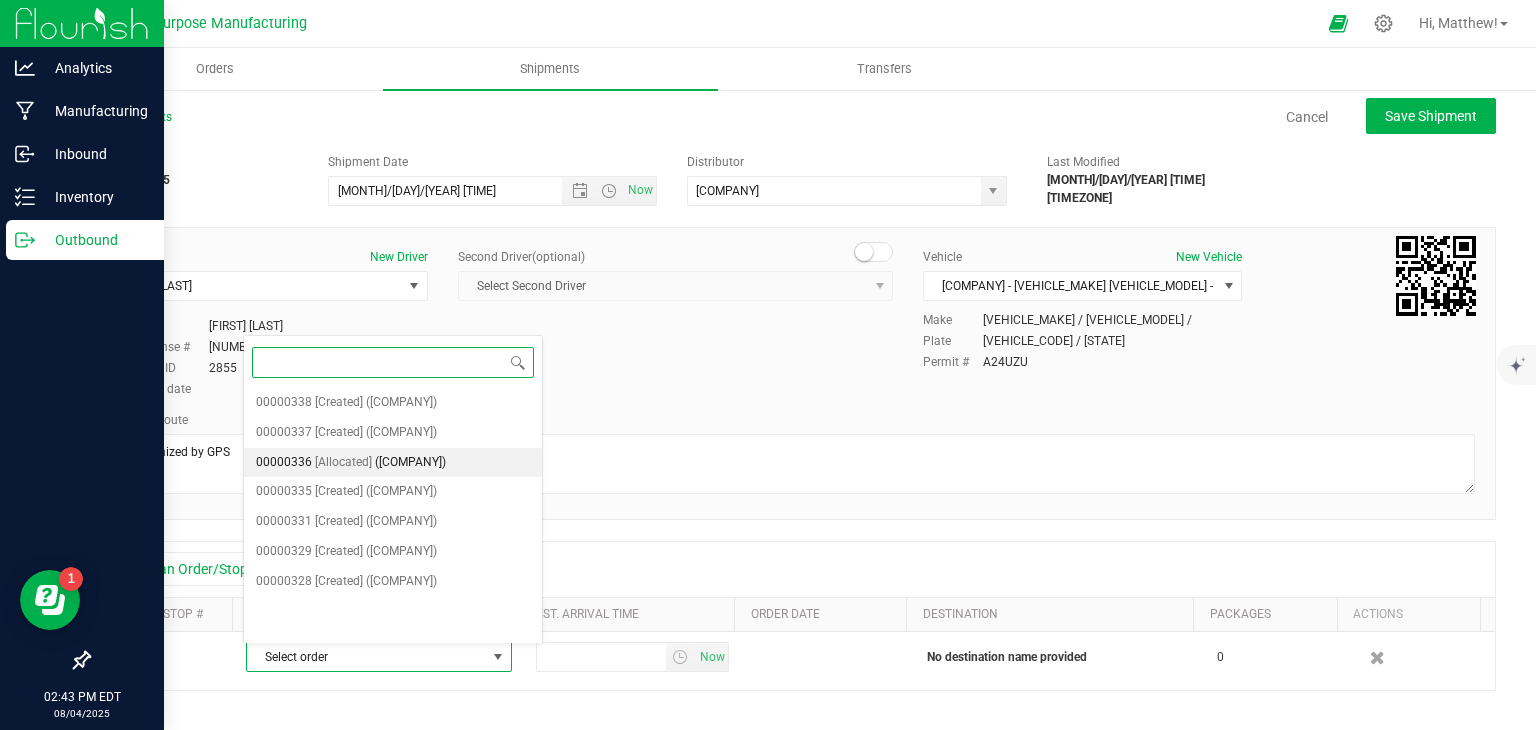 scroll, scrollTop: 21, scrollLeft: 0, axis: vertical 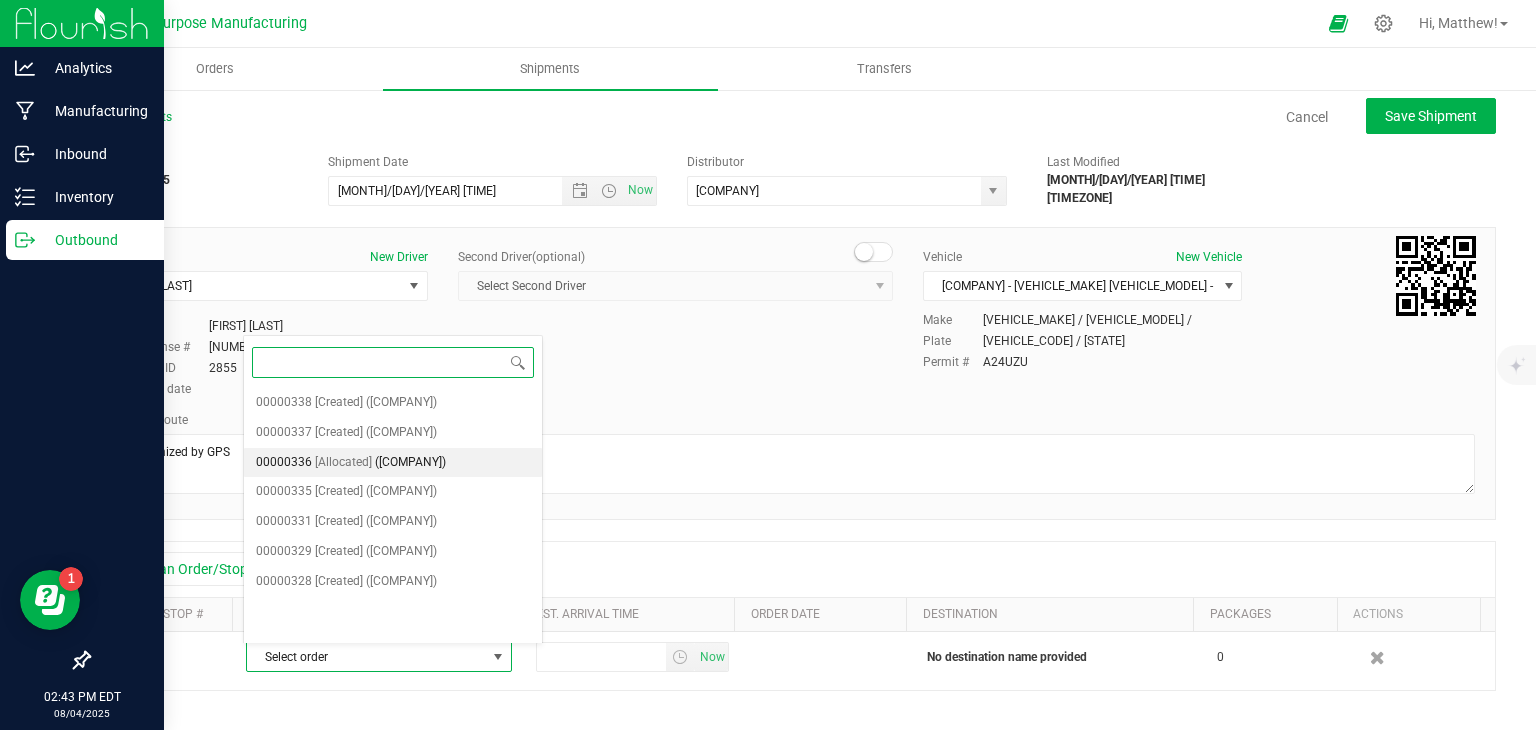 click on "([COMPANY])" at bounding box center [410, 463] 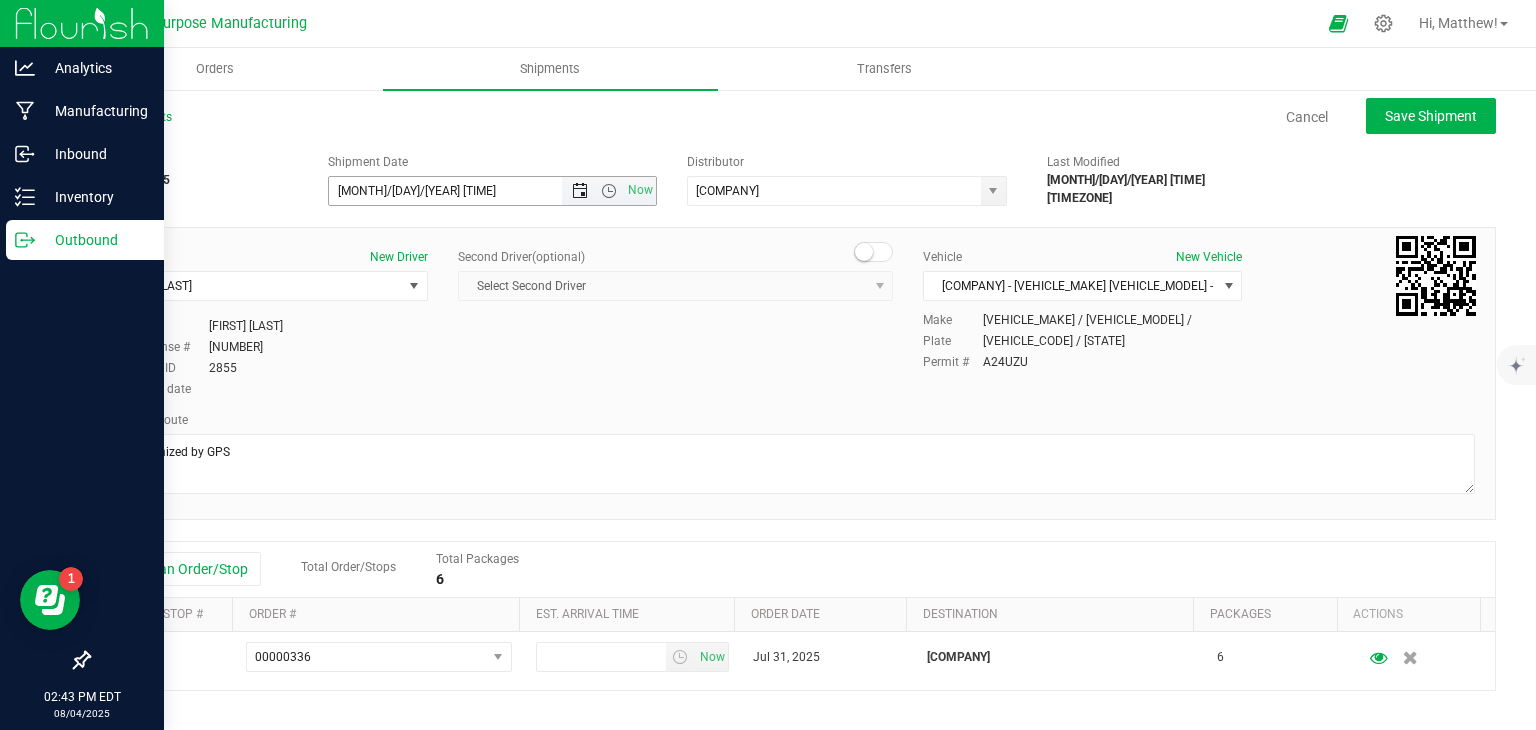 click at bounding box center (580, 191) 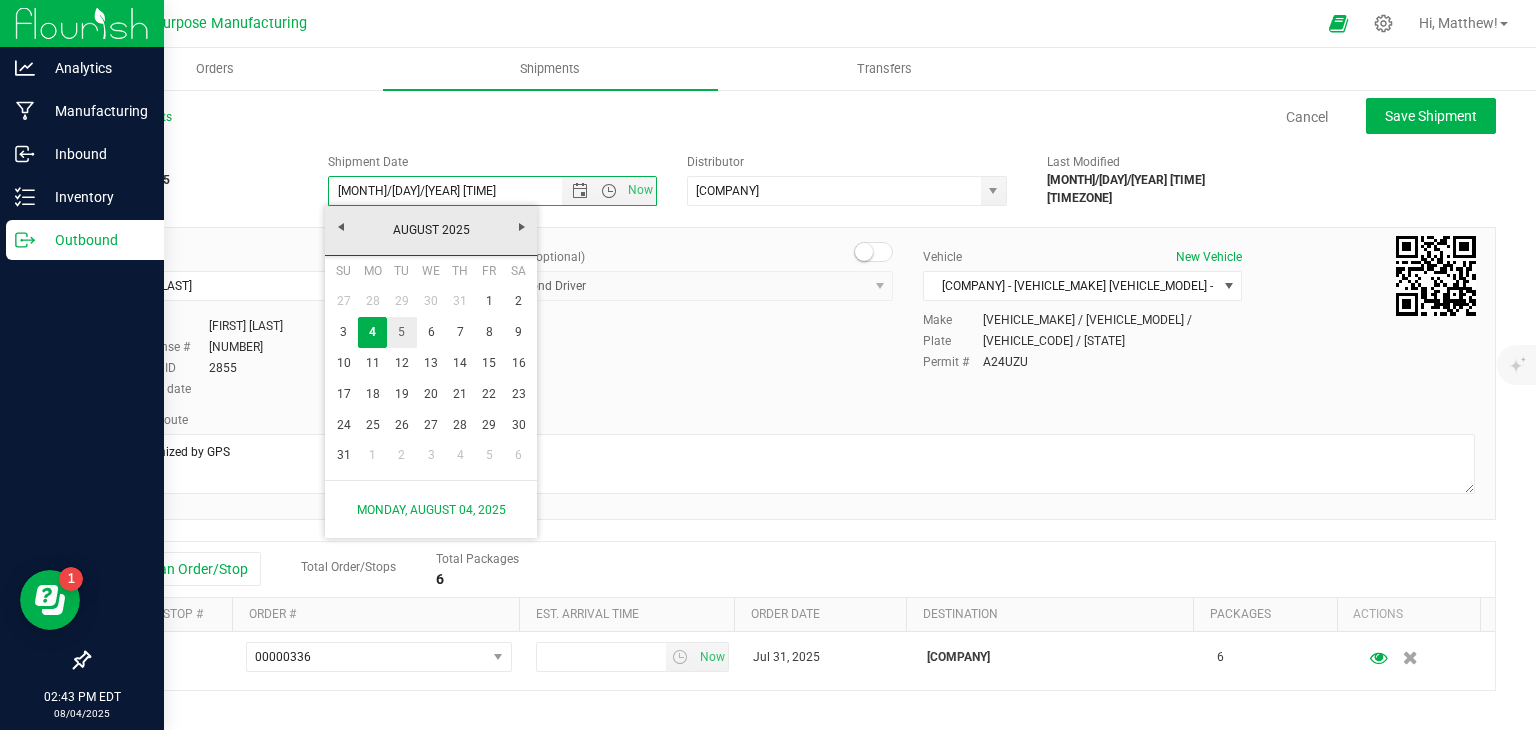 click on "5" at bounding box center (401, 332) 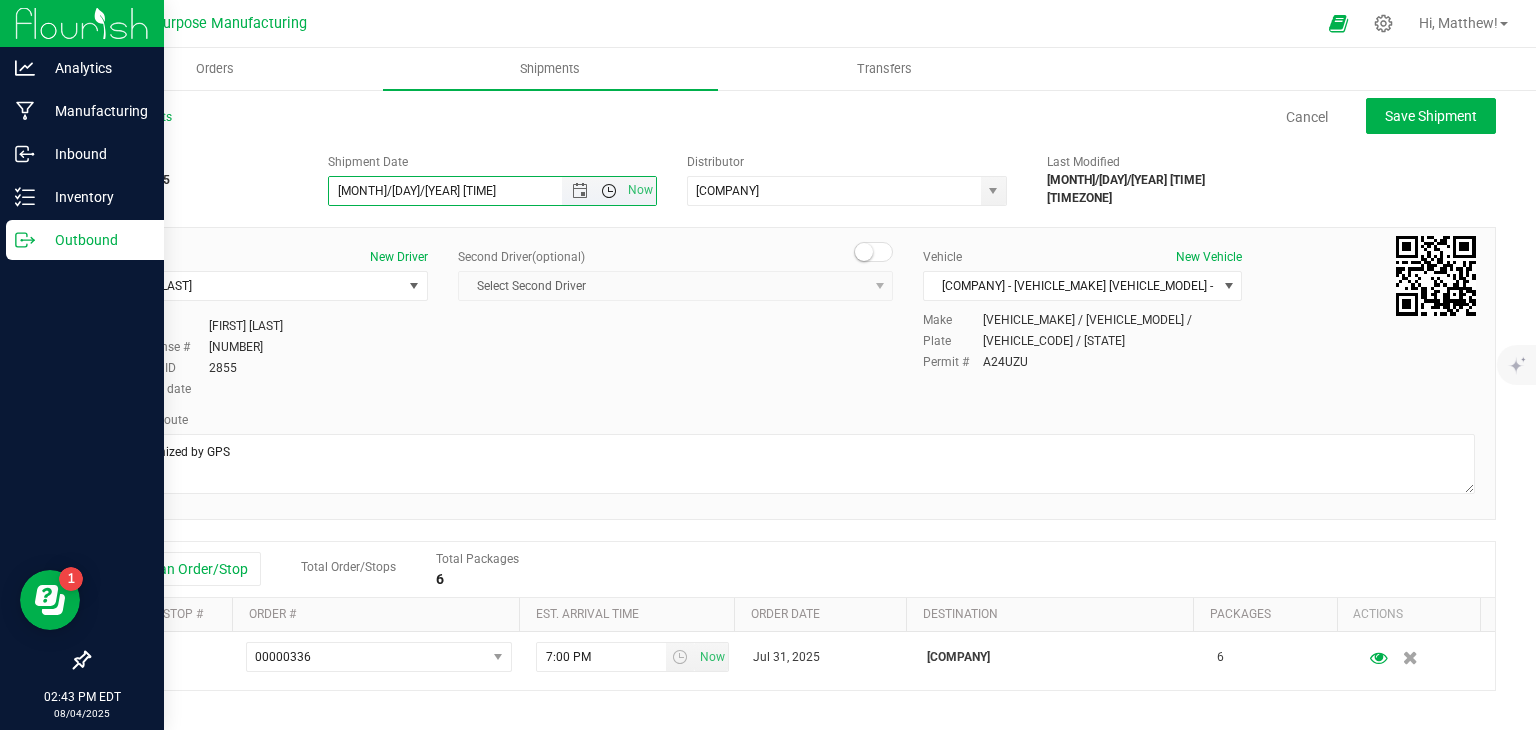 click at bounding box center (609, 191) 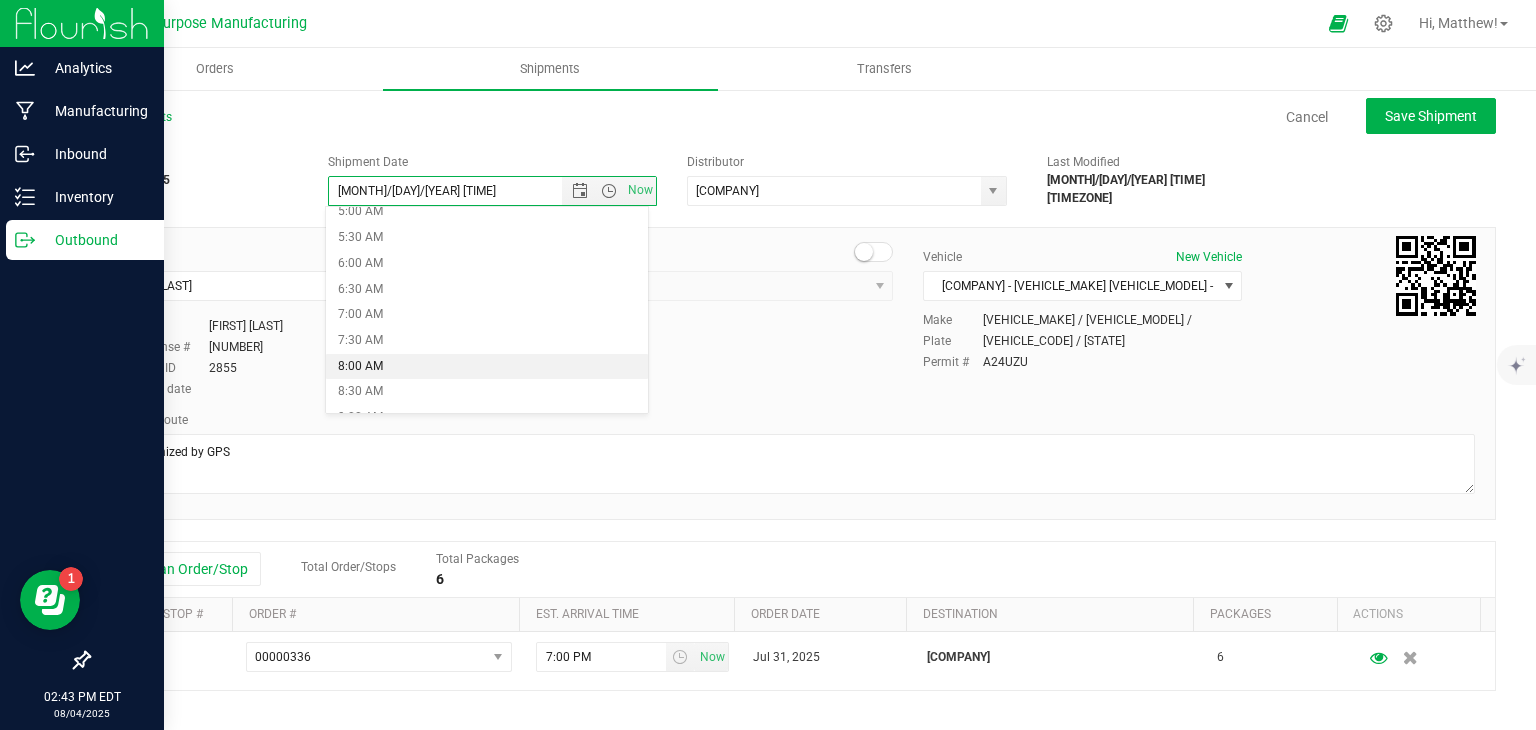 scroll, scrollTop: 348, scrollLeft: 0, axis: vertical 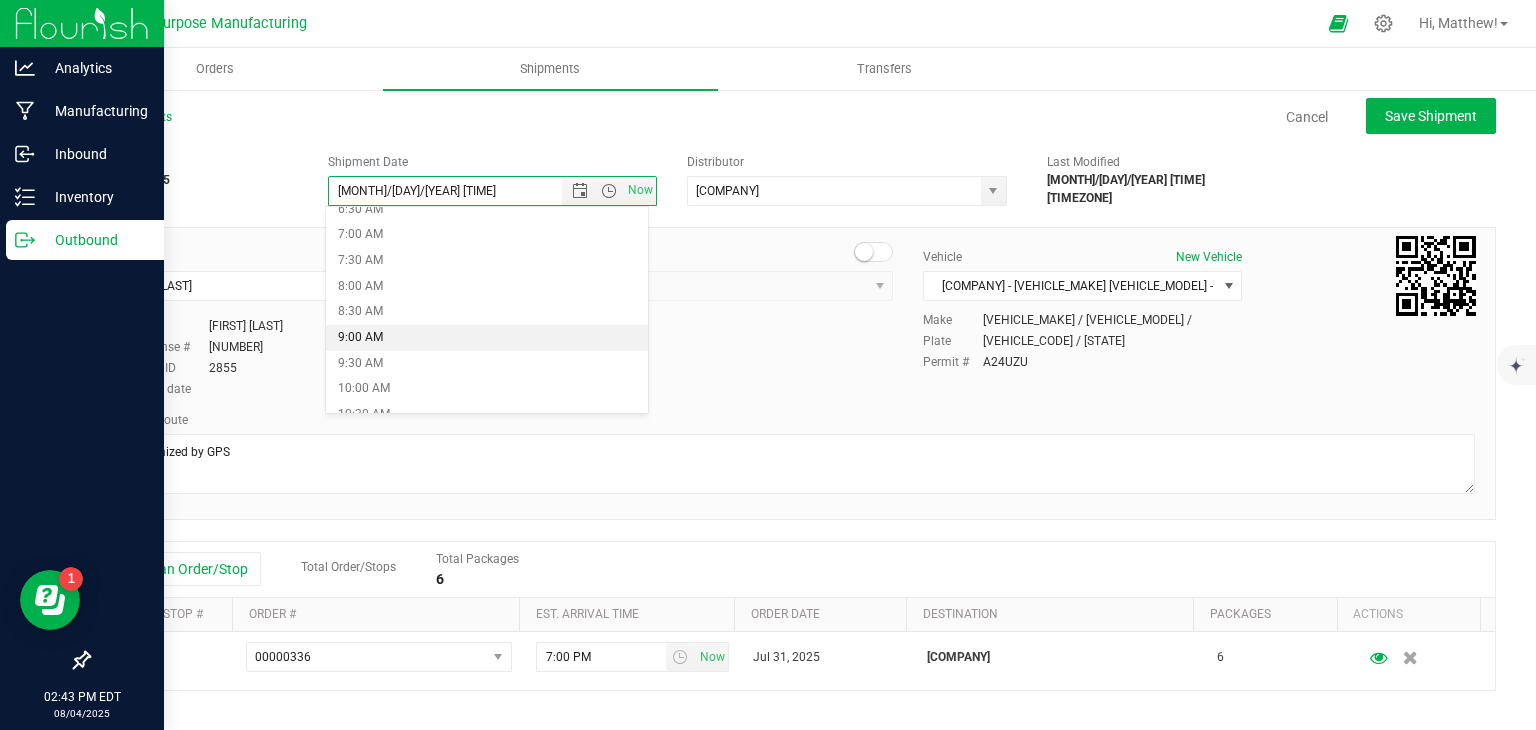 click on "9:00 AM" at bounding box center (487, 338) 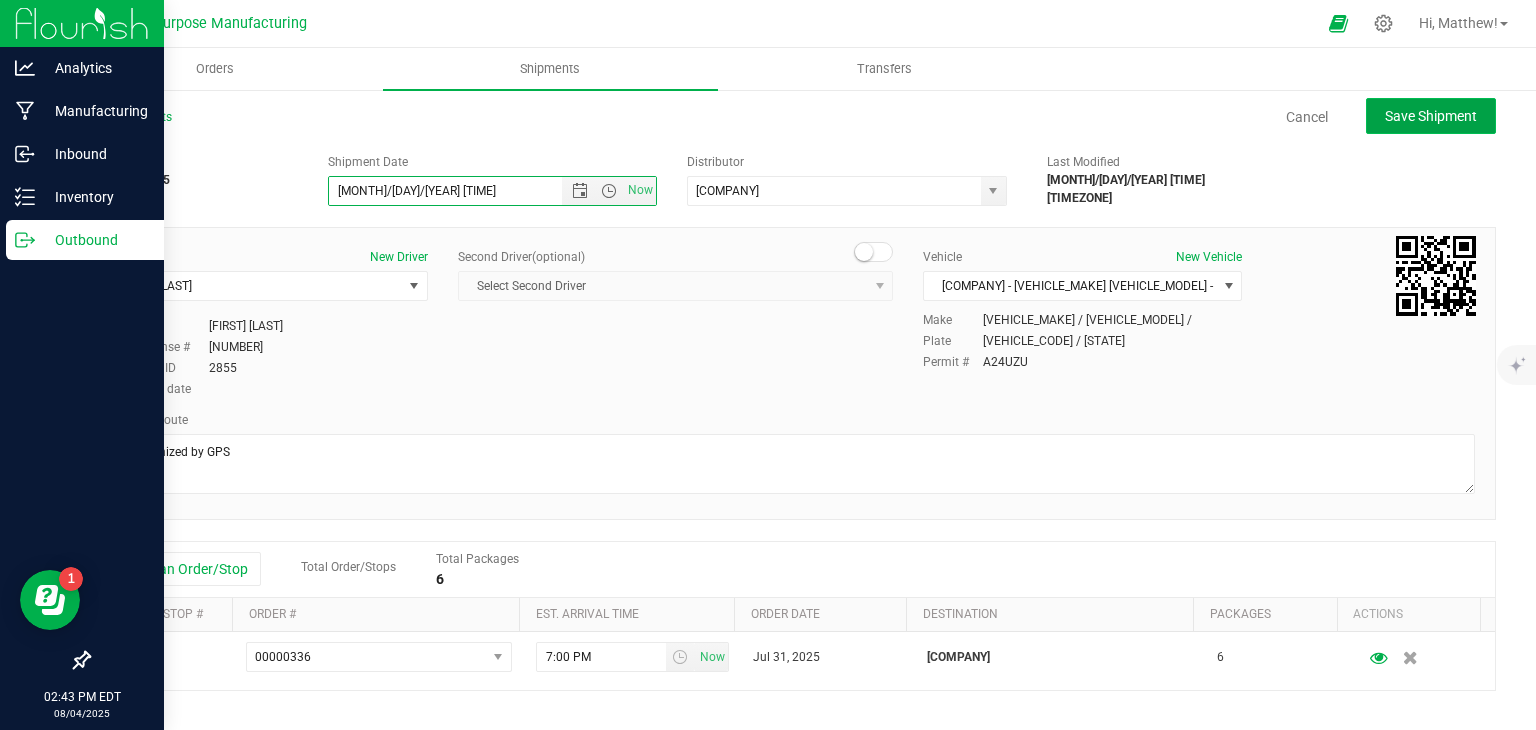 click on "Save Shipment" 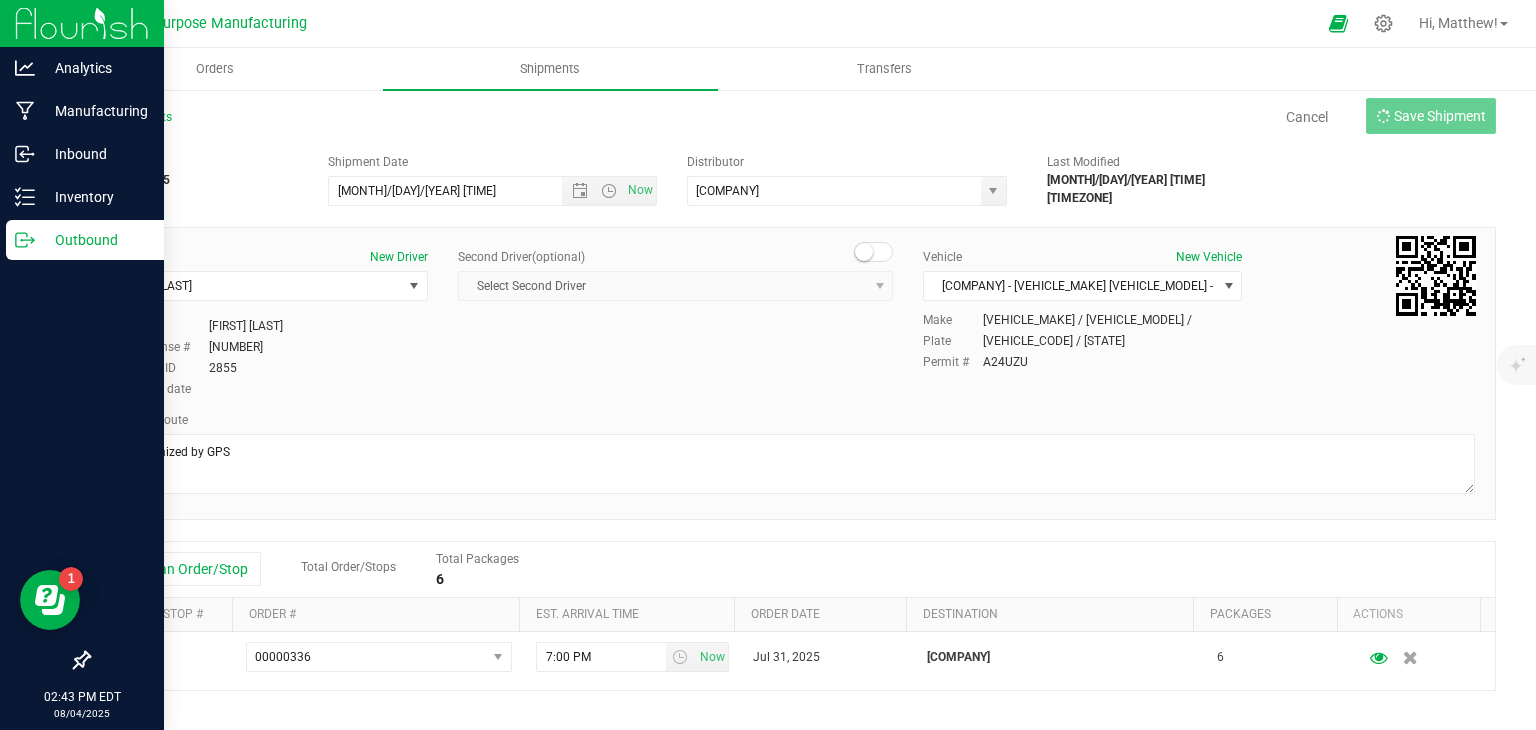 type on "[MONTH]/[DAY]/[YEAR] [TIME]" 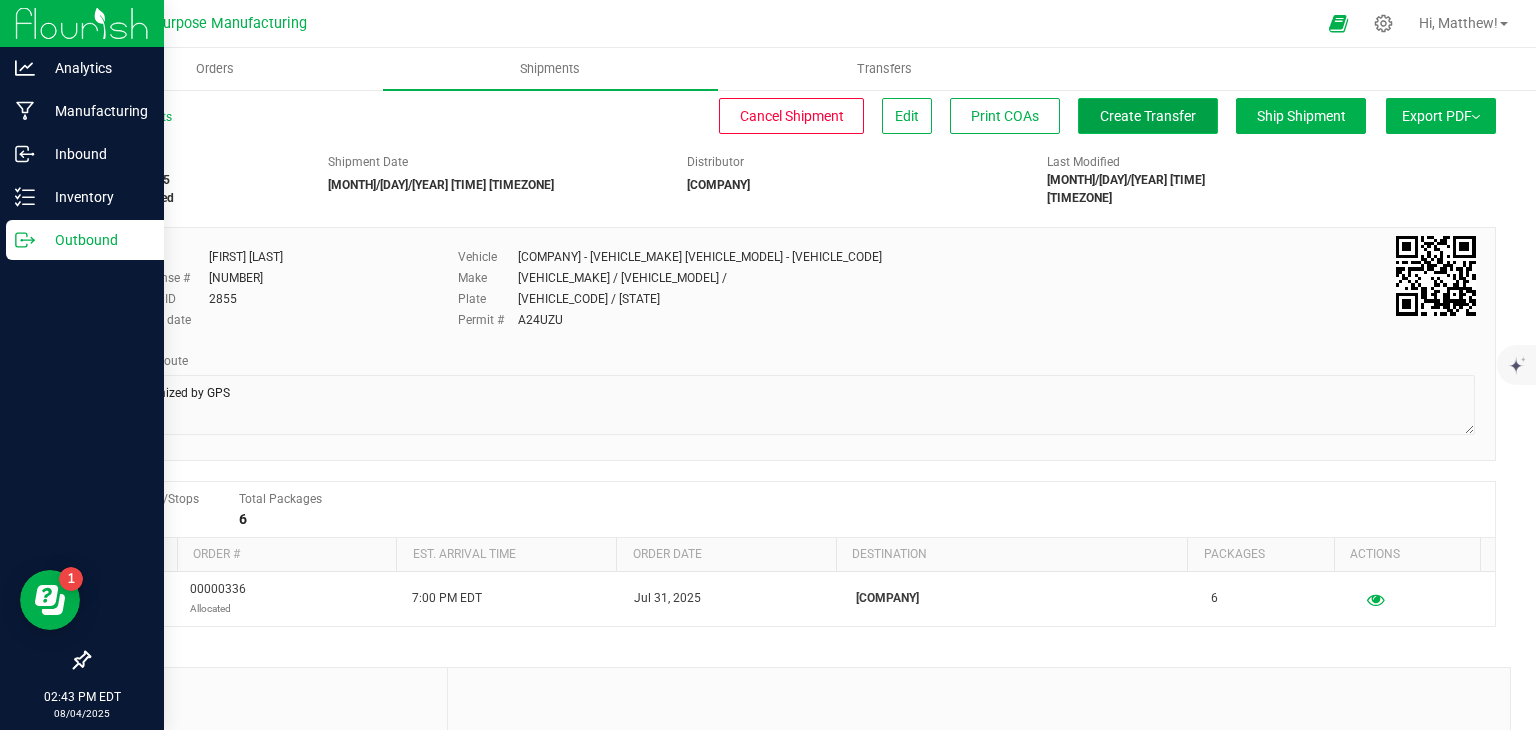 click on "Create Transfer" at bounding box center (1148, 116) 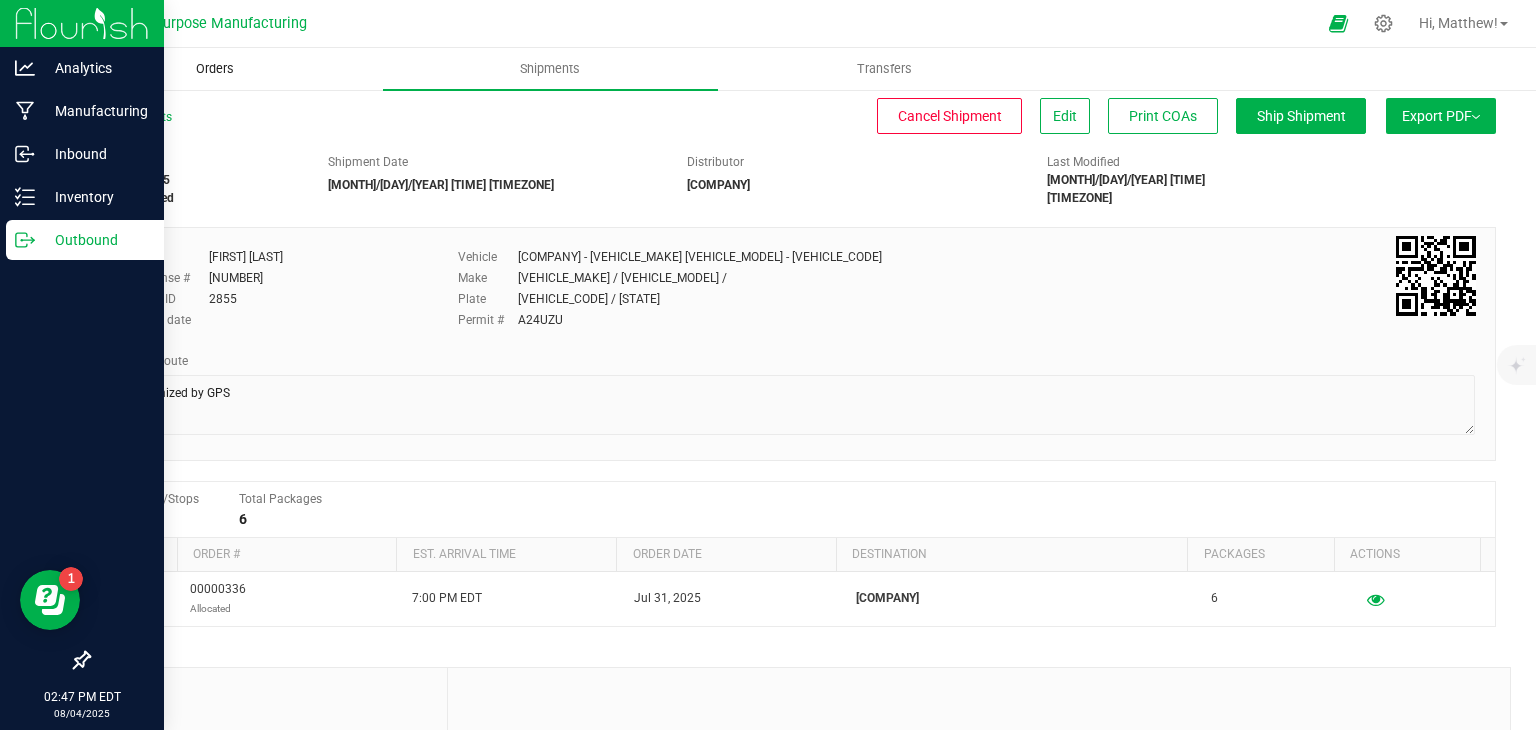 click on "Orders" at bounding box center (215, 69) 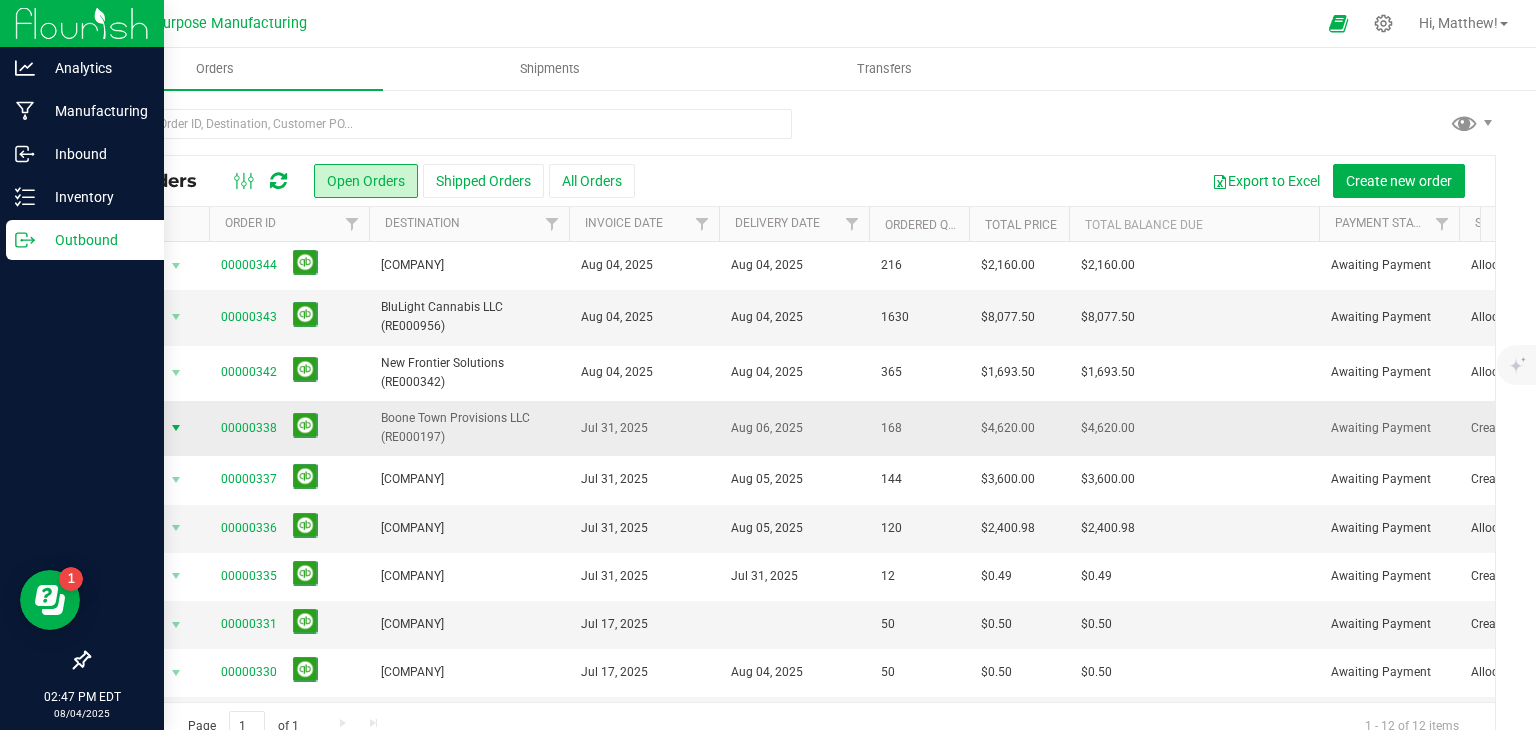 click at bounding box center (176, 428) 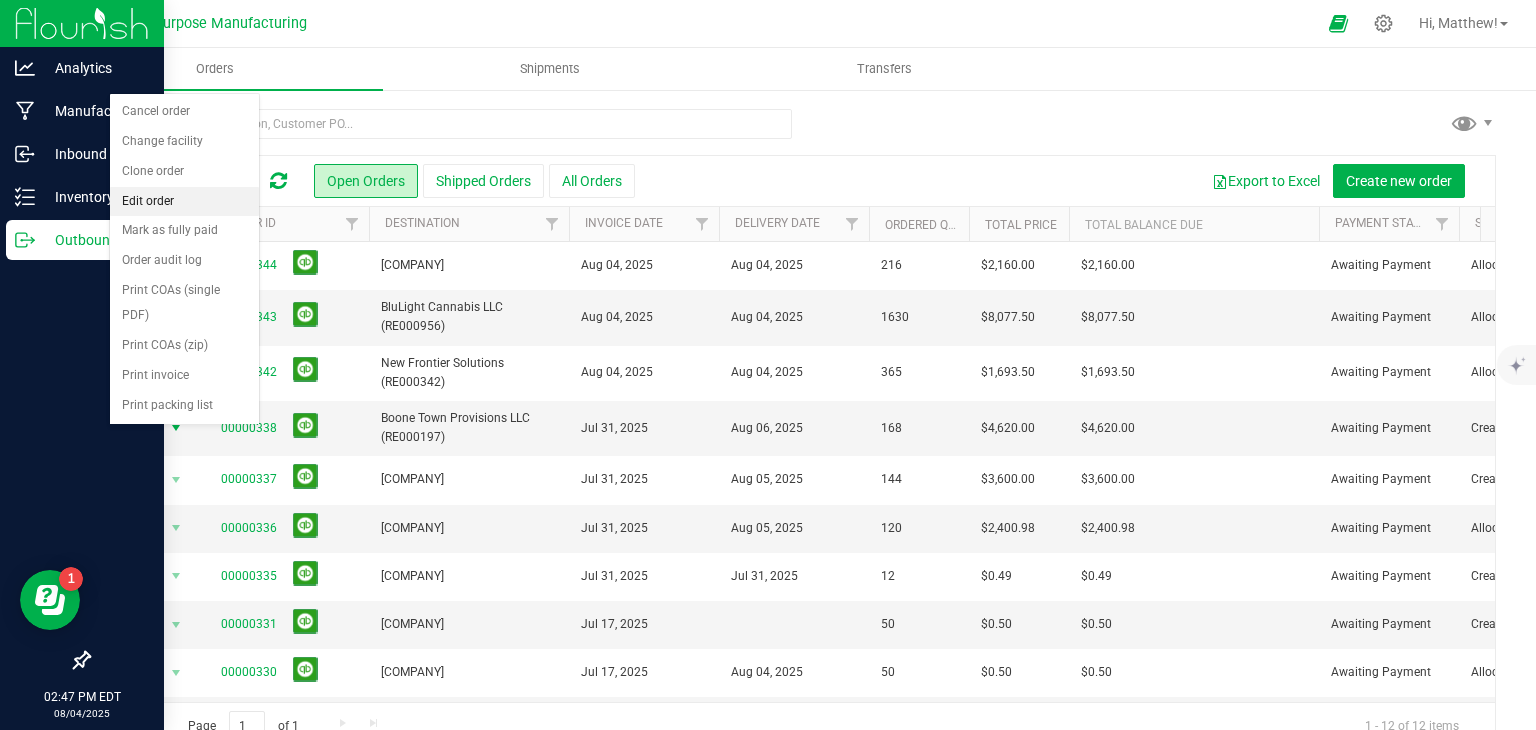 click on "Edit order" at bounding box center [184, 202] 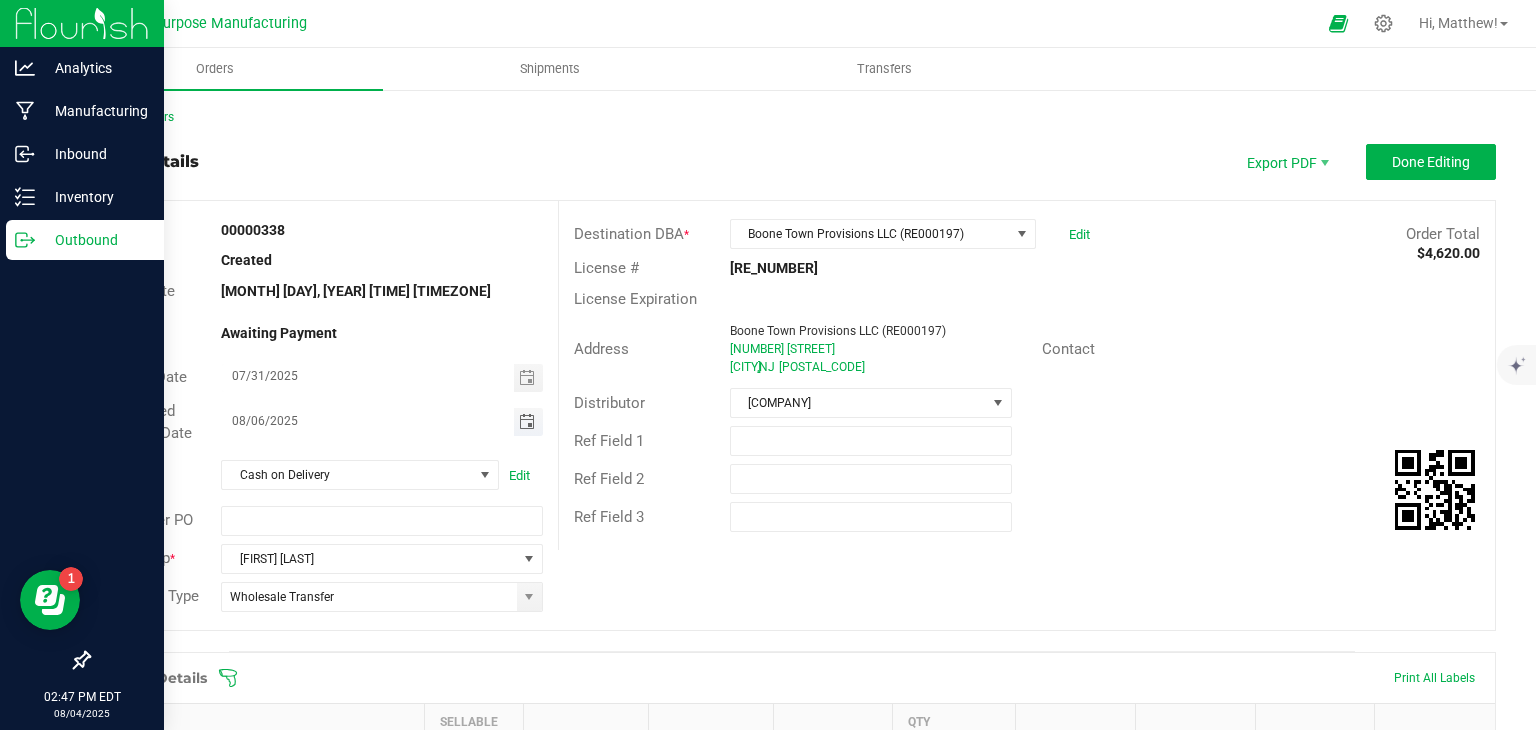 click at bounding box center (527, 422) 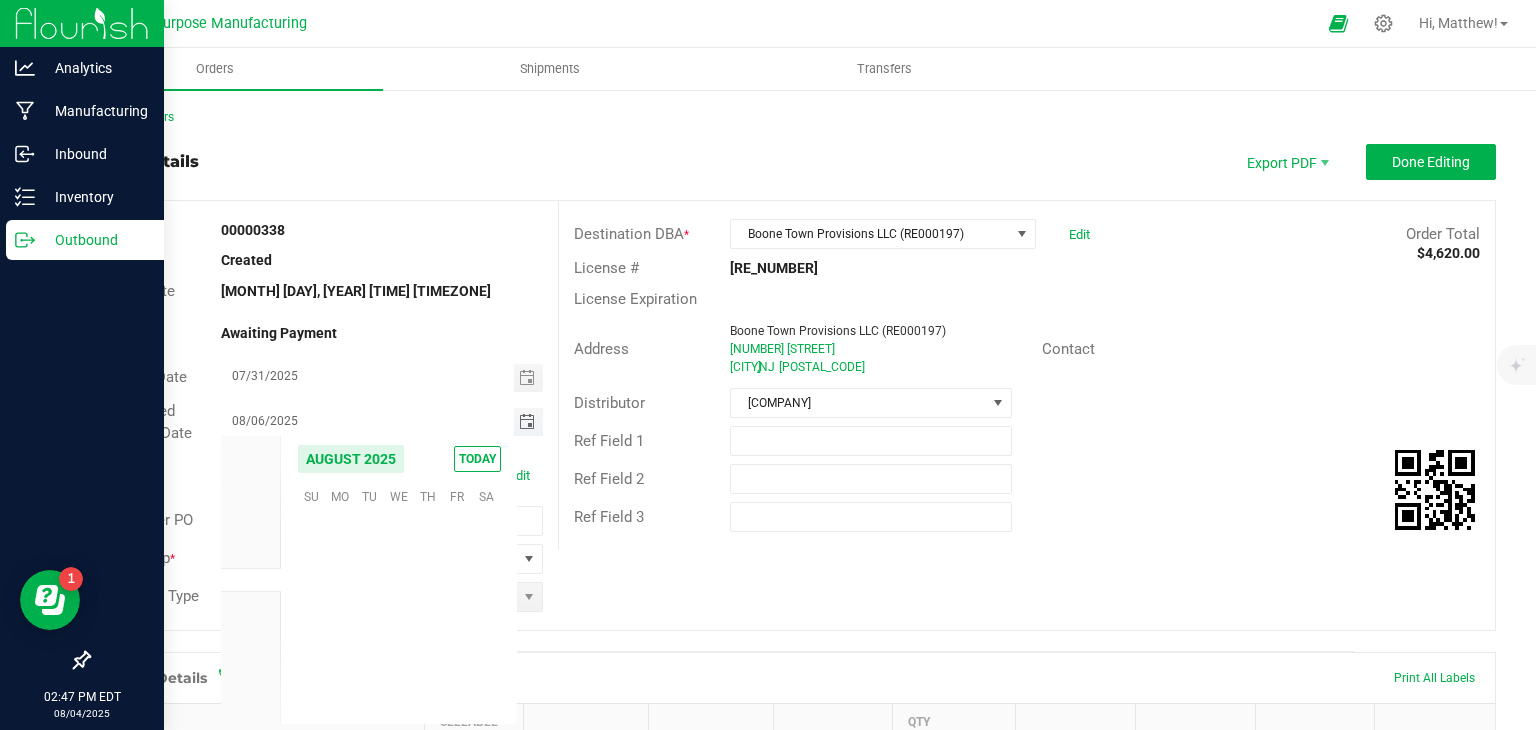 scroll, scrollTop: 36168, scrollLeft: 0, axis: vertical 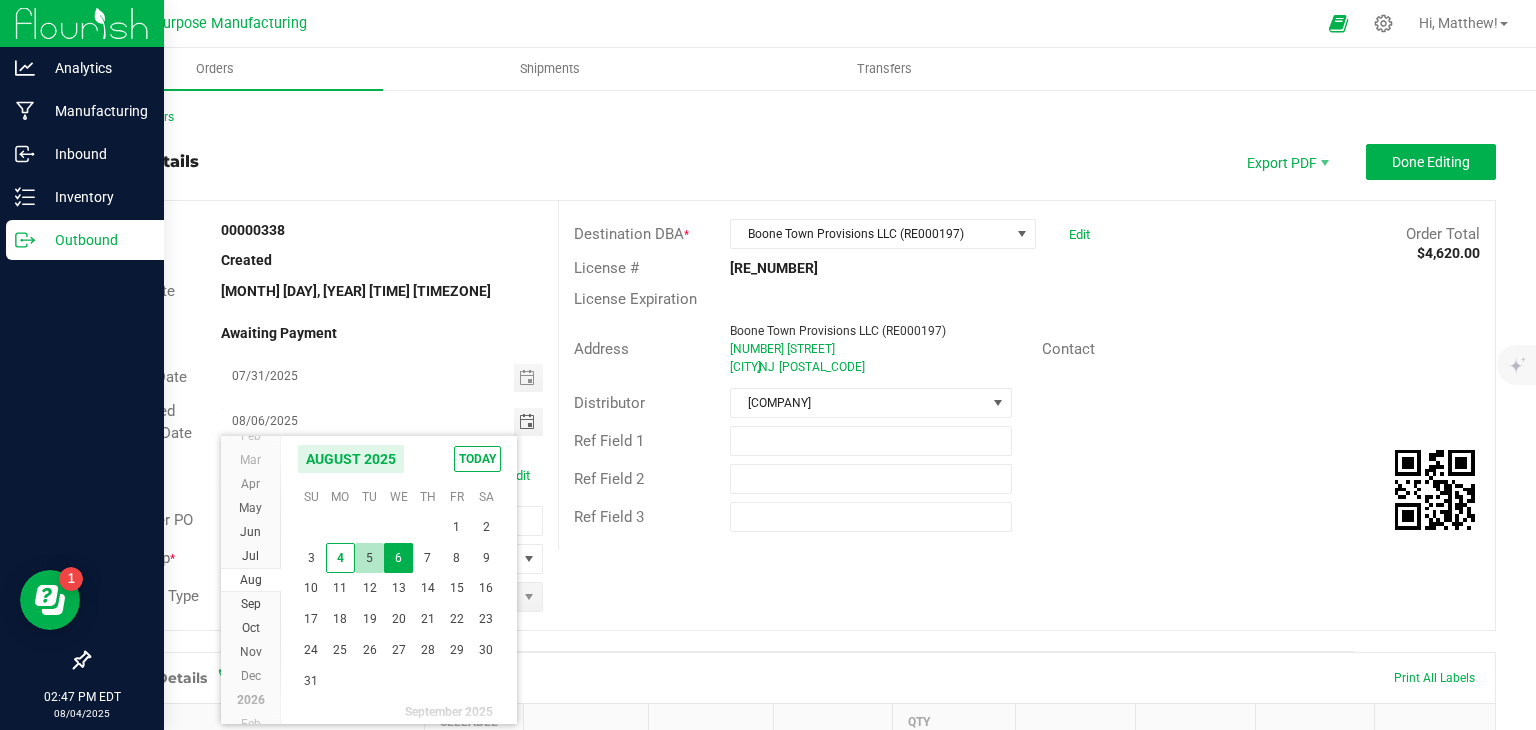 click on "5" at bounding box center (369, 558) 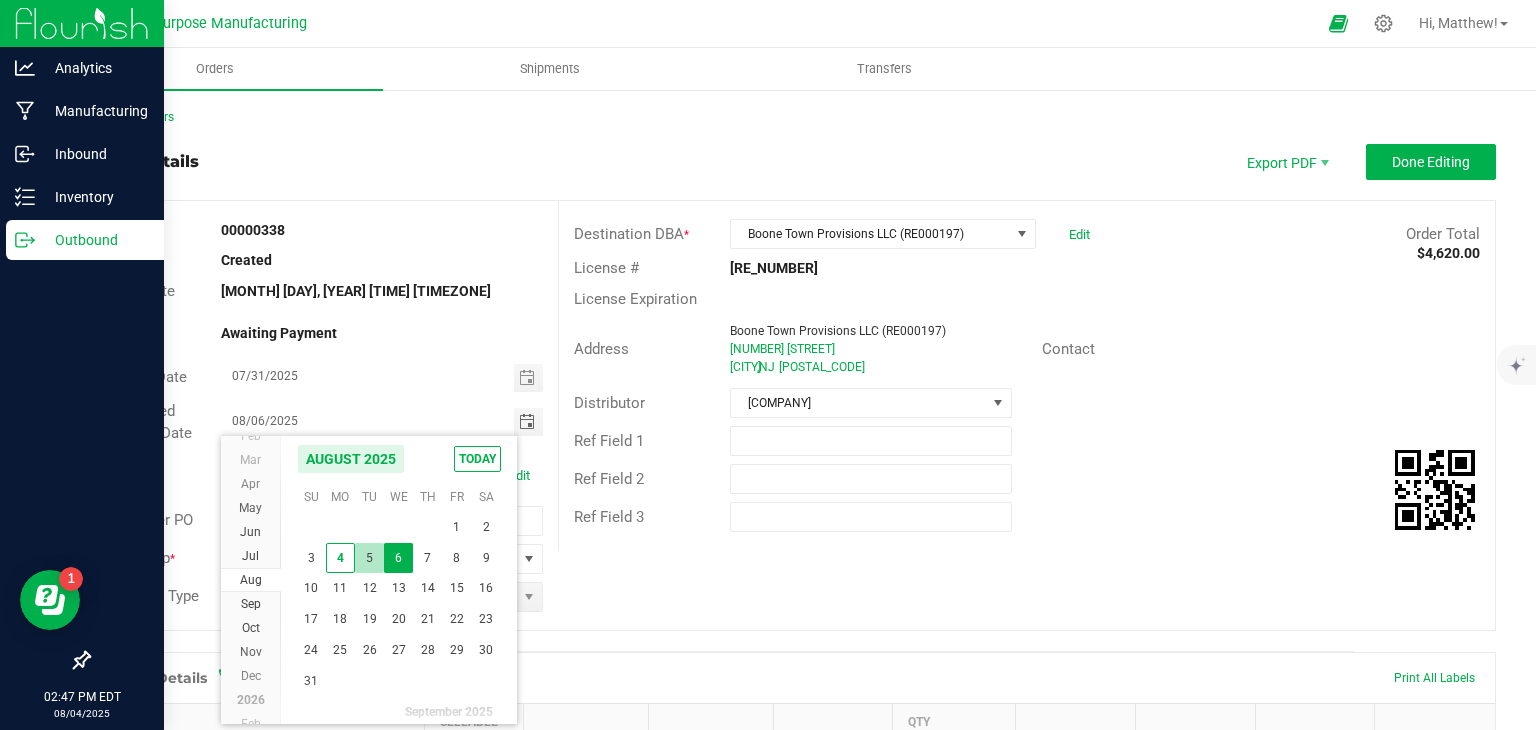 type on "08/05/2025" 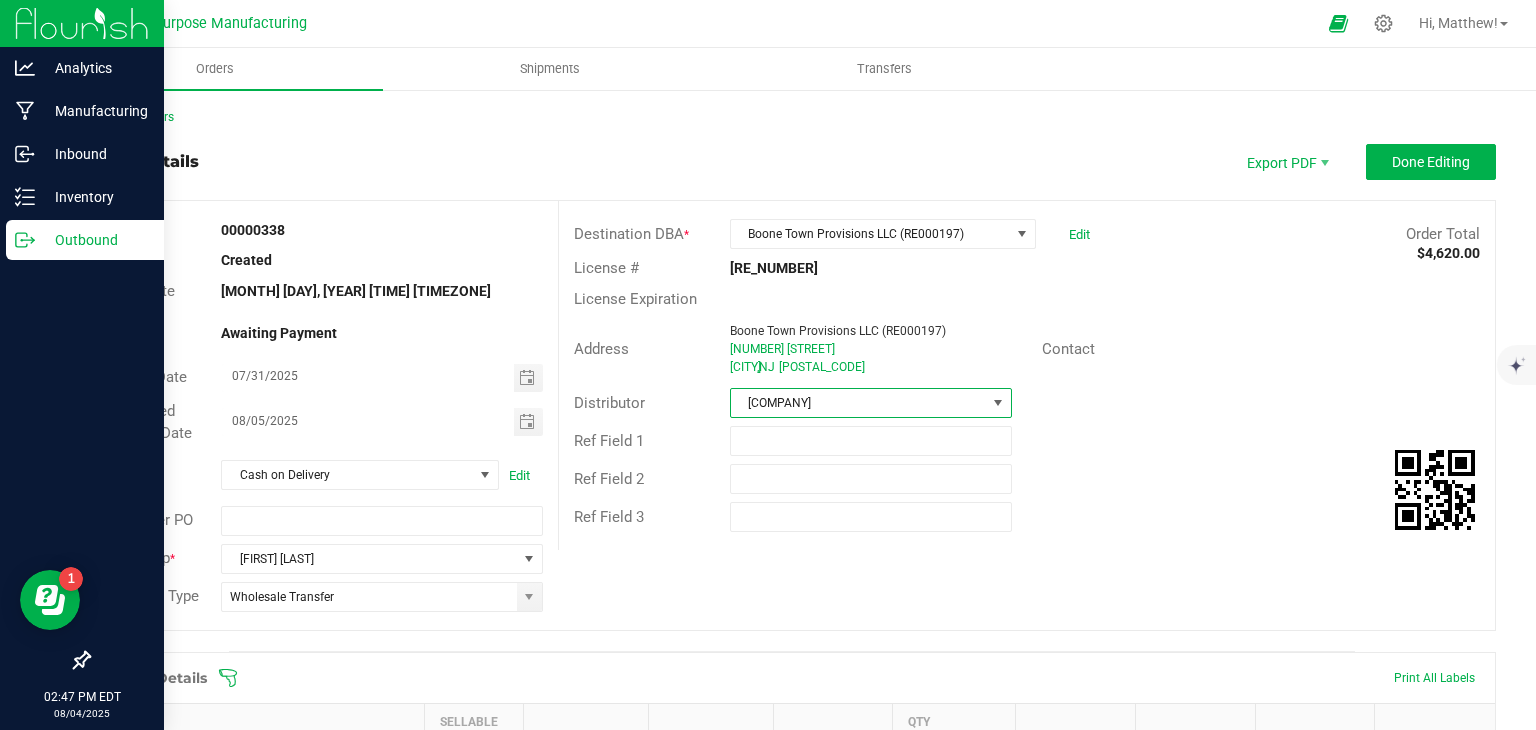 click on "[COMPANY]" at bounding box center [858, 403] 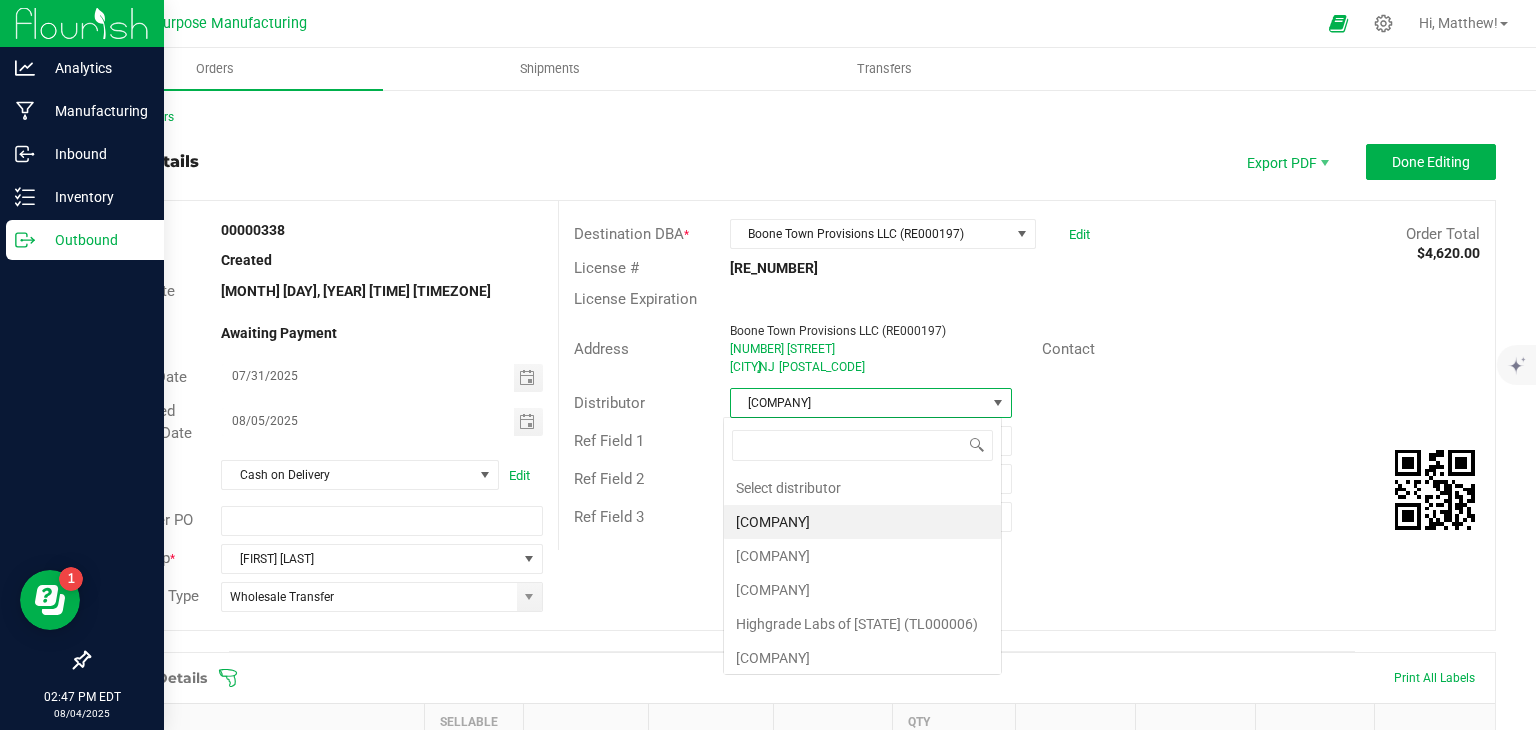 scroll, scrollTop: 99970, scrollLeft: 99720, axis: both 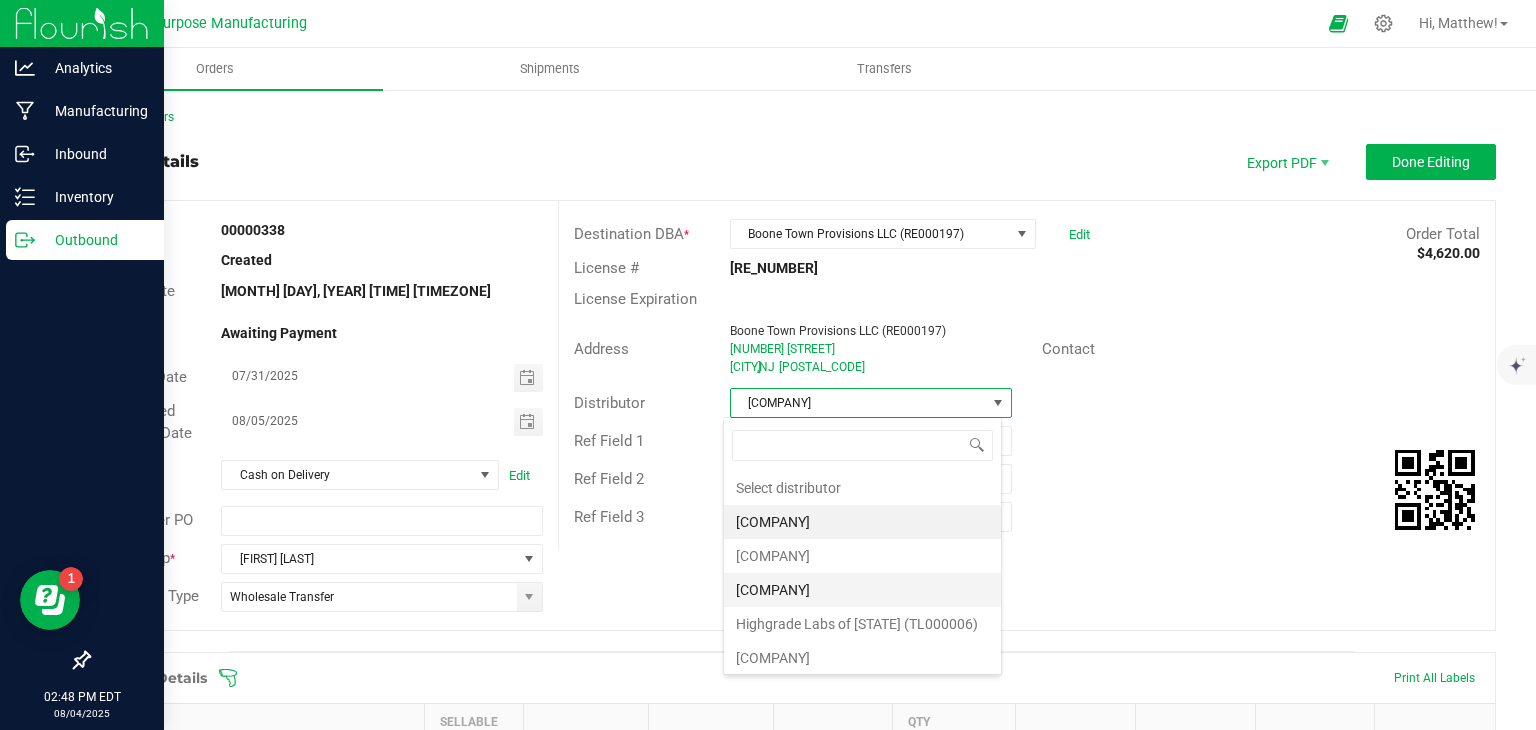 click on "[COMPANY]" at bounding box center (862, 590) 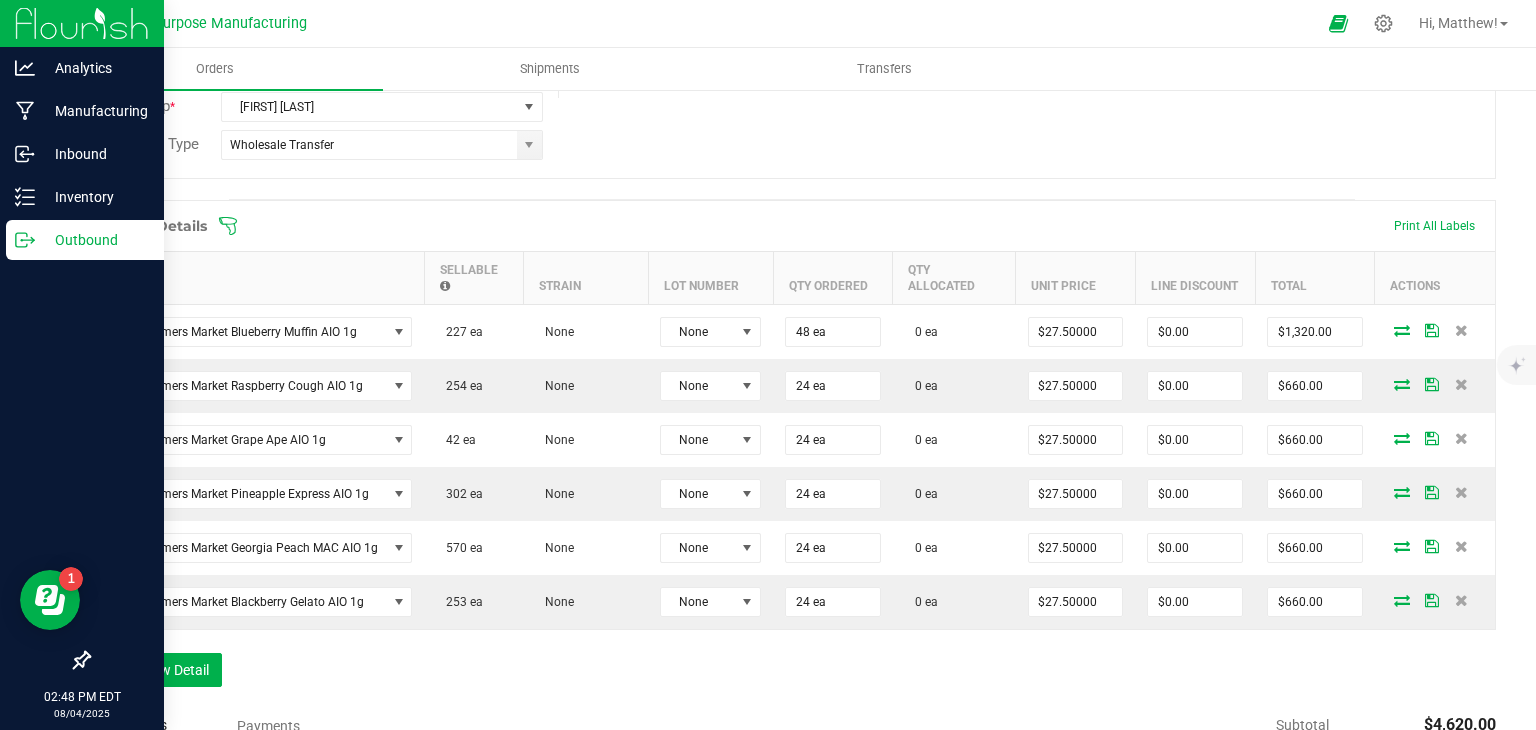 scroll, scrollTop: 454, scrollLeft: 0, axis: vertical 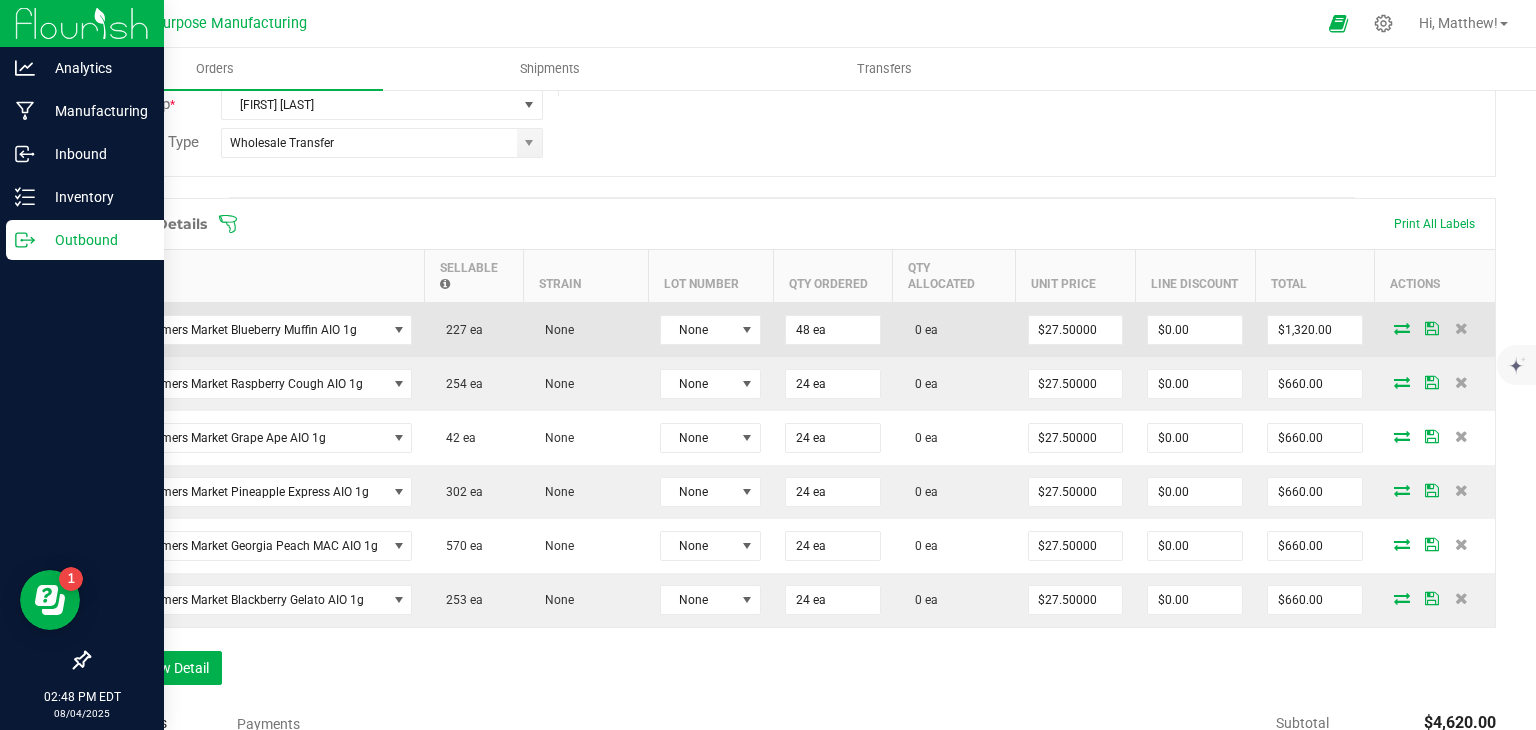 click at bounding box center (1402, 328) 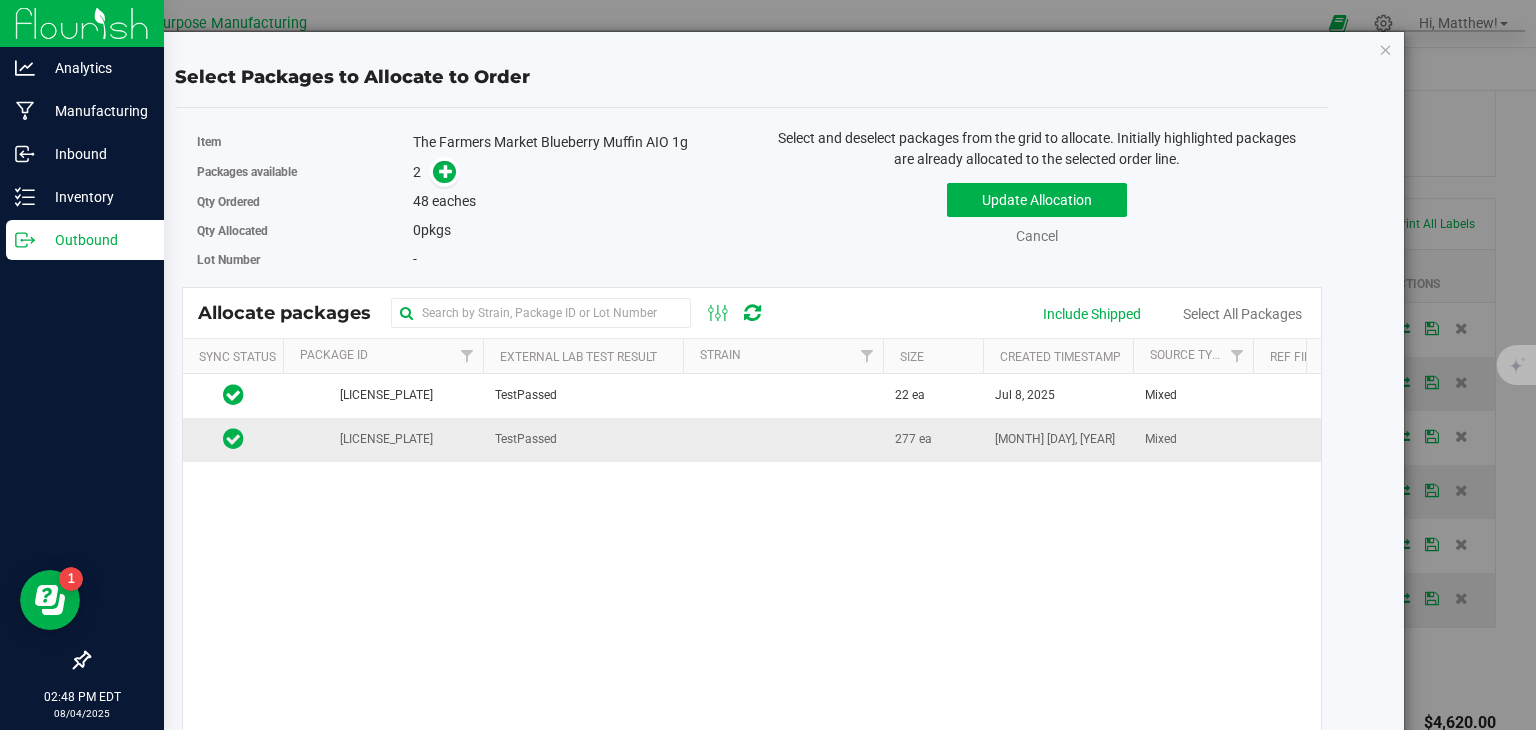 click at bounding box center [783, 439] 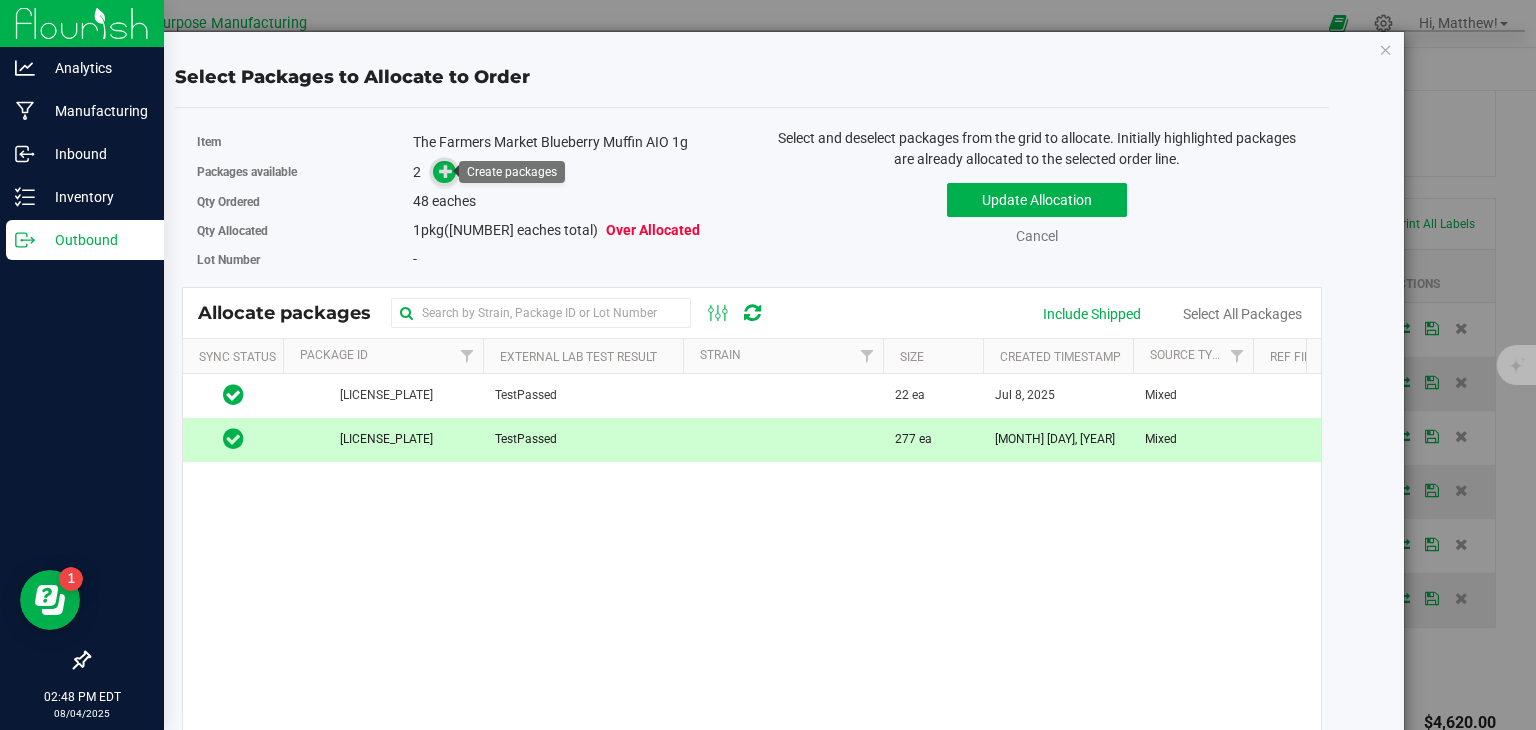 click at bounding box center [446, 171] 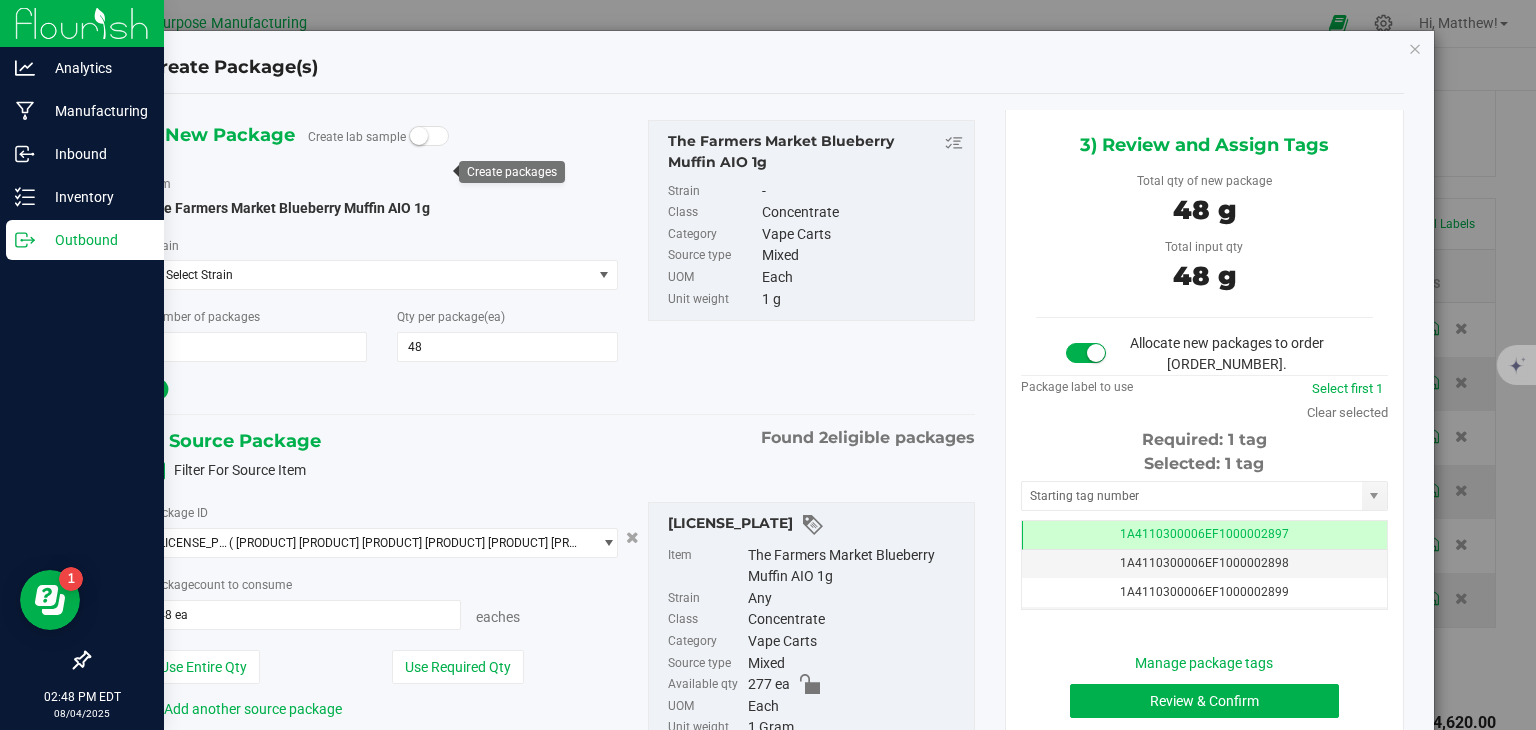 scroll, scrollTop: 0, scrollLeft: 0, axis: both 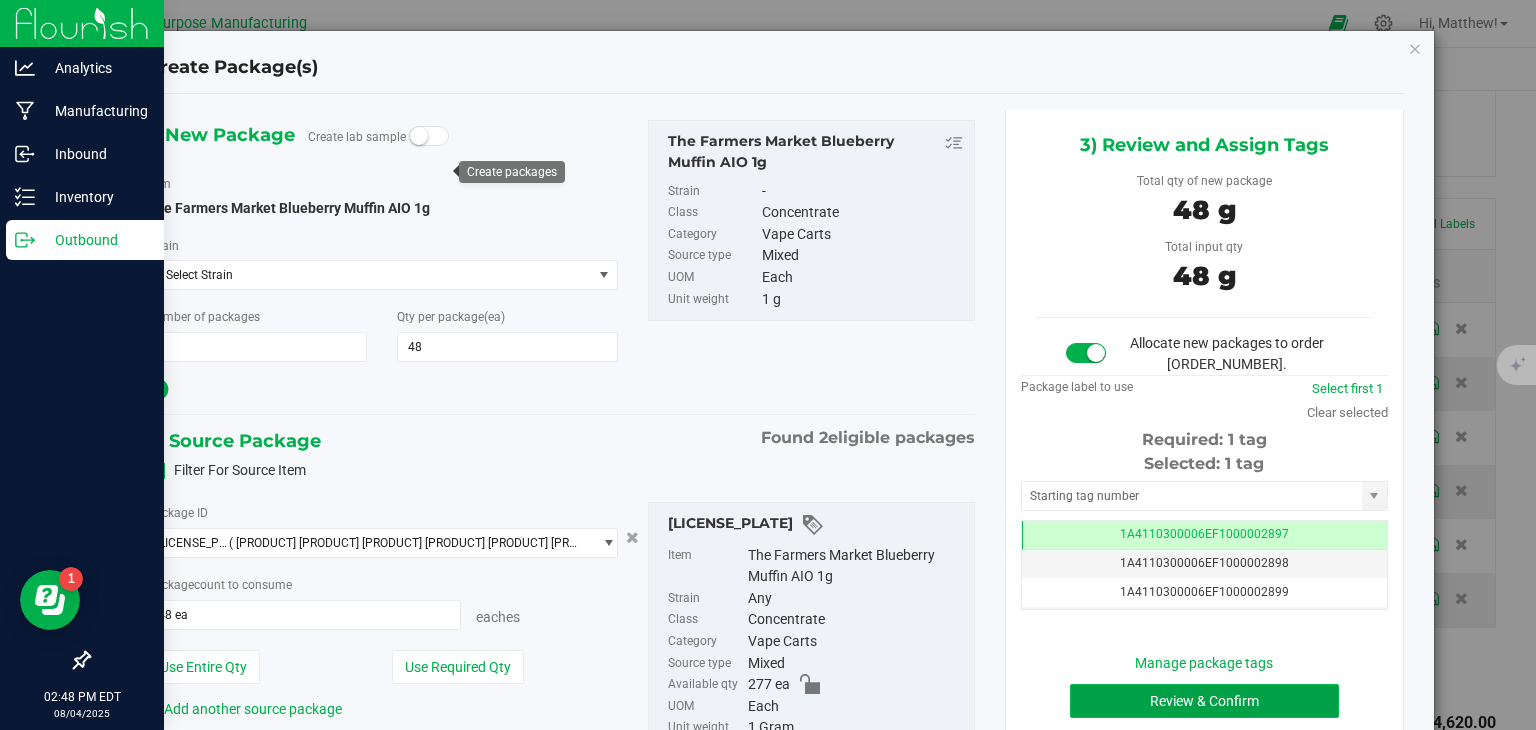 click on "Review & Confirm" at bounding box center (1204, 701) 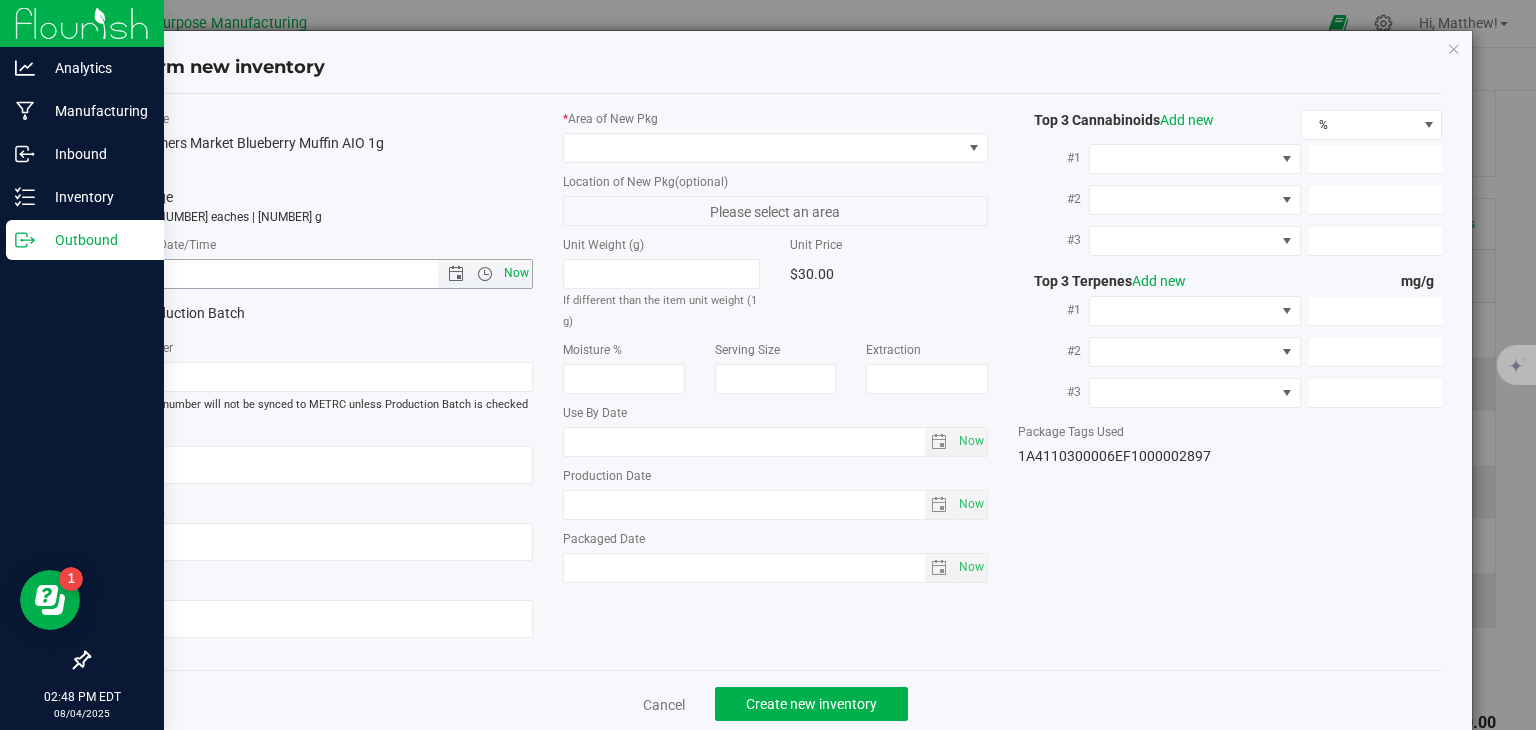 click on "Now" at bounding box center (517, 273) 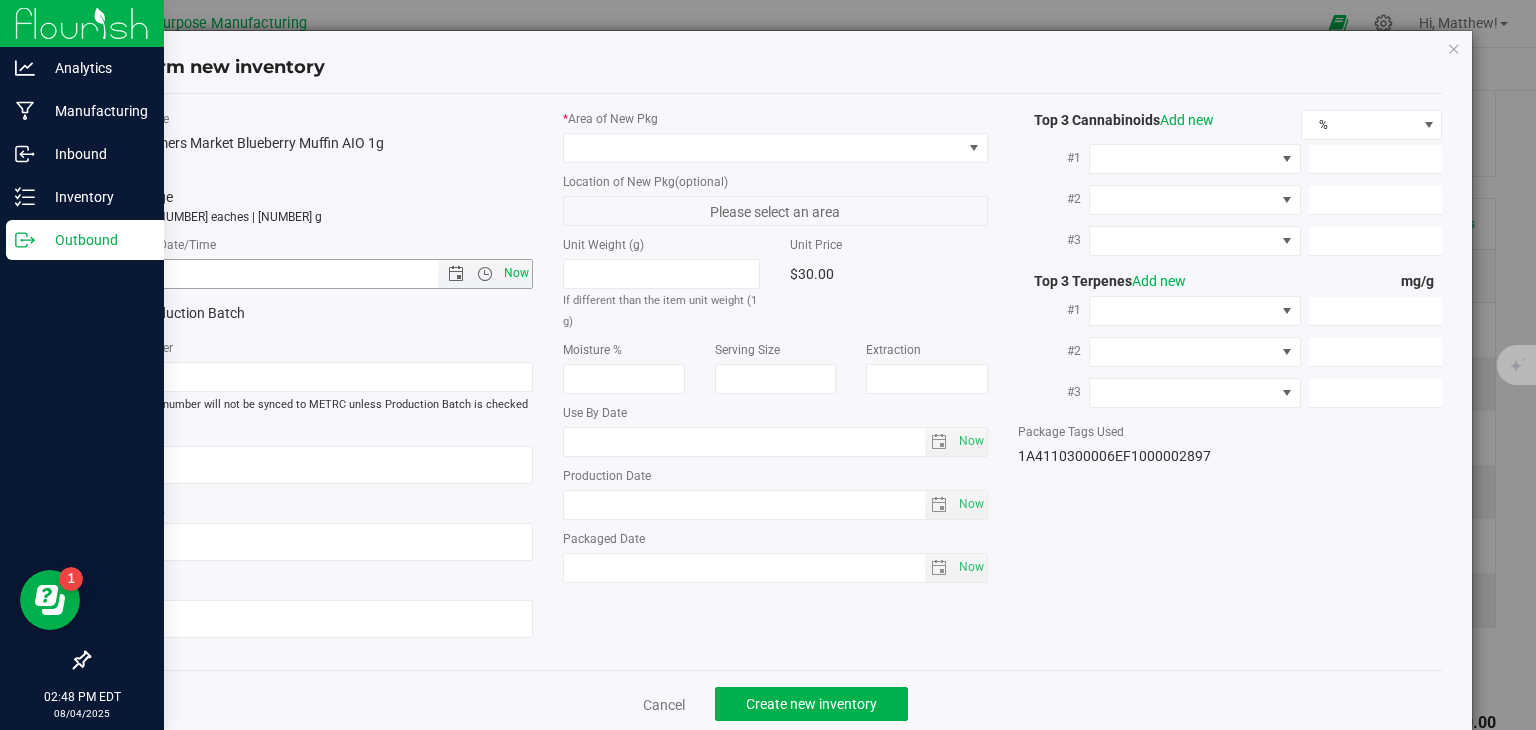 type on "[MONTH]/[DAY]/[YEAR] [TIME]" 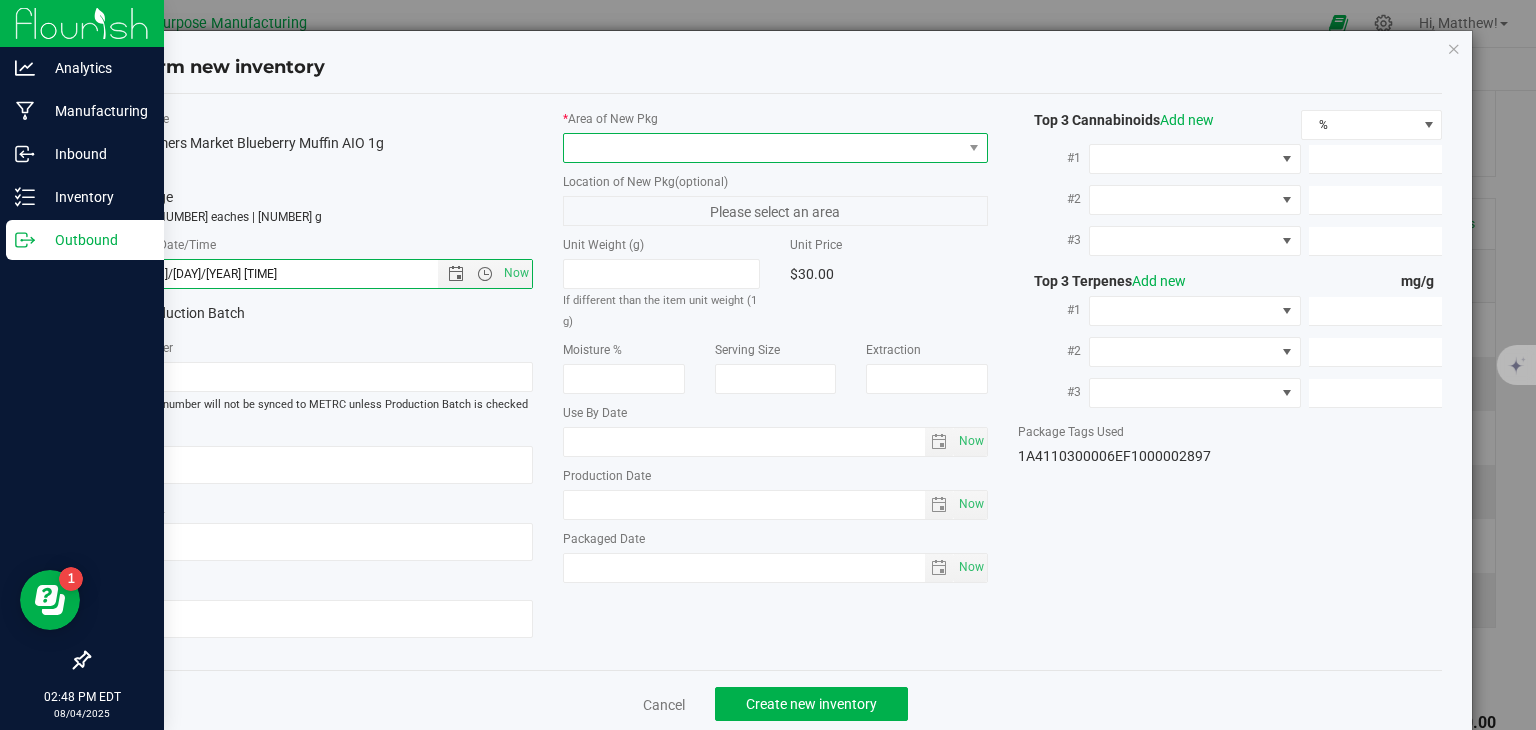click at bounding box center (763, 148) 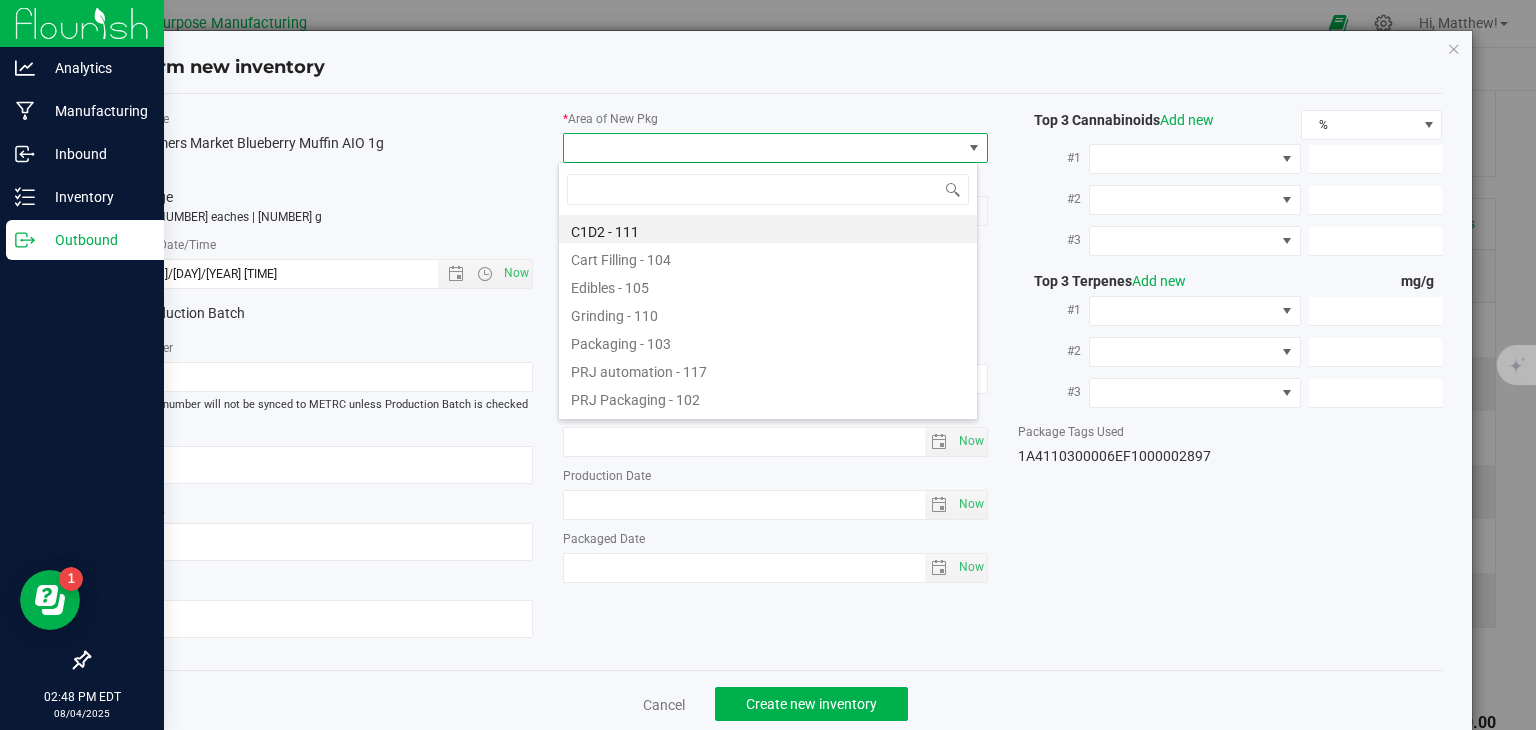 type on "108" 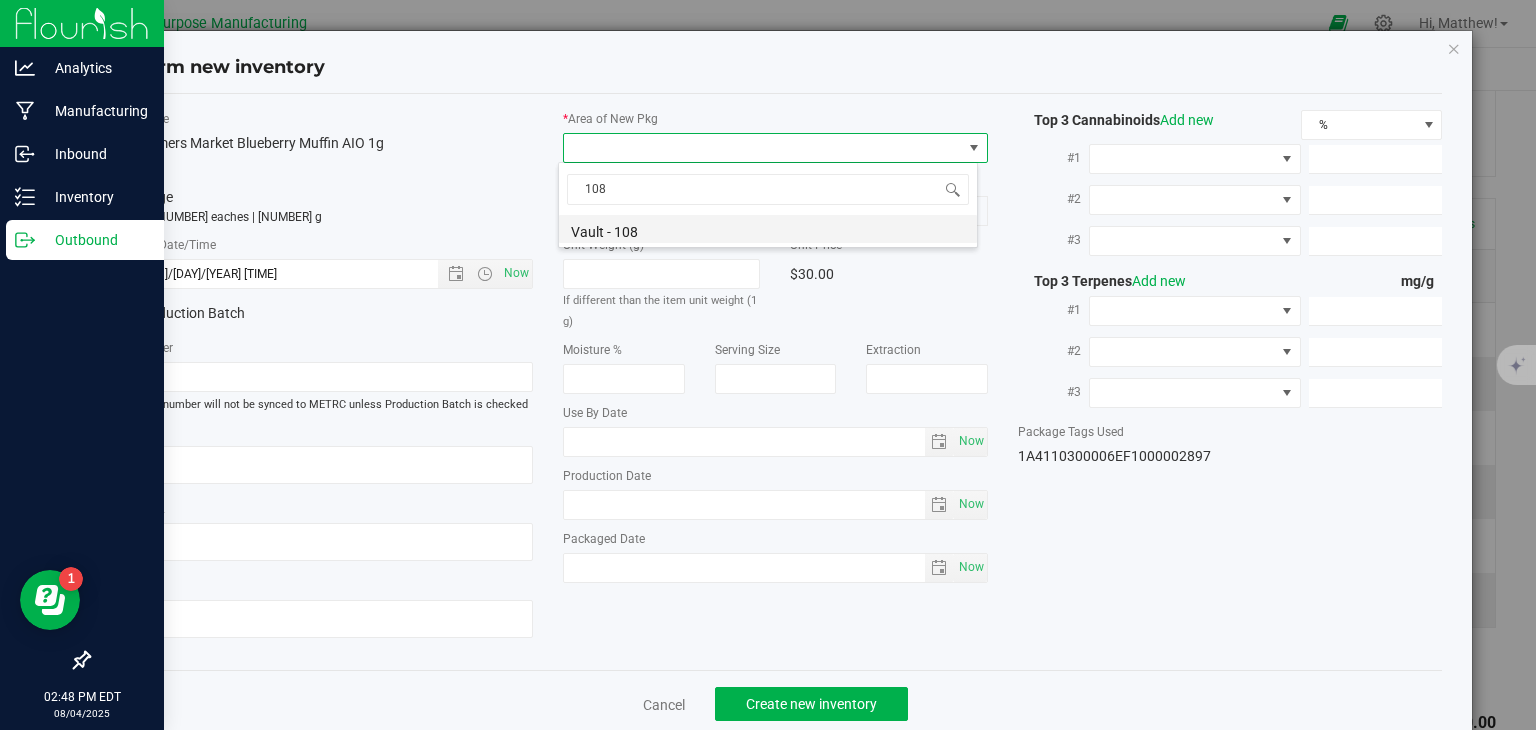 click on "Vault - 108" at bounding box center (768, 229) 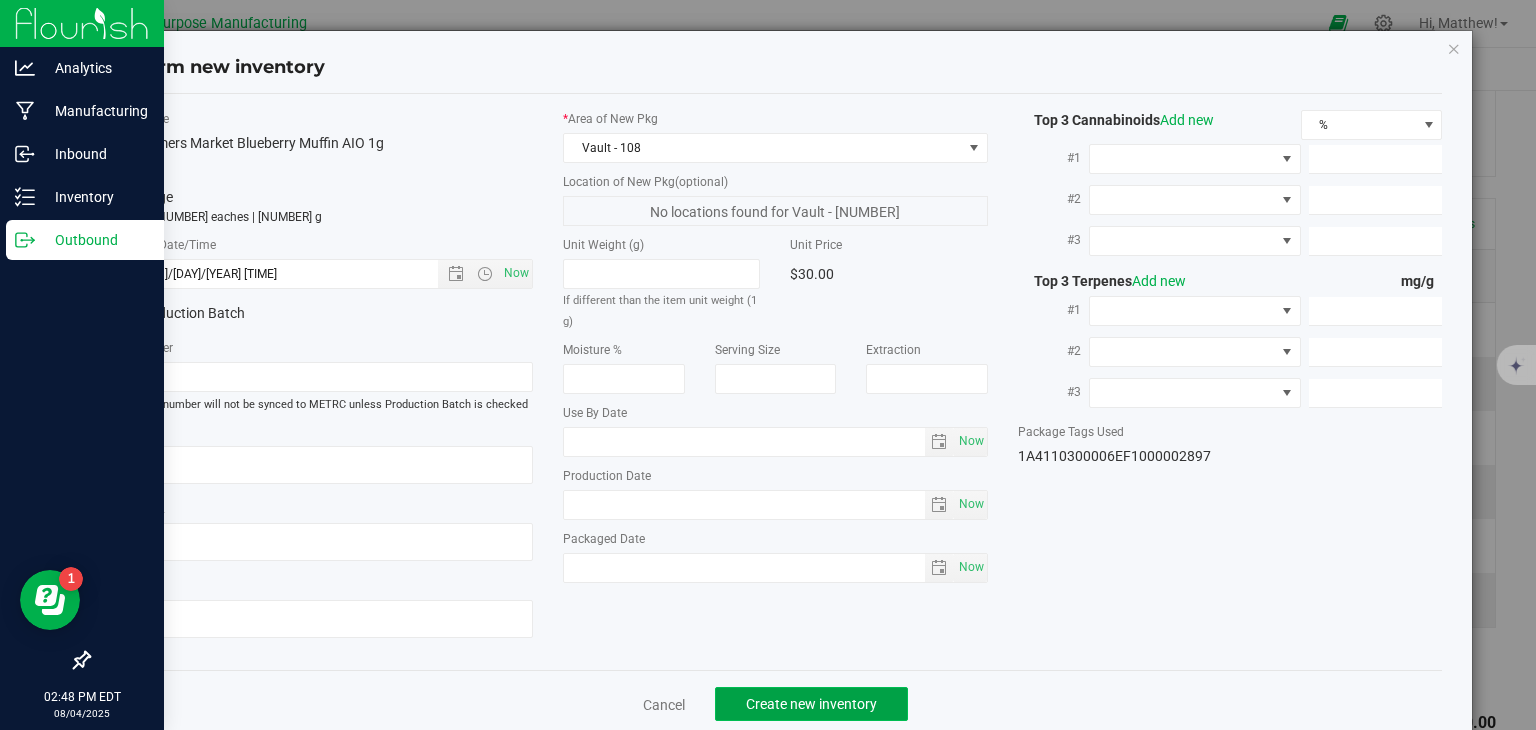 click on "Create new inventory" 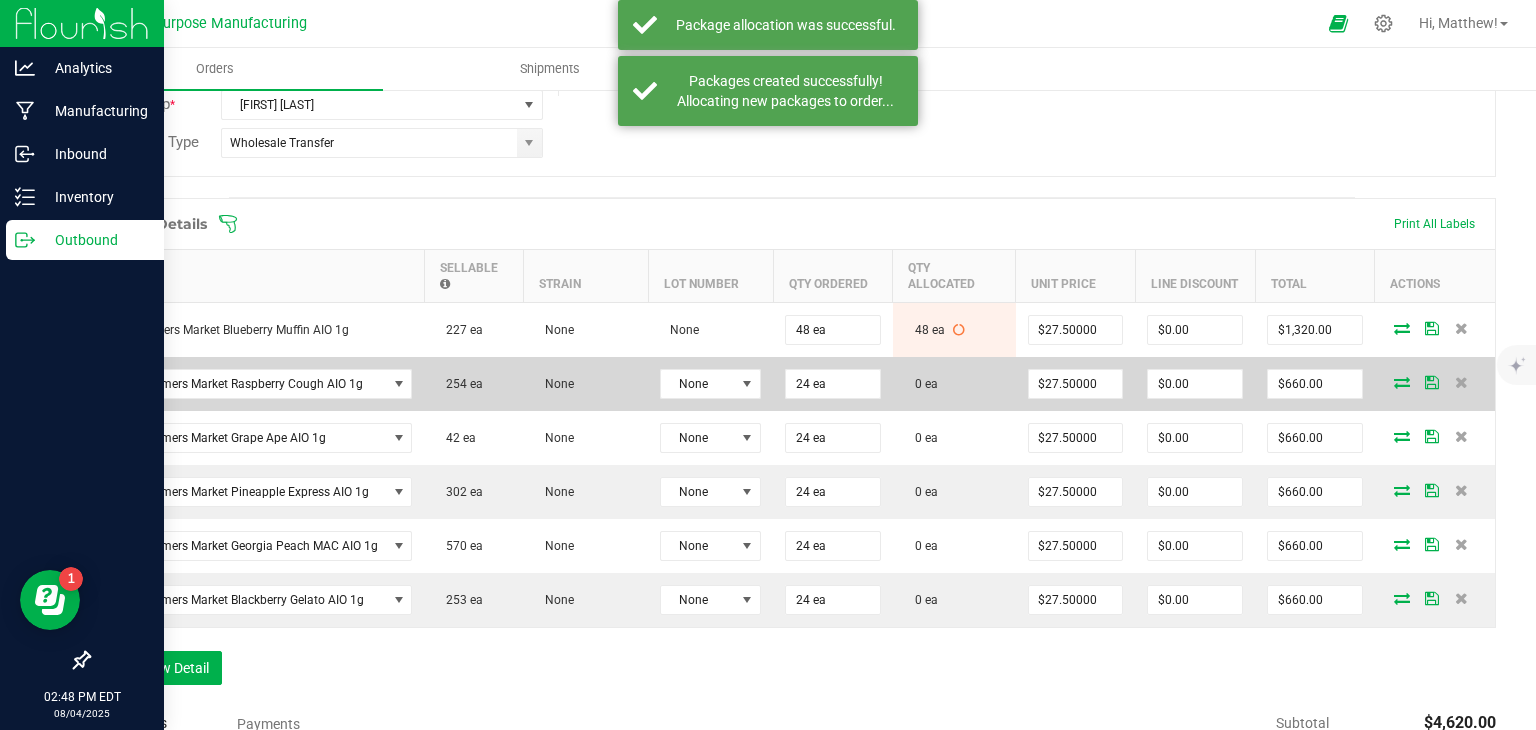 click at bounding box center [1402, 382] 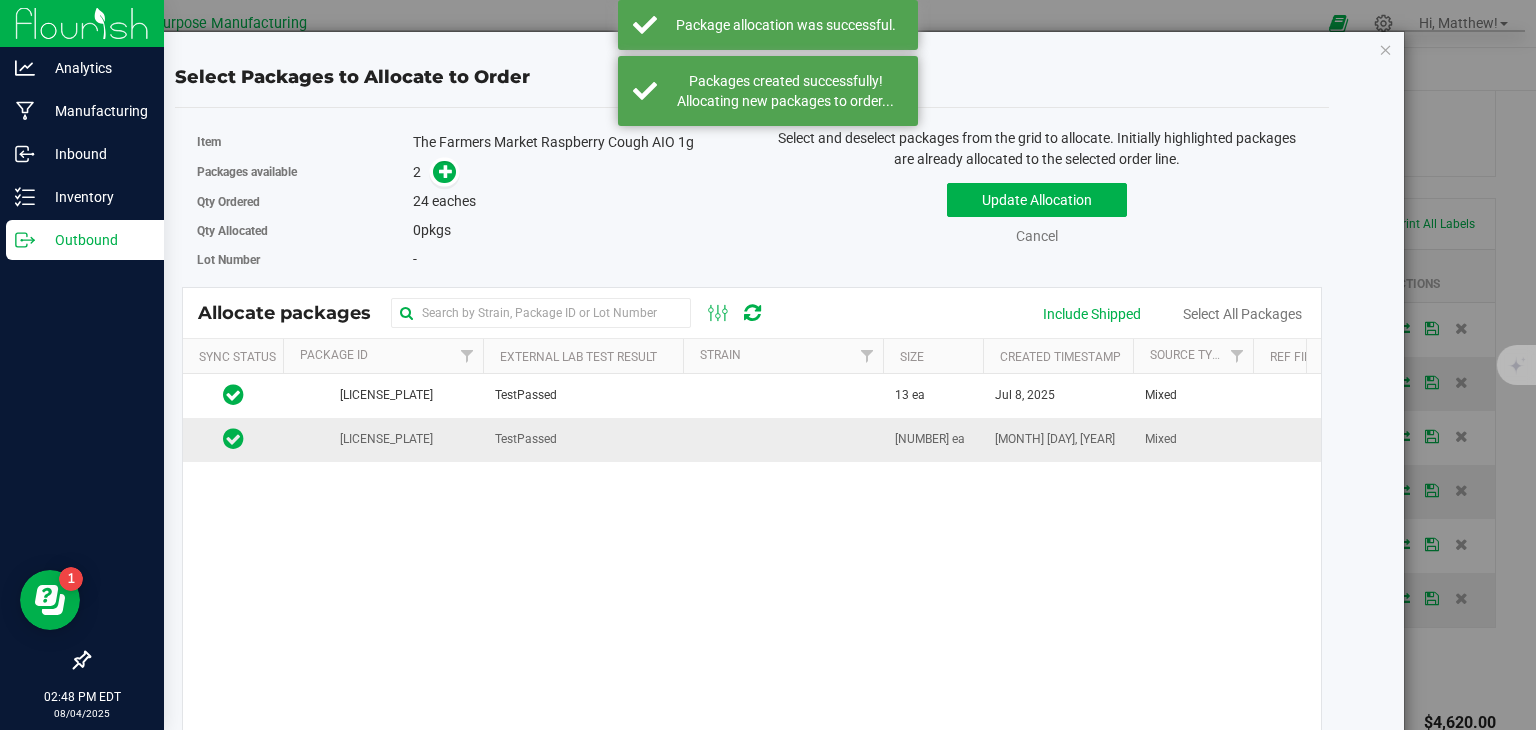click on "TestPassed" at bounding box center [583, 439] 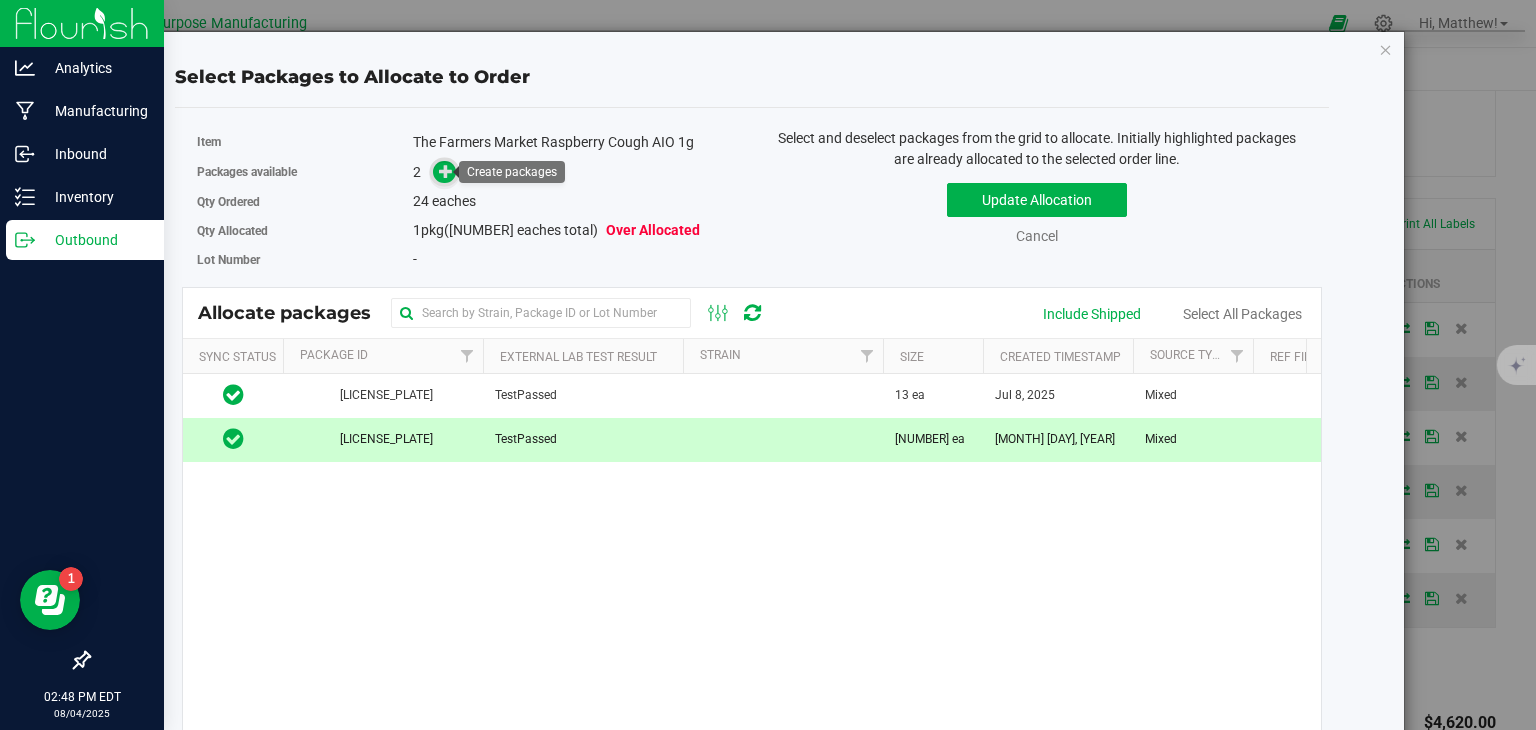click at bounding box center [444, 172] 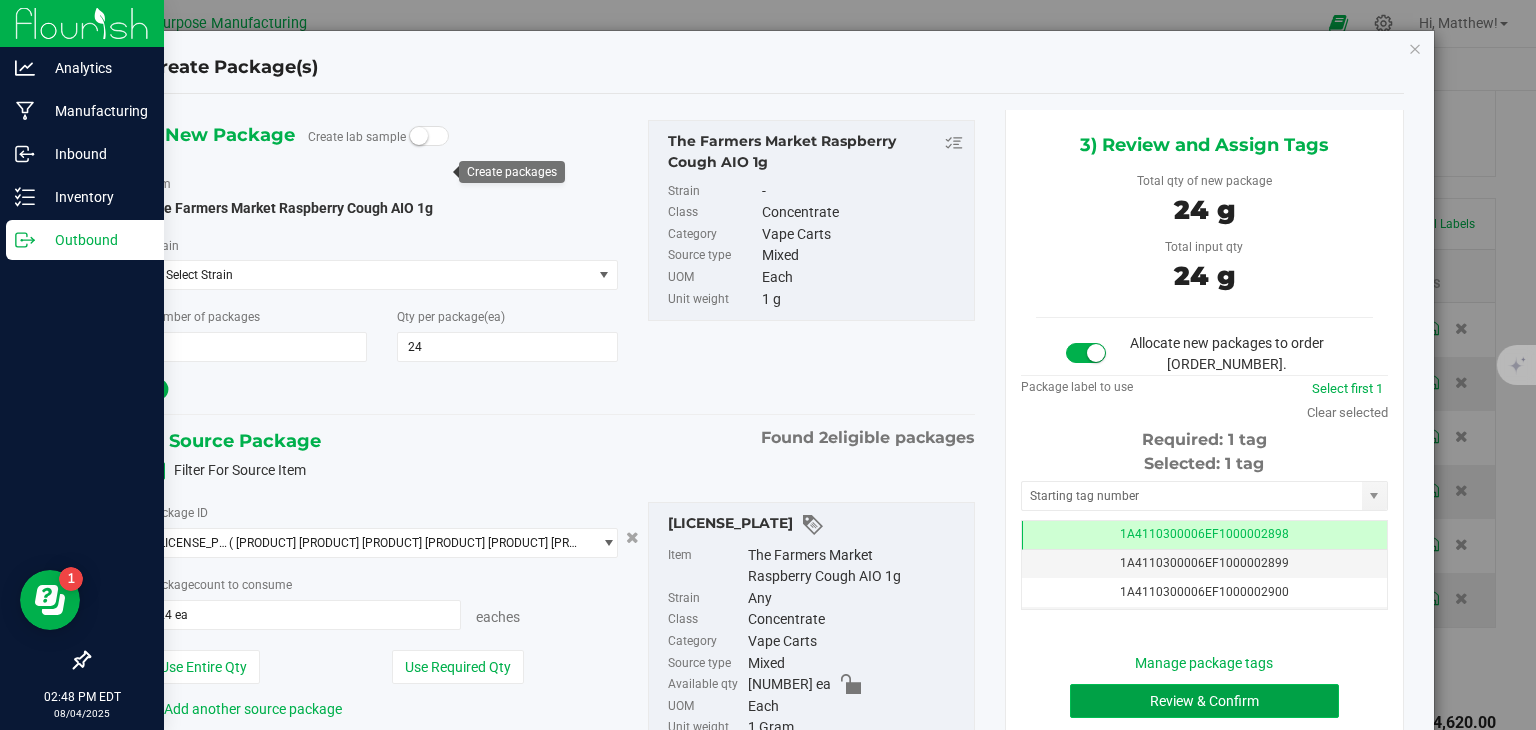 click on "Review & Confirm" at bounding box center (1204, 701) 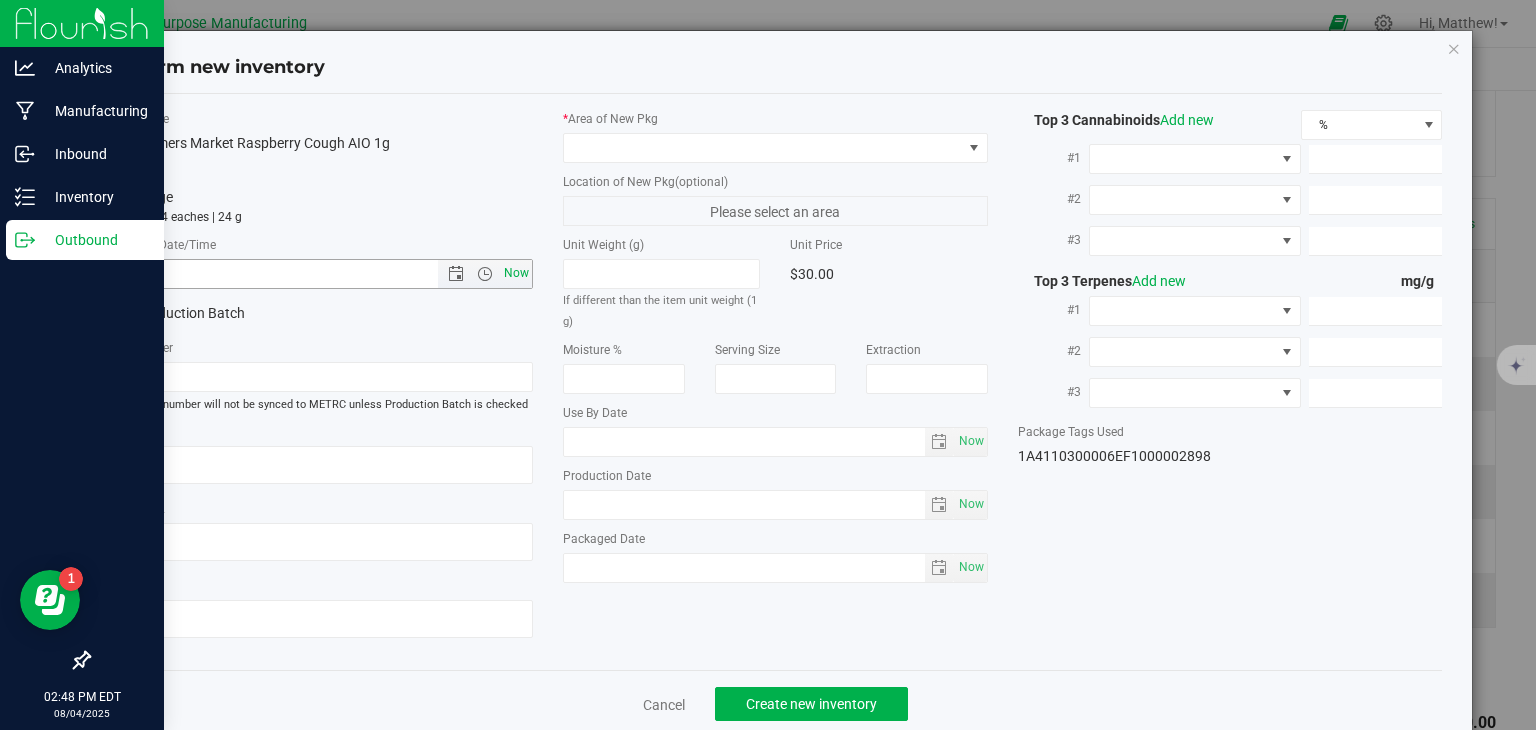 click on "Now" at bounding box center [517, 273] 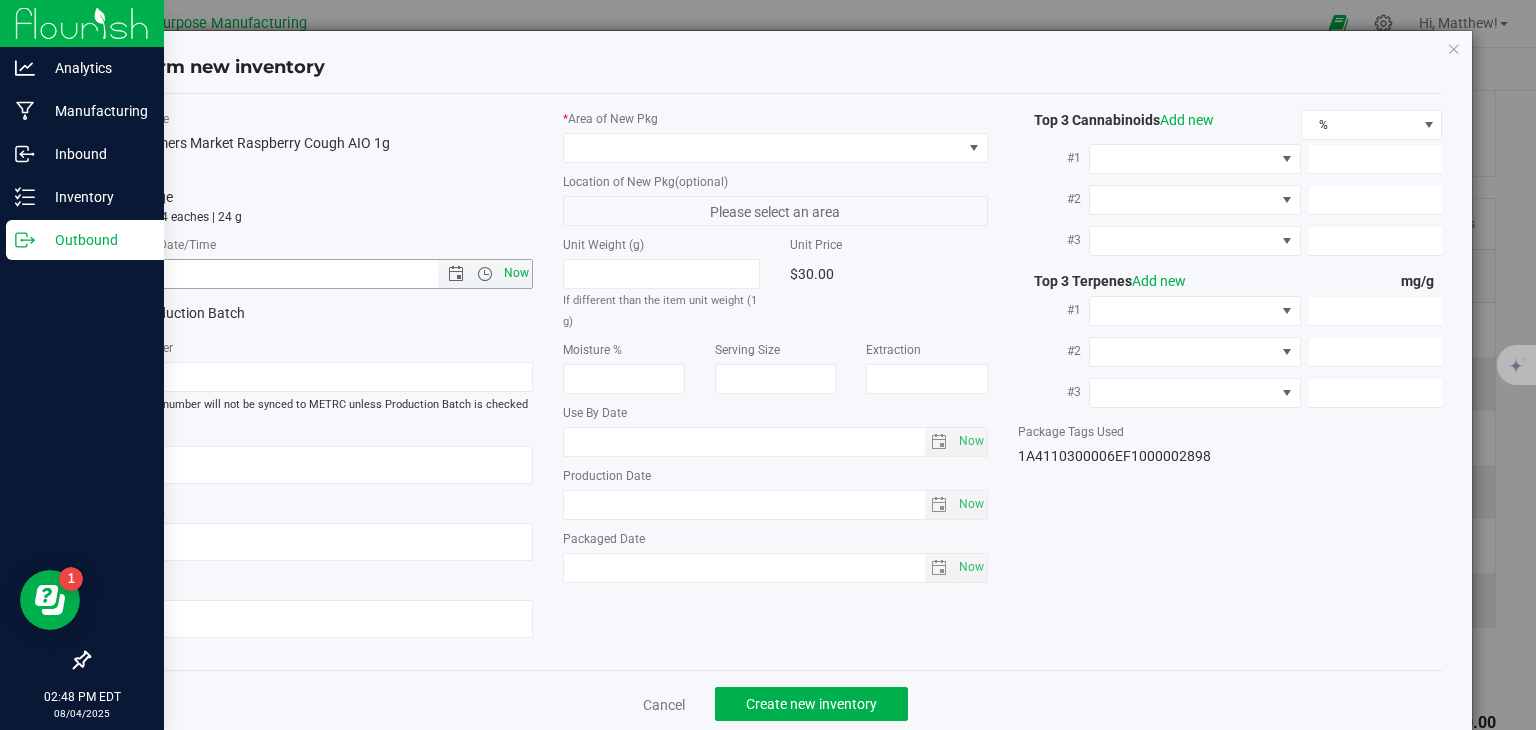 type on "[MONTH]/[DAY]/[YEAR] [TIME]" 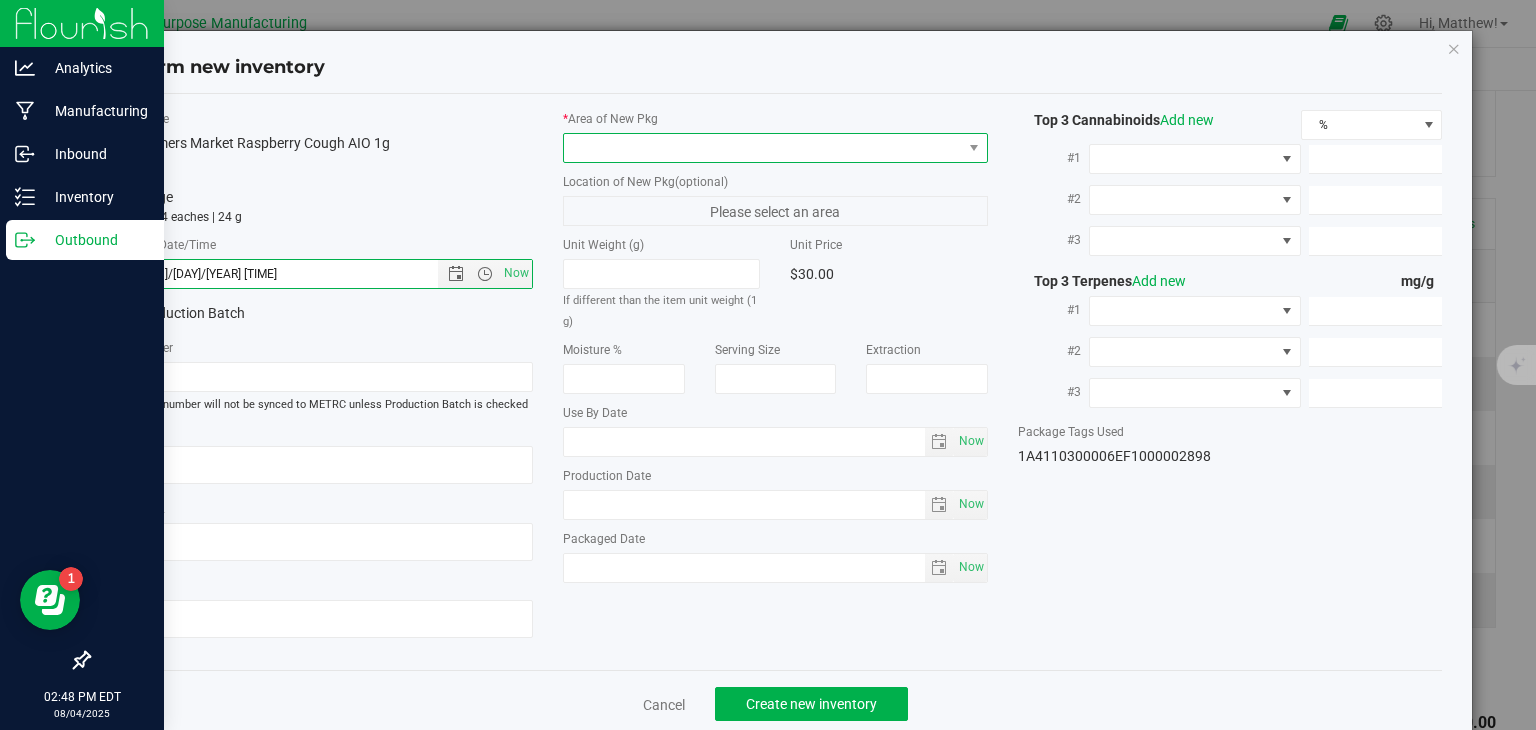 click at bounding box center (763, 148) 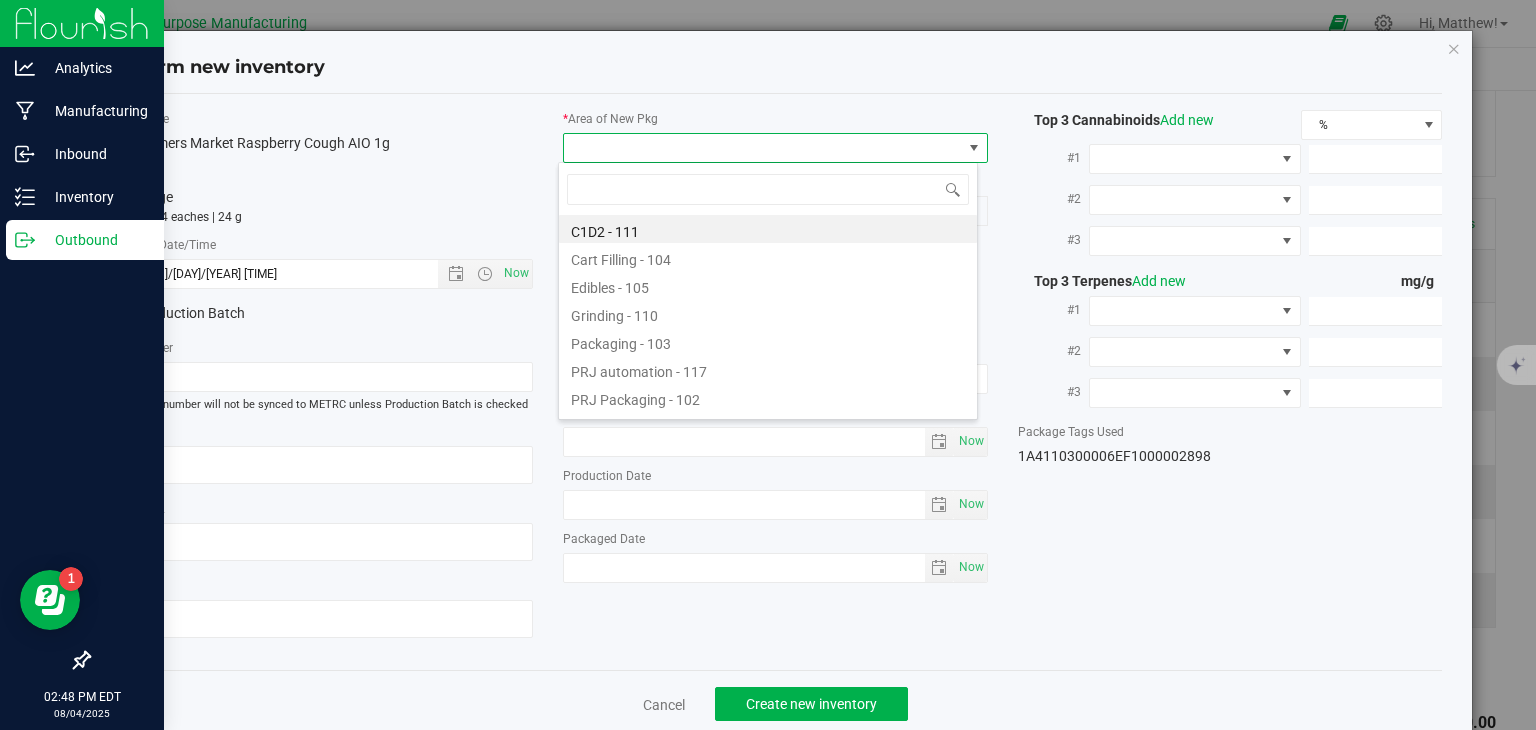 type on "108" 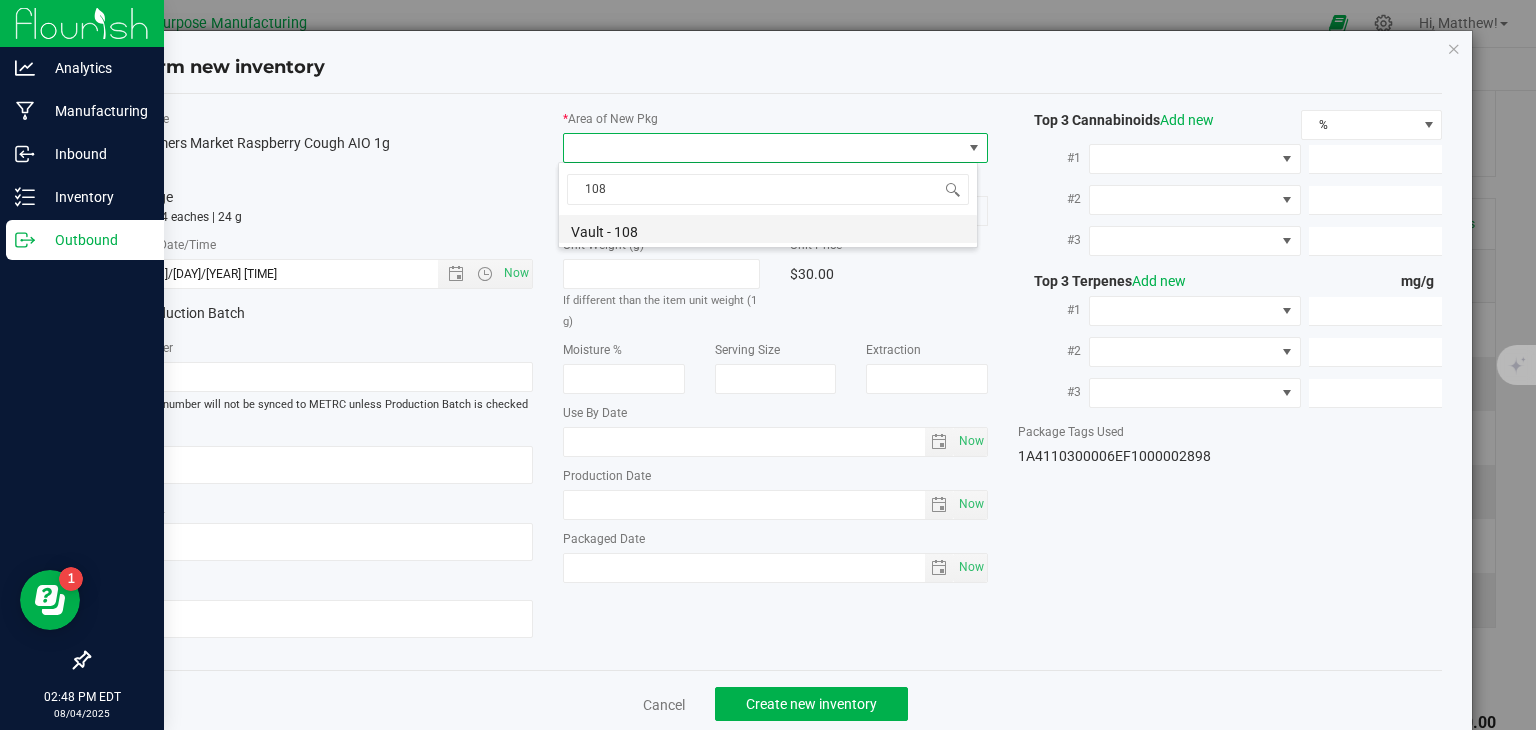 click on "Vault - 108" at bounding box center [768, 229] 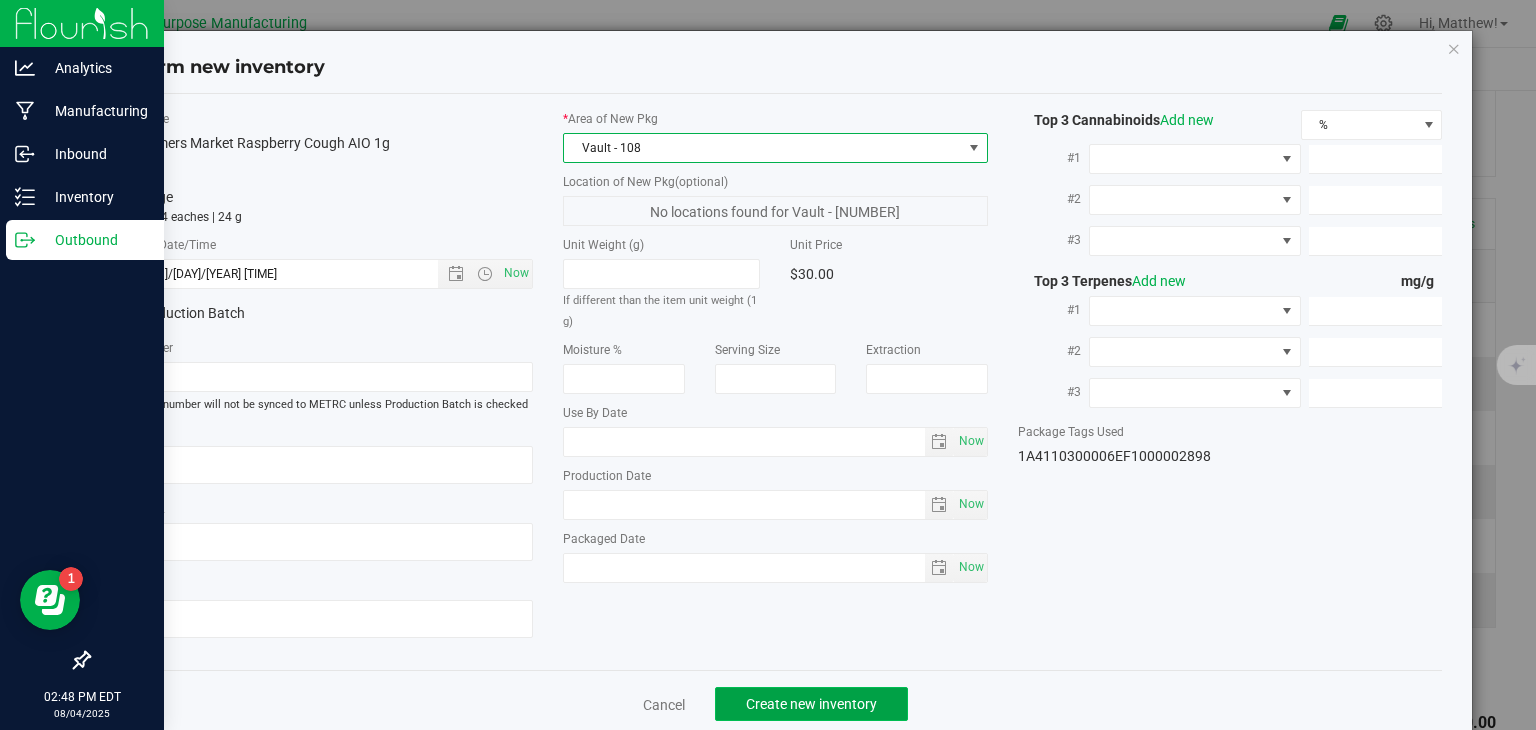 click on "Create new inventory" 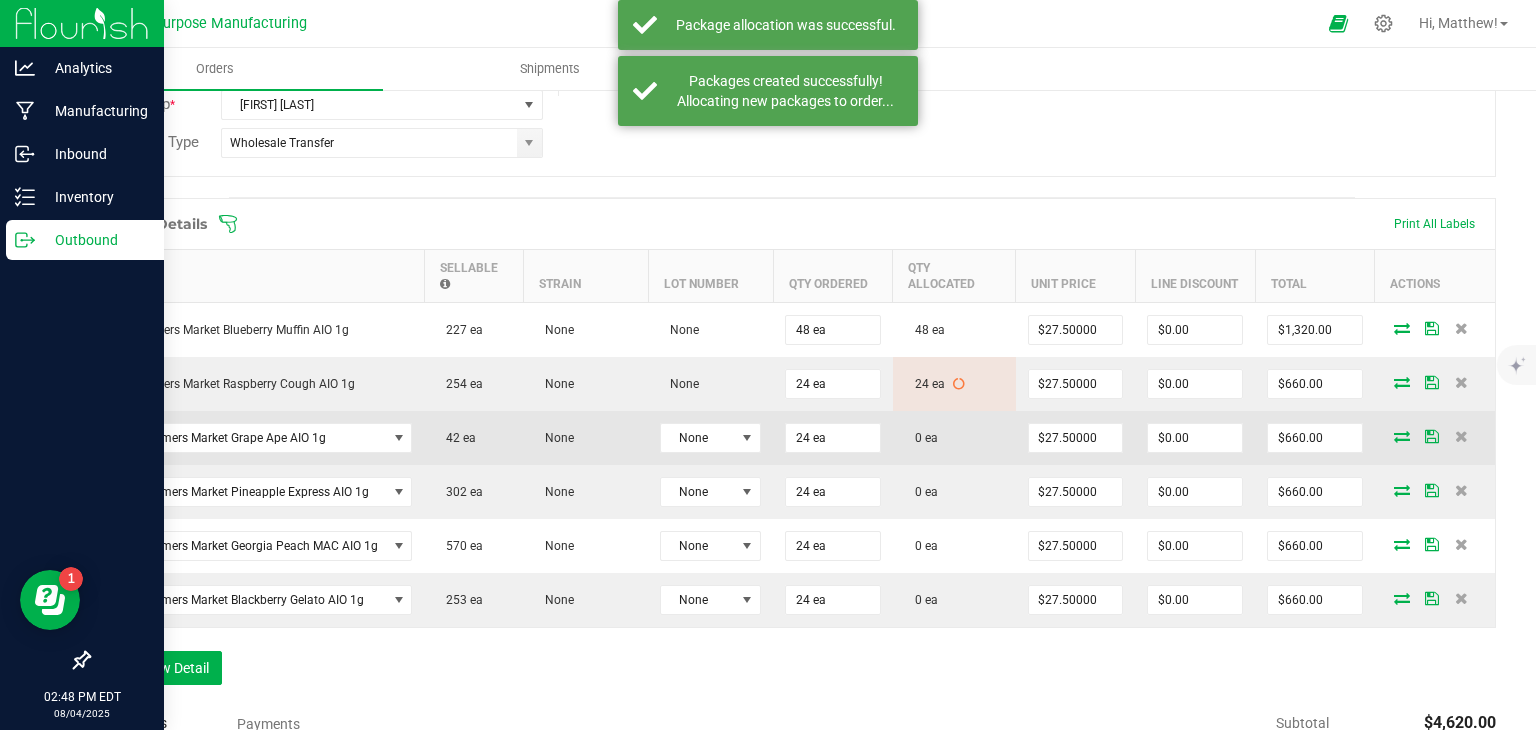 click at bounding box center [1402, 436] 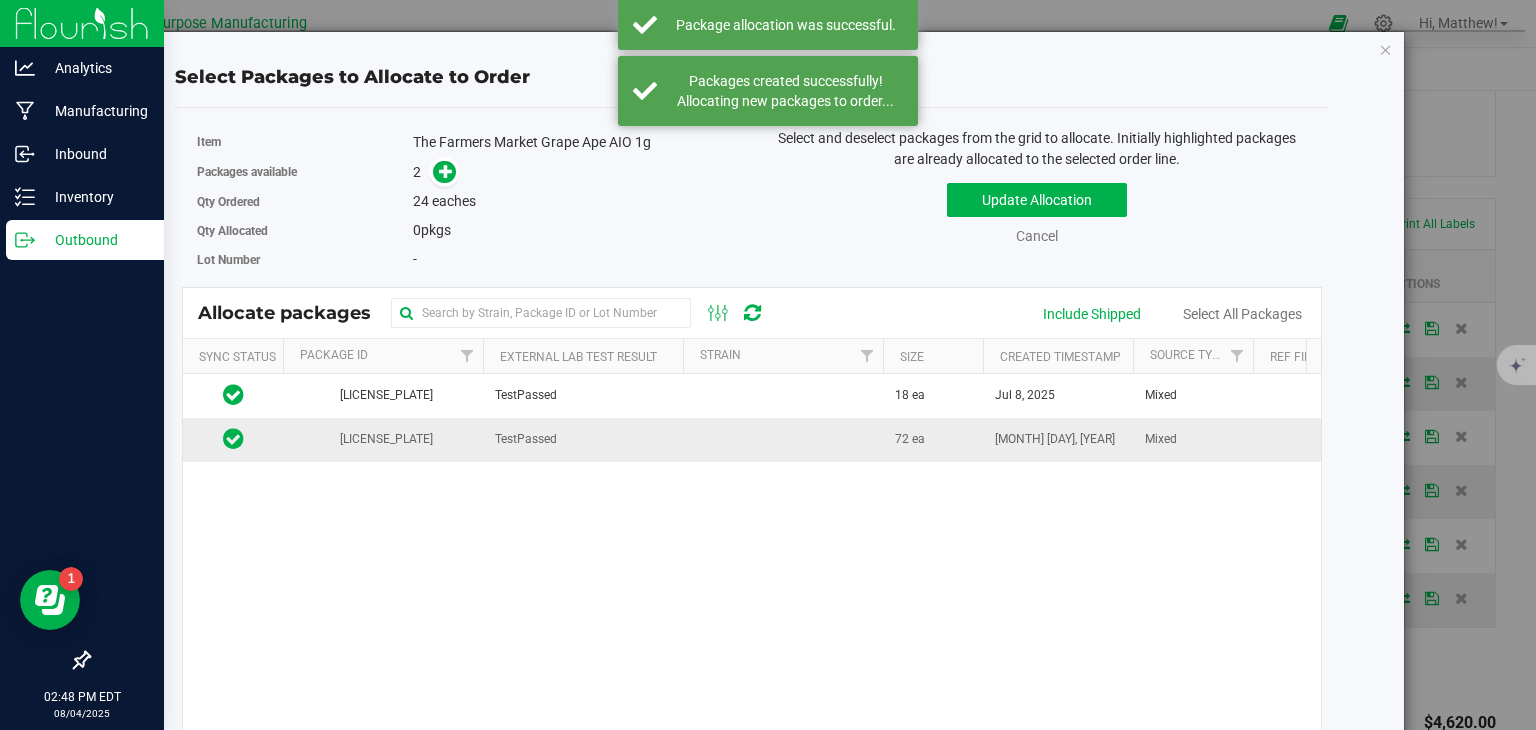 click at bounding box center [783, 439] 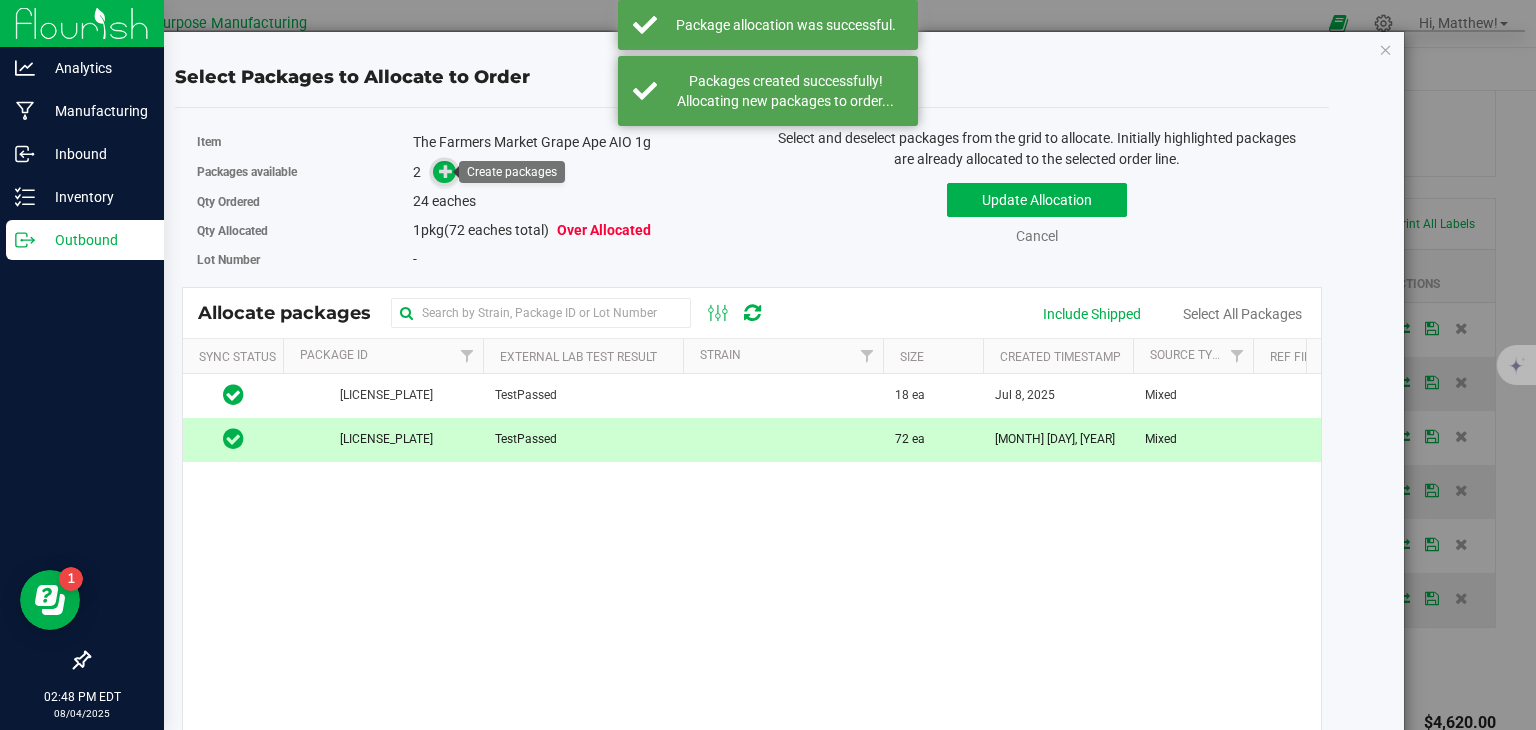 click at bounding box center [446, 171] 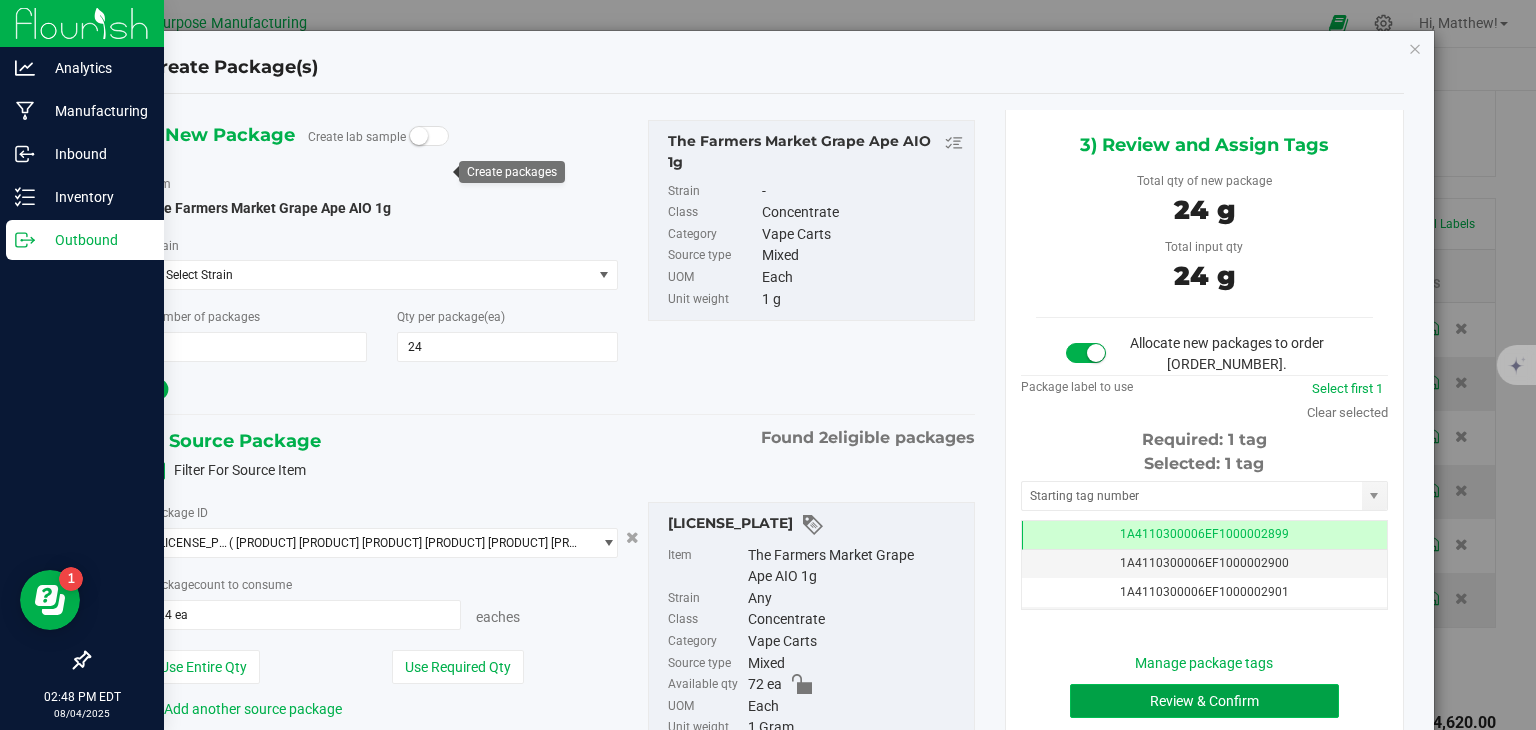 click on "Review & Confirm" at bounding box center [1204, 701] 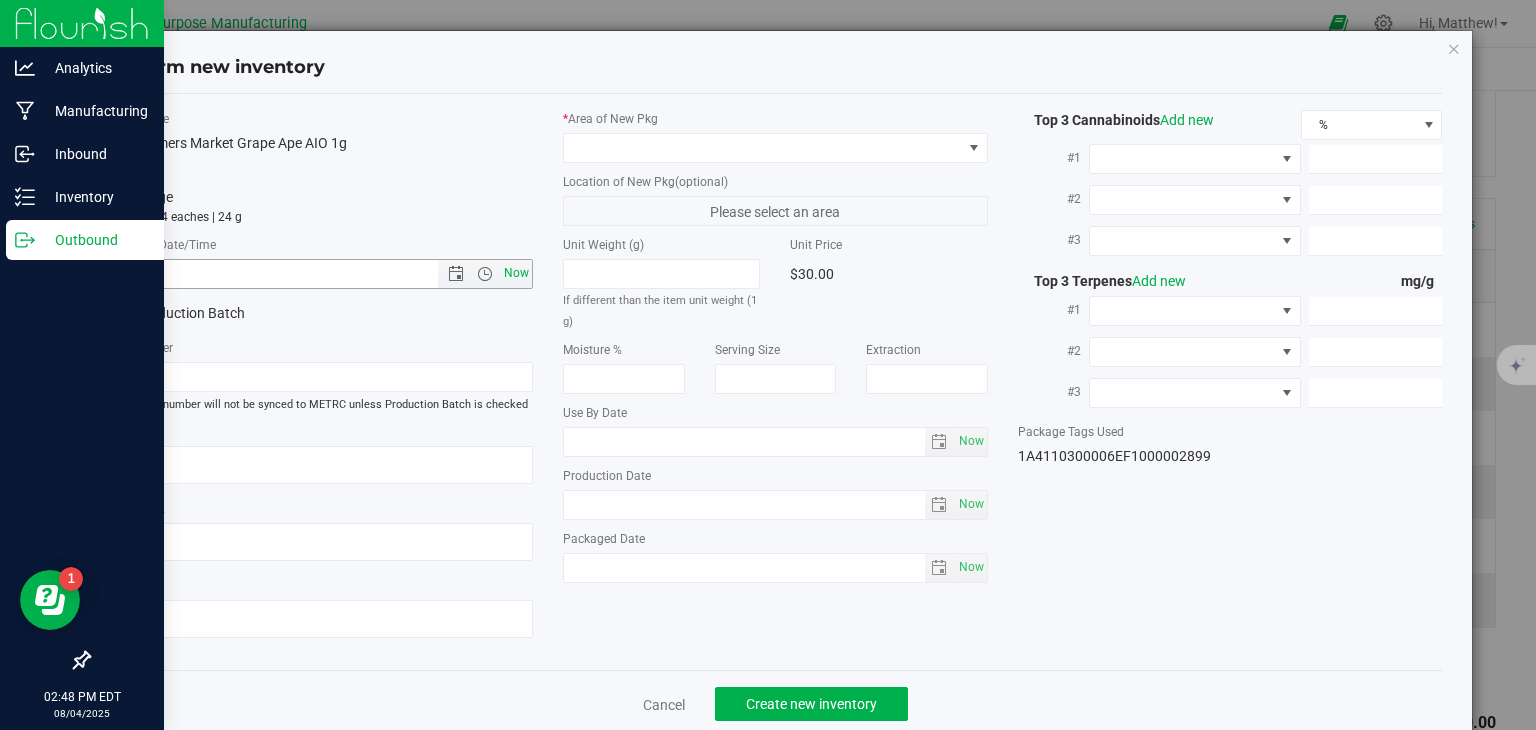 click on "Now" at bounding box center (517, 273) 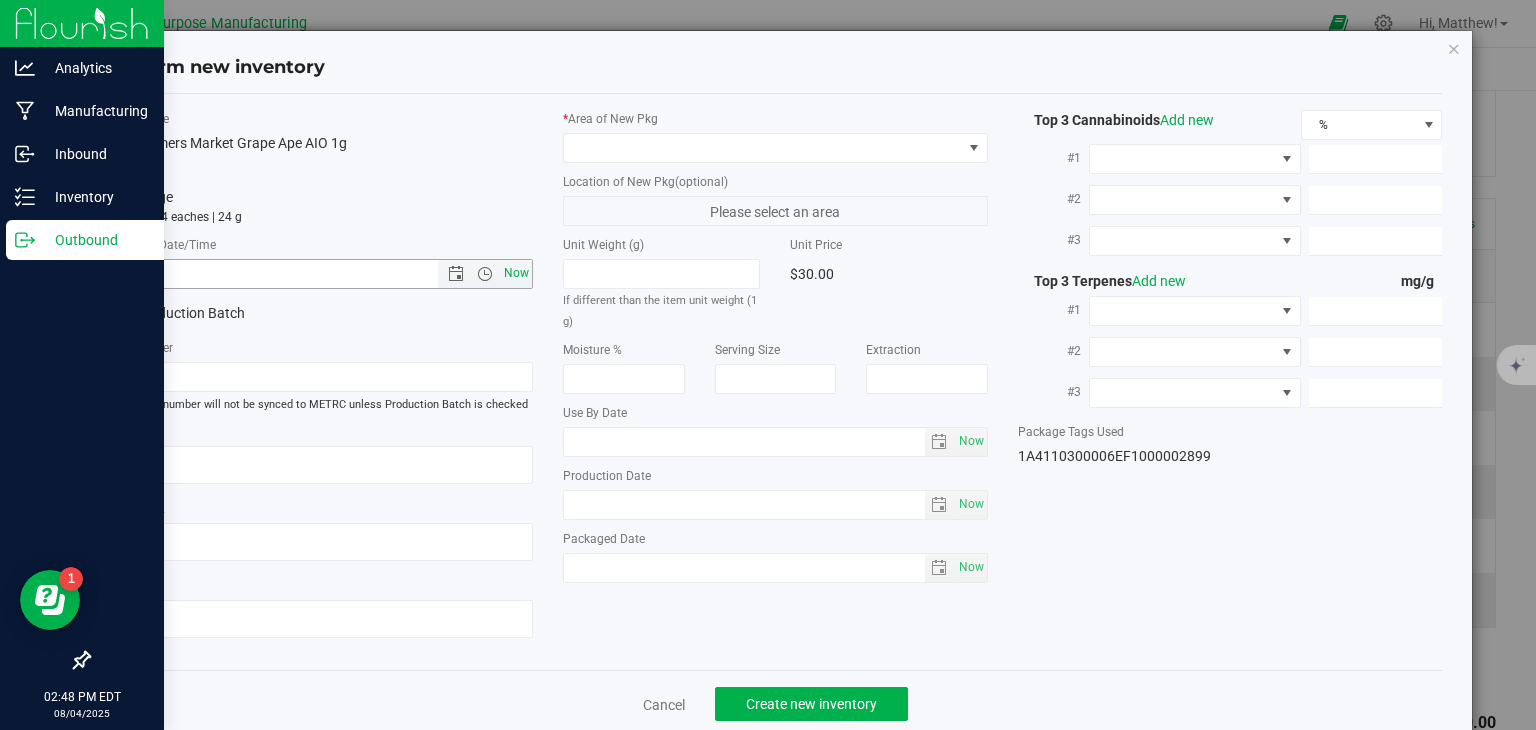 type on "[MONTH]/[DAY]/[YEAR] [TIME]" 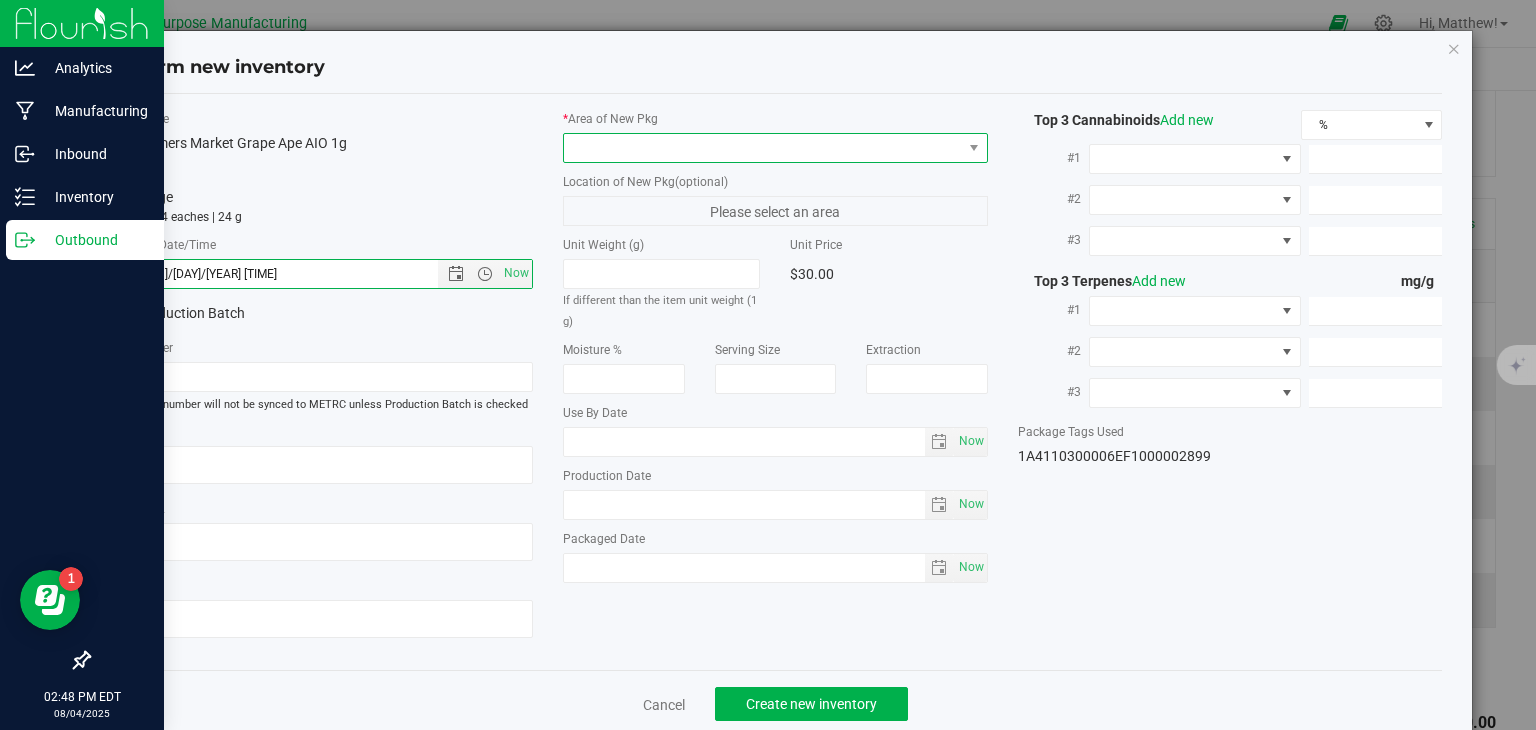 click at bounding box center [763, 148] 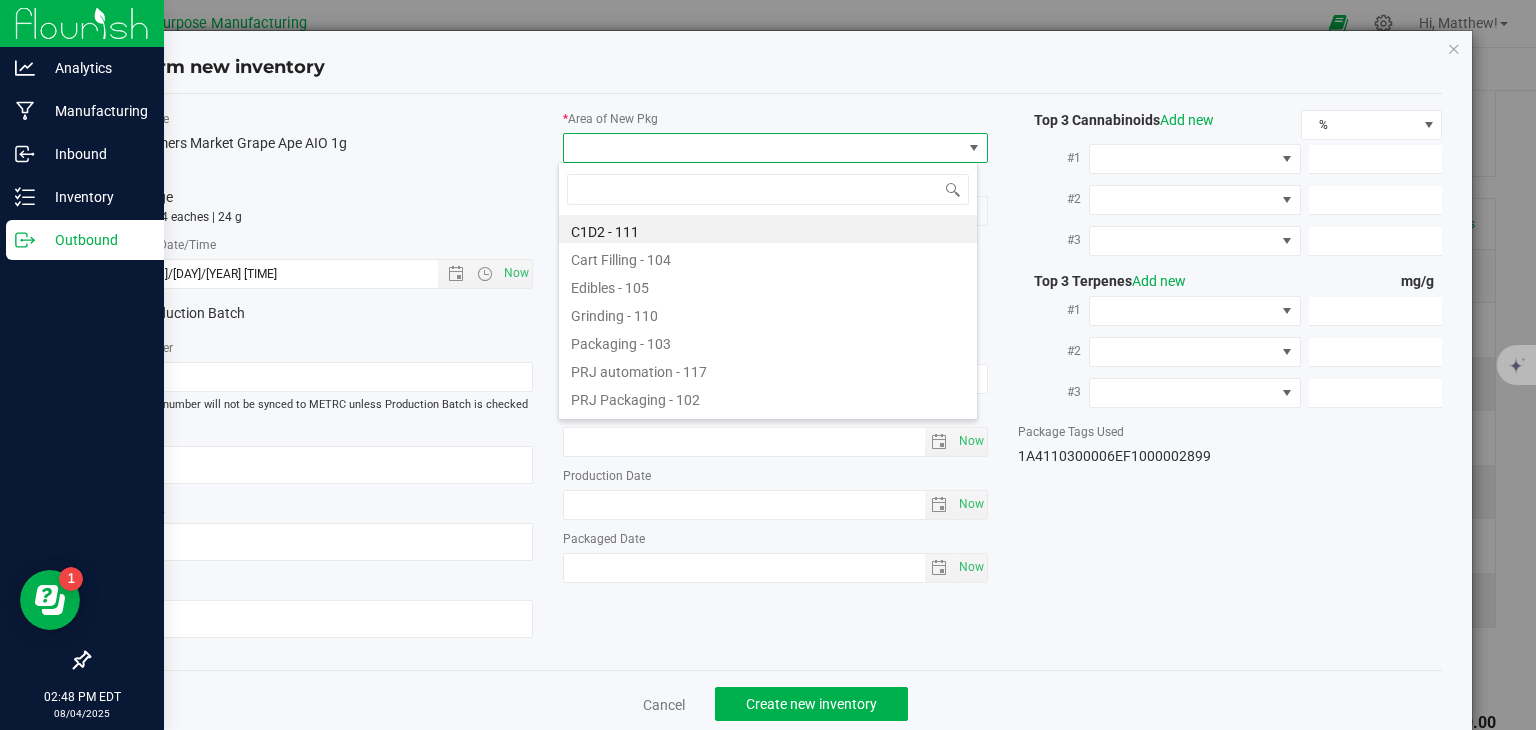 type on "108" 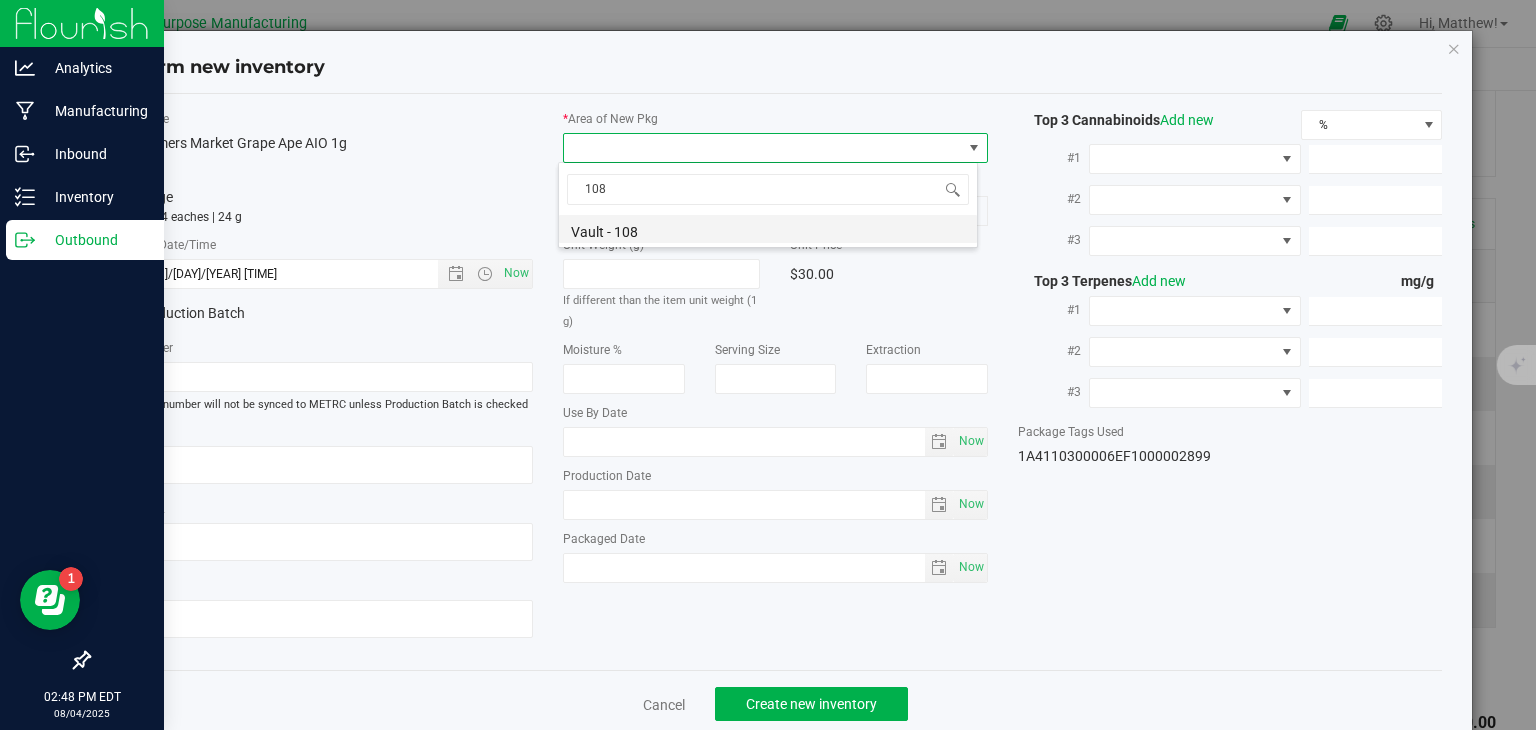 click on "Vault - 108" at bounding box center [768, 229] 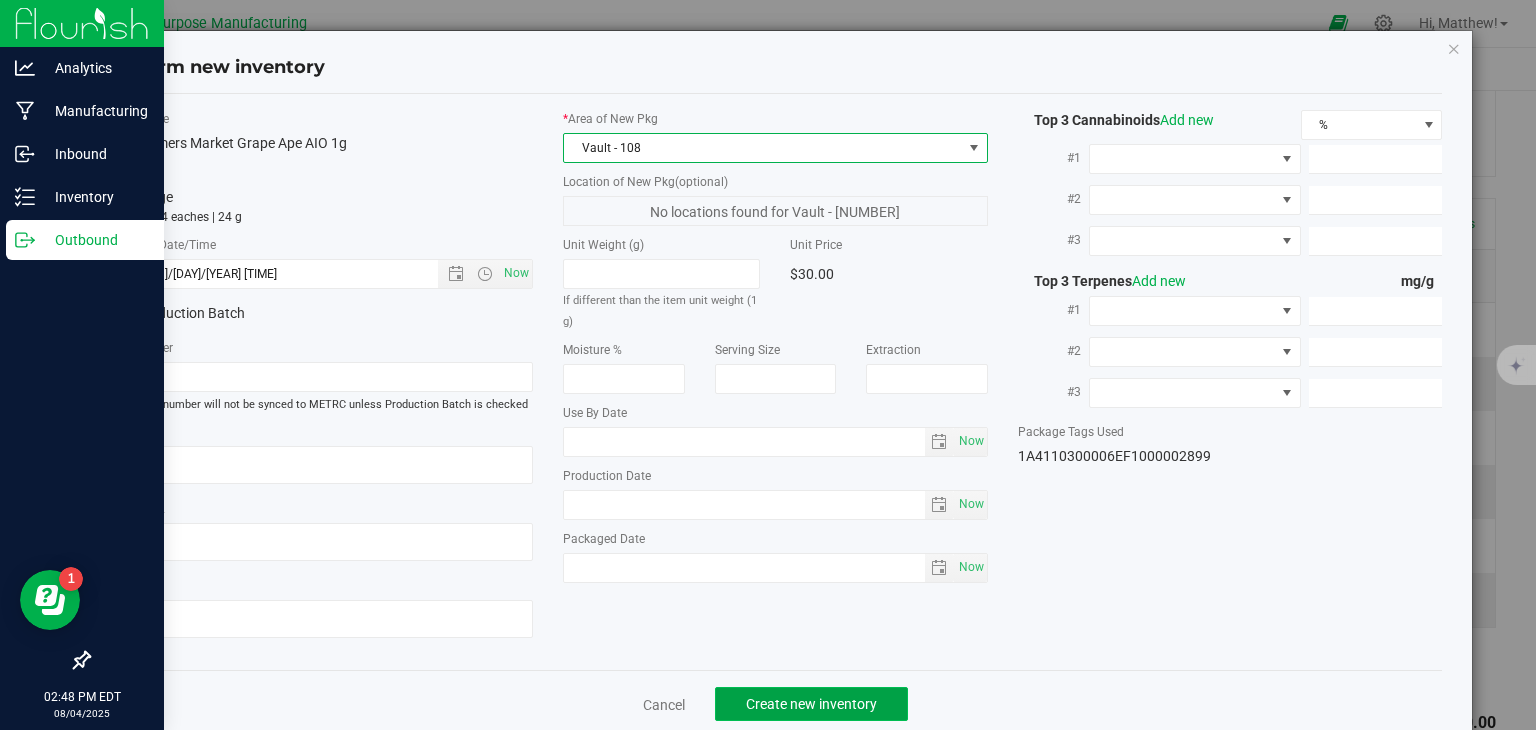 click on "Create new inventory" 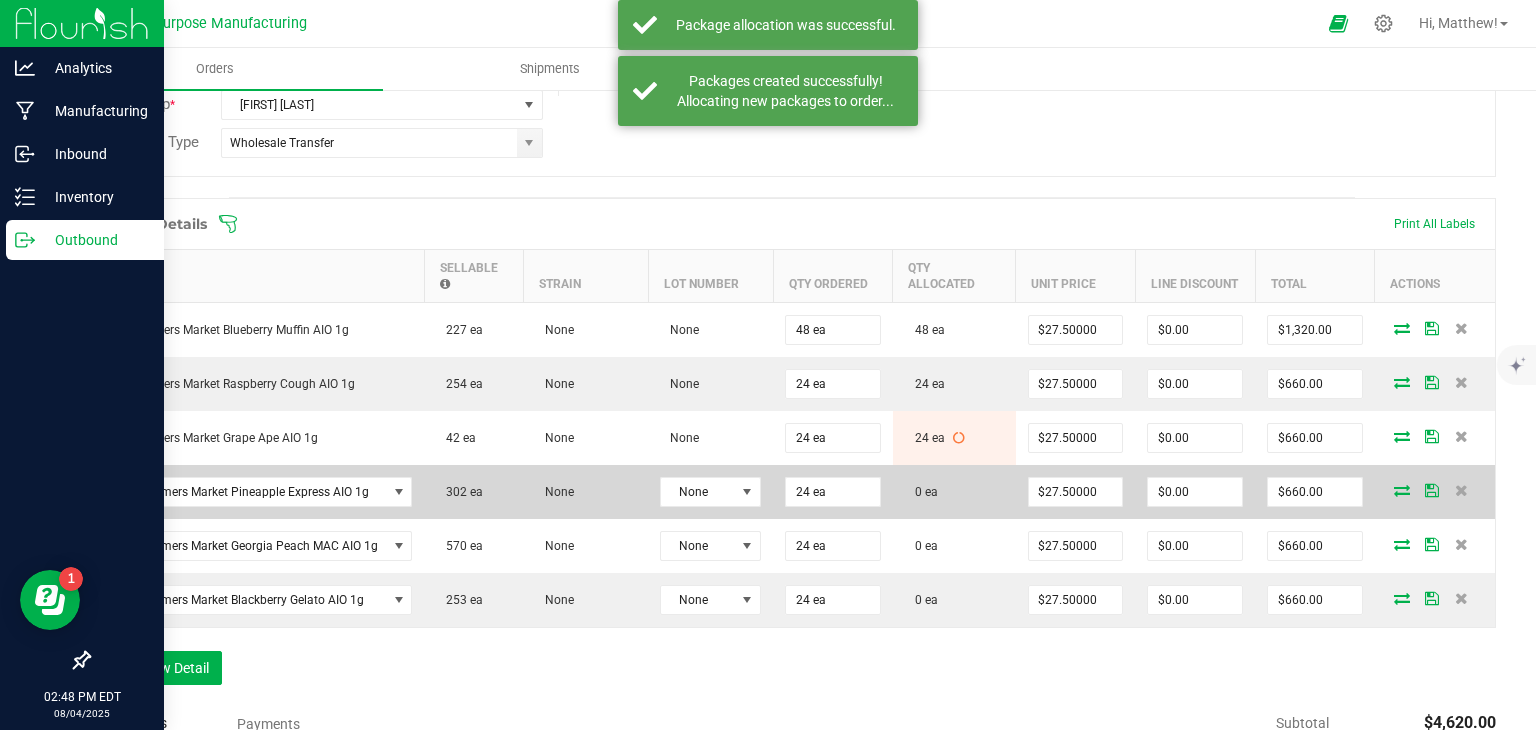 click at bounding box center [1402, 490] 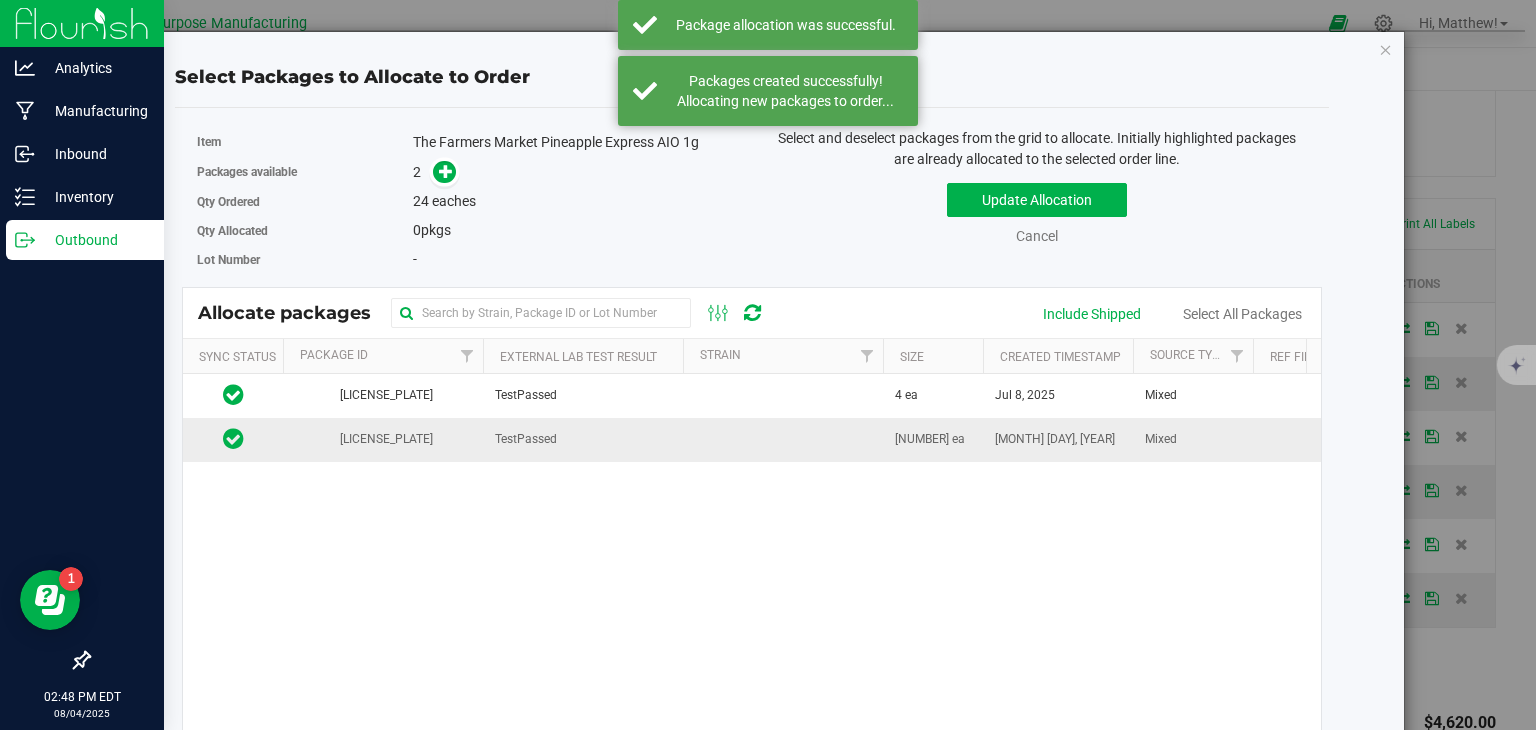 click at bounding box center [783, 439] 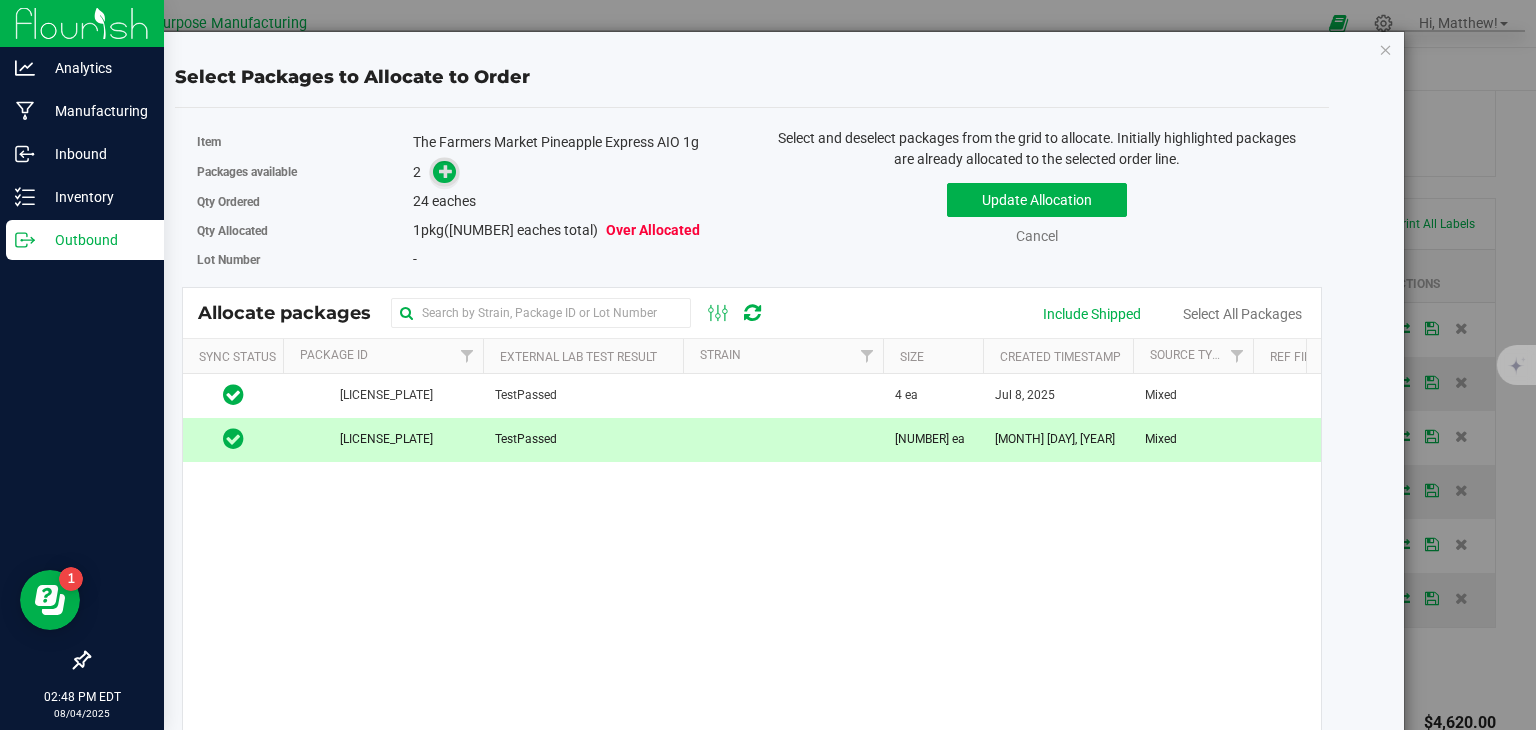 click at bounding box center [446, 171] 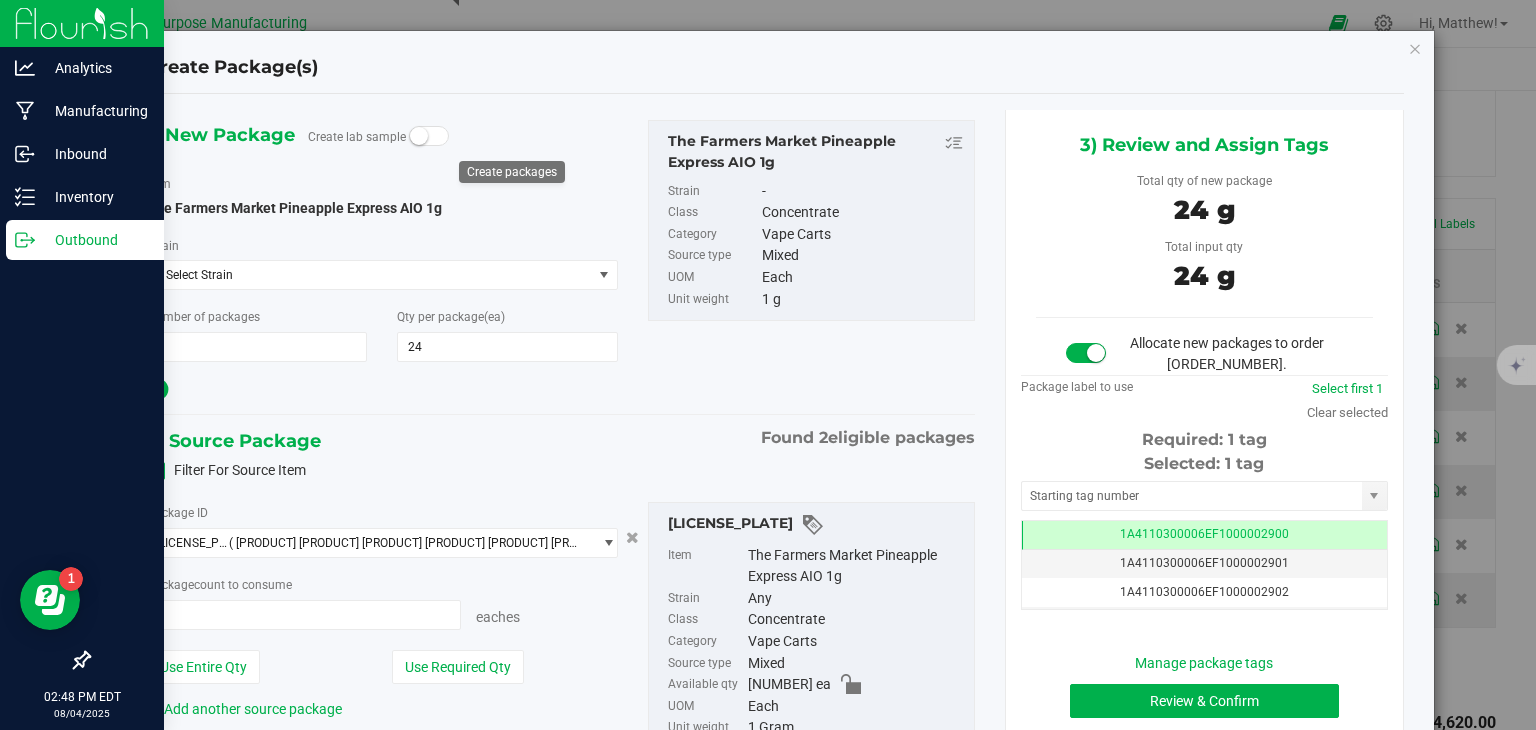 type on "24 ea" 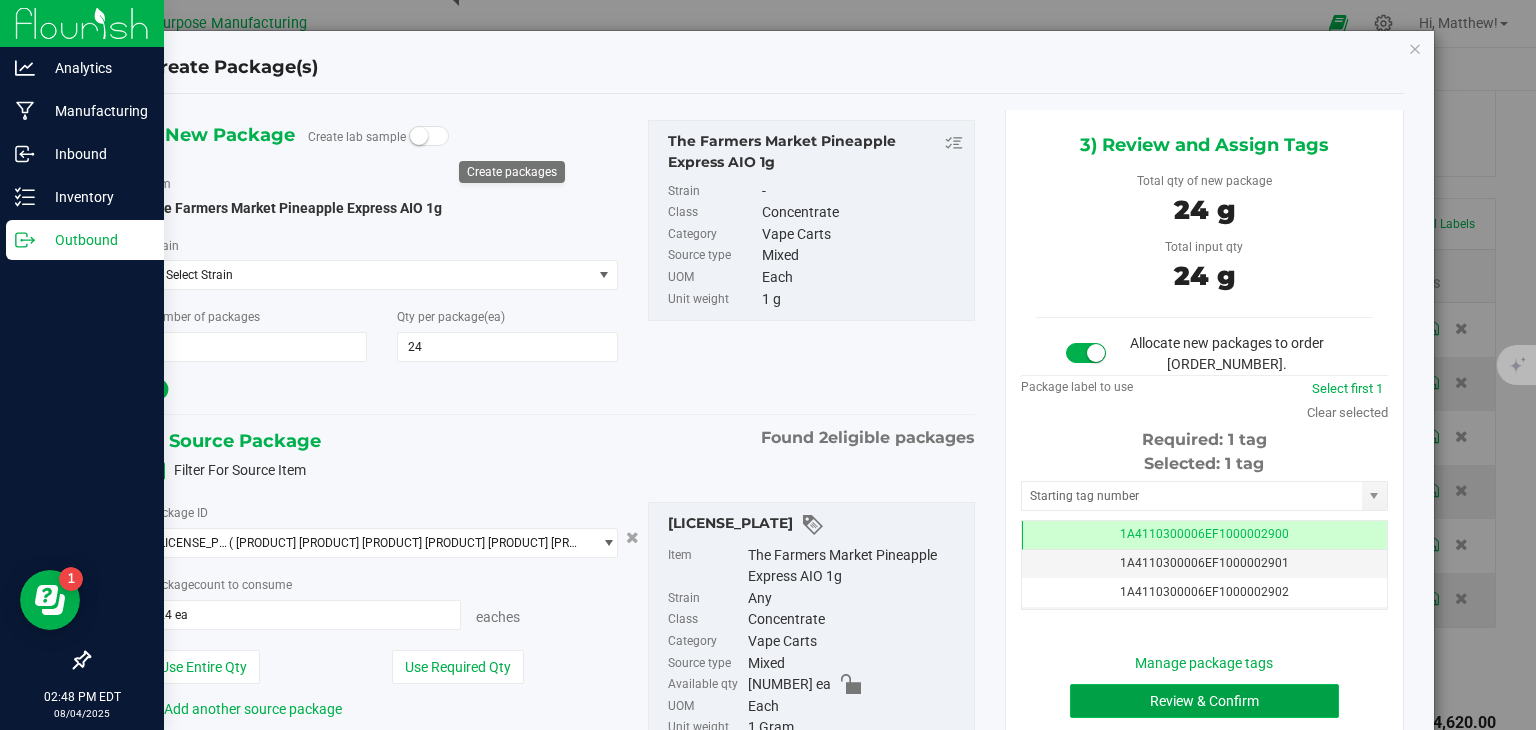 click on "Review & Confirm" at bounding box center [1204, 701] 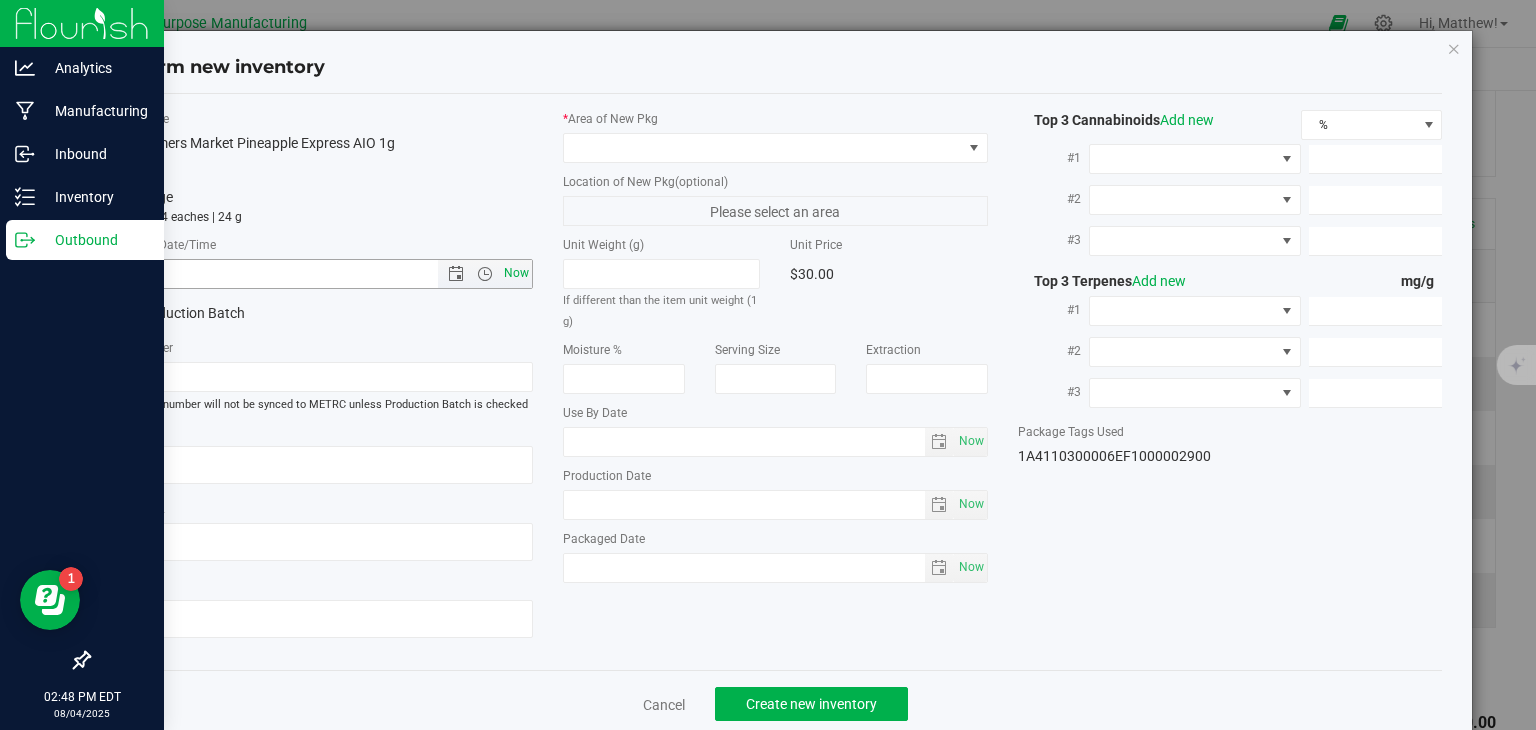 click on "Now" at bounding box center [517, 273] 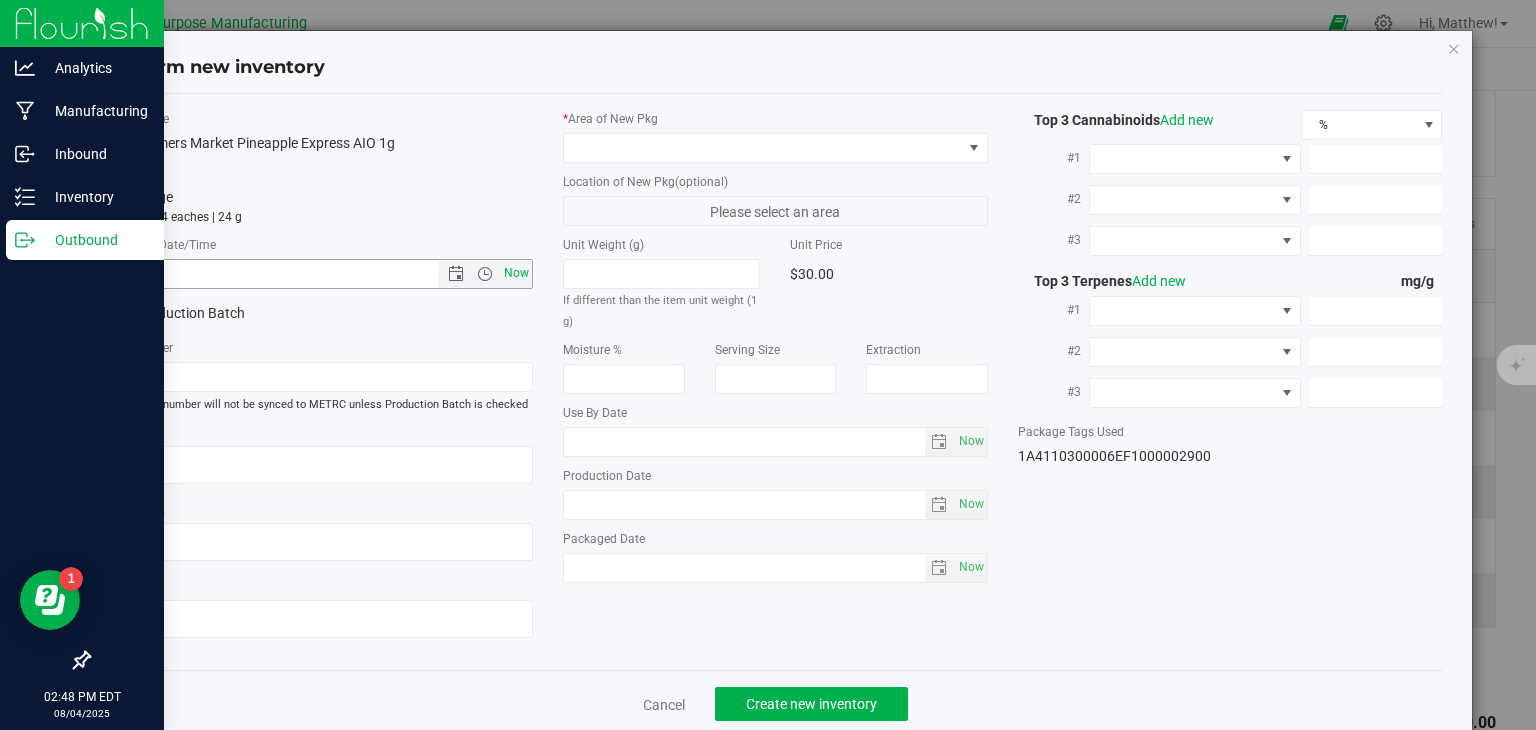 type on "[MONTH]/[DAY]/[YEAR] [TIME]" 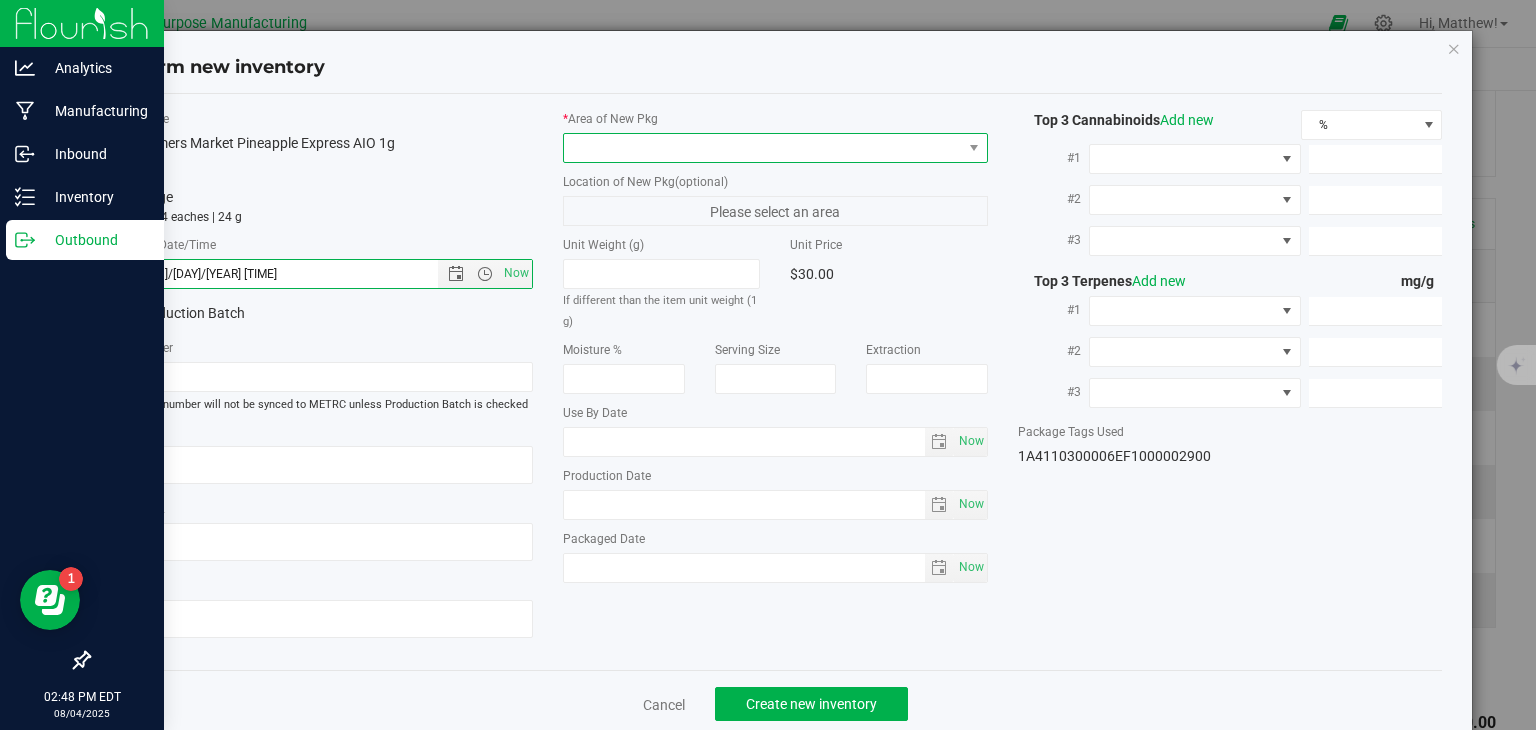 click at bounding box center (763, 148) 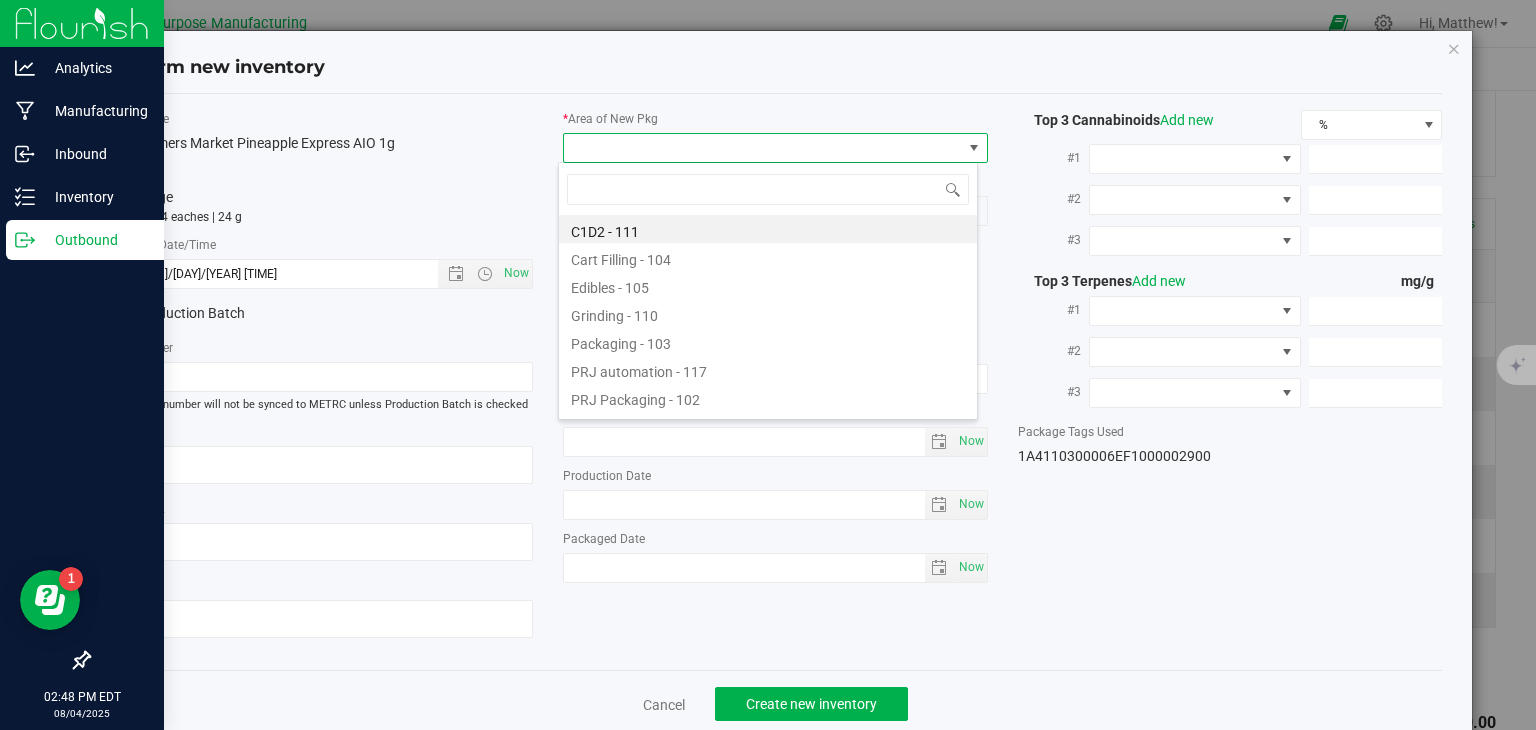 type on "108" 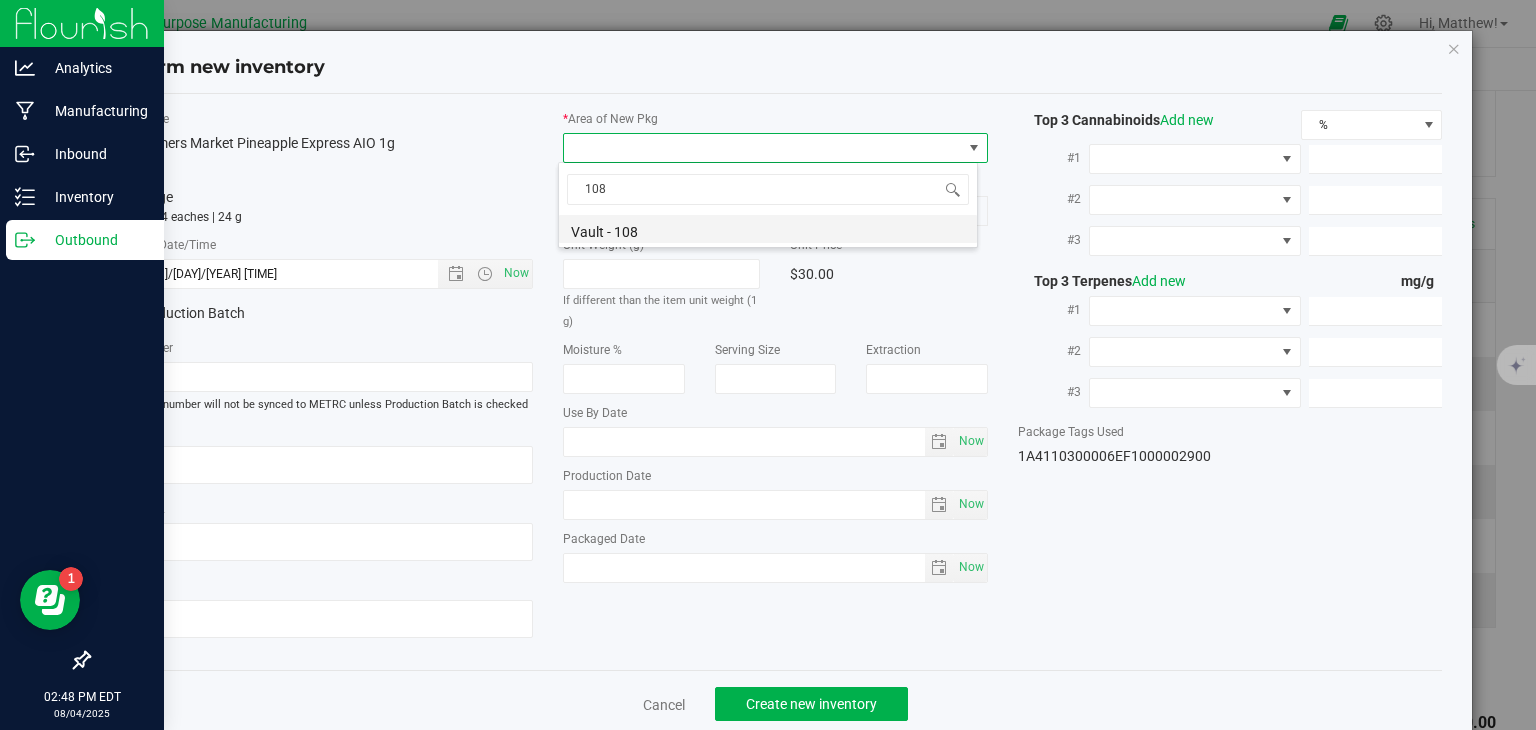 click on "Vault - 108" at bounding box center (768, 229) 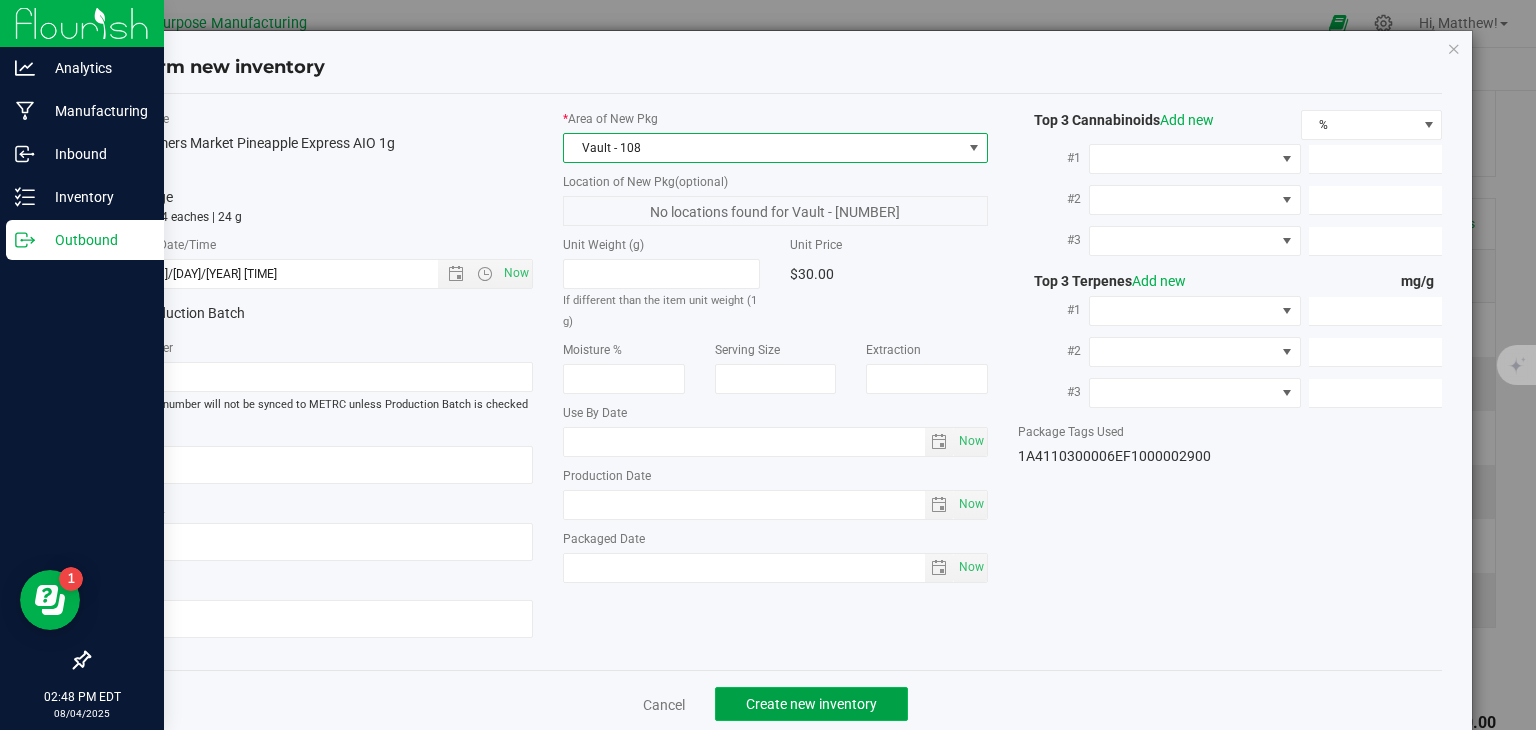 click on "Create new inventory" 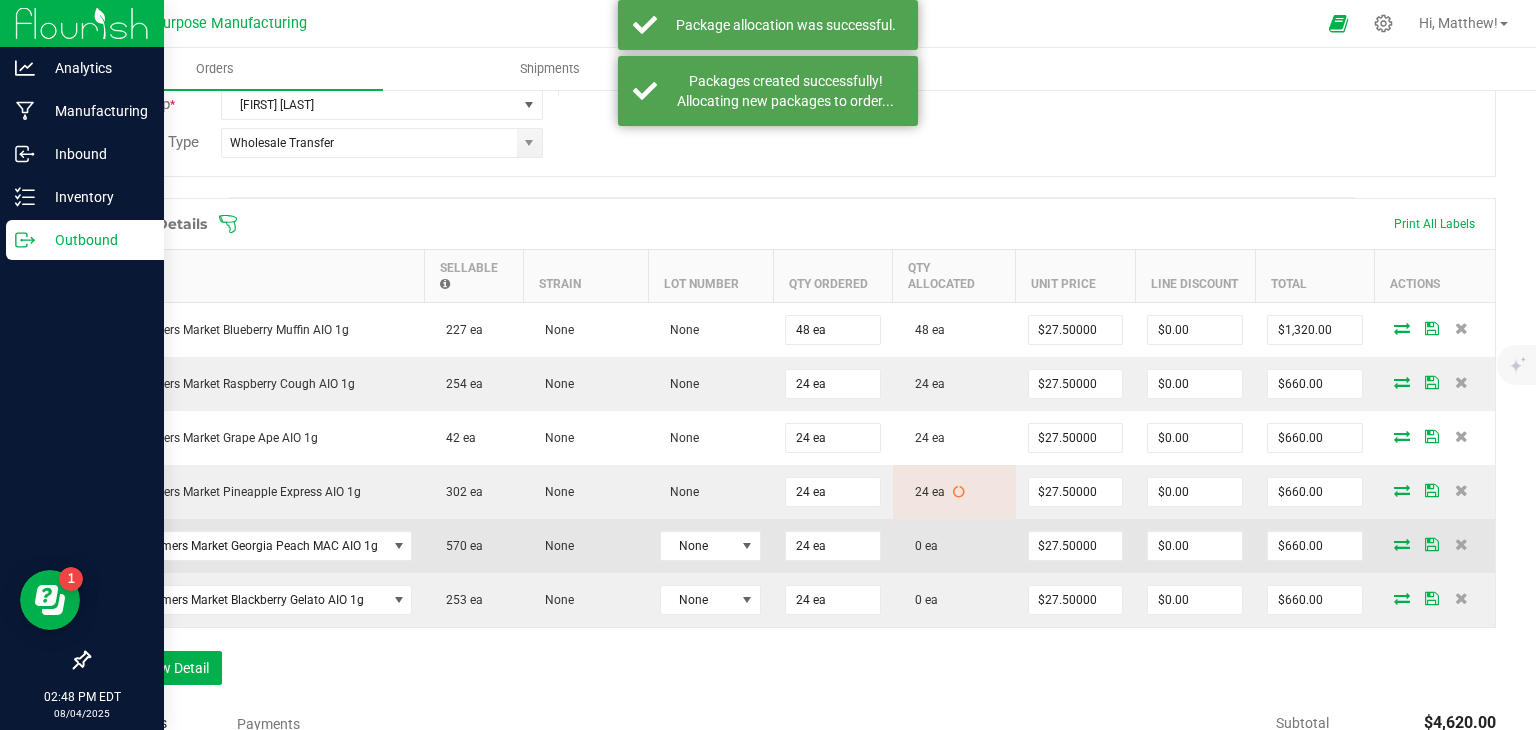 click at bounding box center [1402, 544] 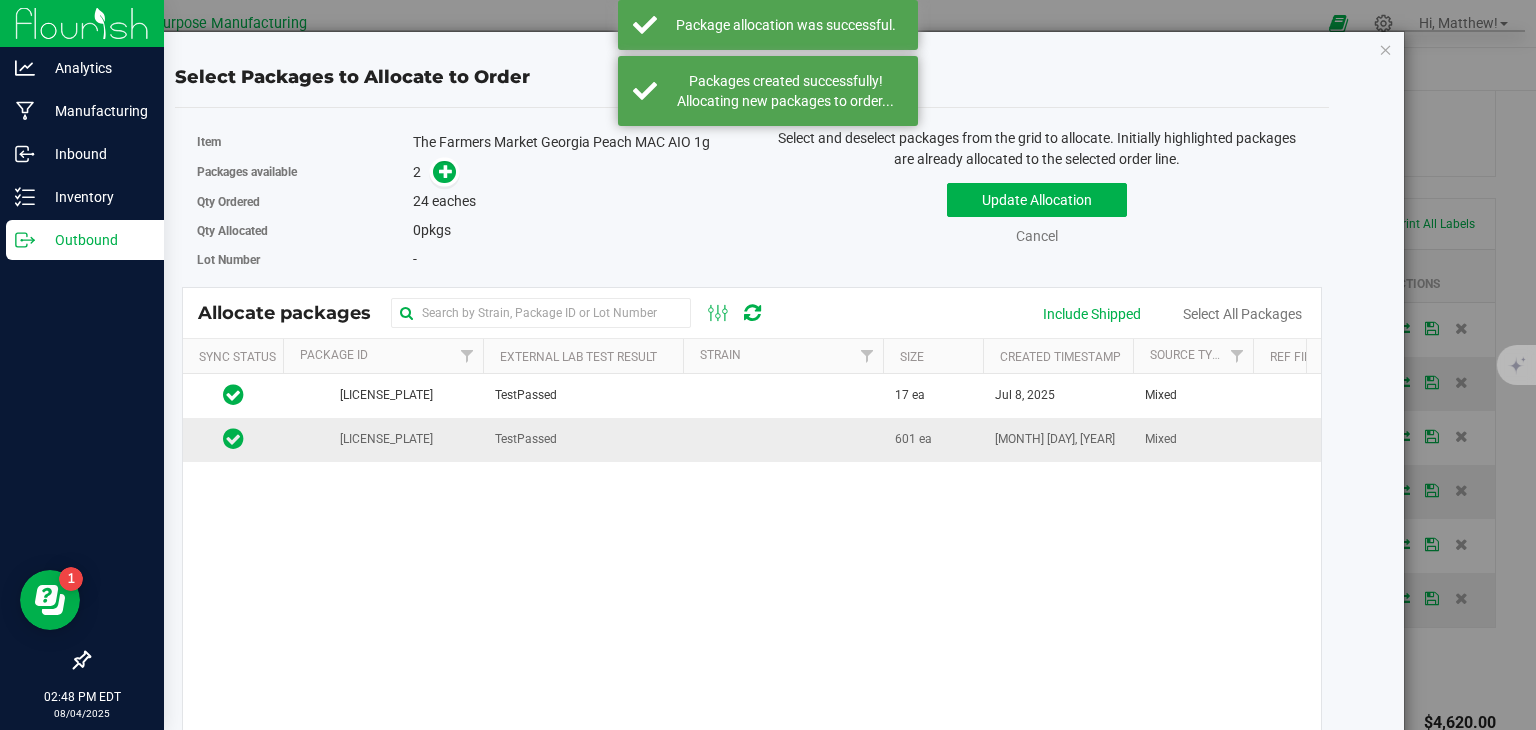 click at bounding box center (783, 439) 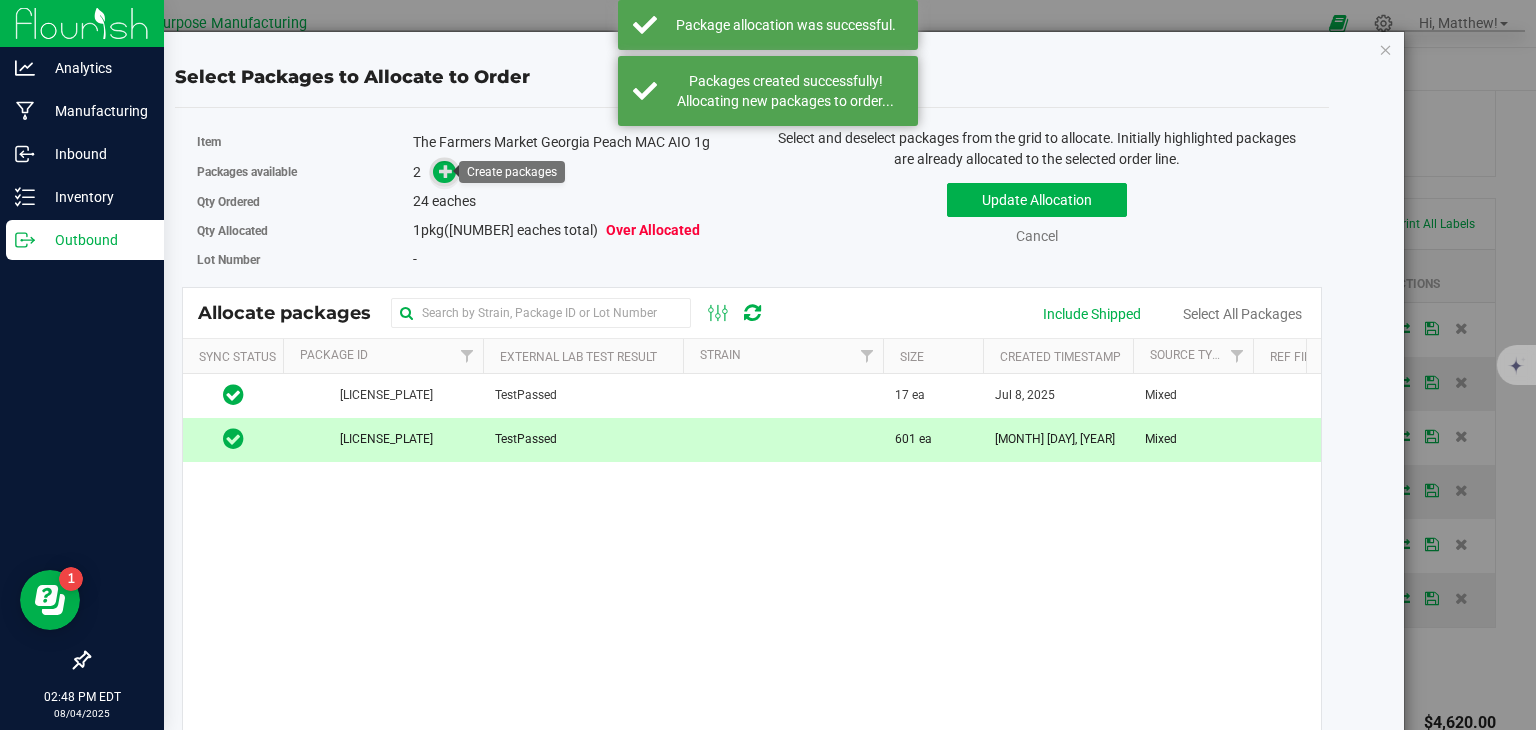 click at bounding box center (446, 171) 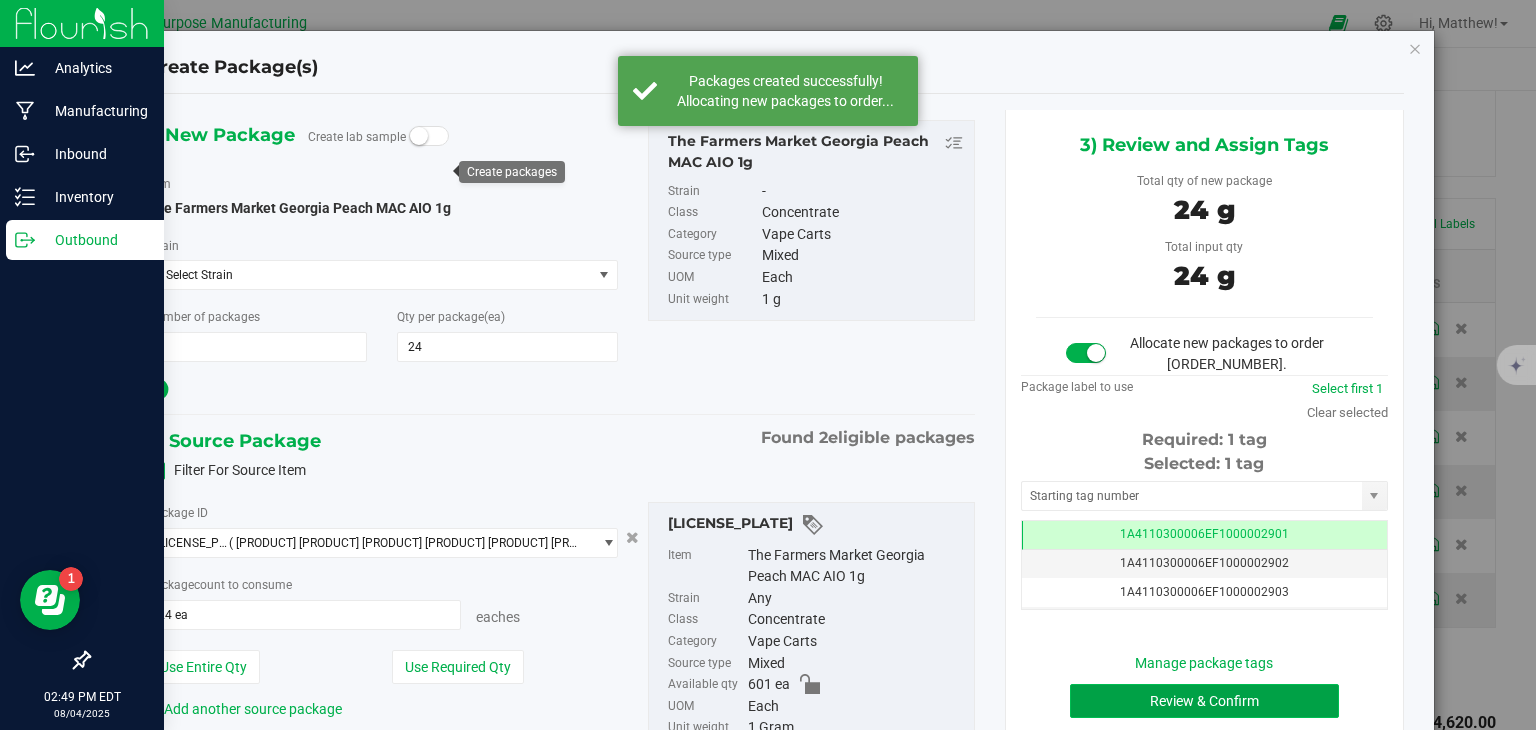 click on "Review & Confirm" at bounding box center (1204, 701) 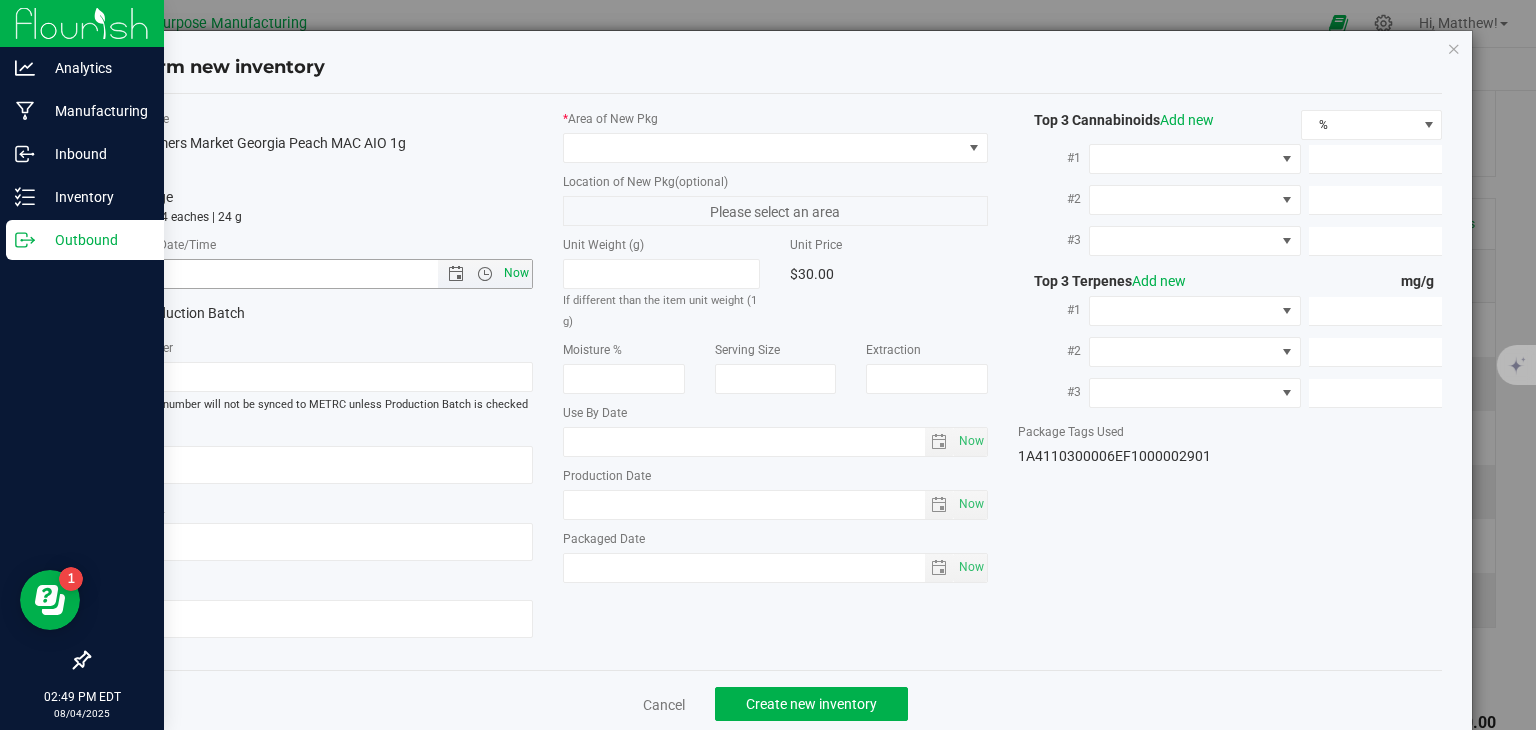 click on "Now" at bounding box center [517, 273] 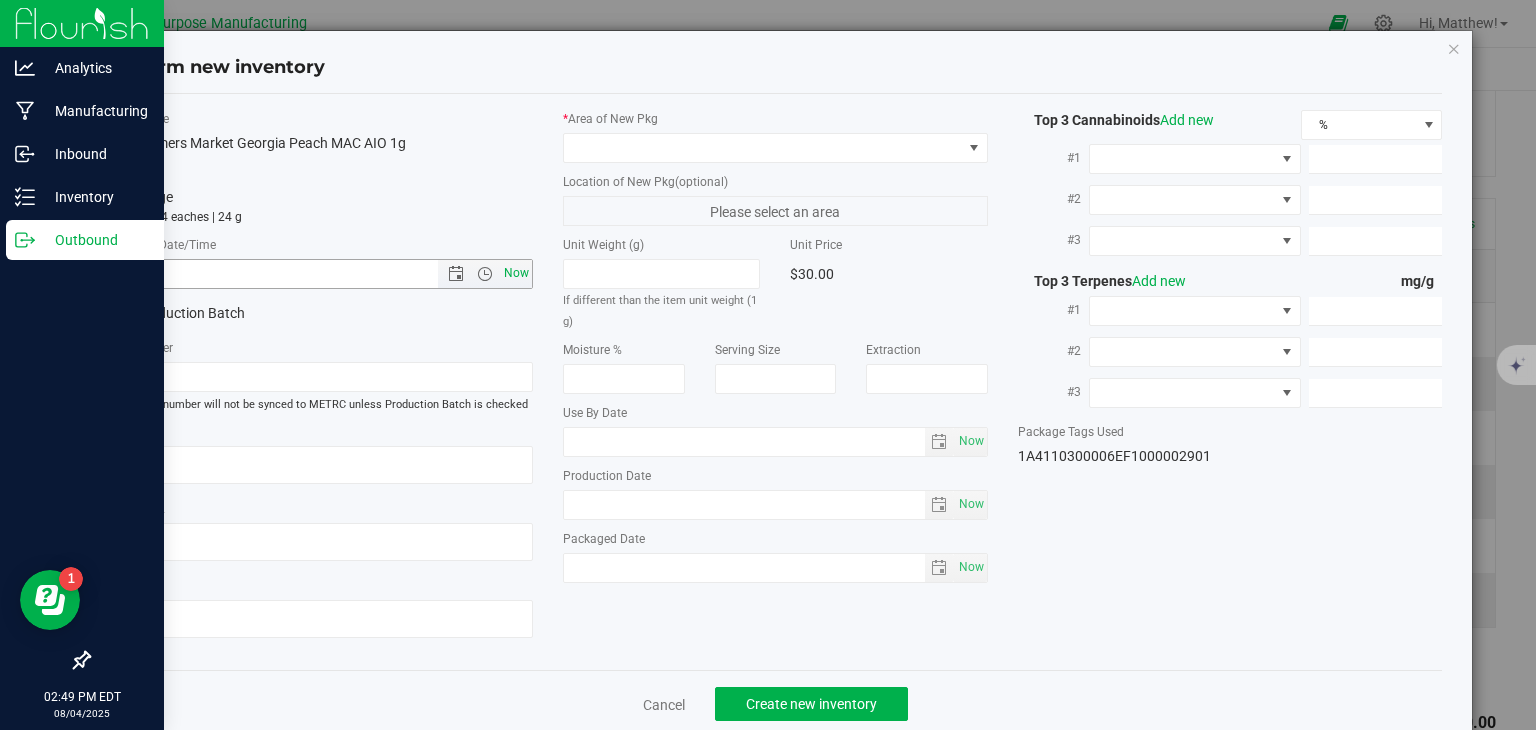 type on "[MONTH]/[DAY]/[YEAR] [TIME]" 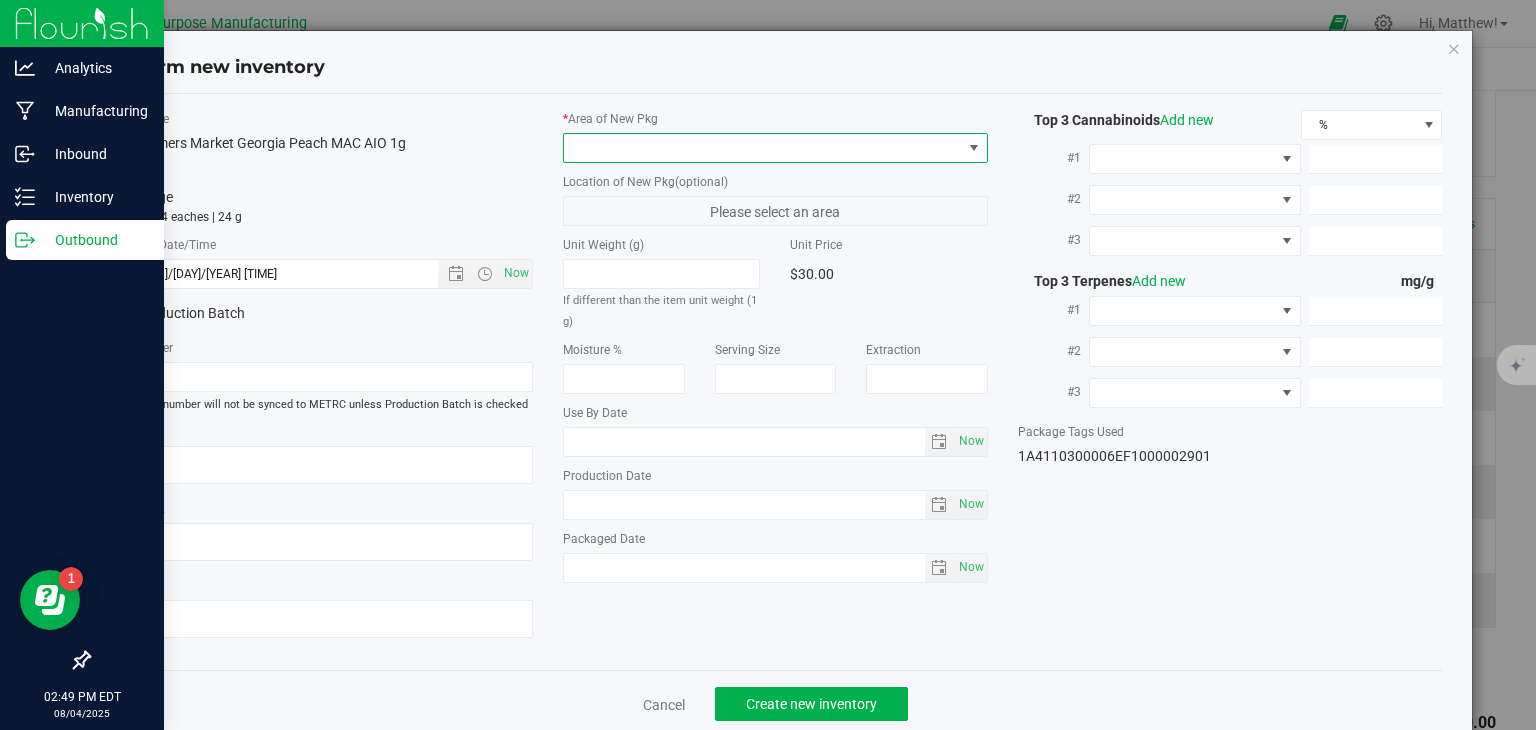 click at bounding box center [763, 148] 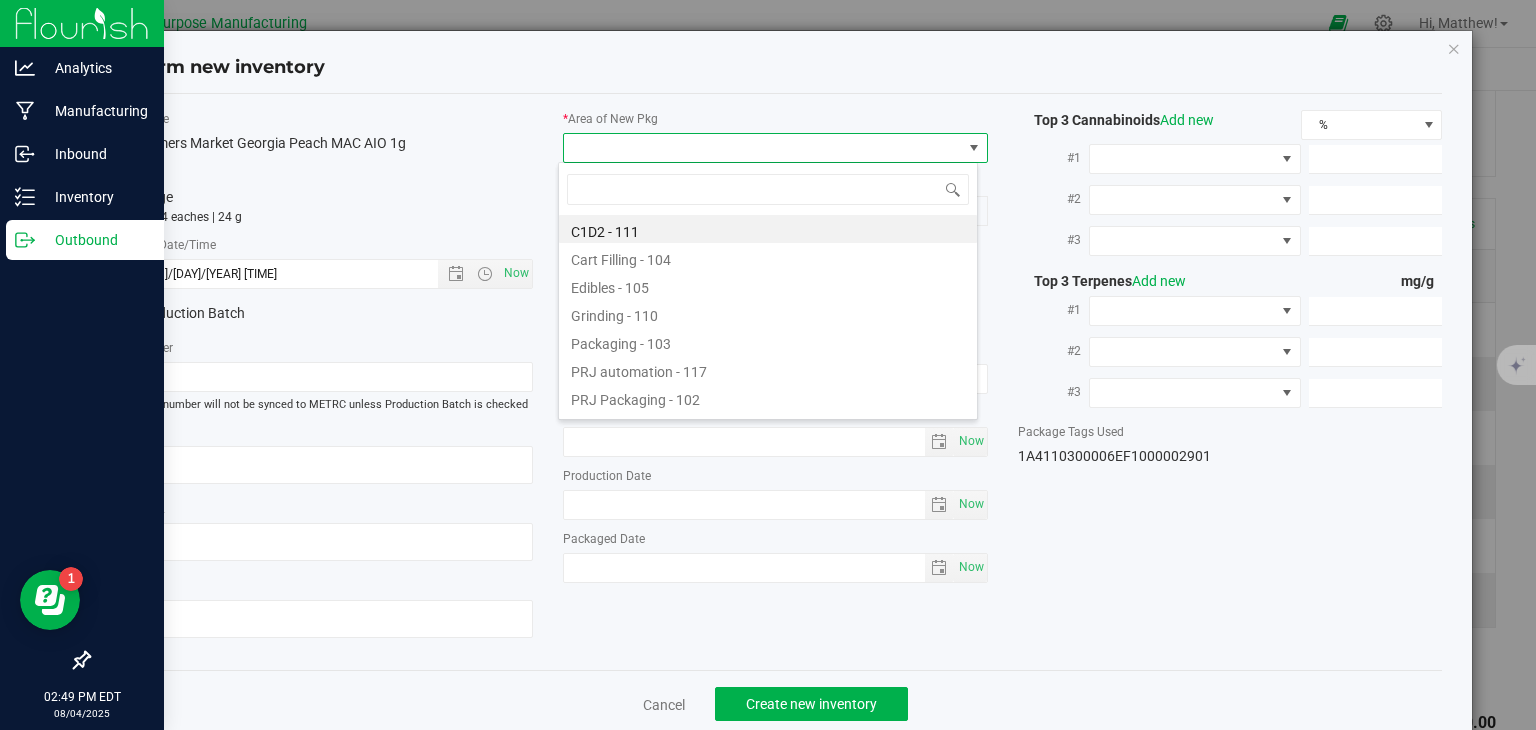 type on "108" 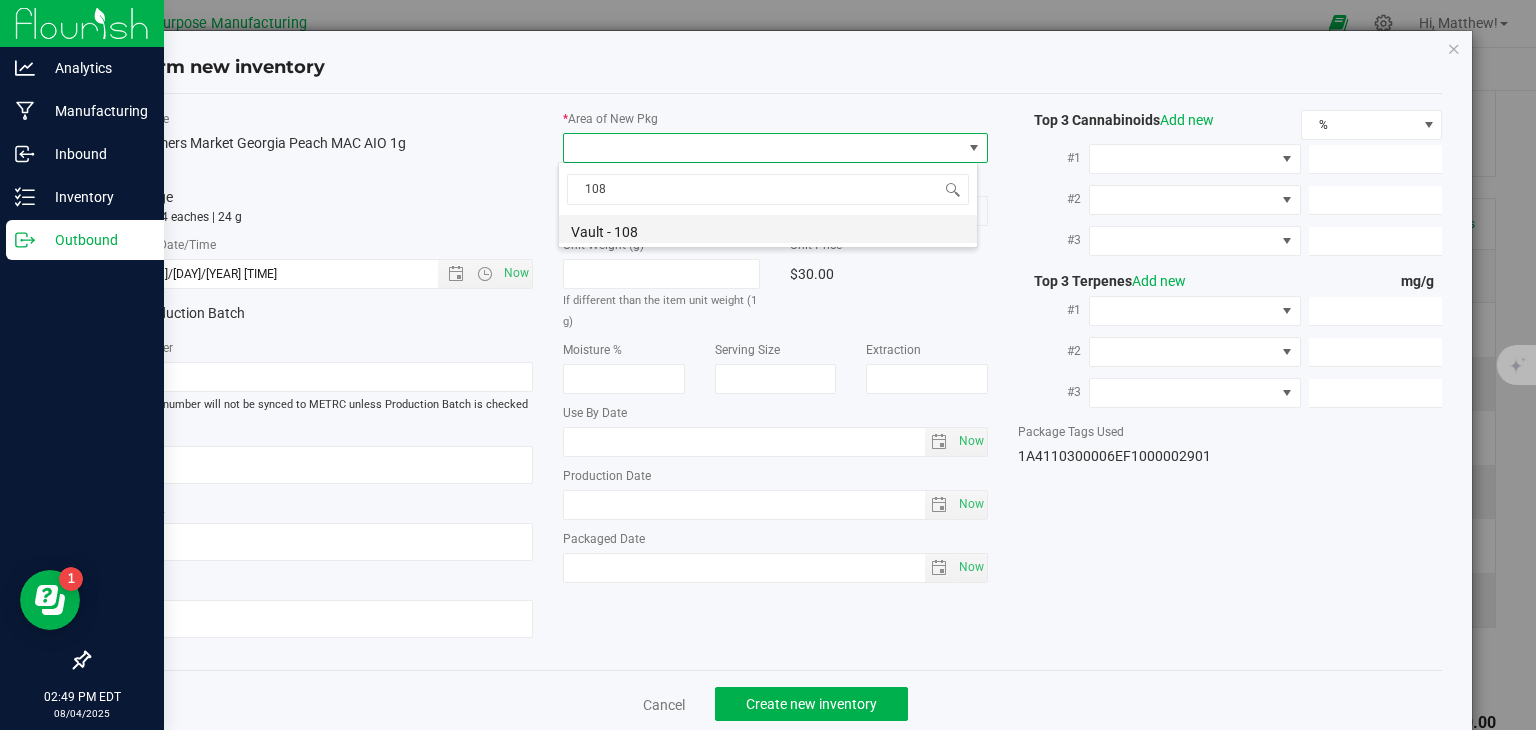 click on "Vault - 108" at bounding box center [768, 229] 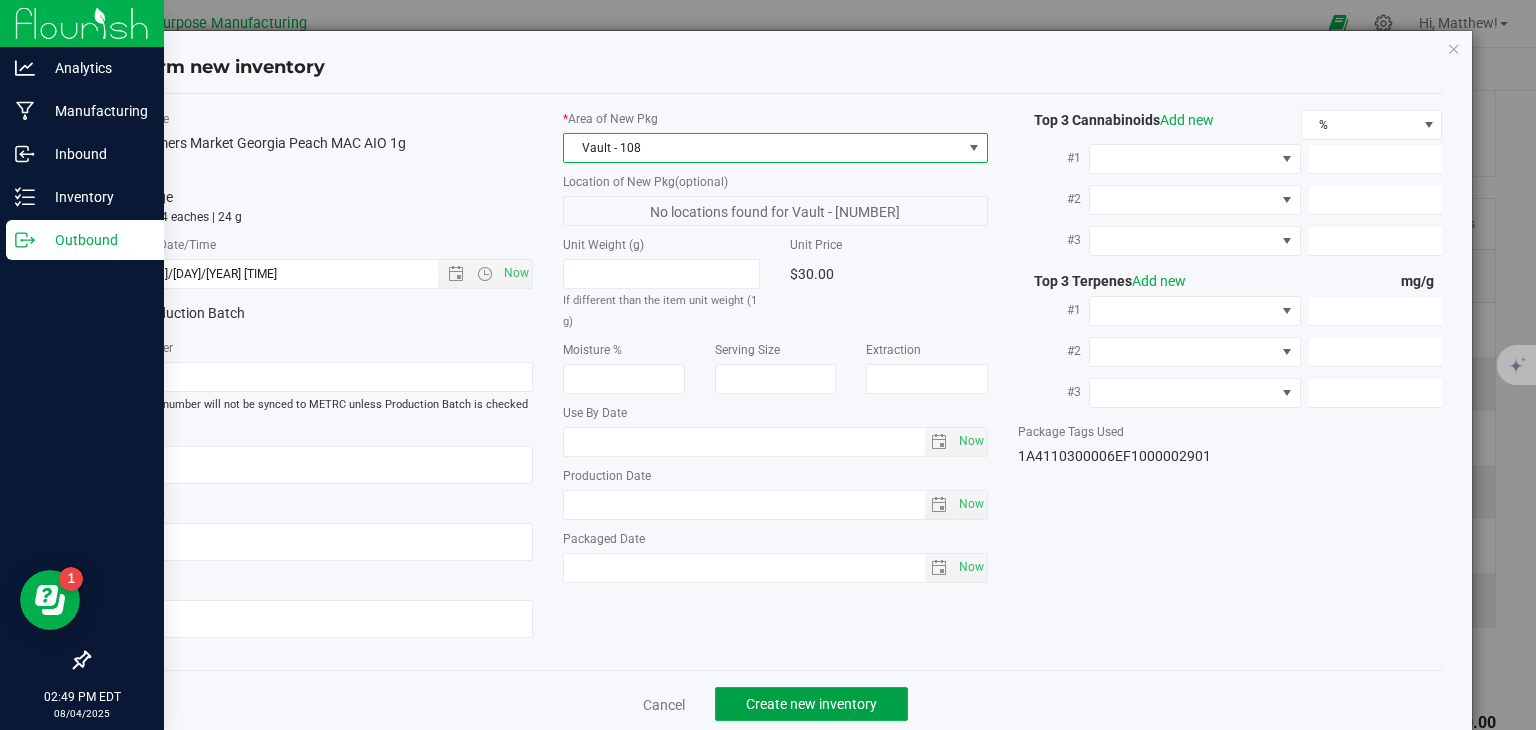 click on "Create new inventory" 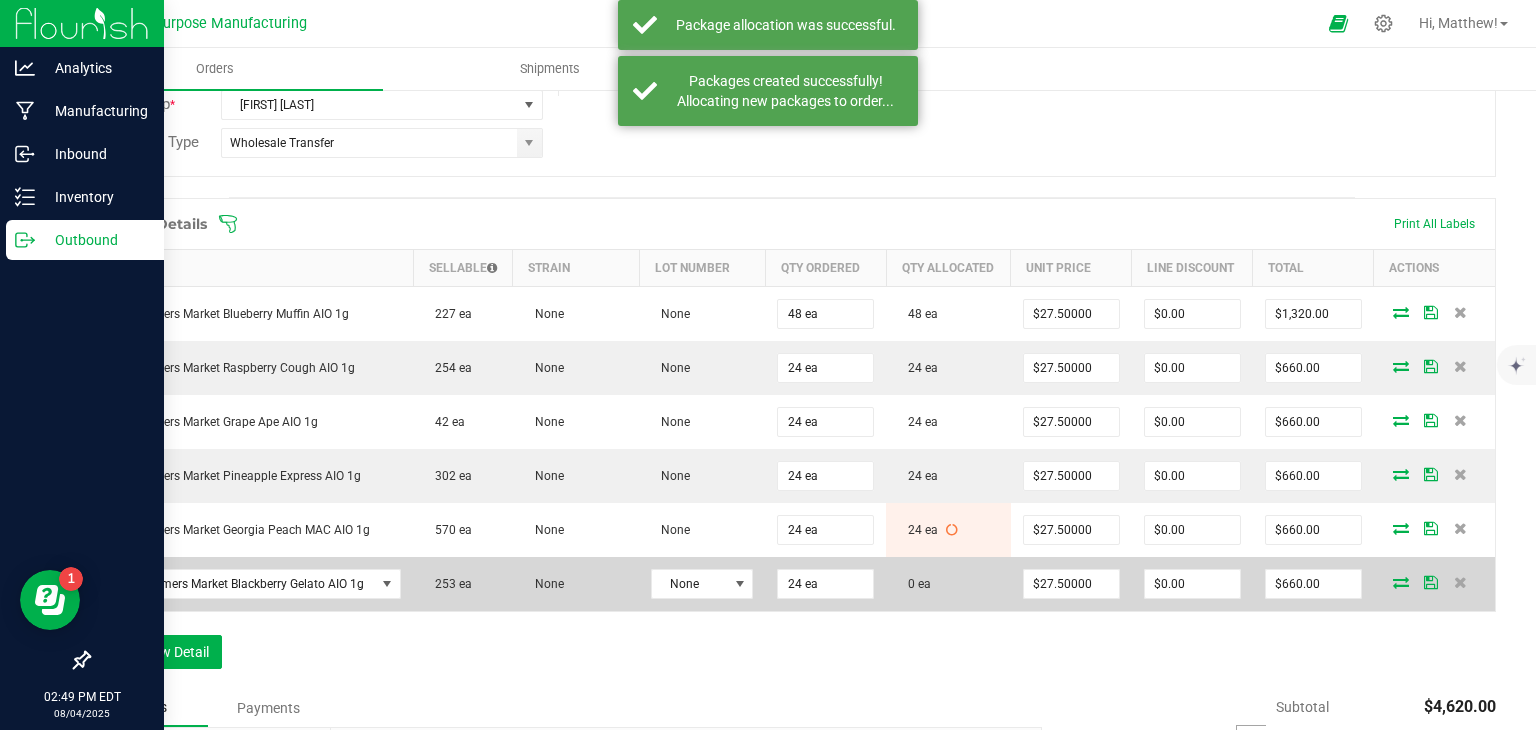 click at bounding box center [1401, 582] 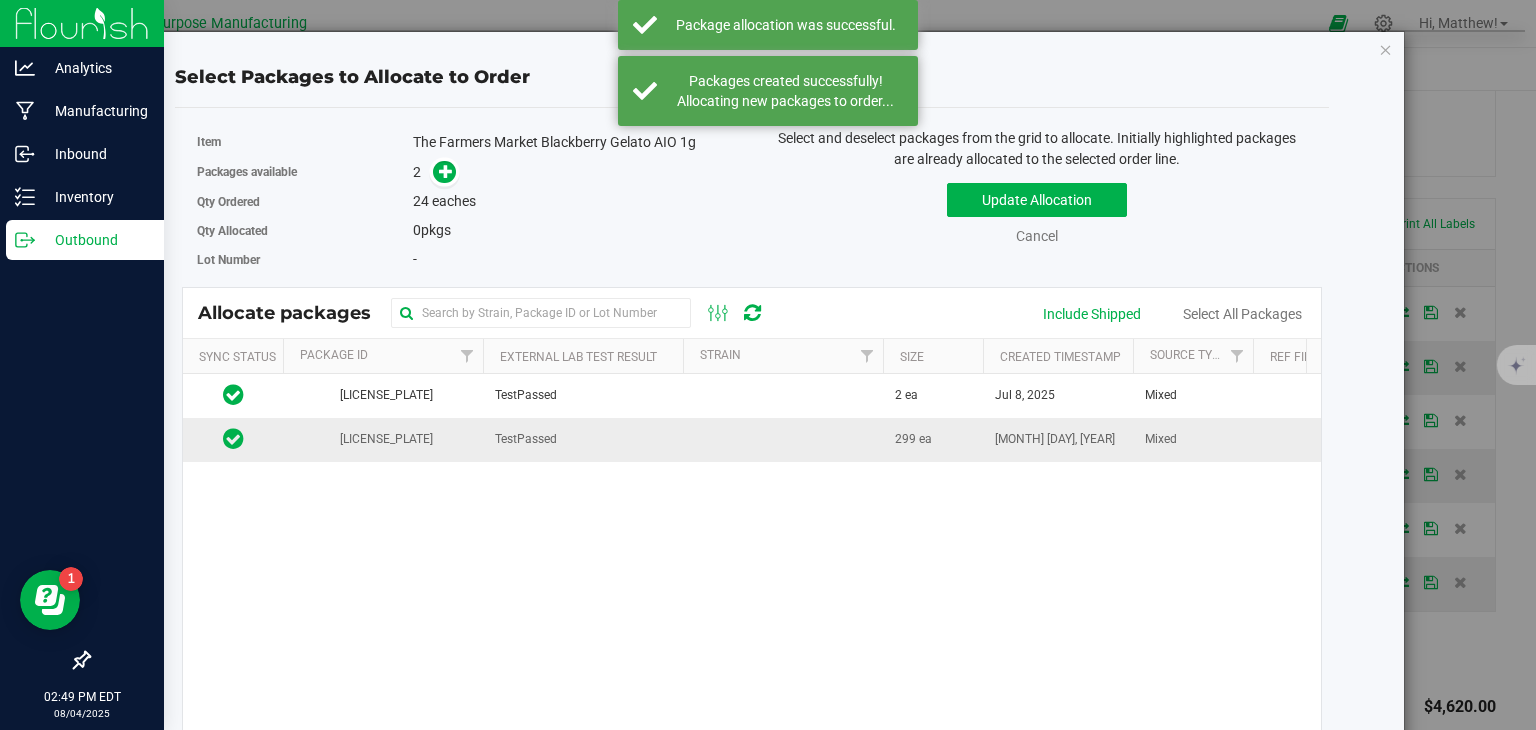 click on "TestPassed" at bounding box center (583, 439) 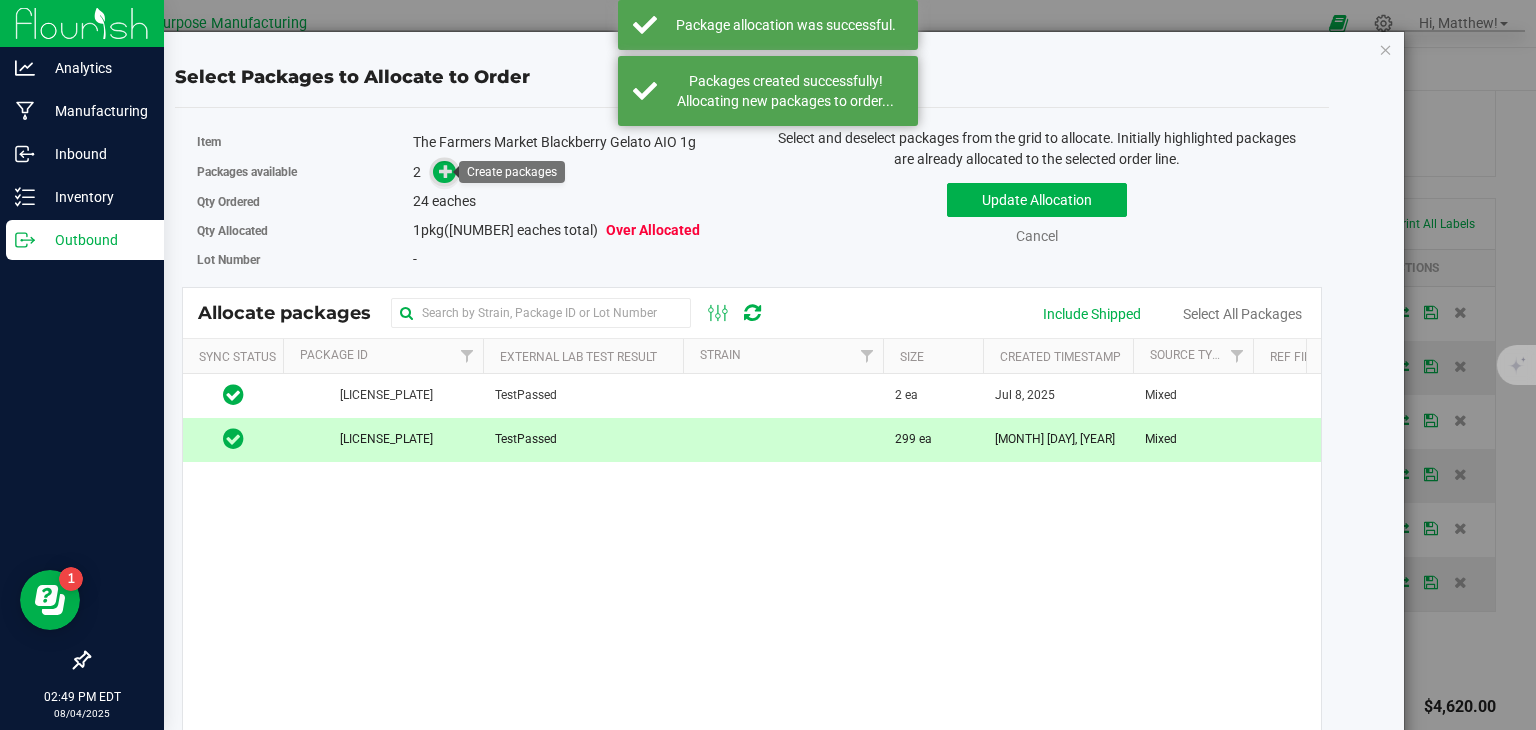 click at bounding box center [446, 171] 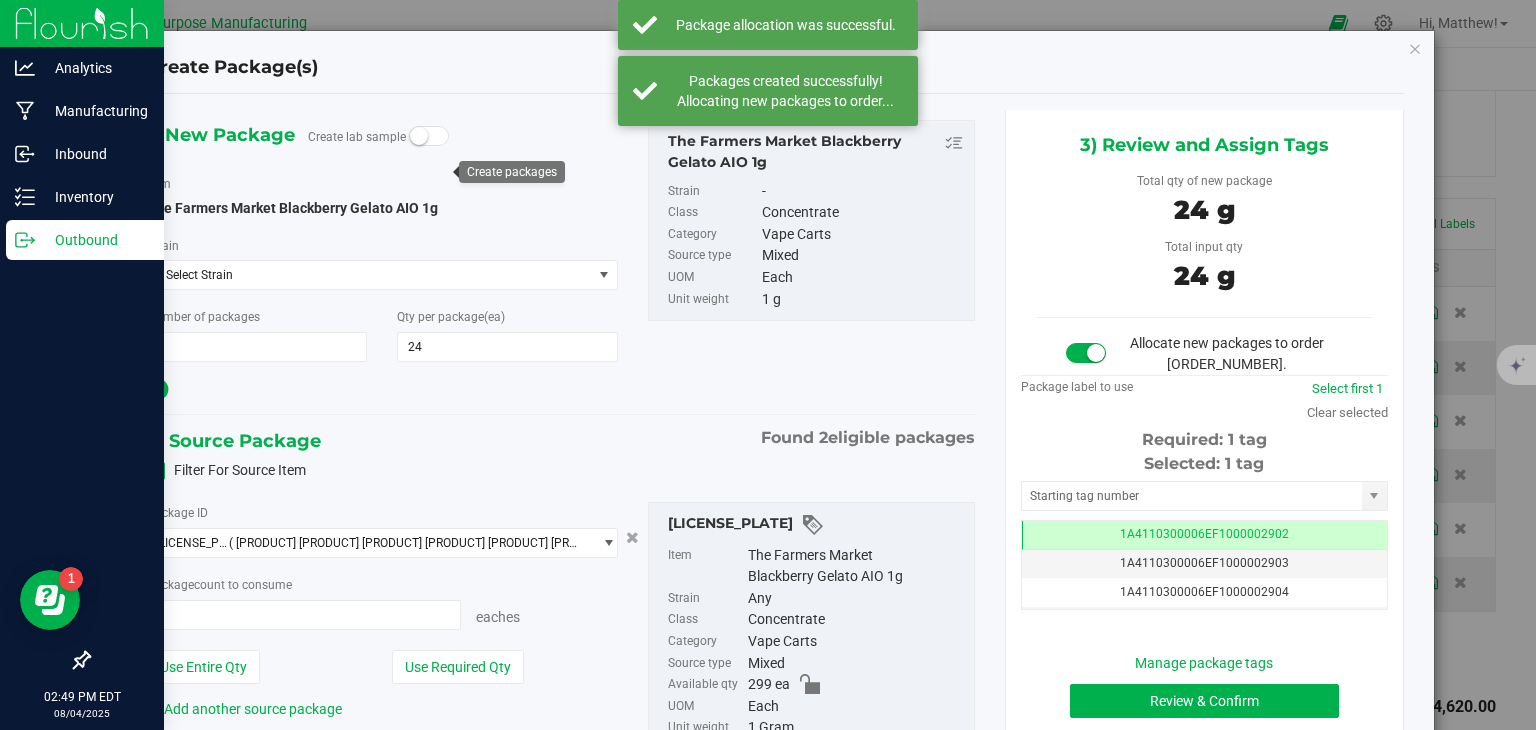 type on "24 ea" 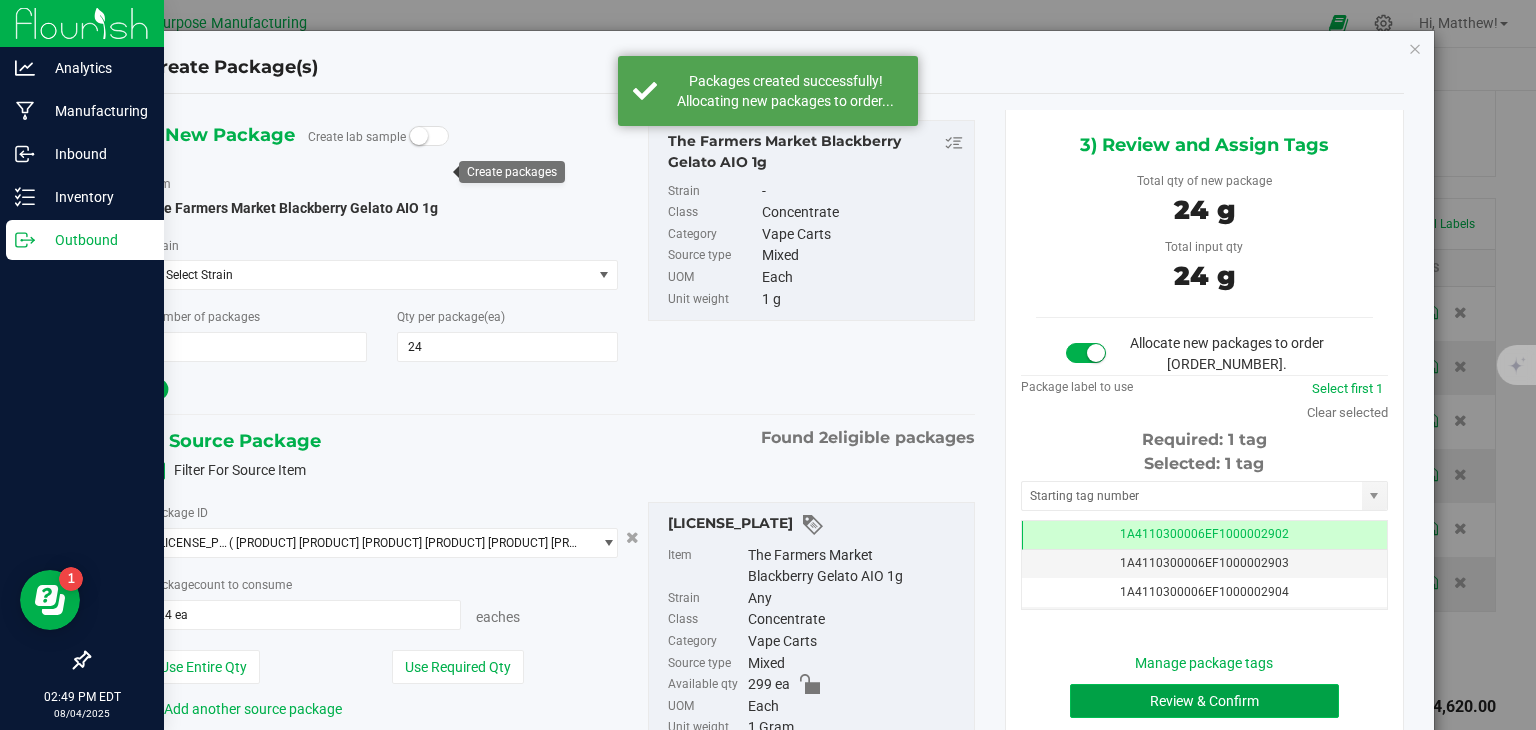 click on "Review & Confirm" at bounding box center (1204, 701) 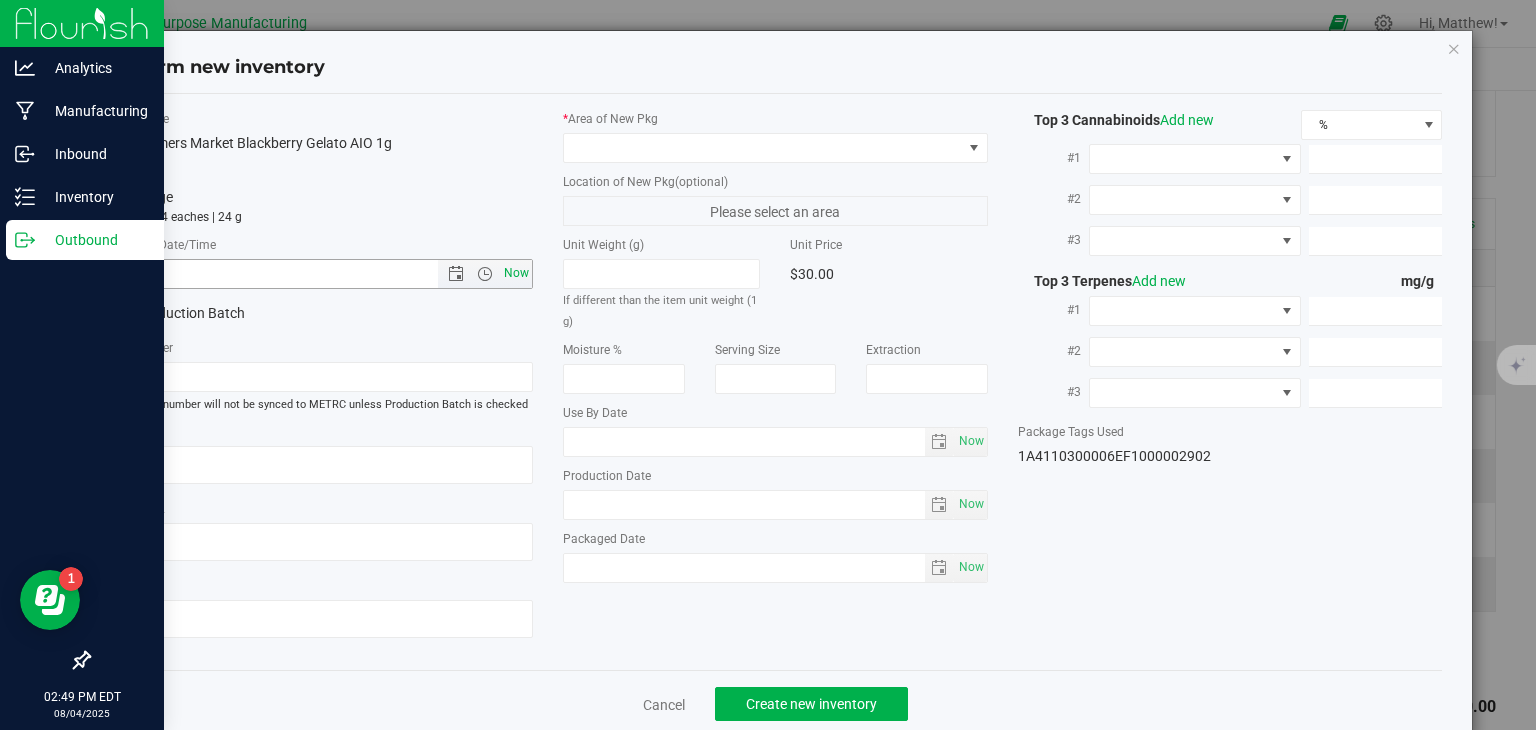 click on "Now" at bounding box center [517, 273] 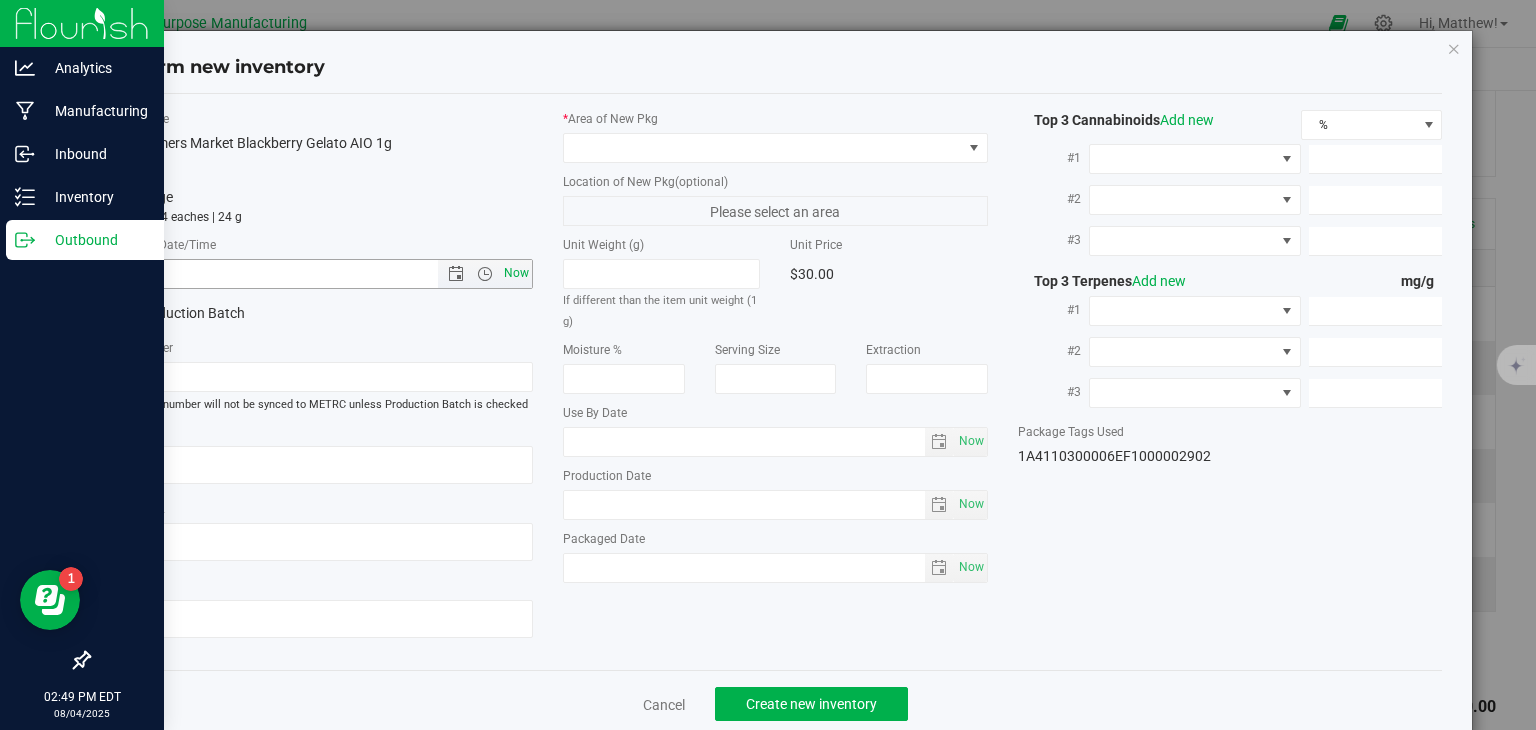 type on "[MONTH]/[DAY]/[YEAR] [TIME]" 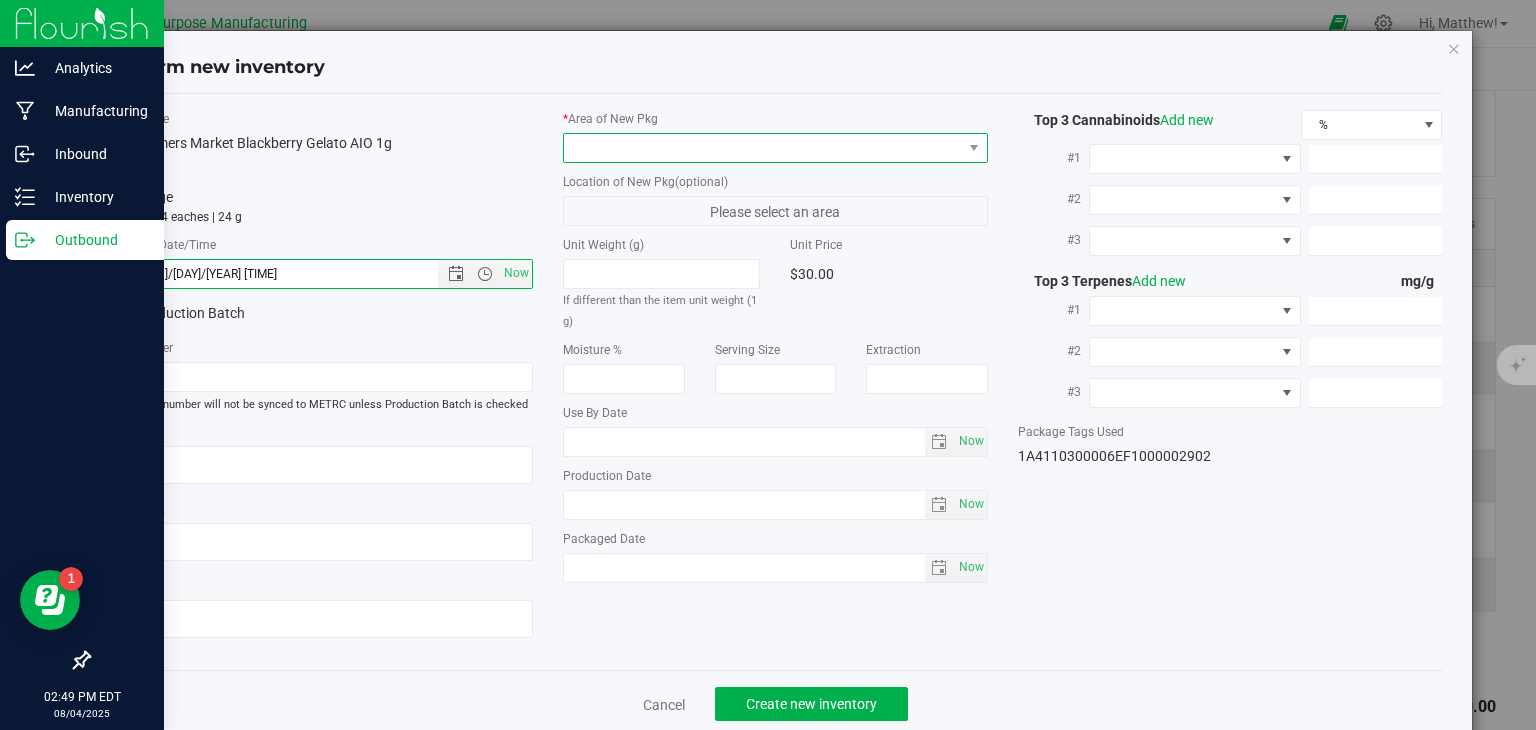 click at bounding box center [763, 148] 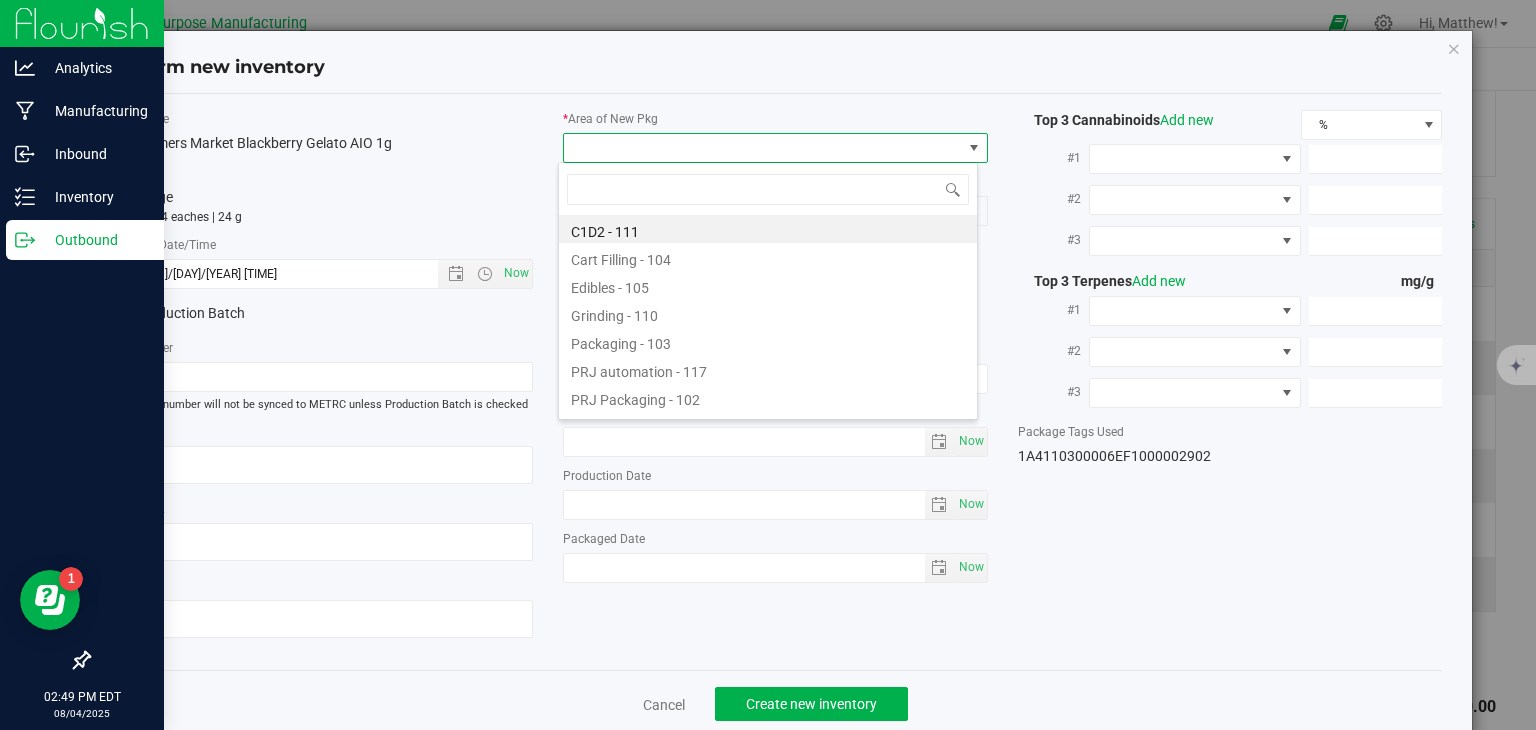 type on "108" 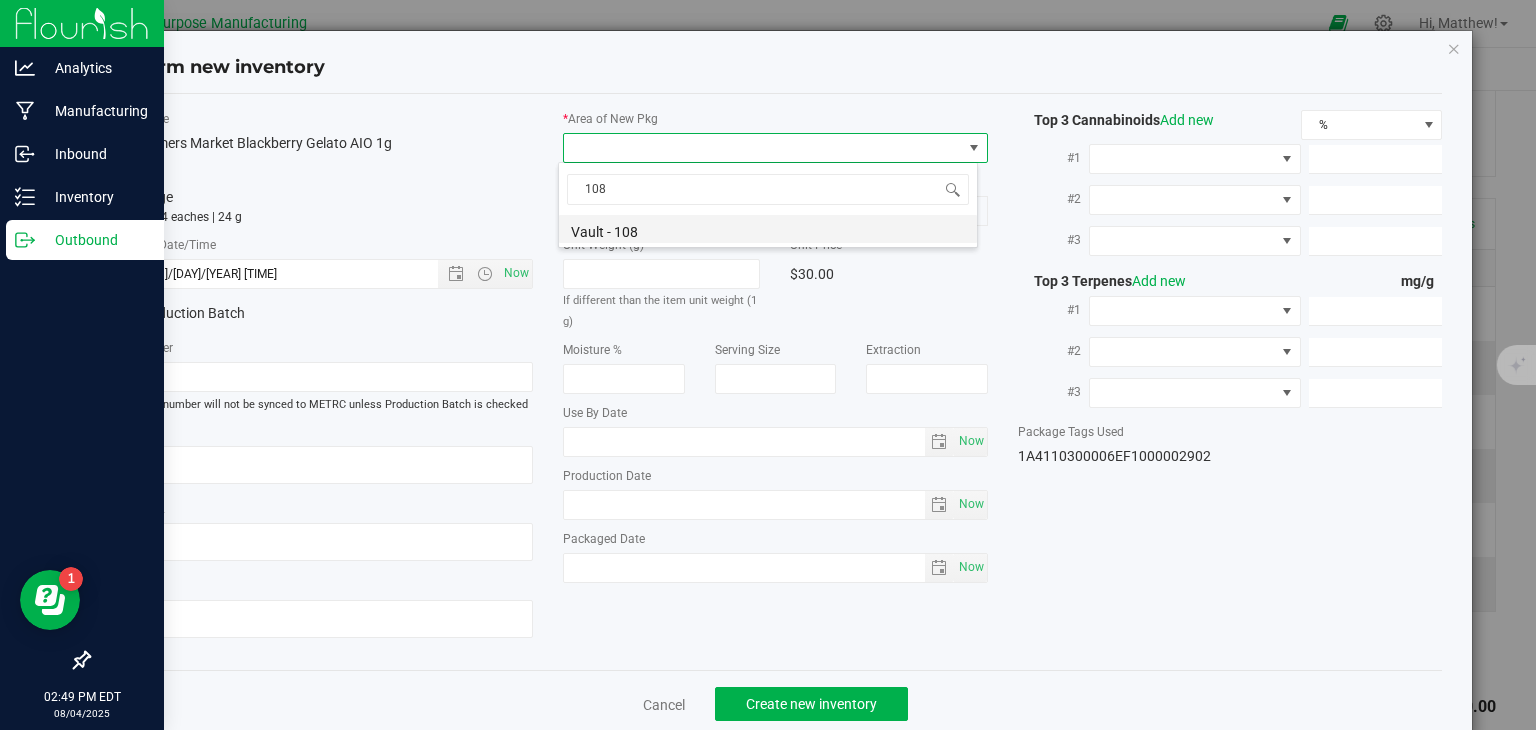click on "Vault - 108" at bounding box center [768, 229] 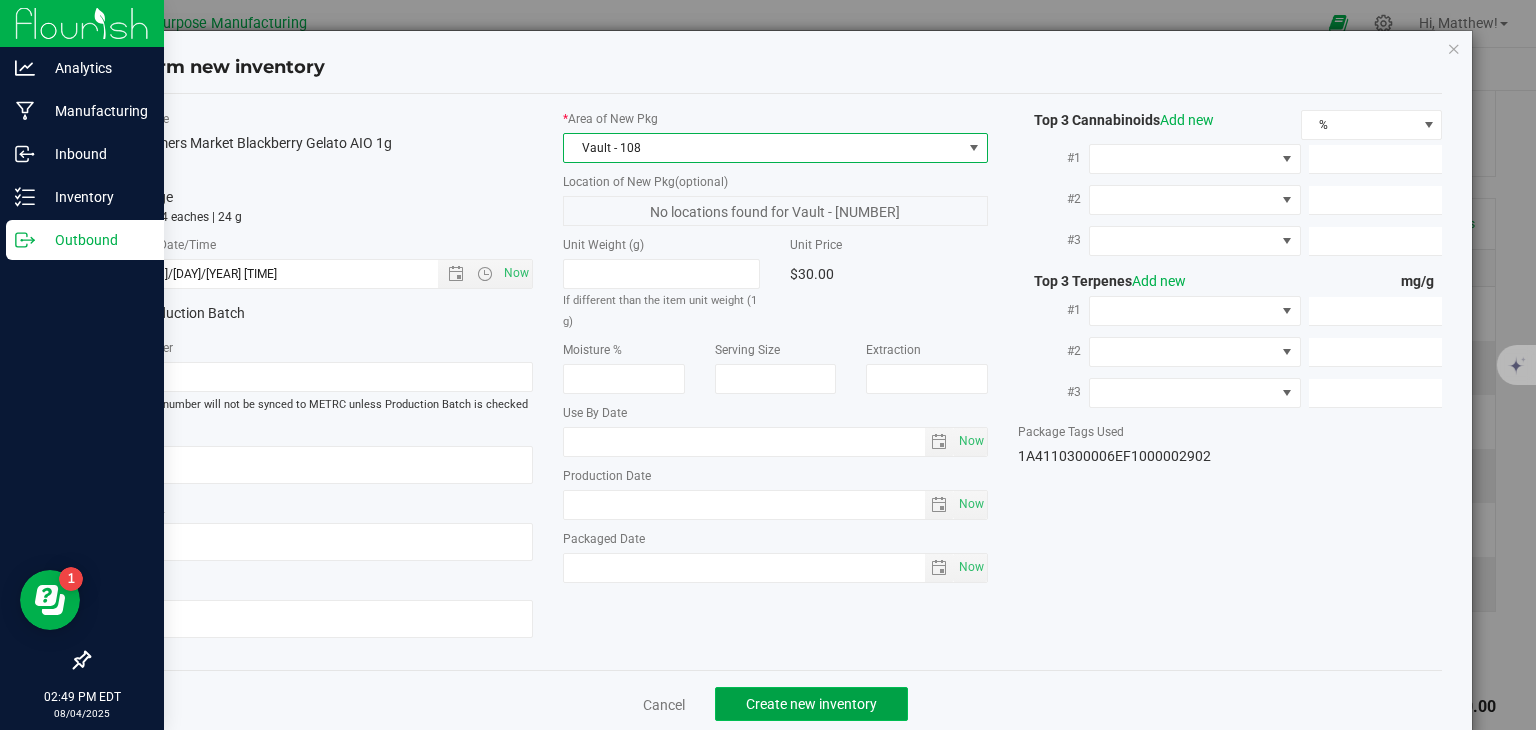 click on "Create new inventory" 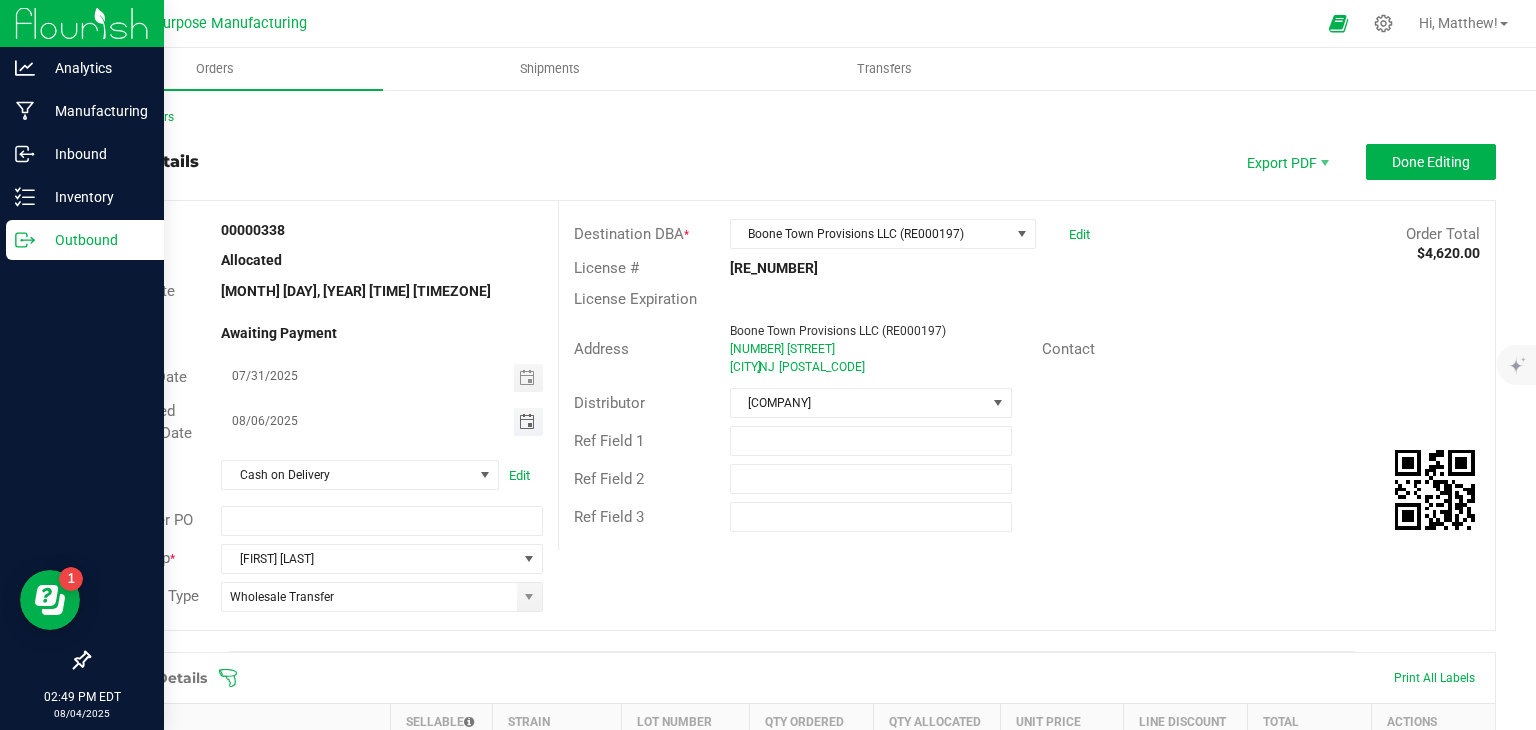 click at bounding box center (527, 422) 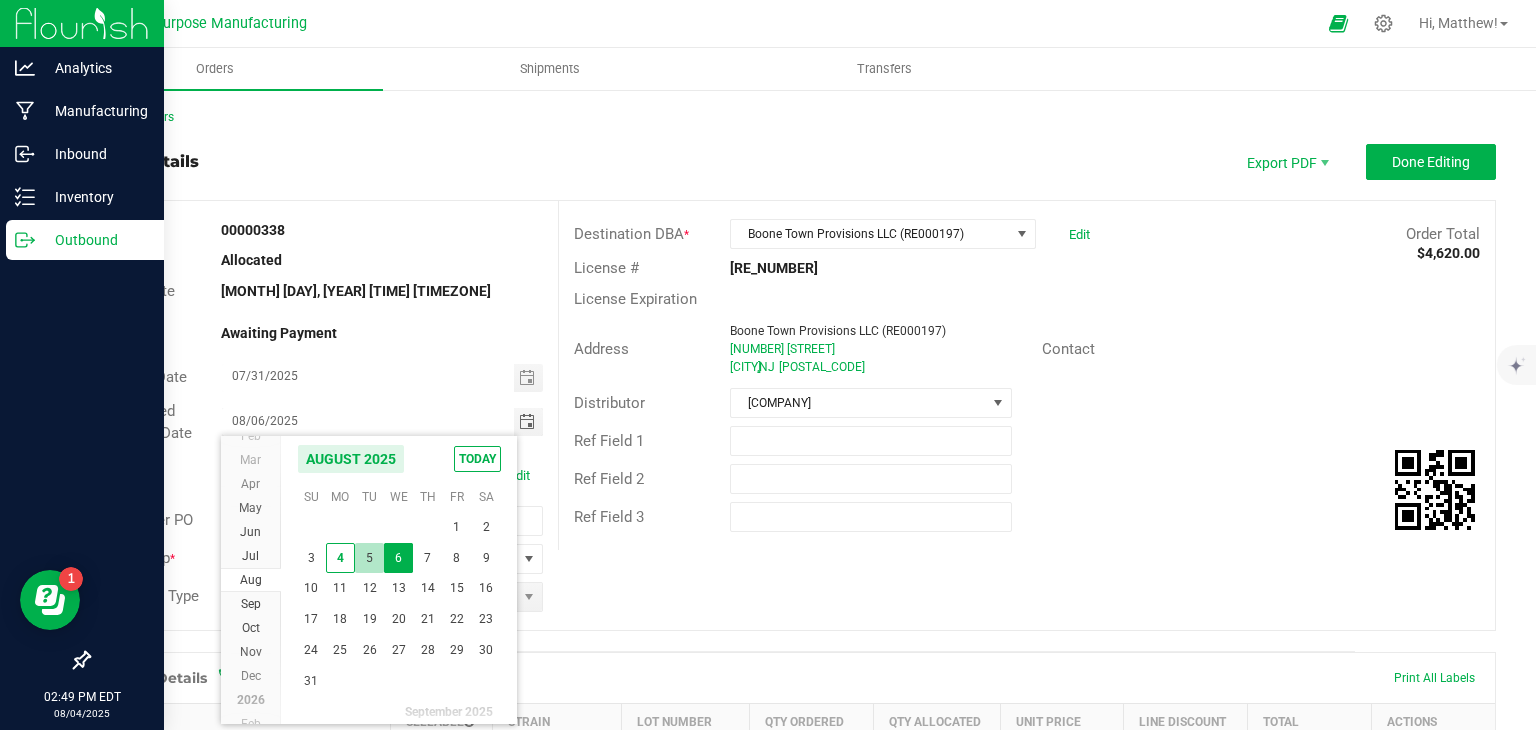 click on "5" at bounding box center (369, 558) 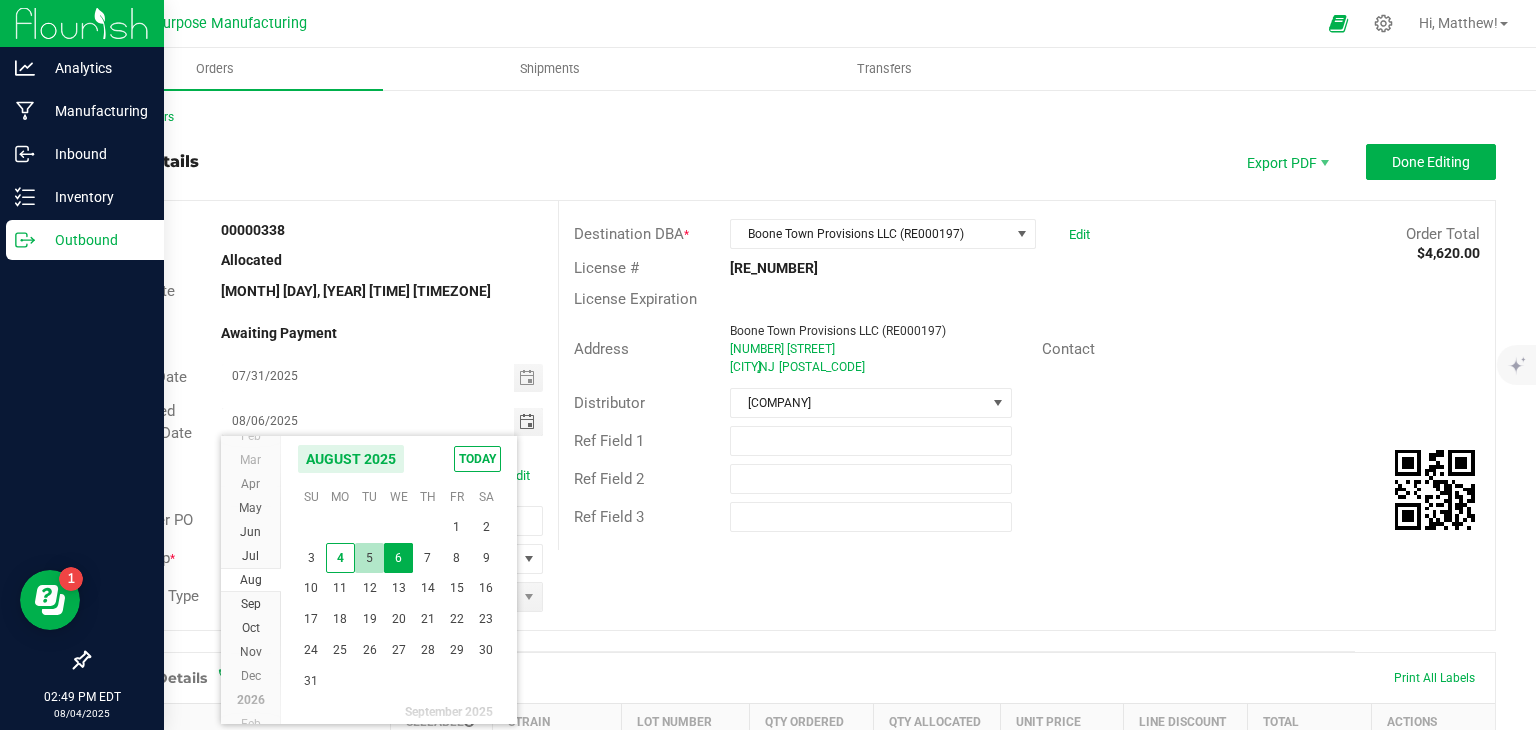 type on "08/05/2025" 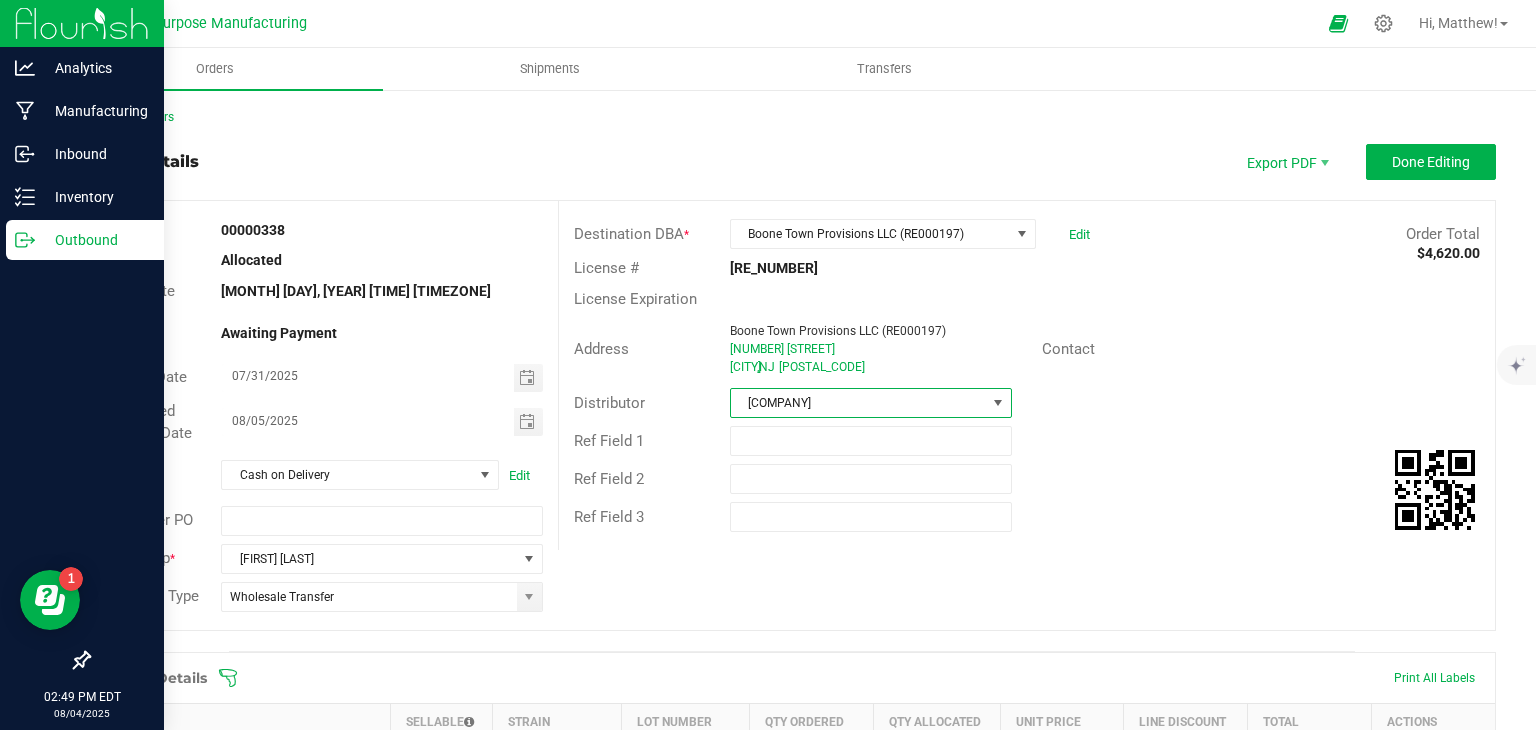 click on "[COMPANY]" at bounding box center [858, 403] 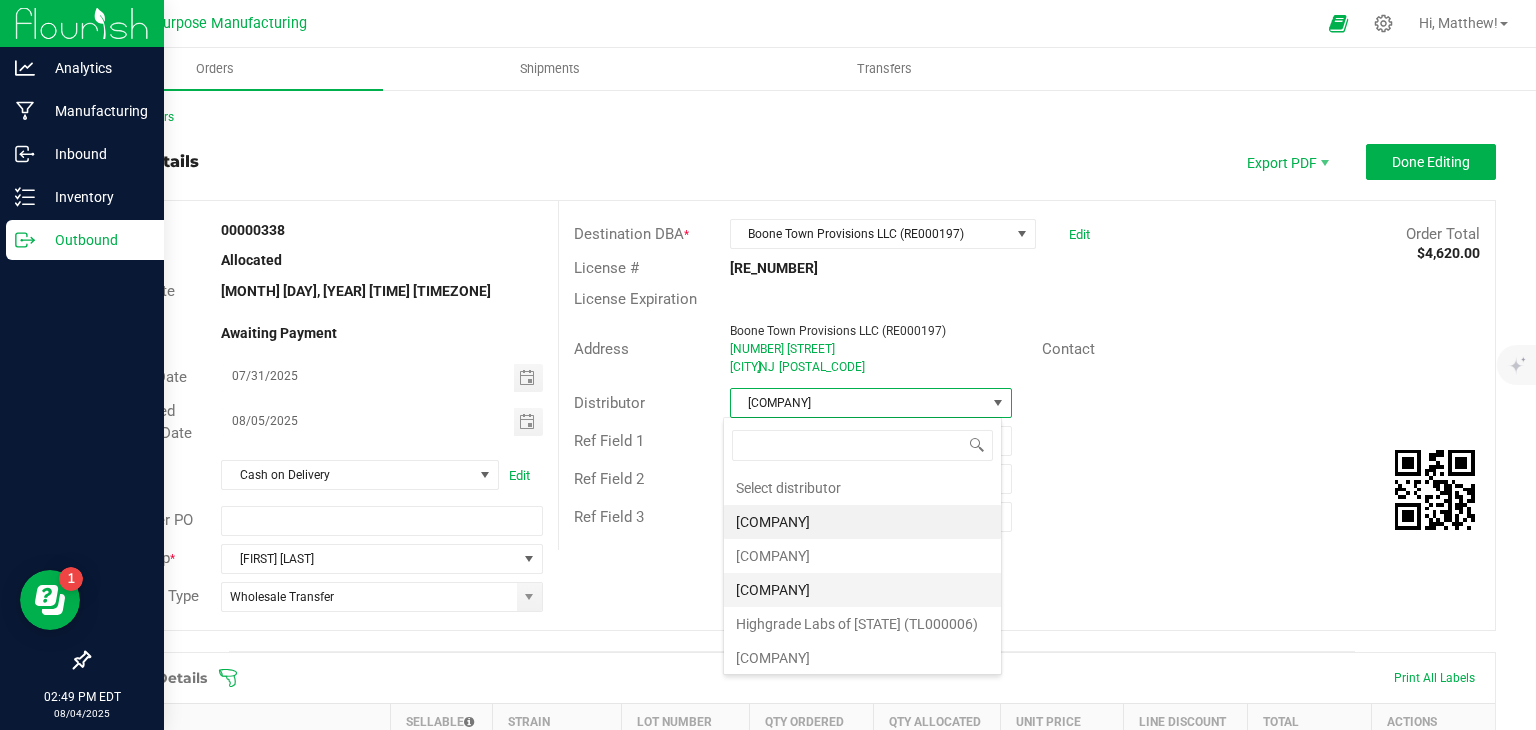 click on "[COMPANY]" at bounding box center [862, 590] 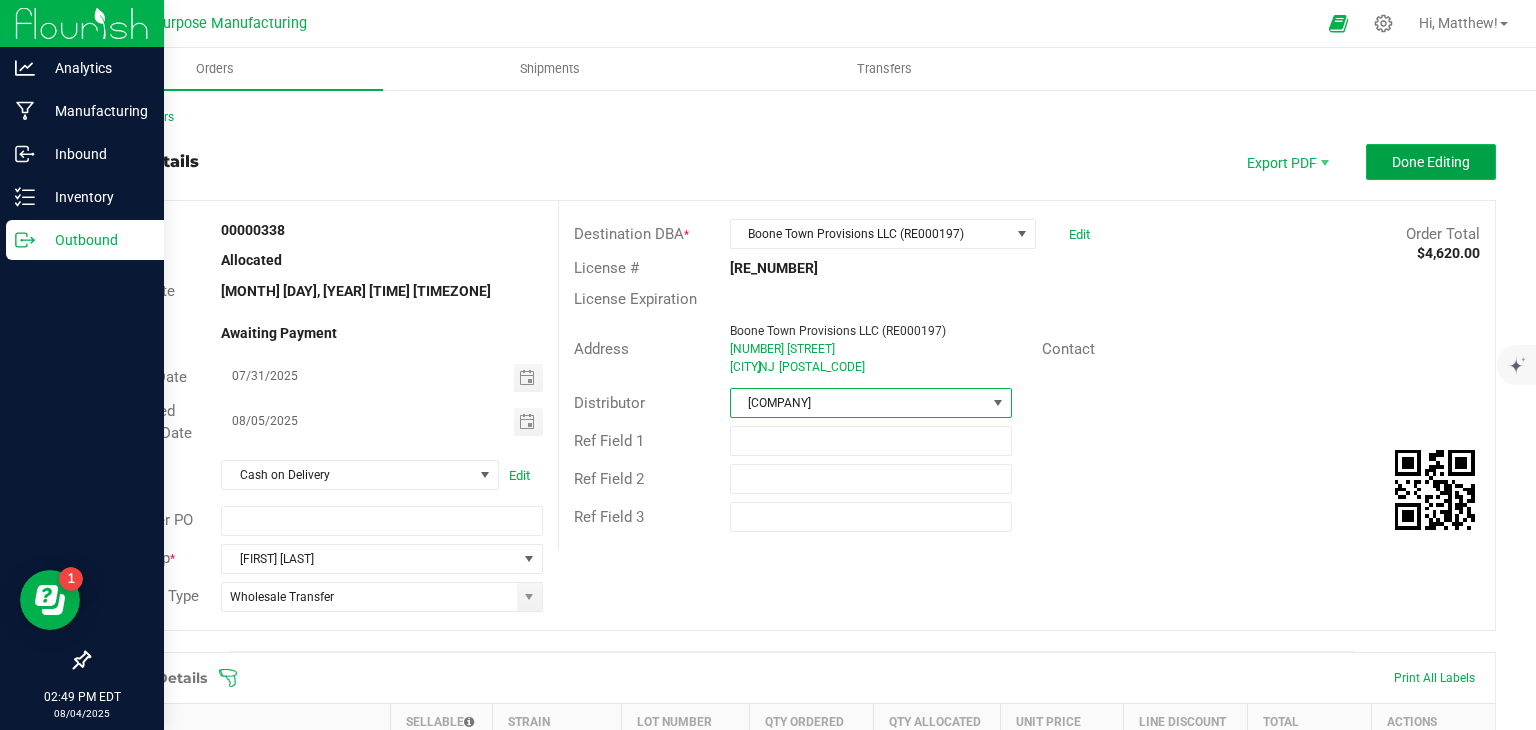 click on "Done Editing" at bounding box center [1431, 162] 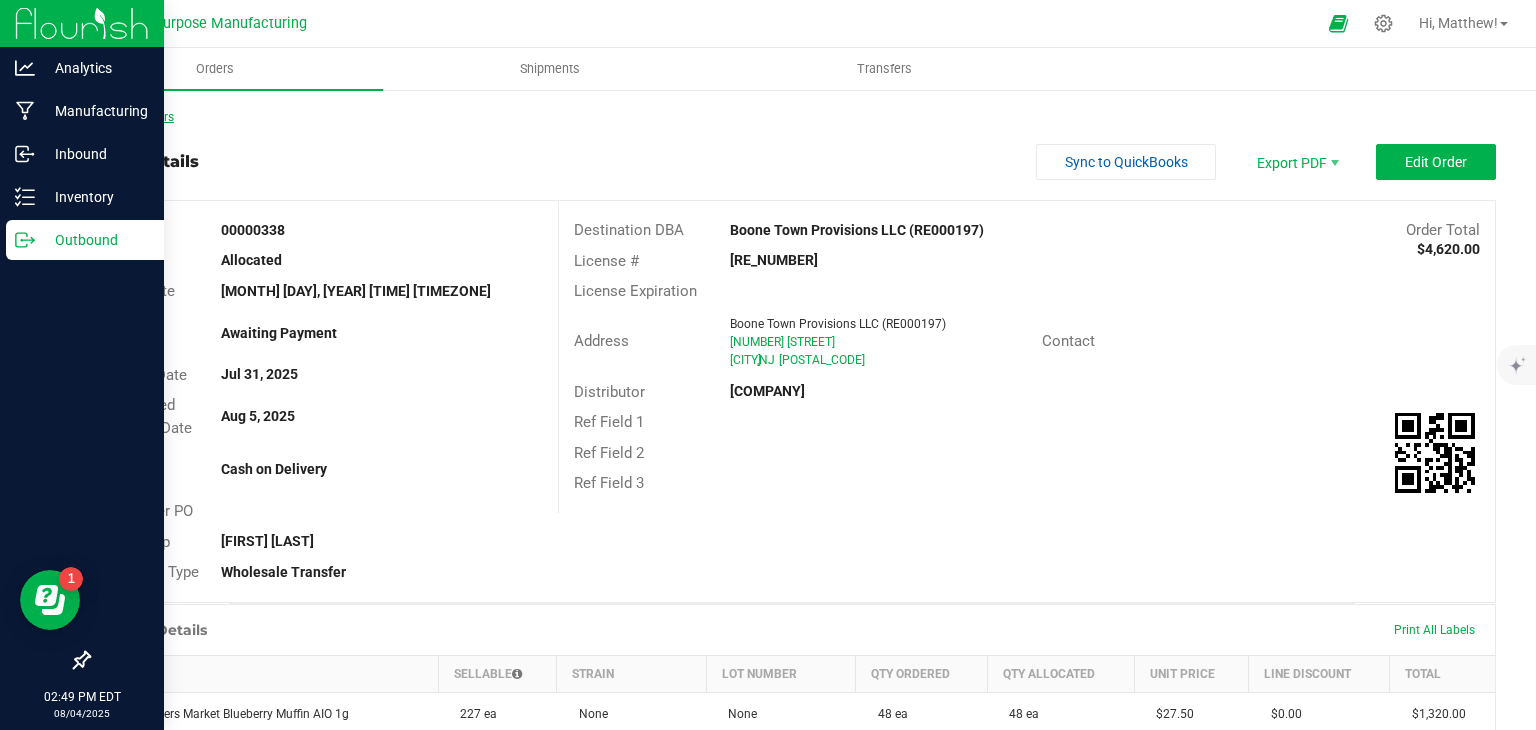 click on "Back to Orders" at bounding box center [131, 117] 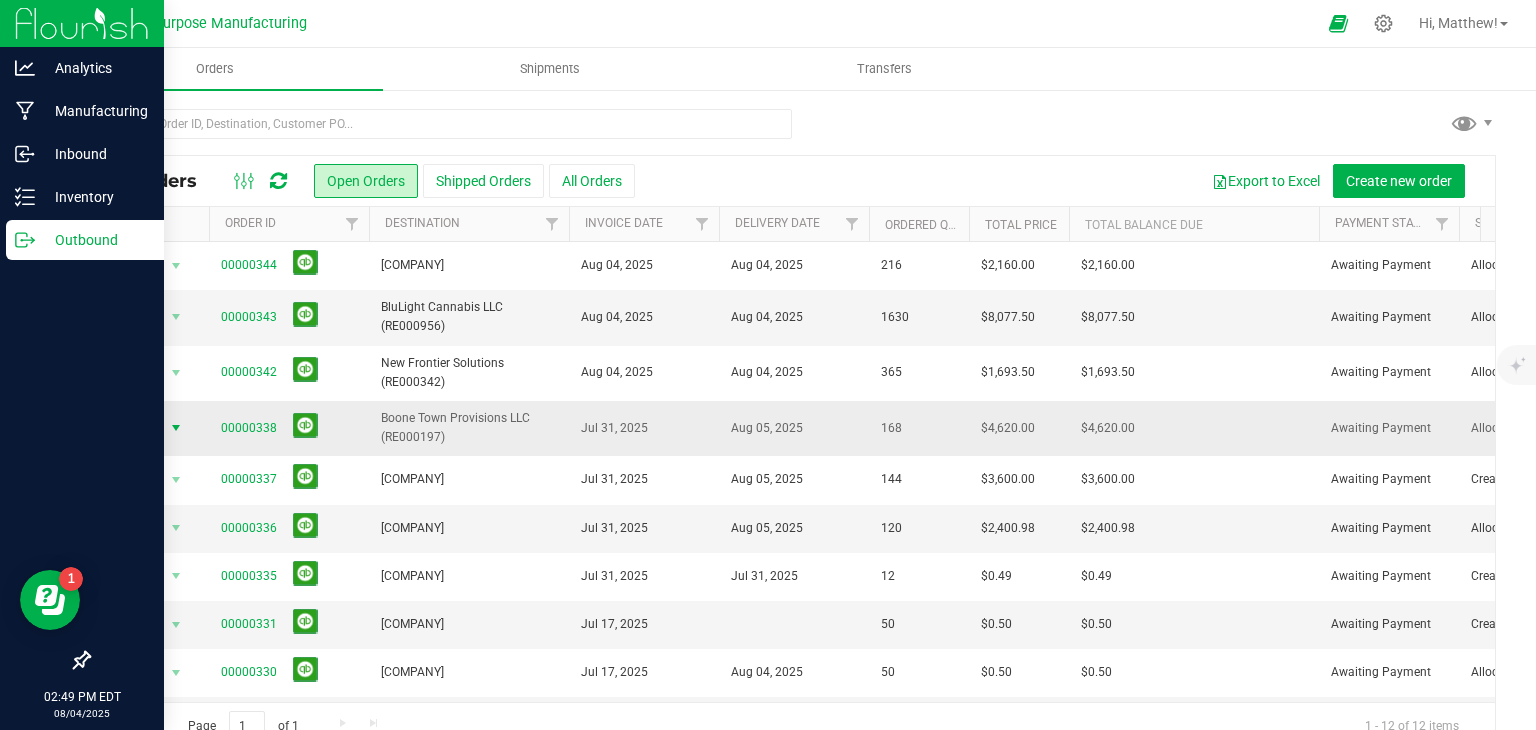 click at bounding box center [176, 428] 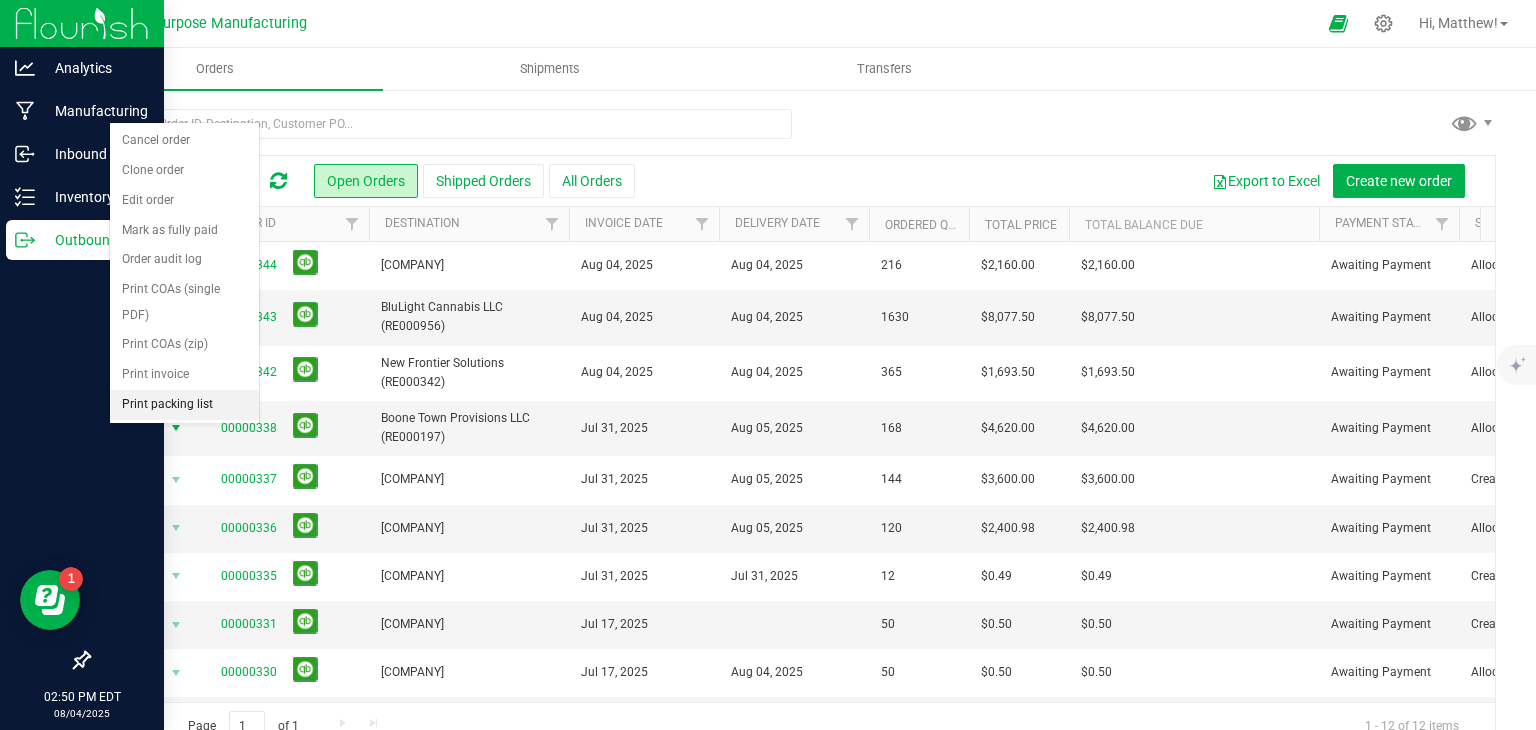 click on "Print packing list" at bounding box center (184, 405) 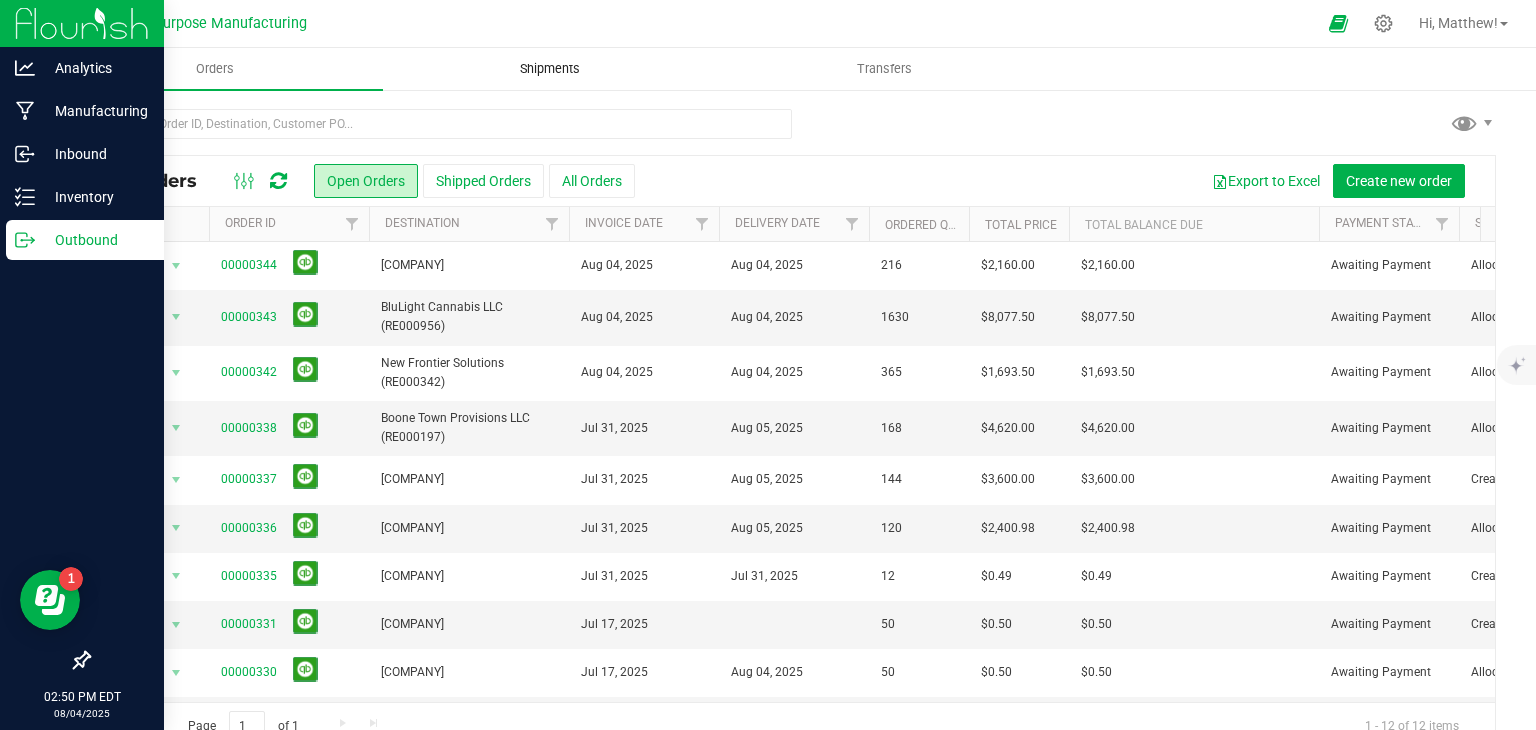 click on "Shipments" at bounding box center [550, 69] 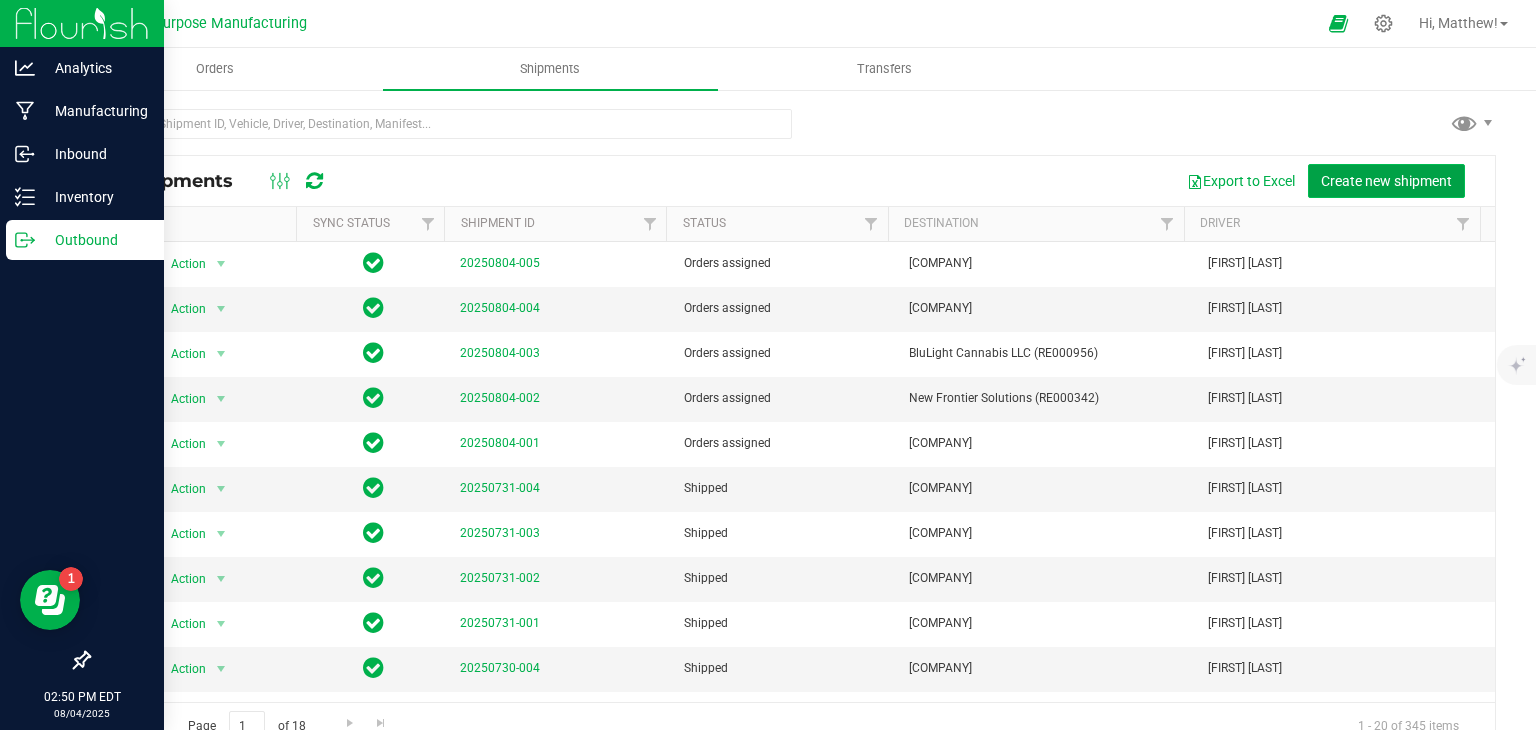 click on "Create new shipment" at bounding box center [1386, 181] 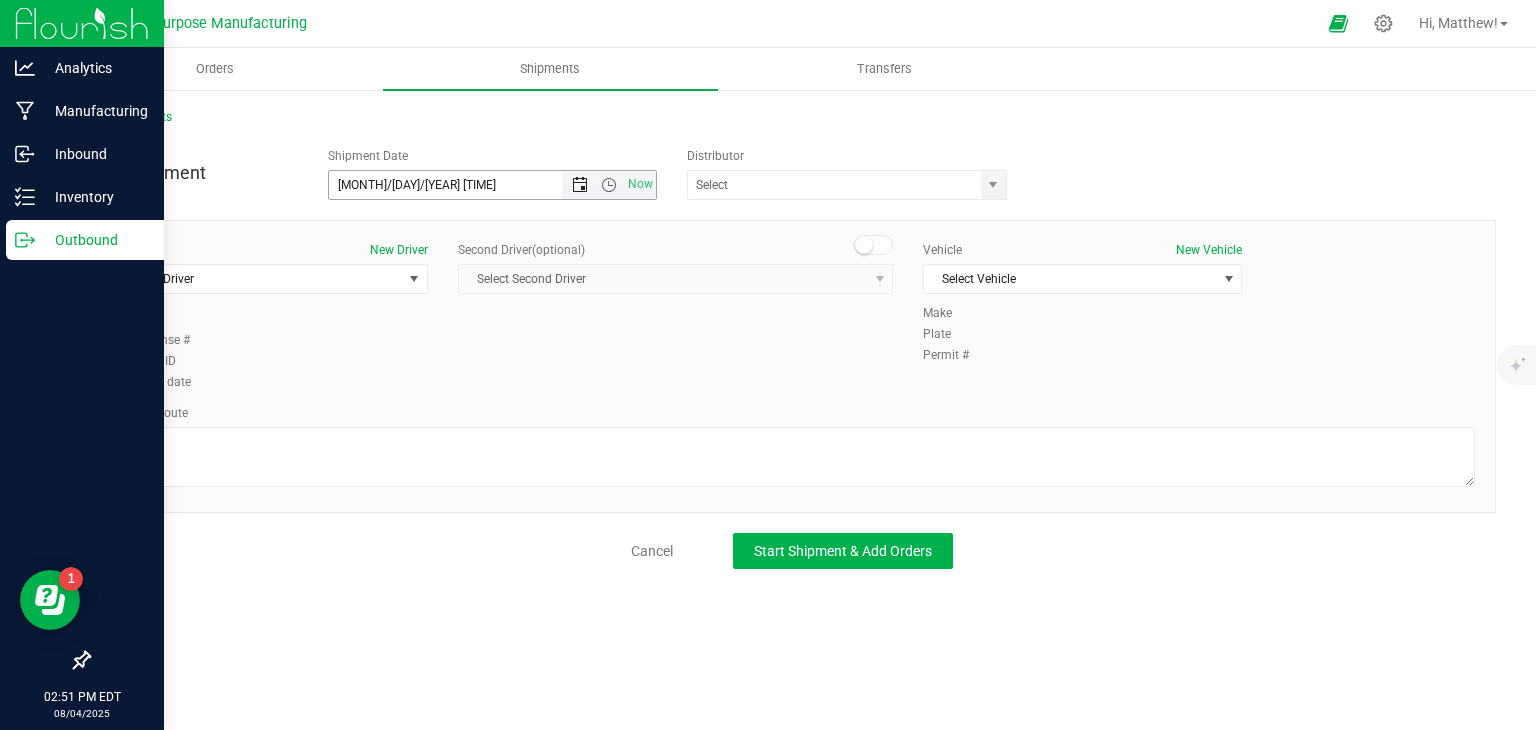 click at bounding box center (580, 185) 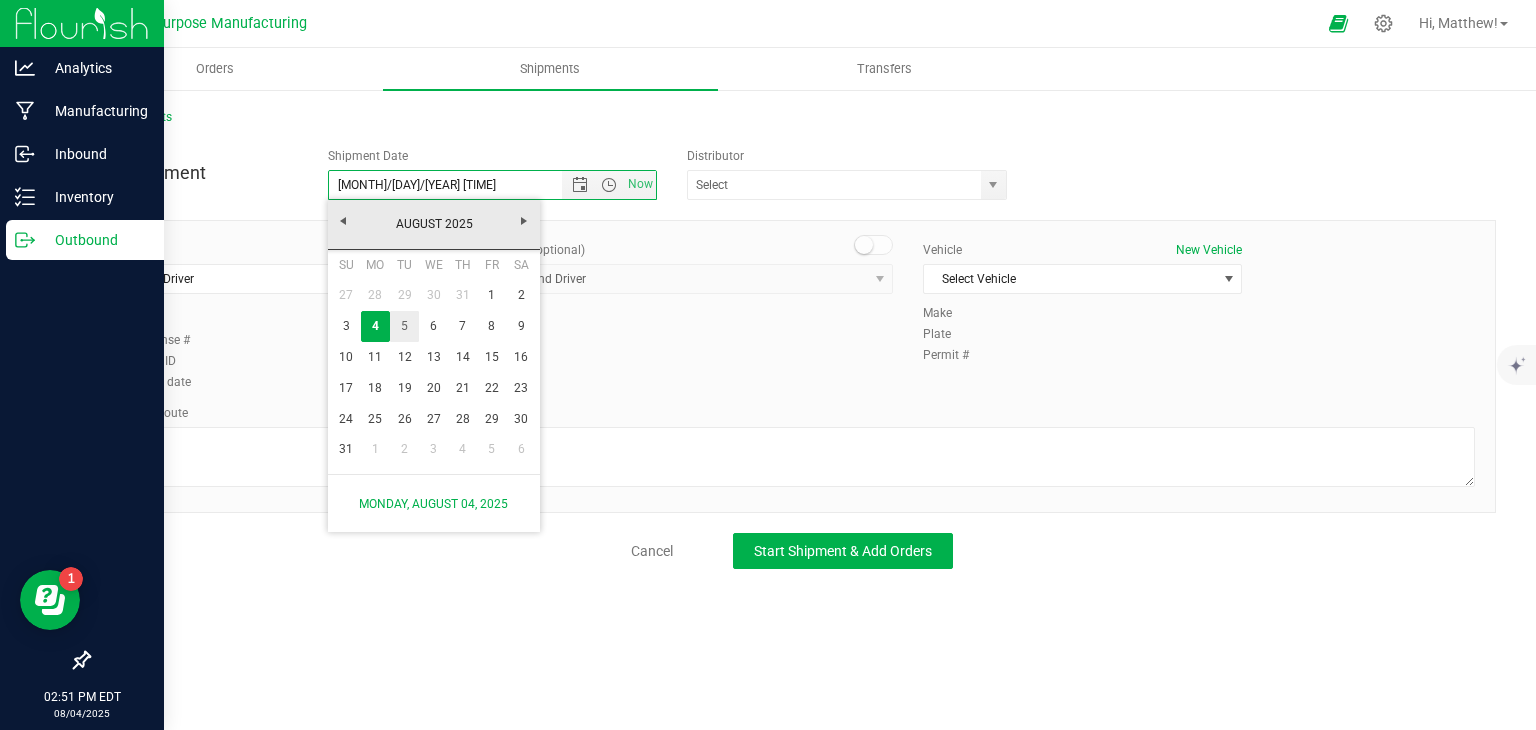 click on "5" at bounding box center (404, 326) 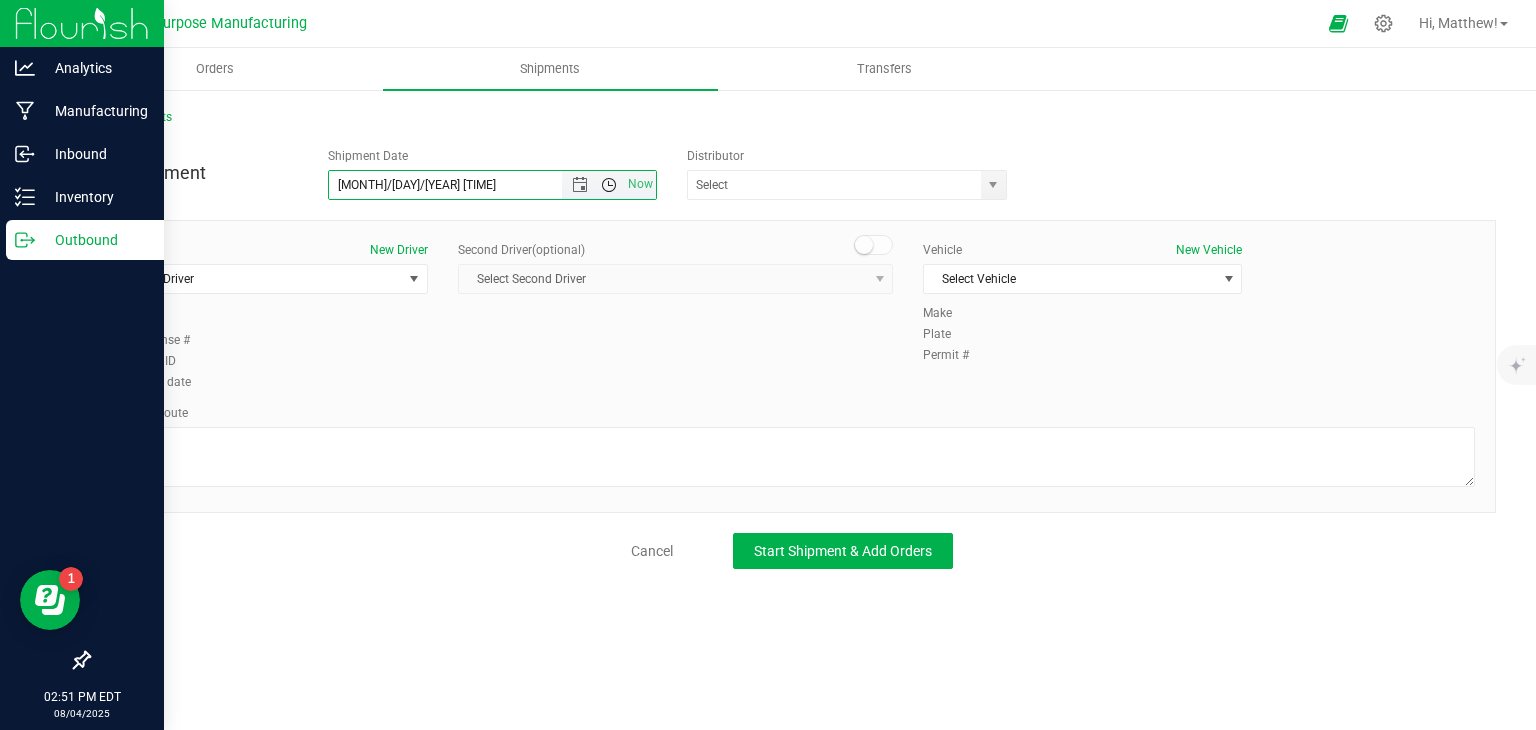 click at bounding box center (609, 185) 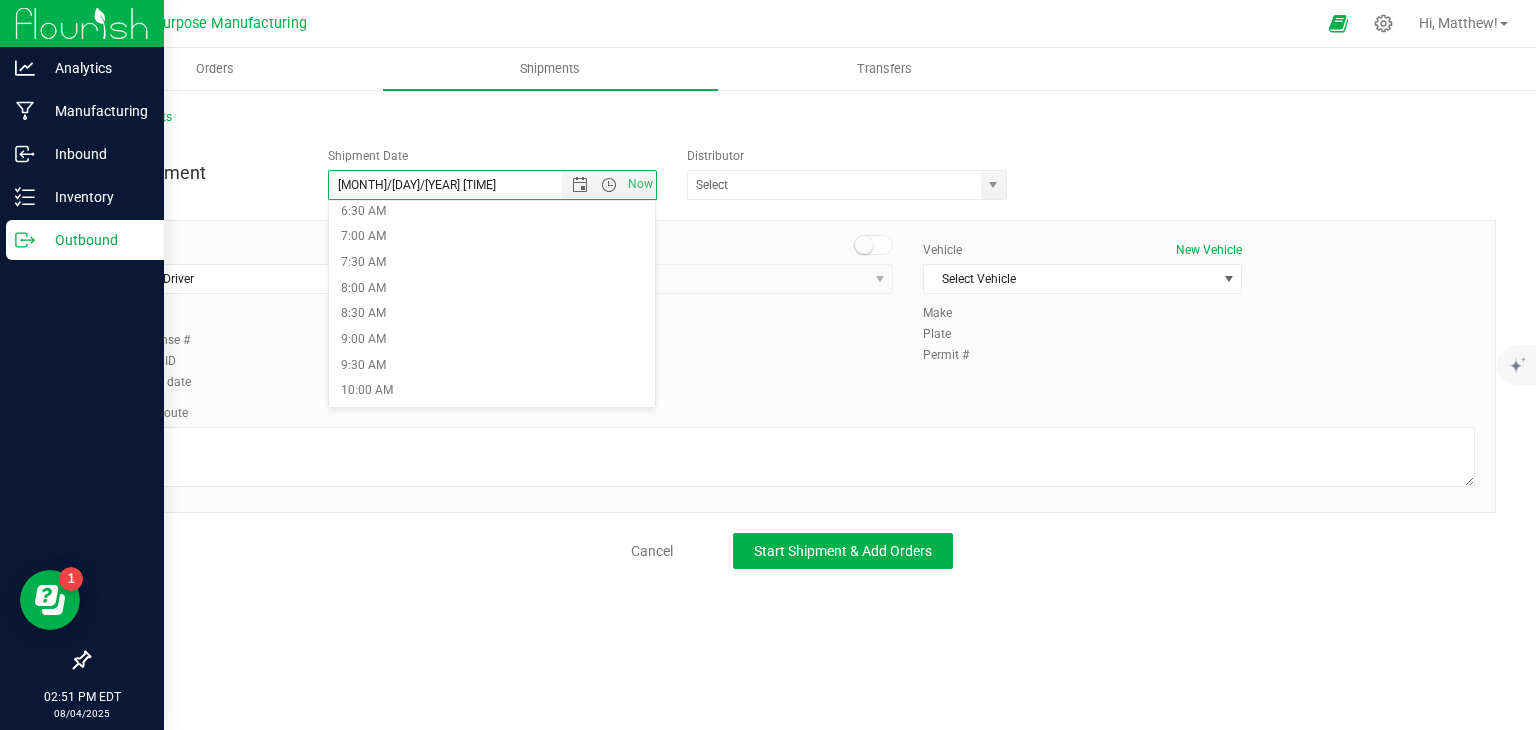 scroll, scrollTop: 348, scrollLeft: 0, axis: vertical 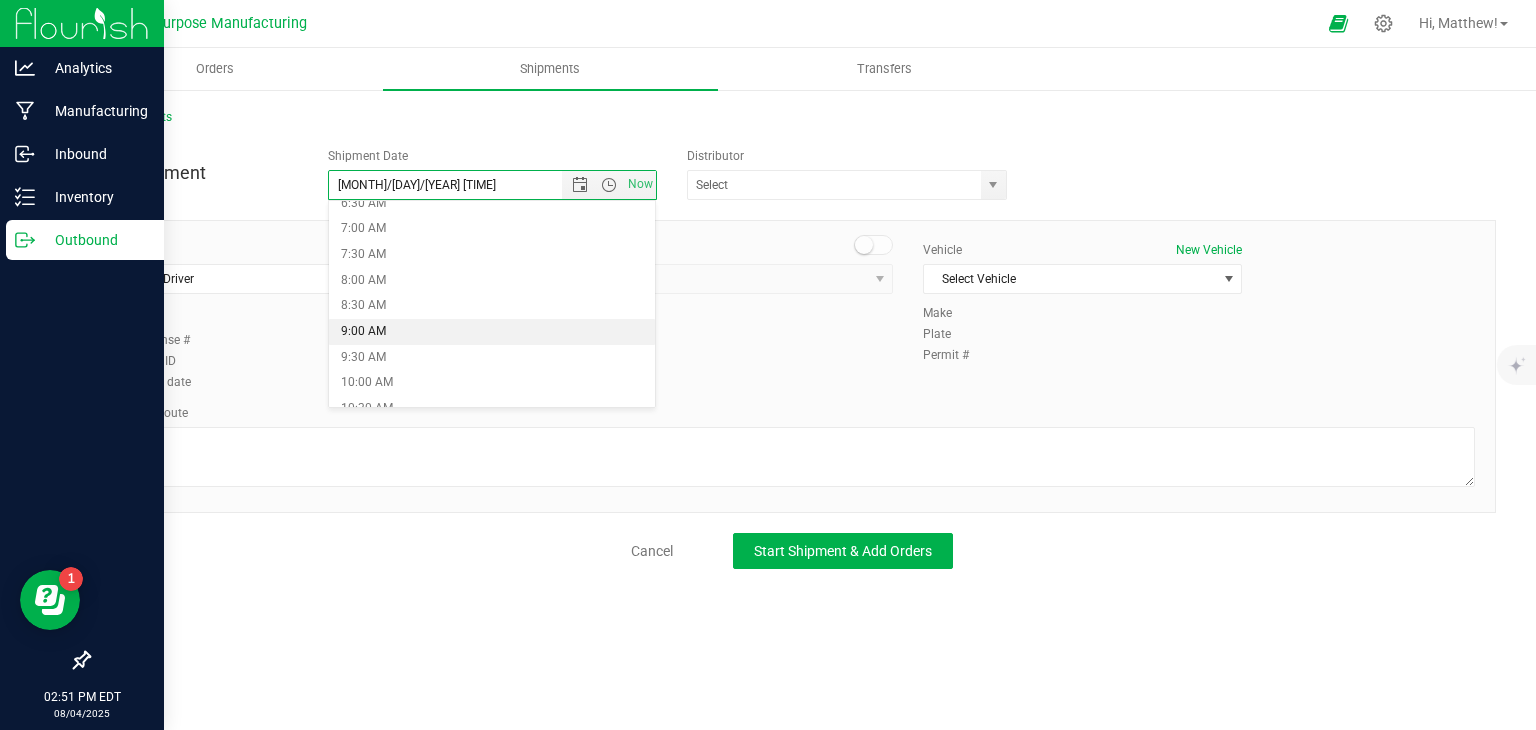 click on "9:00 AM" at bounding box center (492, 332) 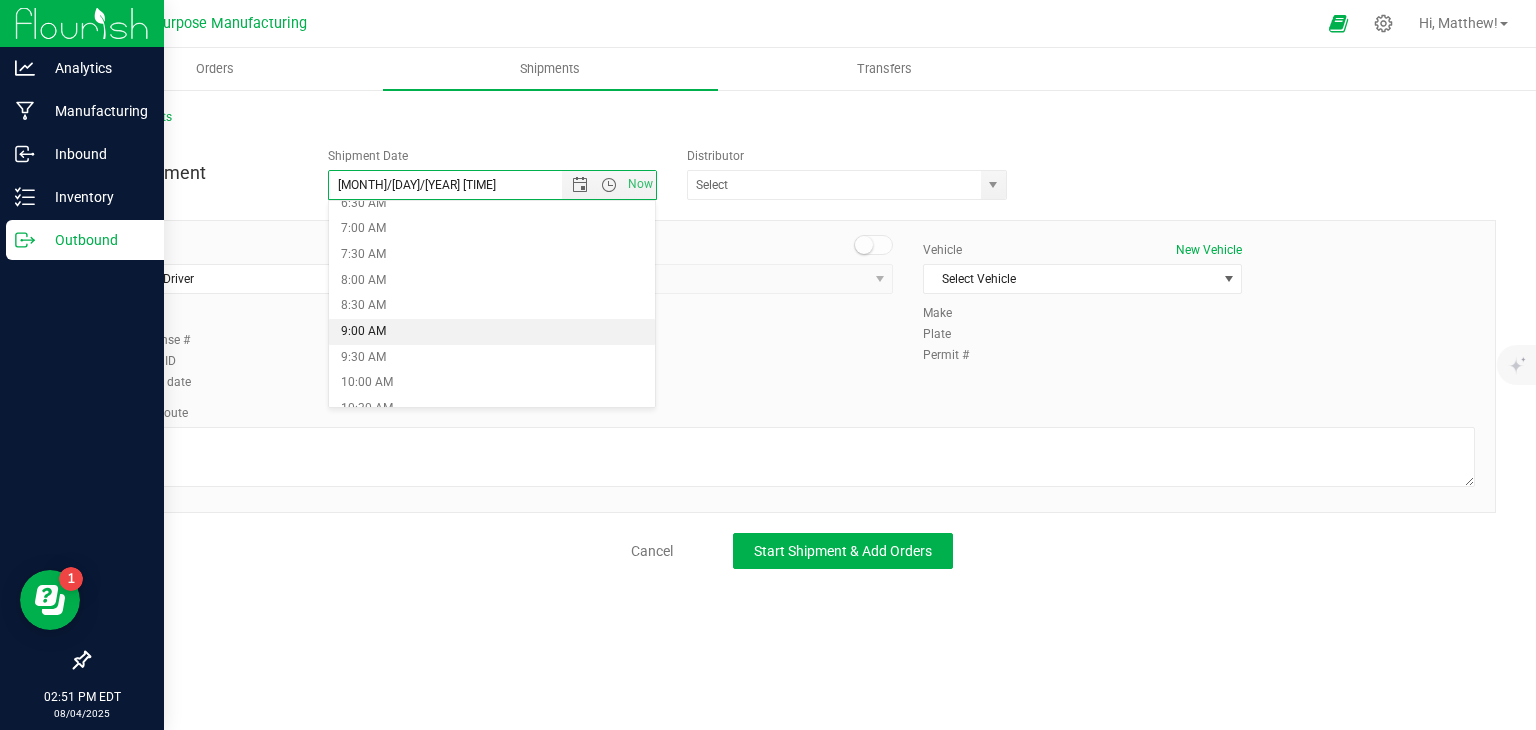 type on "[MONTH]/[DAY]/[YEAR] [TIME]" 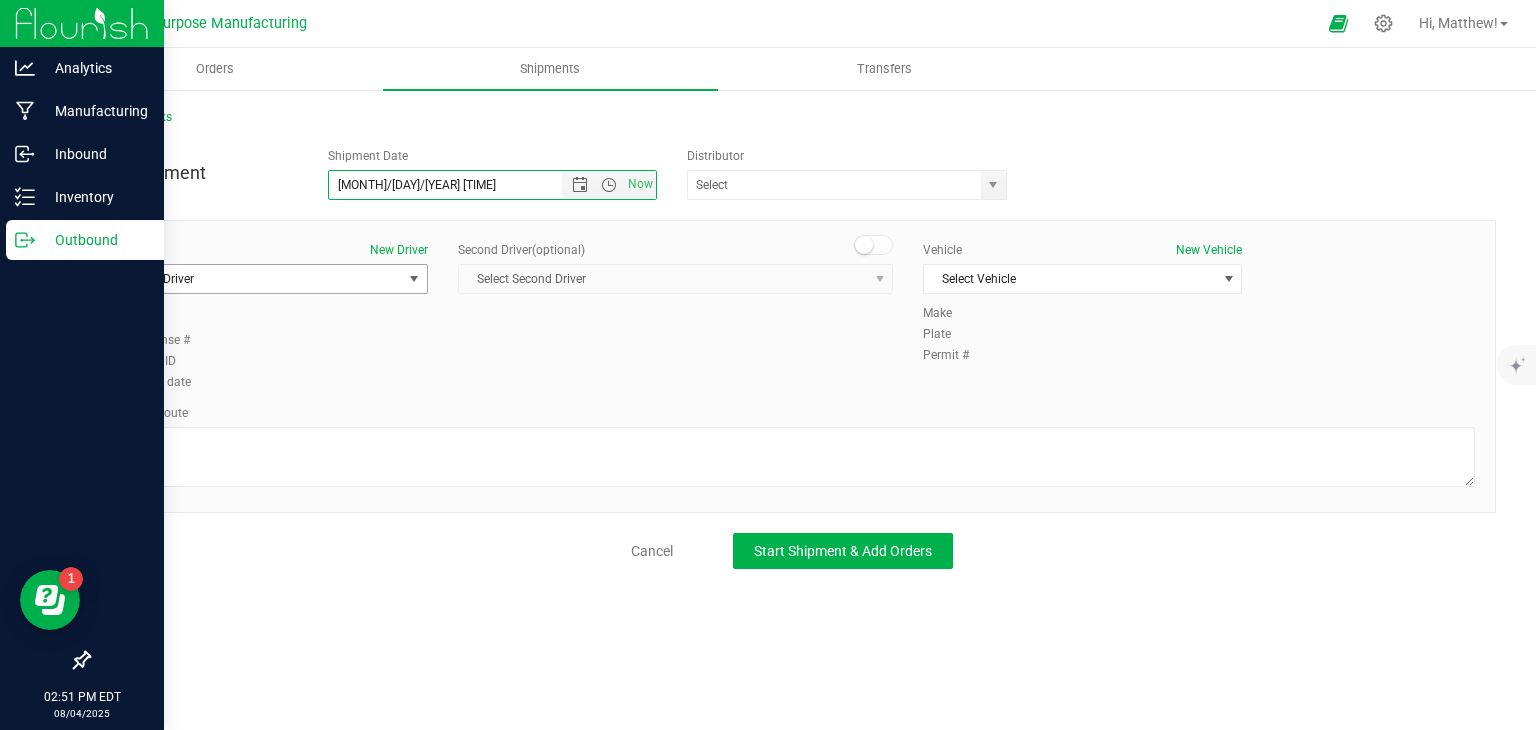click on "Select Driver" at bounding box center [256, 279] 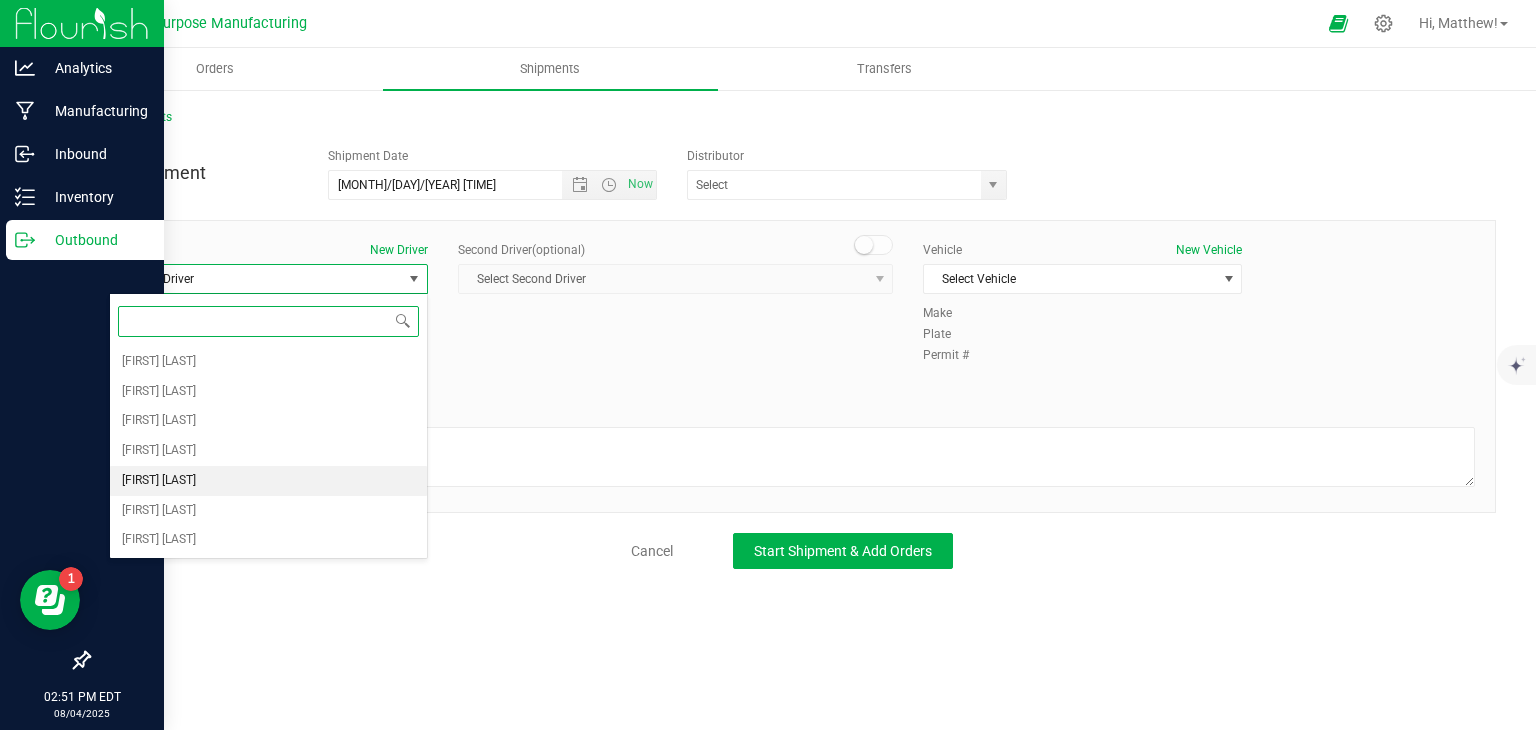 click on "[FIRST] [LAST]" at bounding box center [268, 481] 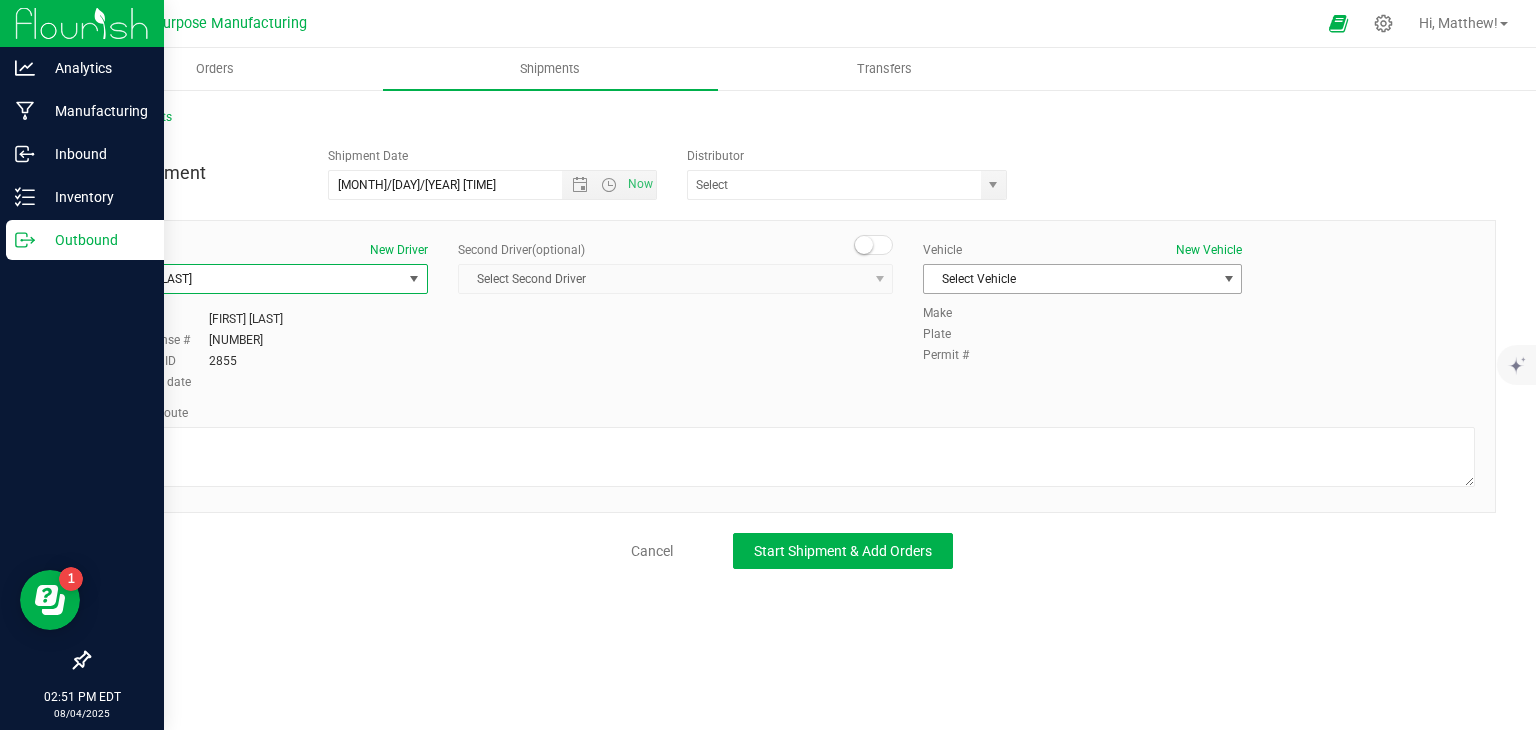 click on "Select Vehicle" at bounding box center (1070, 279) 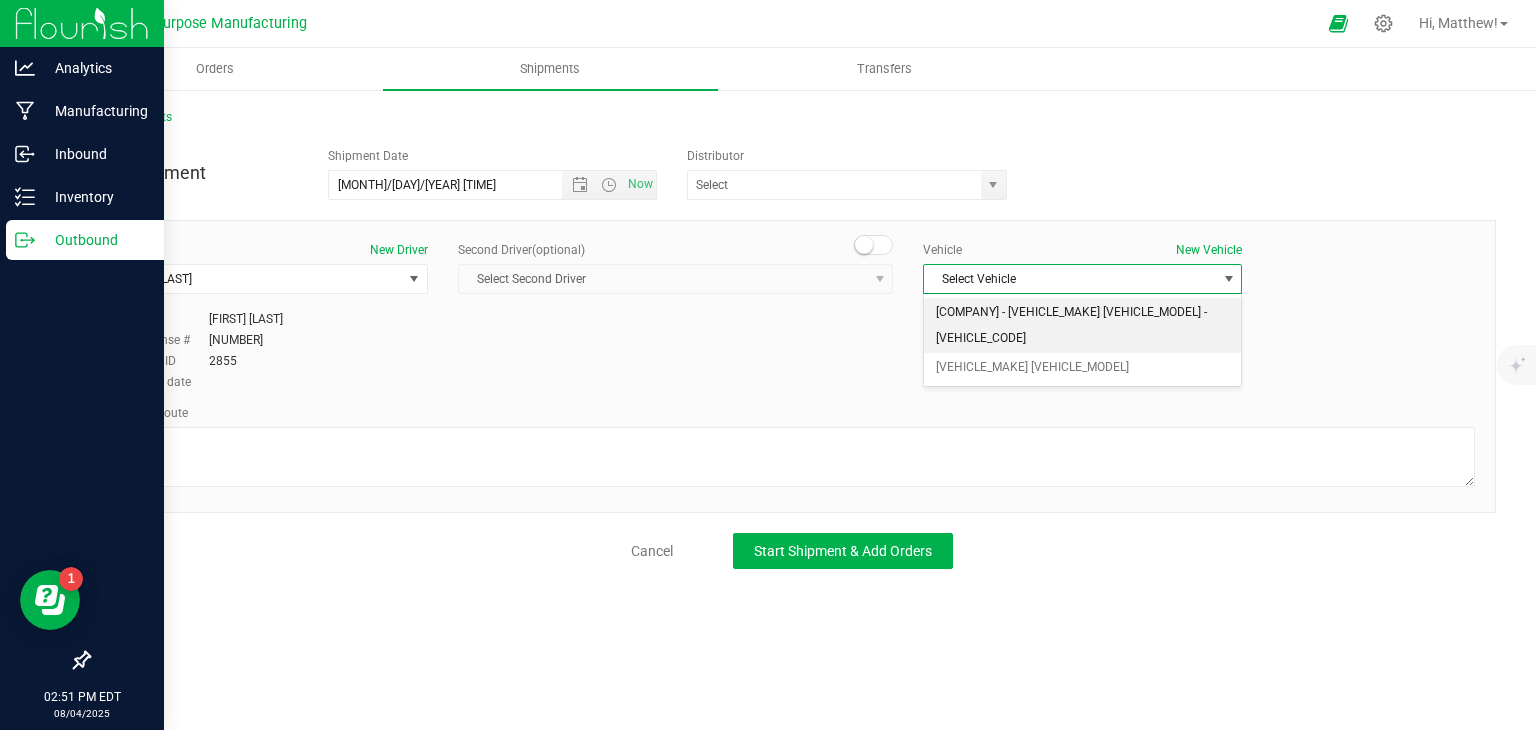 click on "[COMPANY] - [VEHICLE_MAKE] [VEHICLE_MODEL] - [VEHICLE_CODE]" at bounding box center [1082, 325] 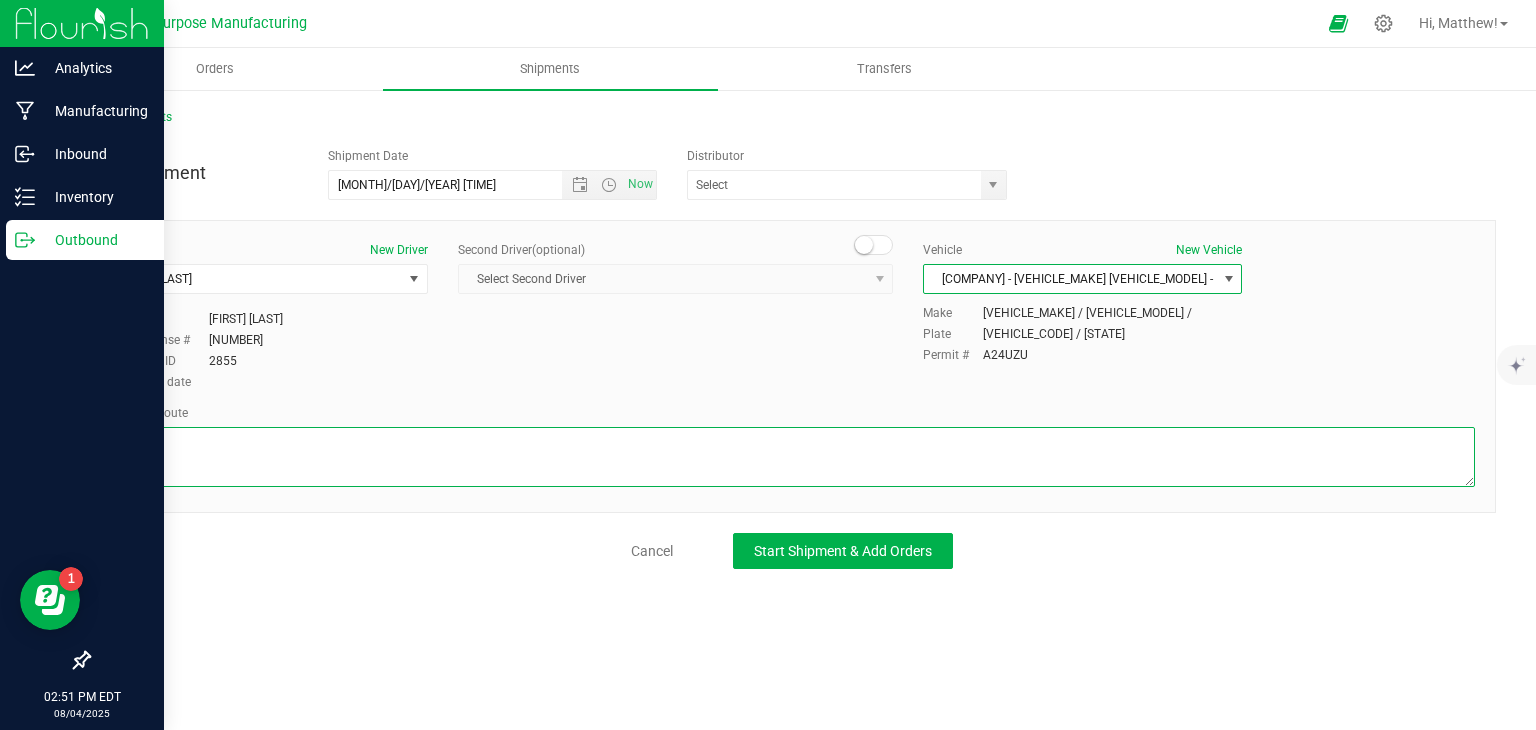 click at bounding box center (792, 457) 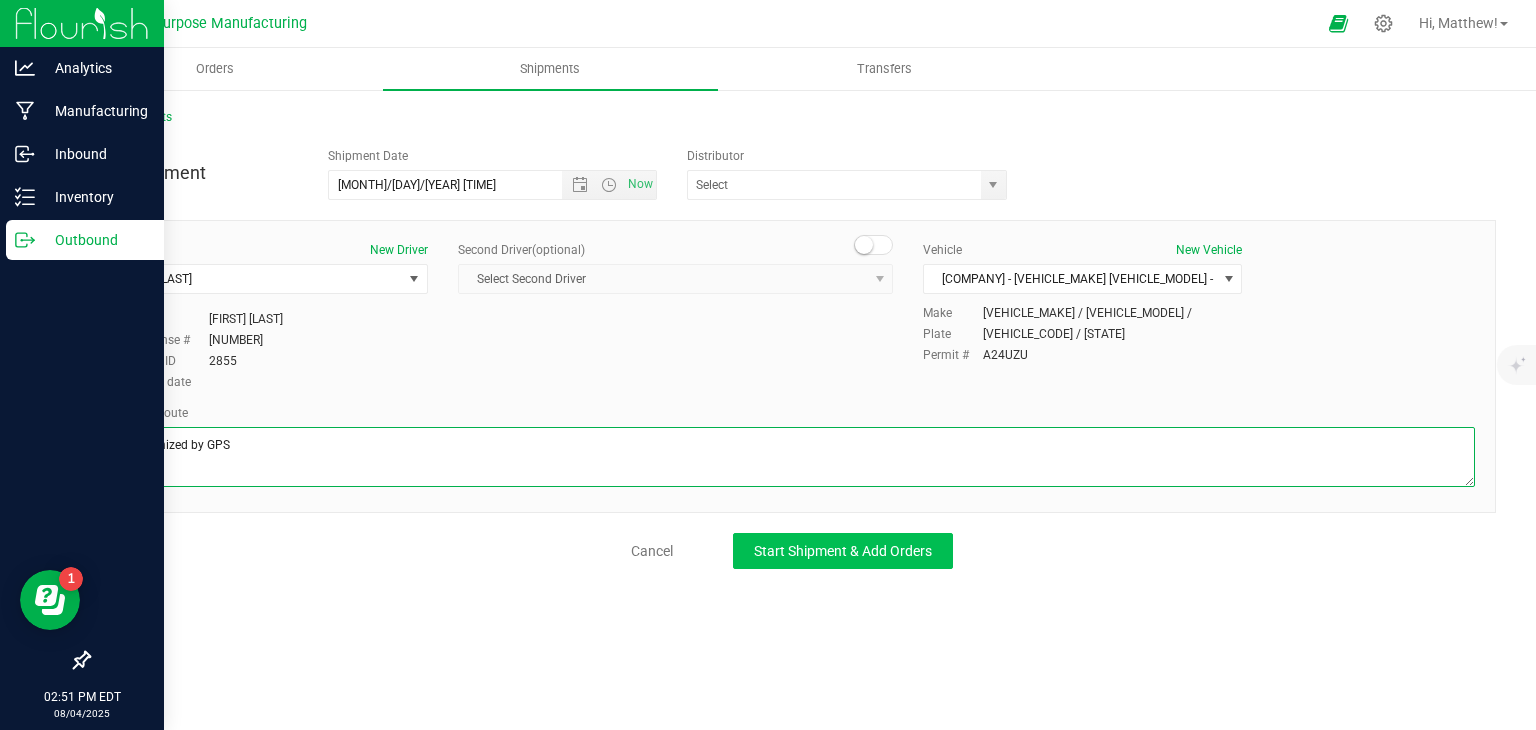 type on "Randomized by GPS" 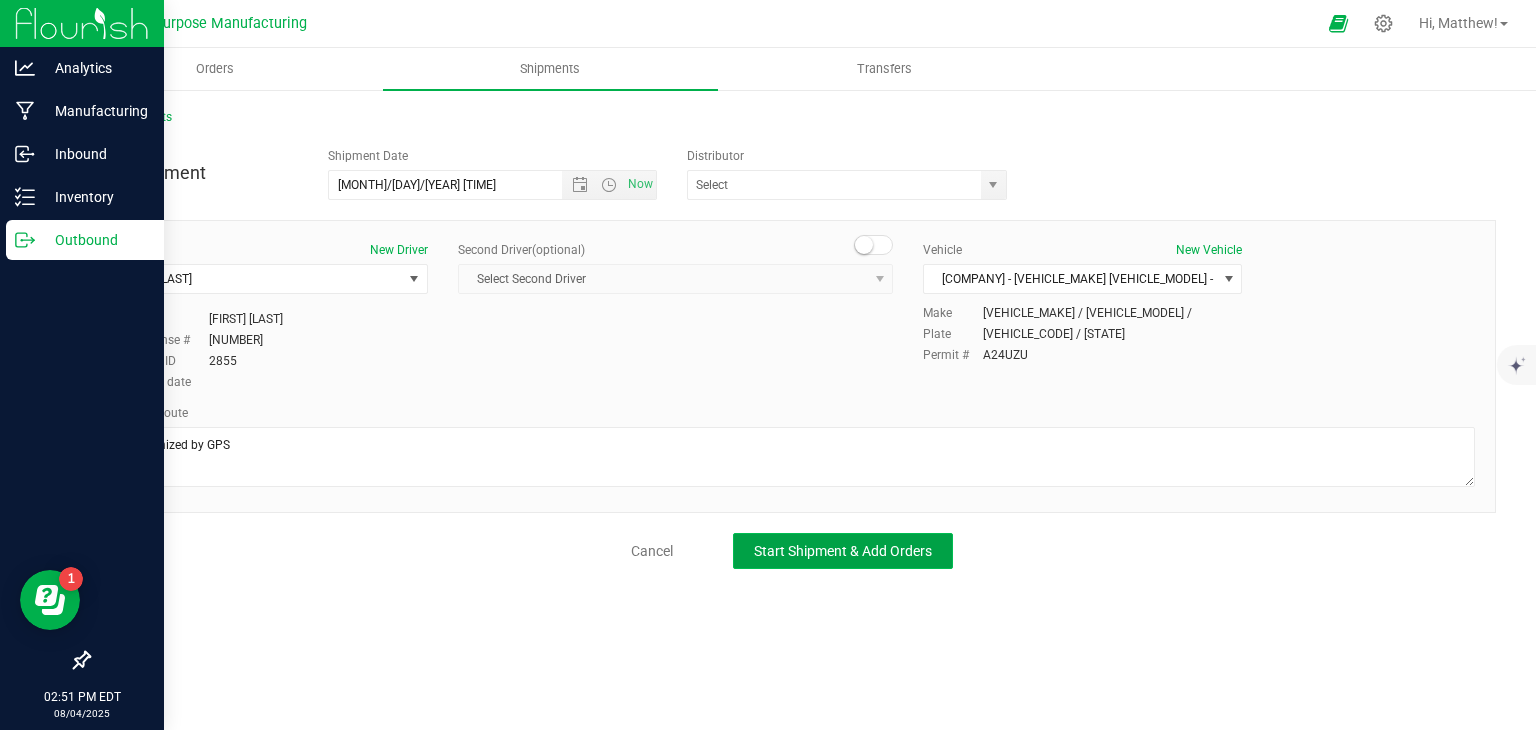 click on "Start Shipment & Add Orders" 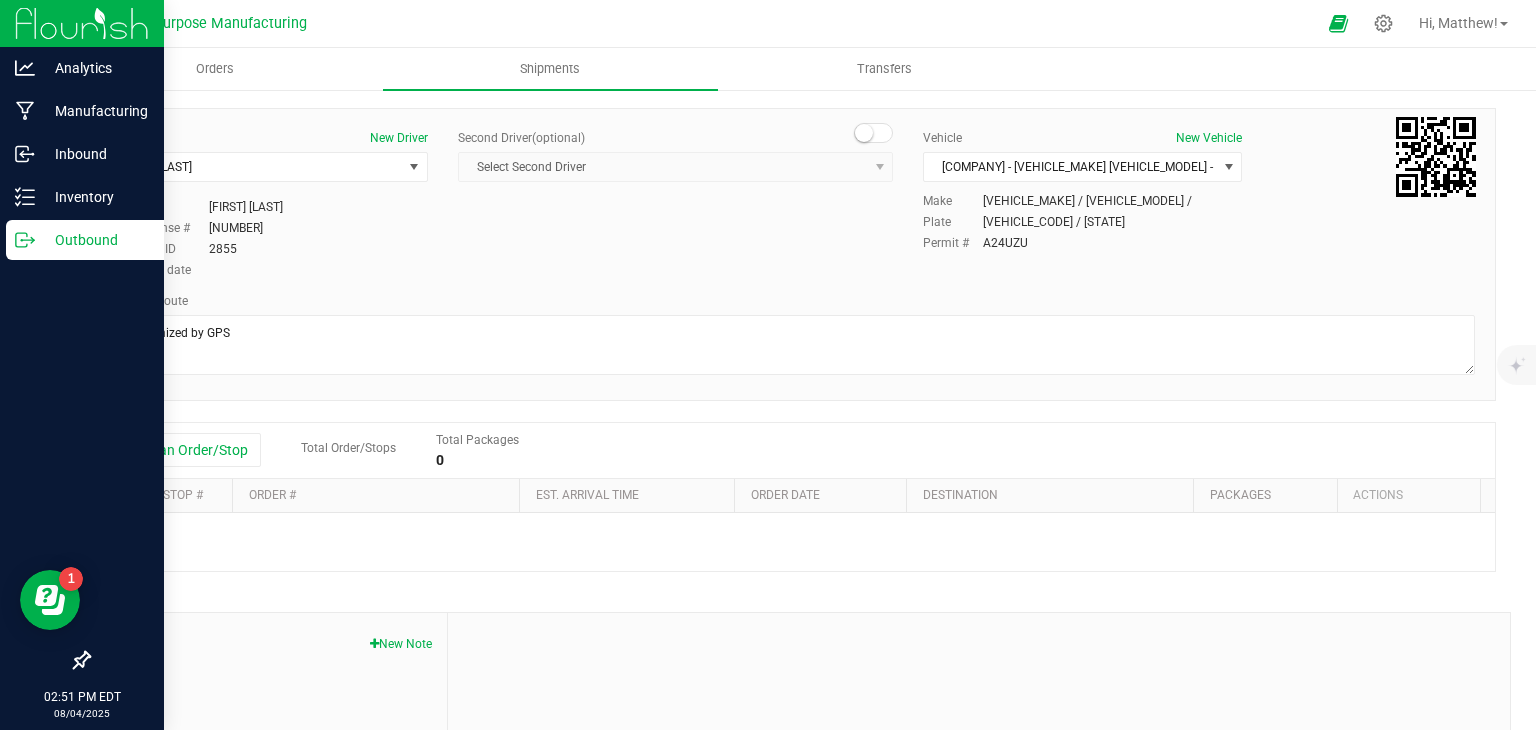 scroll, scrollTop: 0, scrollLeft: 0, axis: both 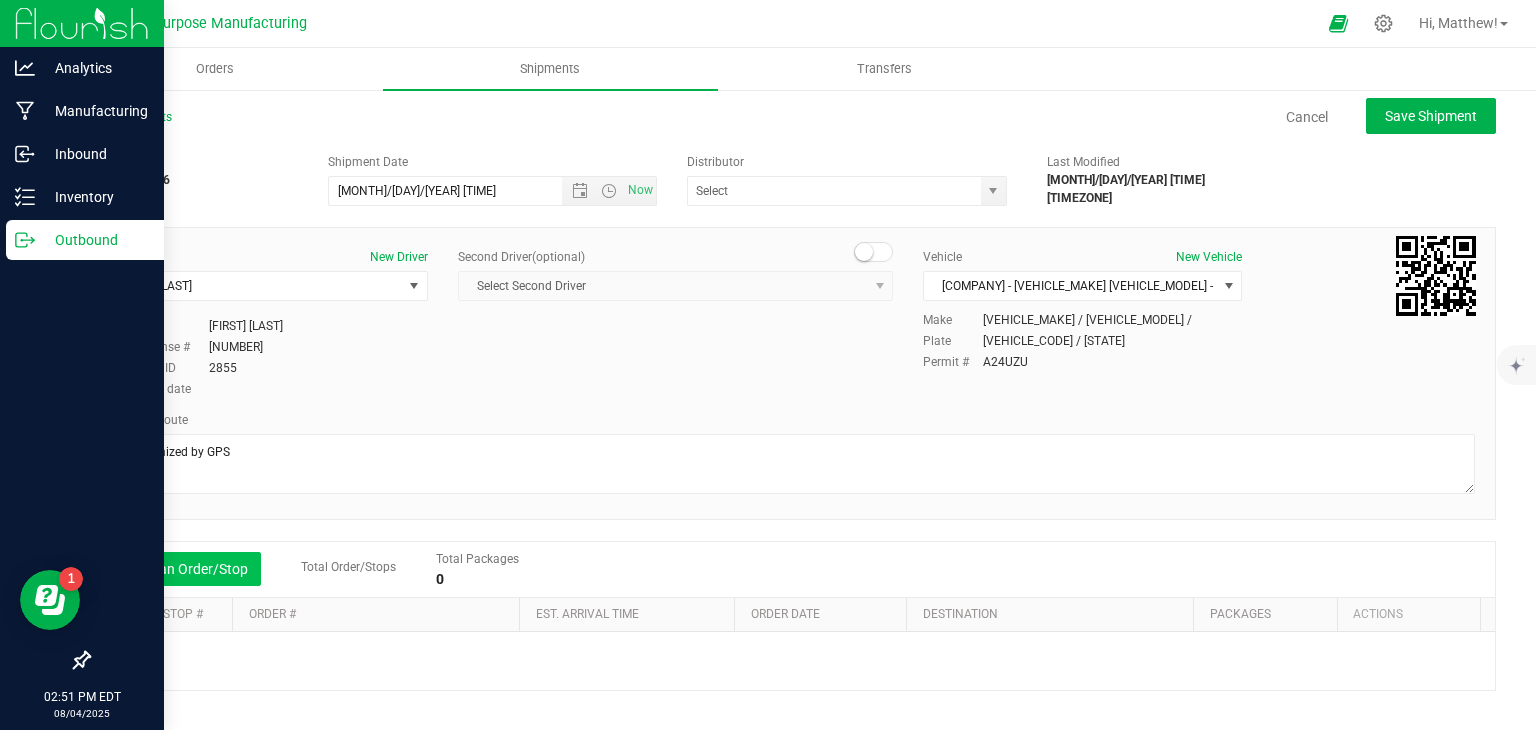 click on "Add an Order/Stop" at bounding box center [182, 569] 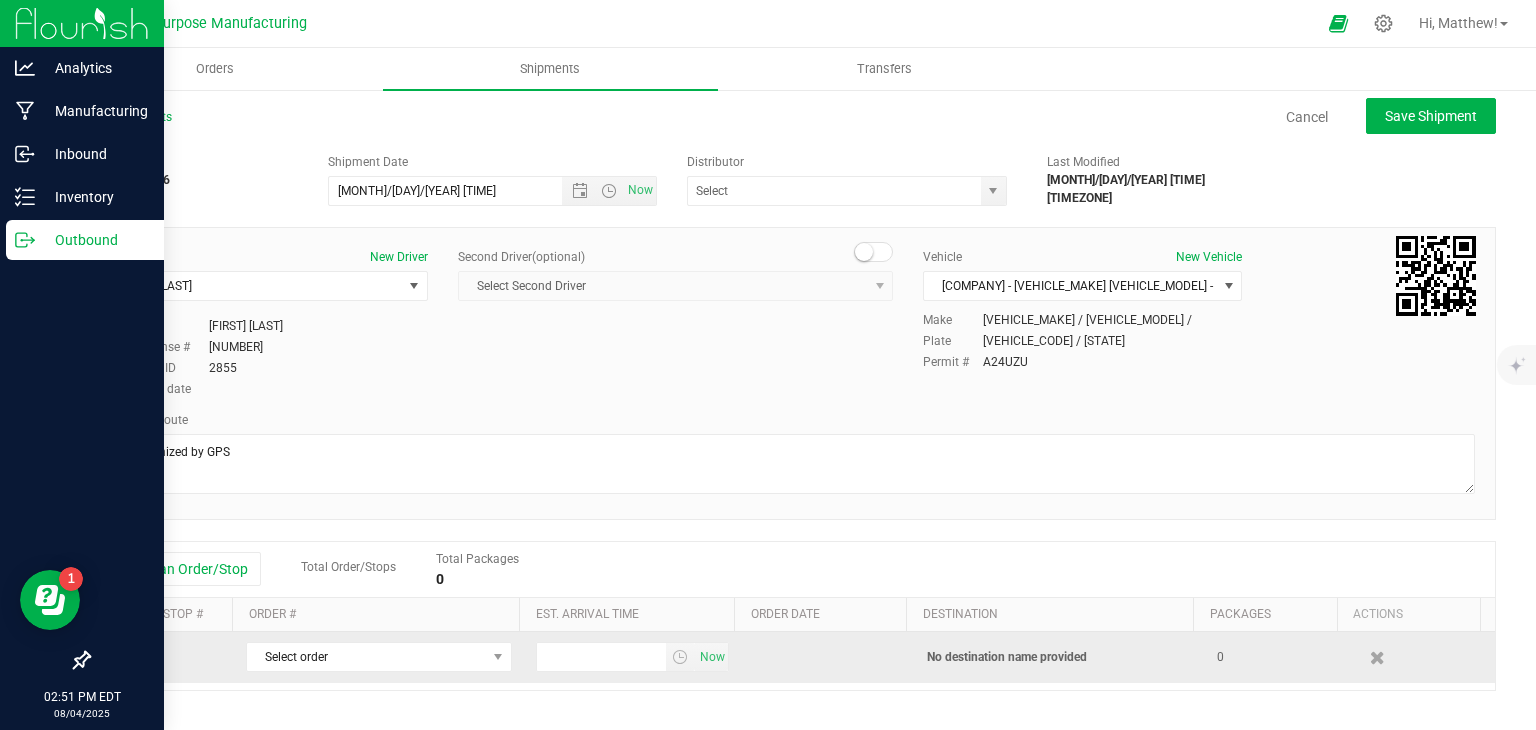 scroll, scrollTop: 0, scrollLeft: 0, axis: both 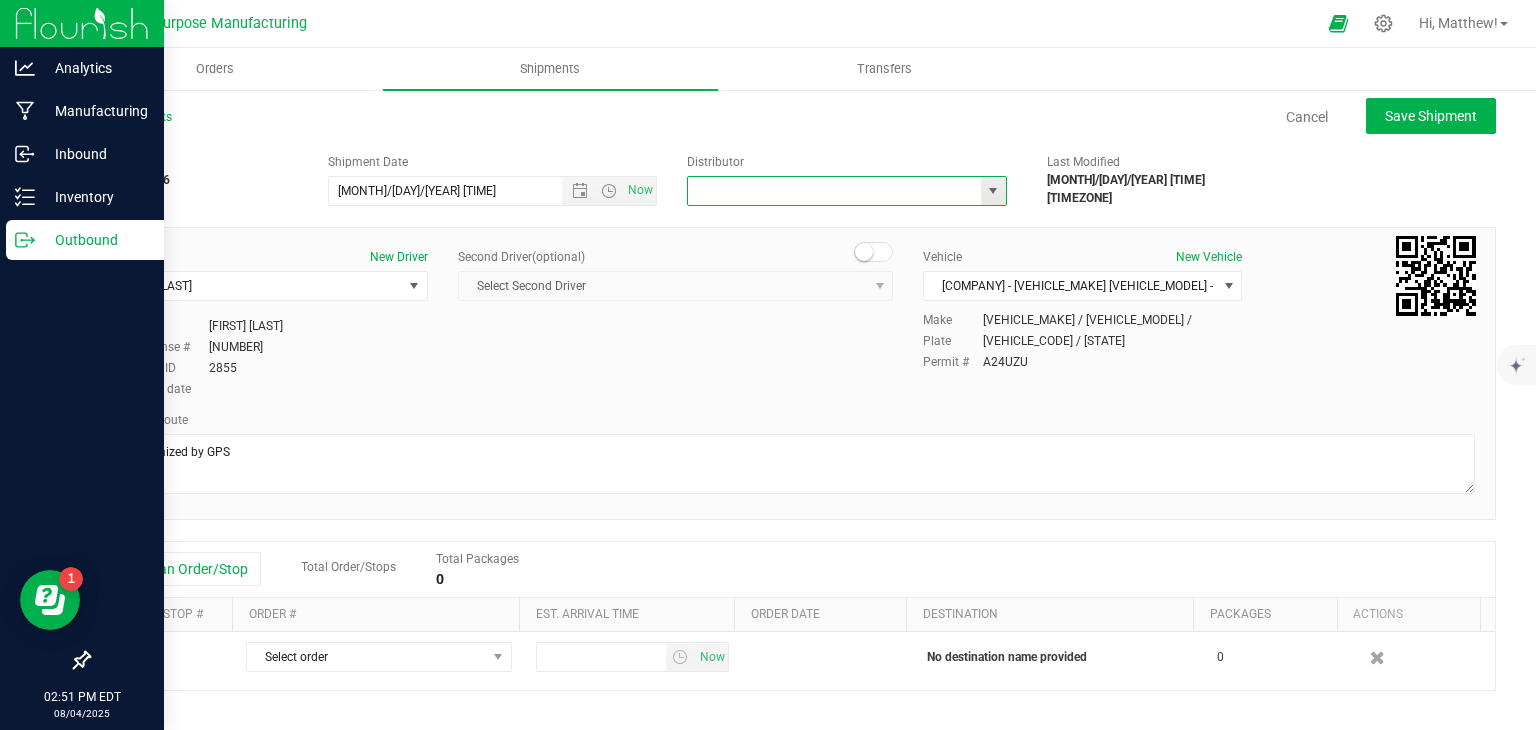 click at bounding box center (830, 191) 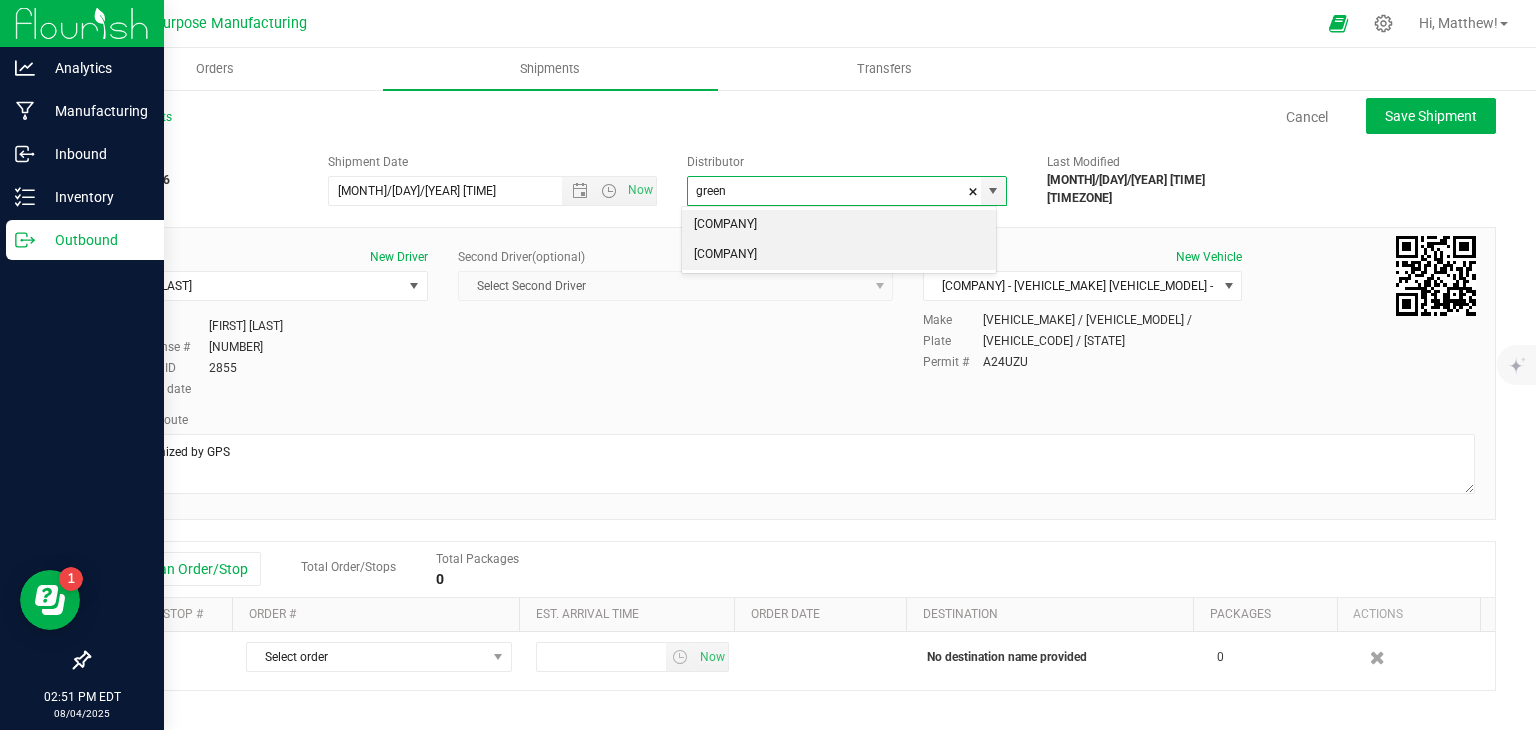 click on "[COMPANY]" at bounding box center (839, 255) 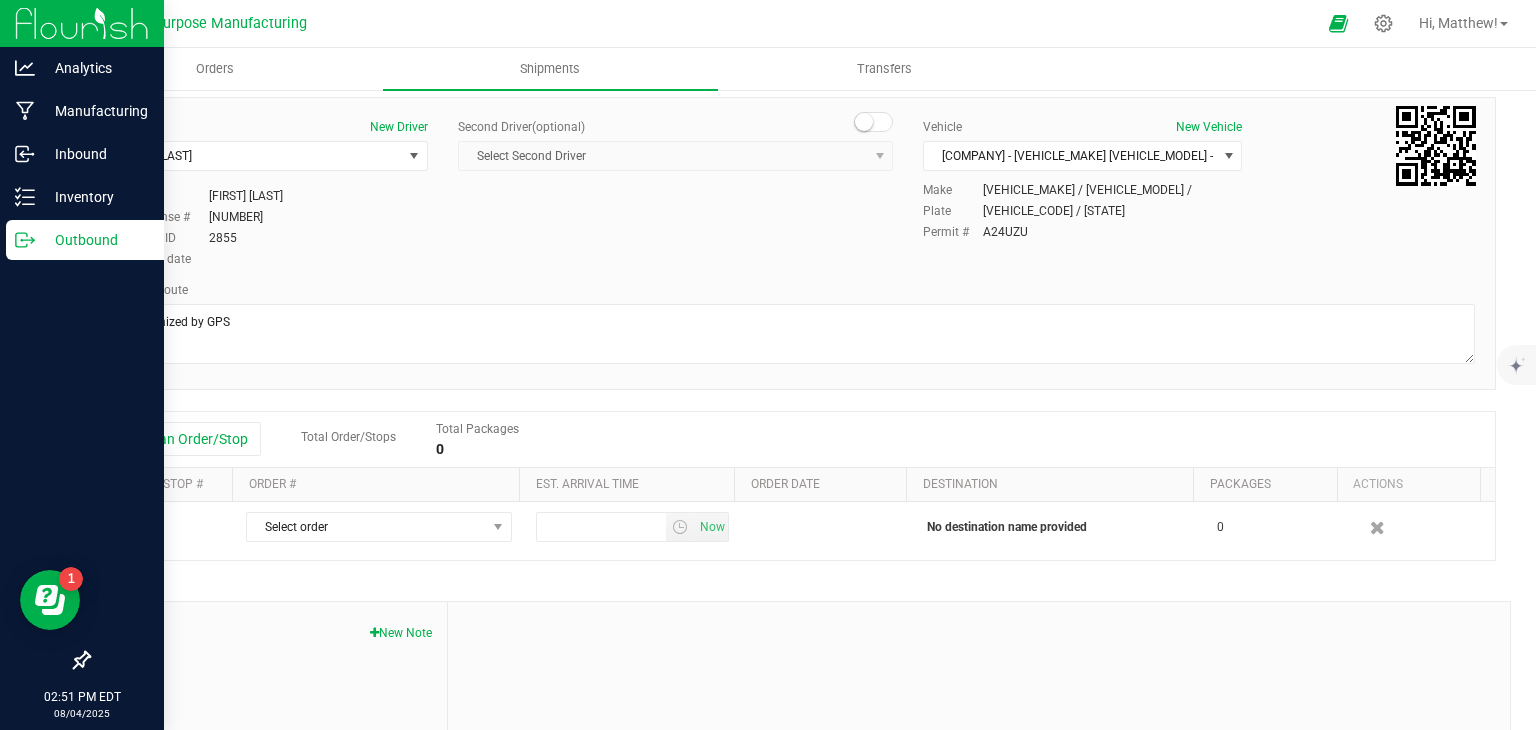 scroll, scrollTop: 131, scrollLeft: 0, axis: vertical 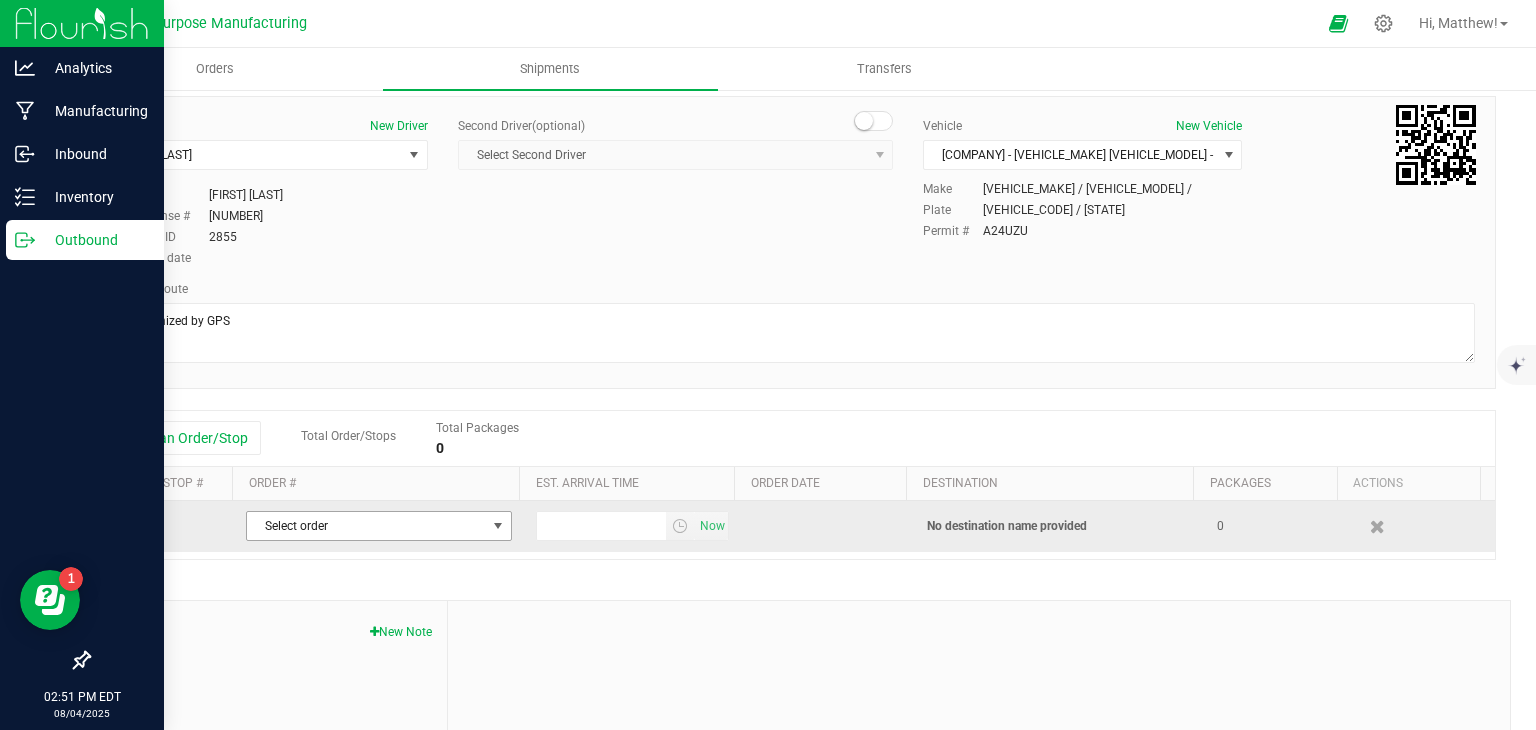 type on "[COMPANY]" 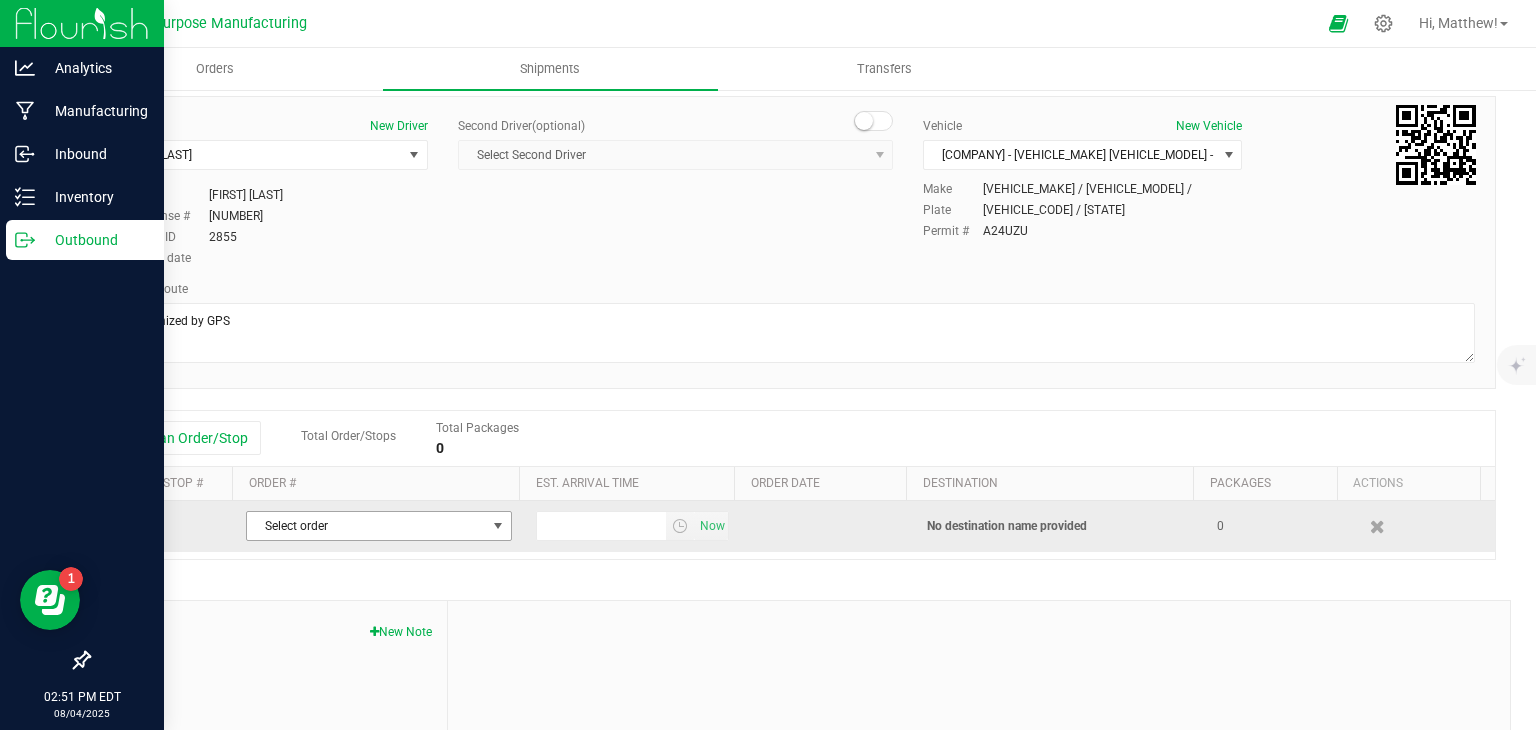 click on "Select order" at bounding box center [366, 526] 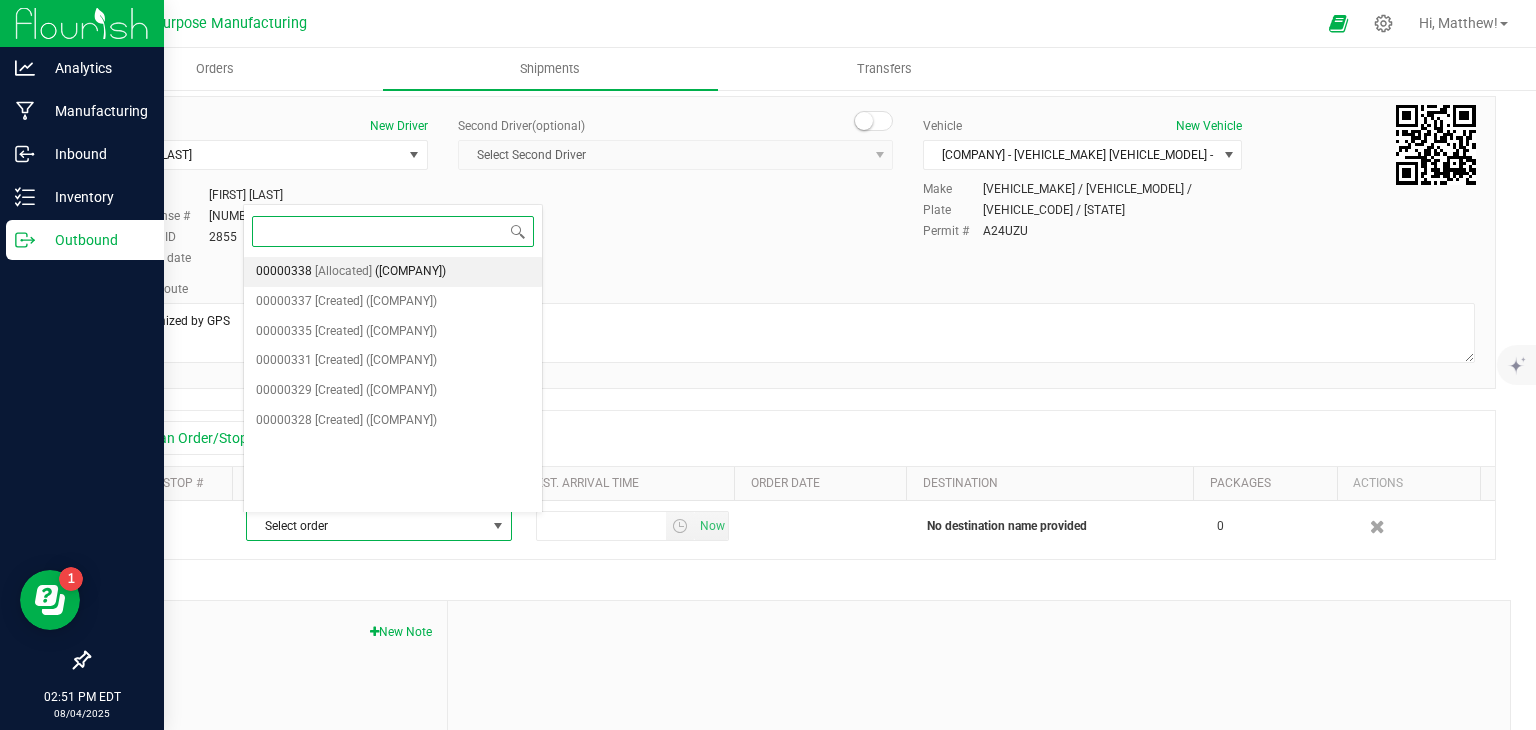 click on "([COMPANY])" at bounding box center (410, 272) 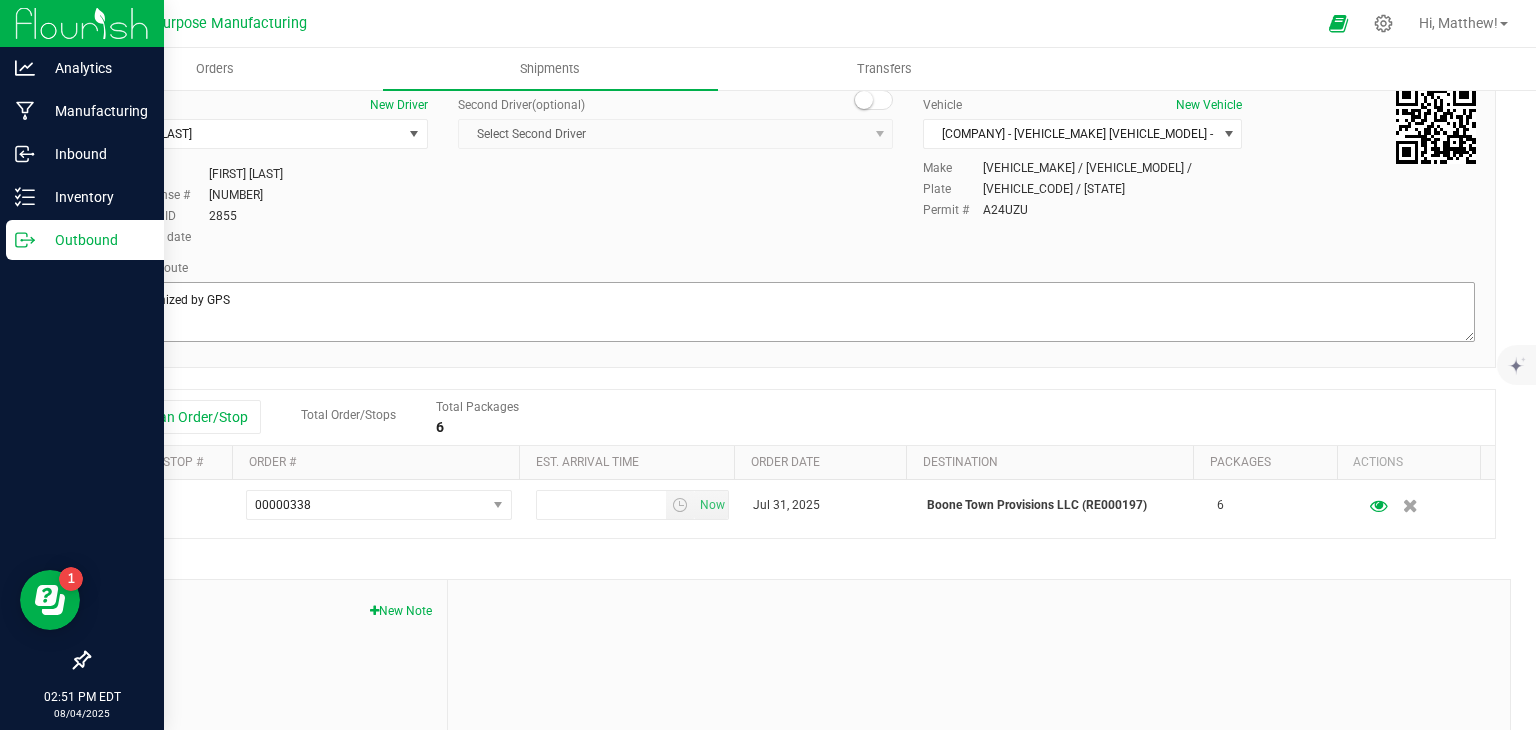 scroll, scrollTop: 155, scrollLeft: 0, axis: vertical 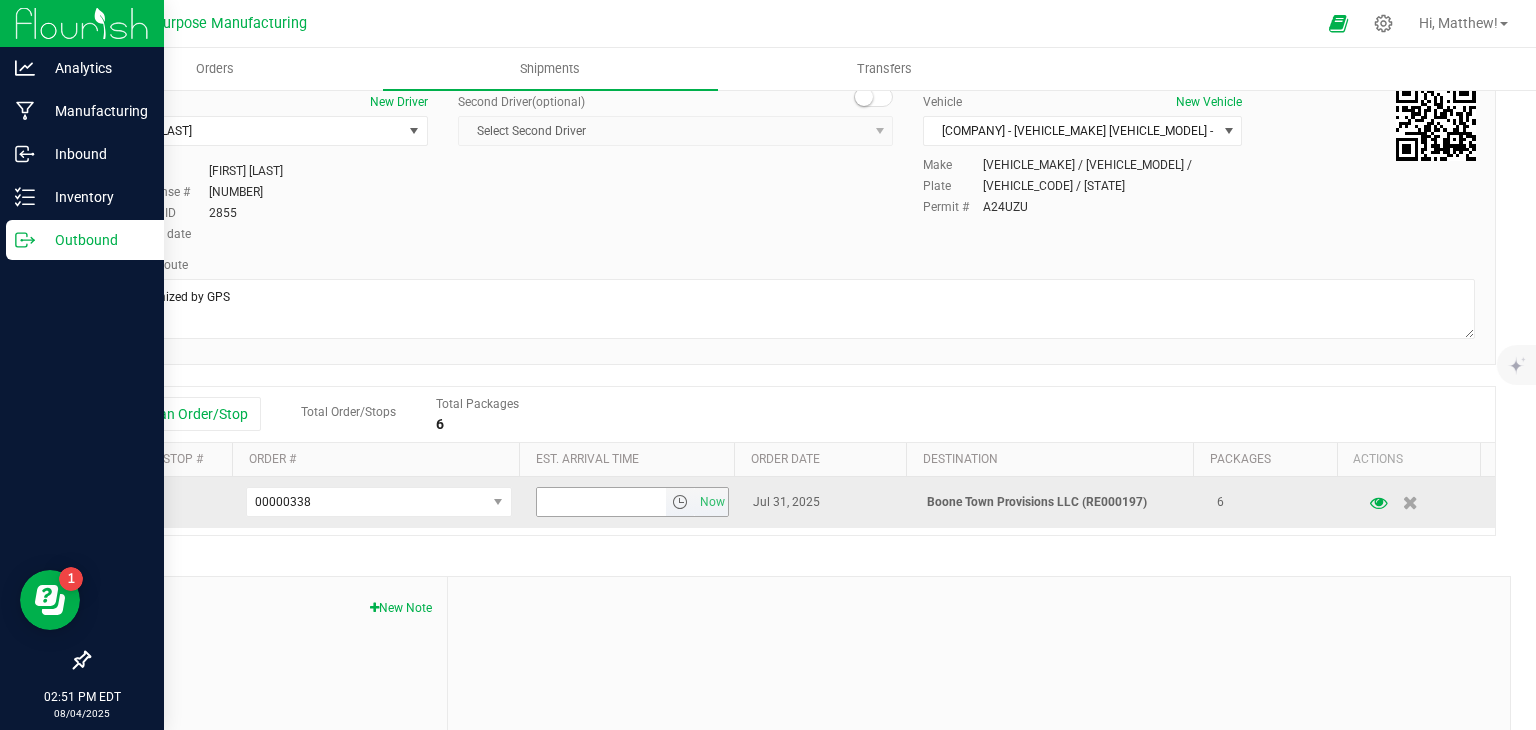 click at bounding box center [680, 502] 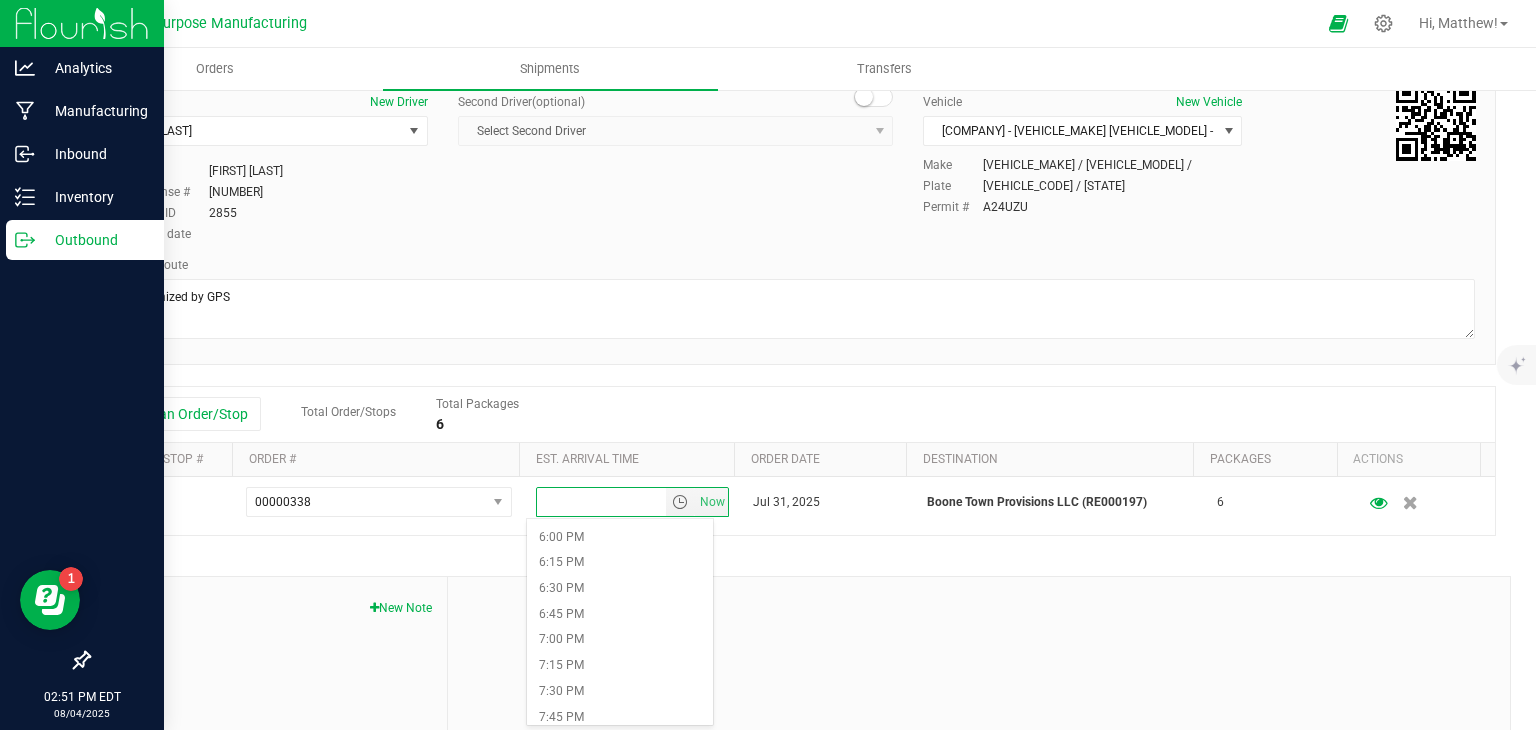scroll, scrollTop: 1848, scrollLeft: 0, axis: vertical 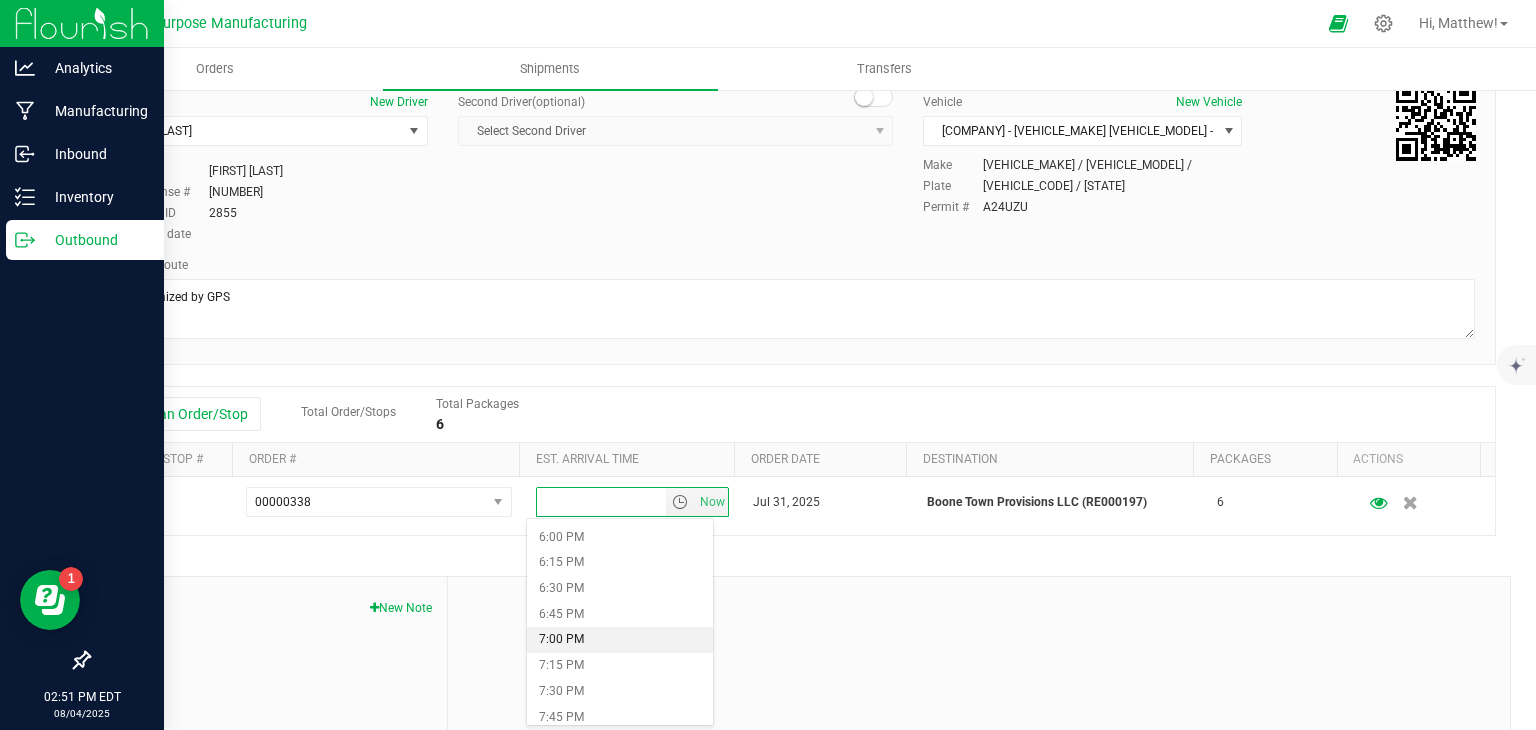click on "7:00 PM" at bounding box center (619, 640) 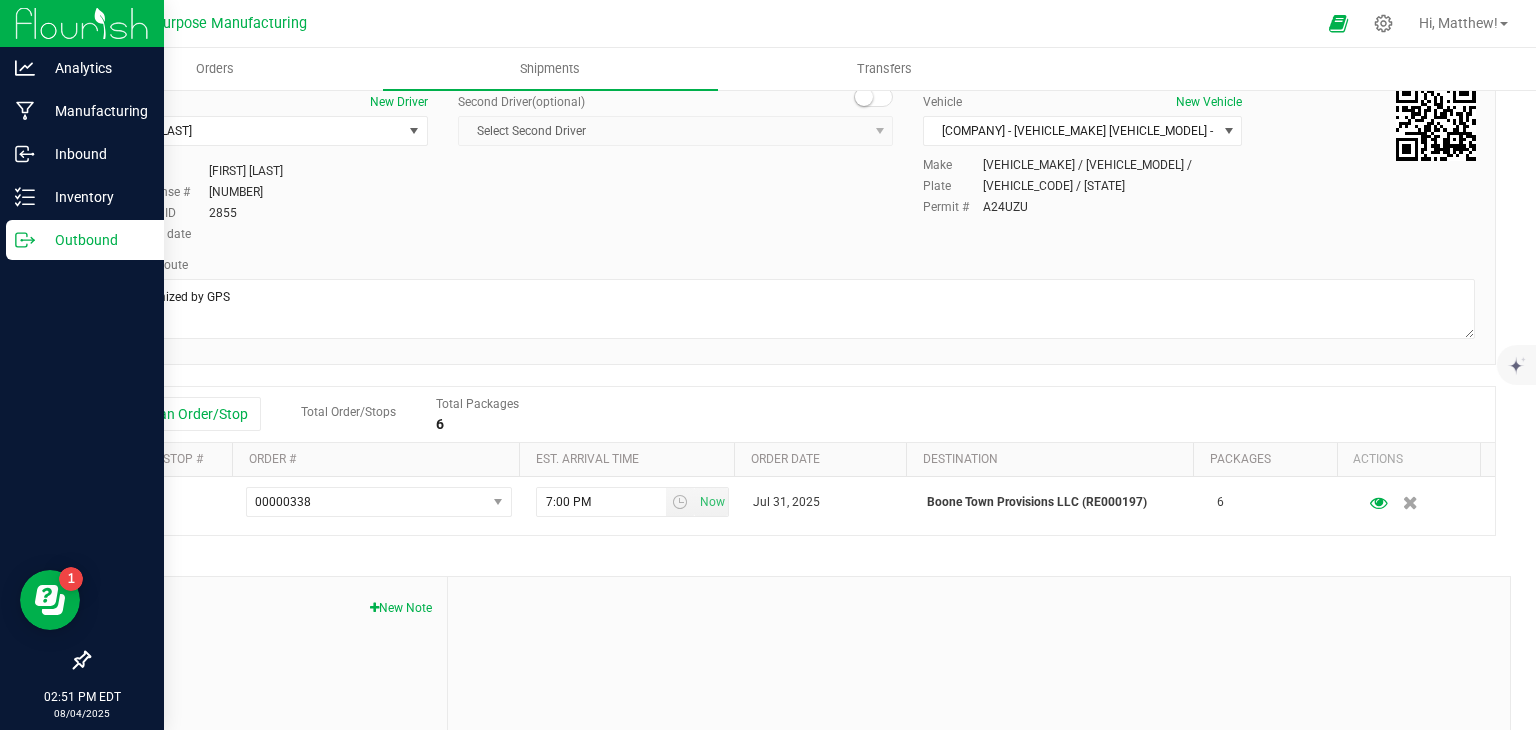 scroll, scrollTop: 0, scrollLeft: 0, axis: both 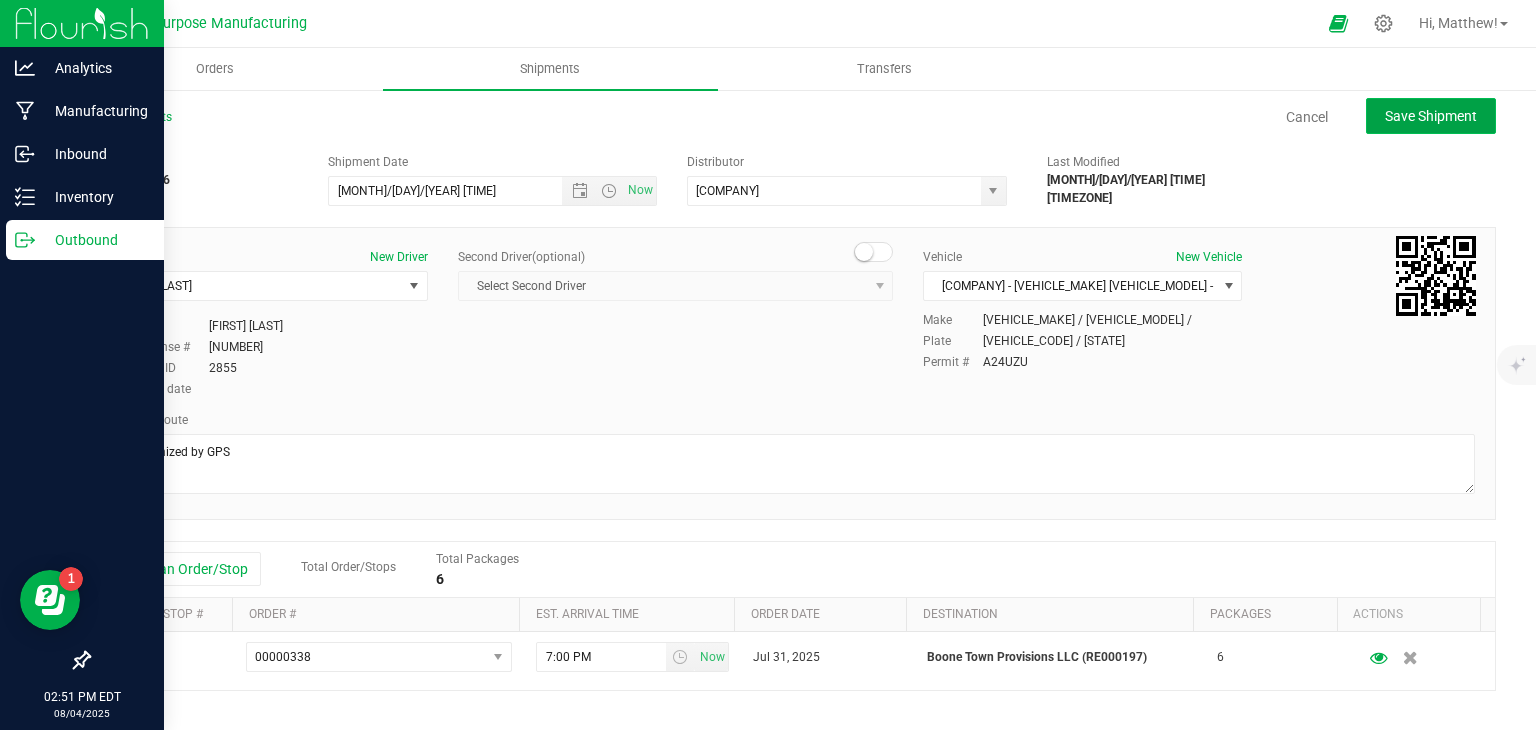 click on "Save Shipment" 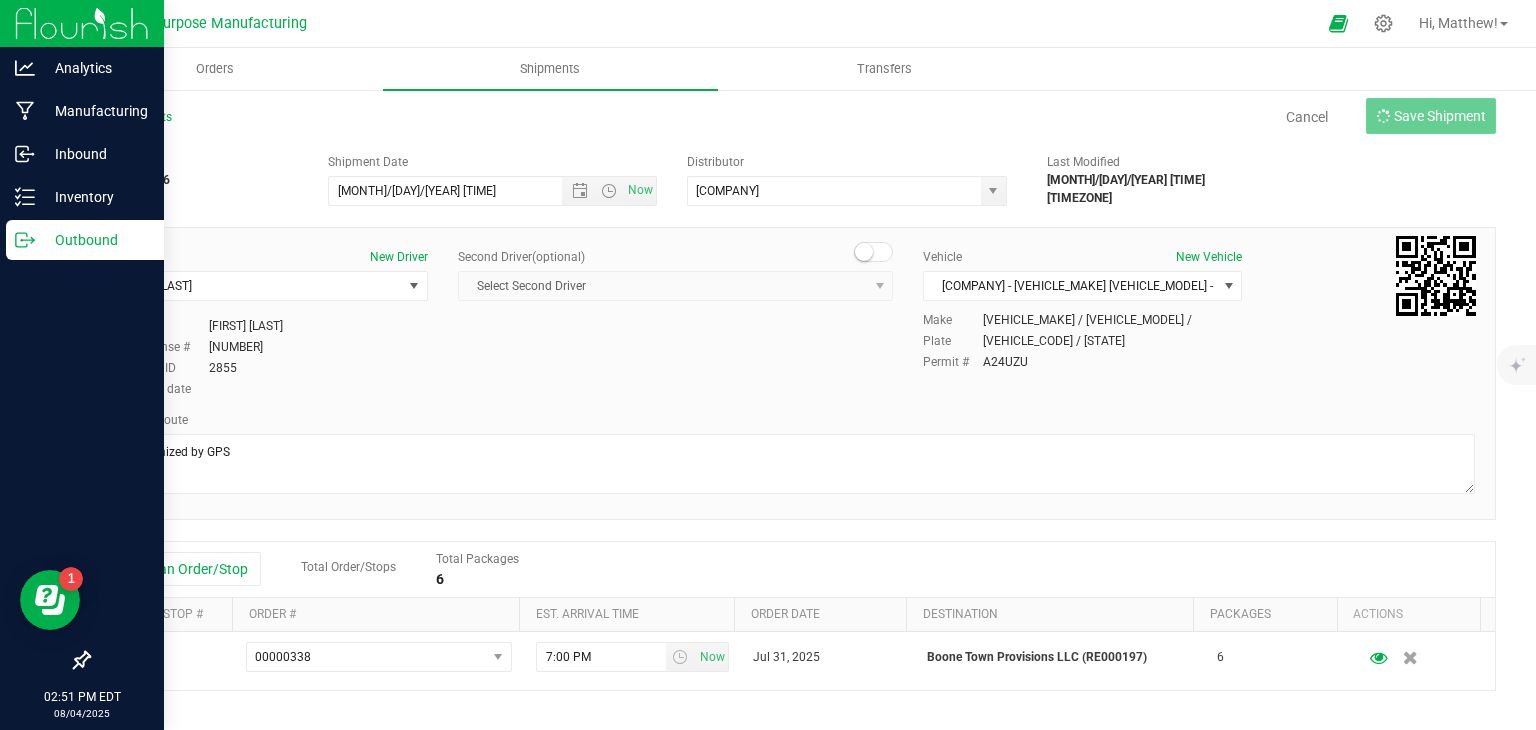 type on "[MONTH]/[DAY]/[YEAR] [TIME]" 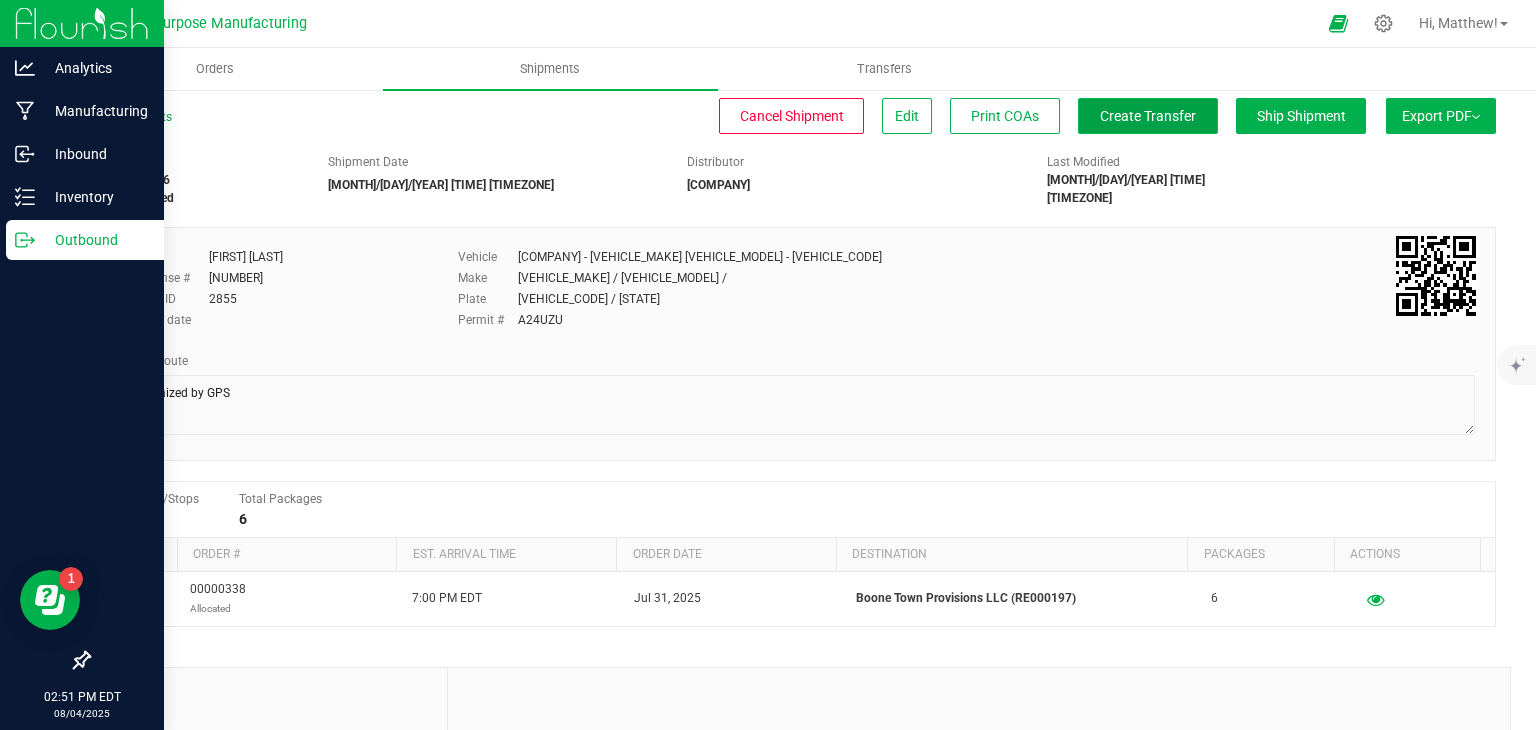click on "Create Transfer" at bounding box center (1148, 116) 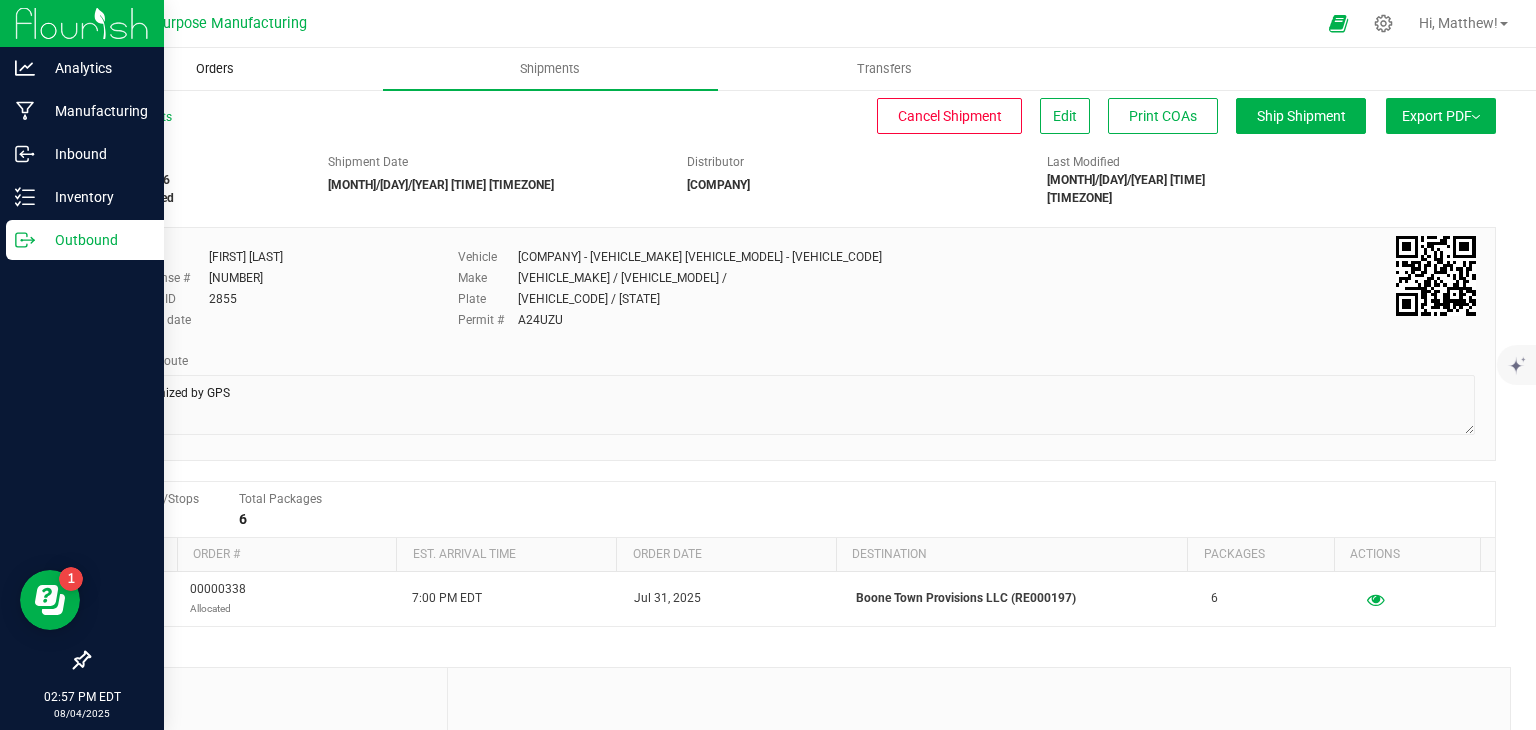 click on "Orders" at bounding box center (215, 69) 